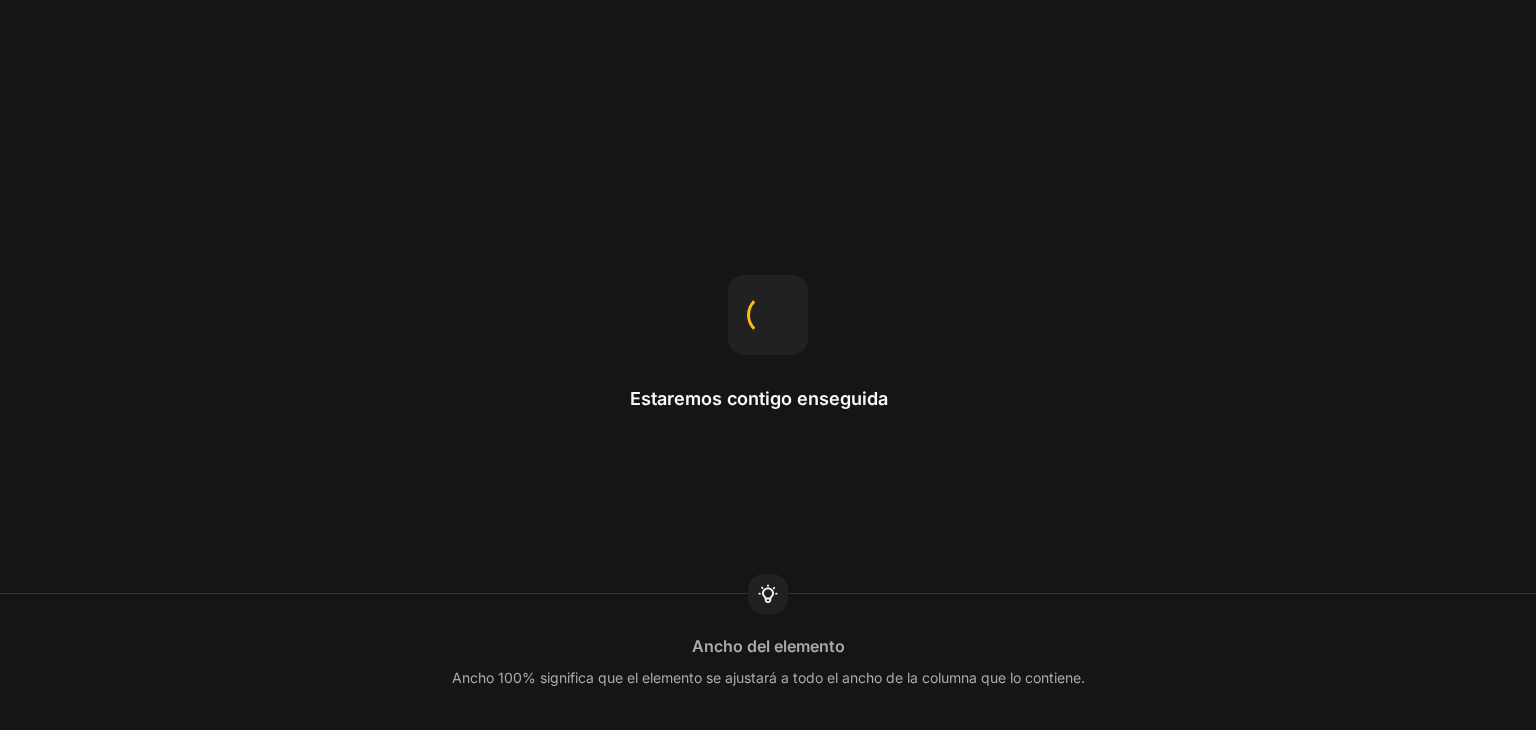 scroll, scrollTop: 0, scrollLeft: 0, axis: both 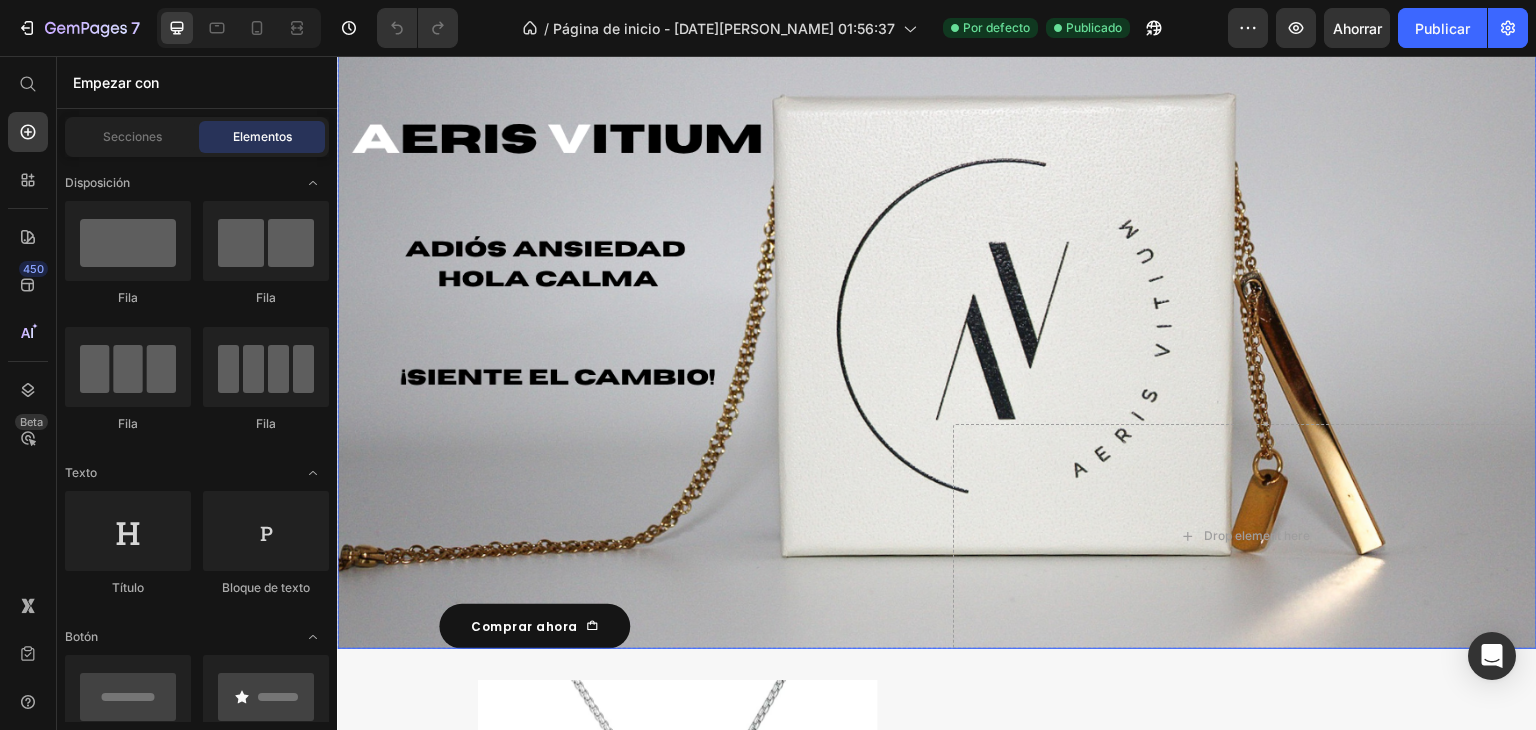 click at bounding box center (937, 349) 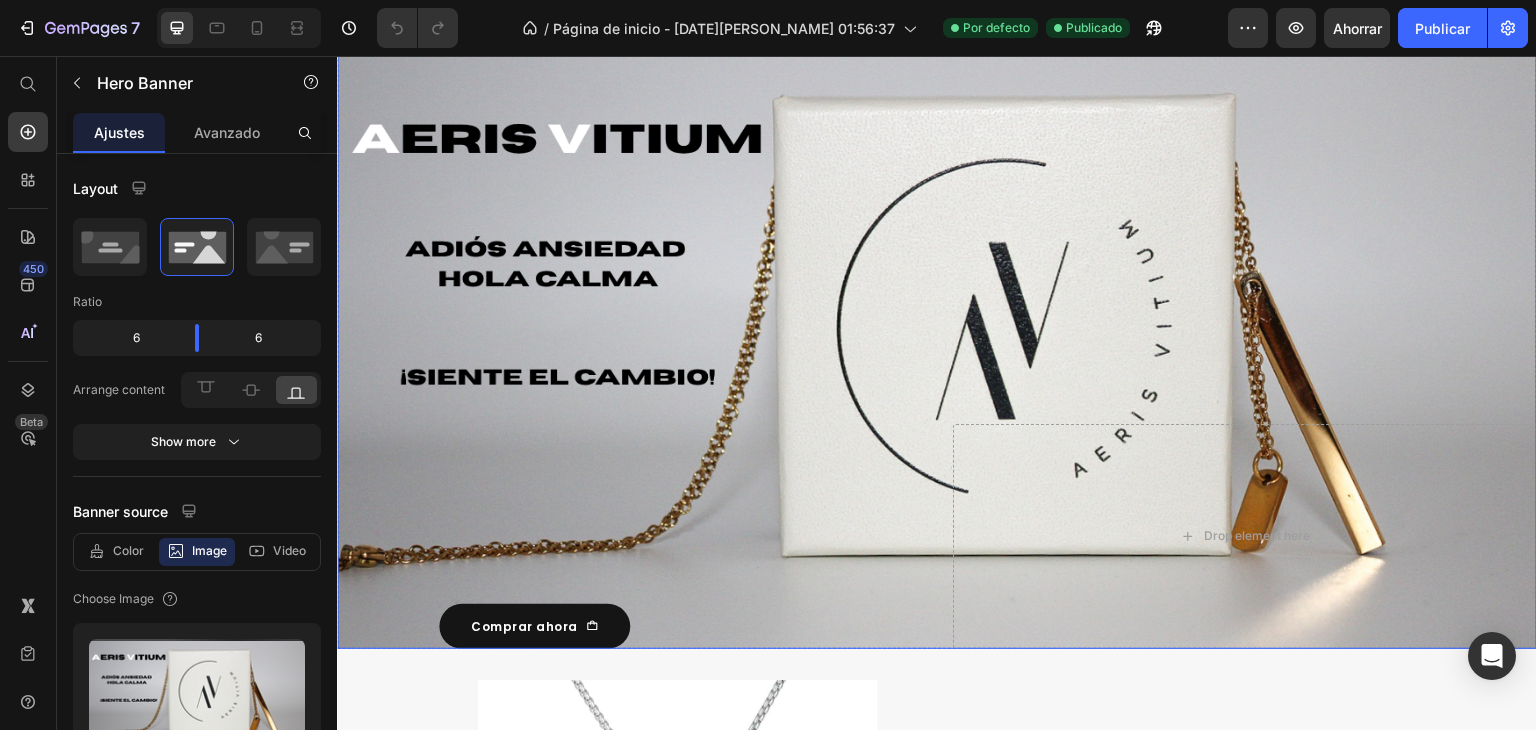 click at bounding box center (937, 349) 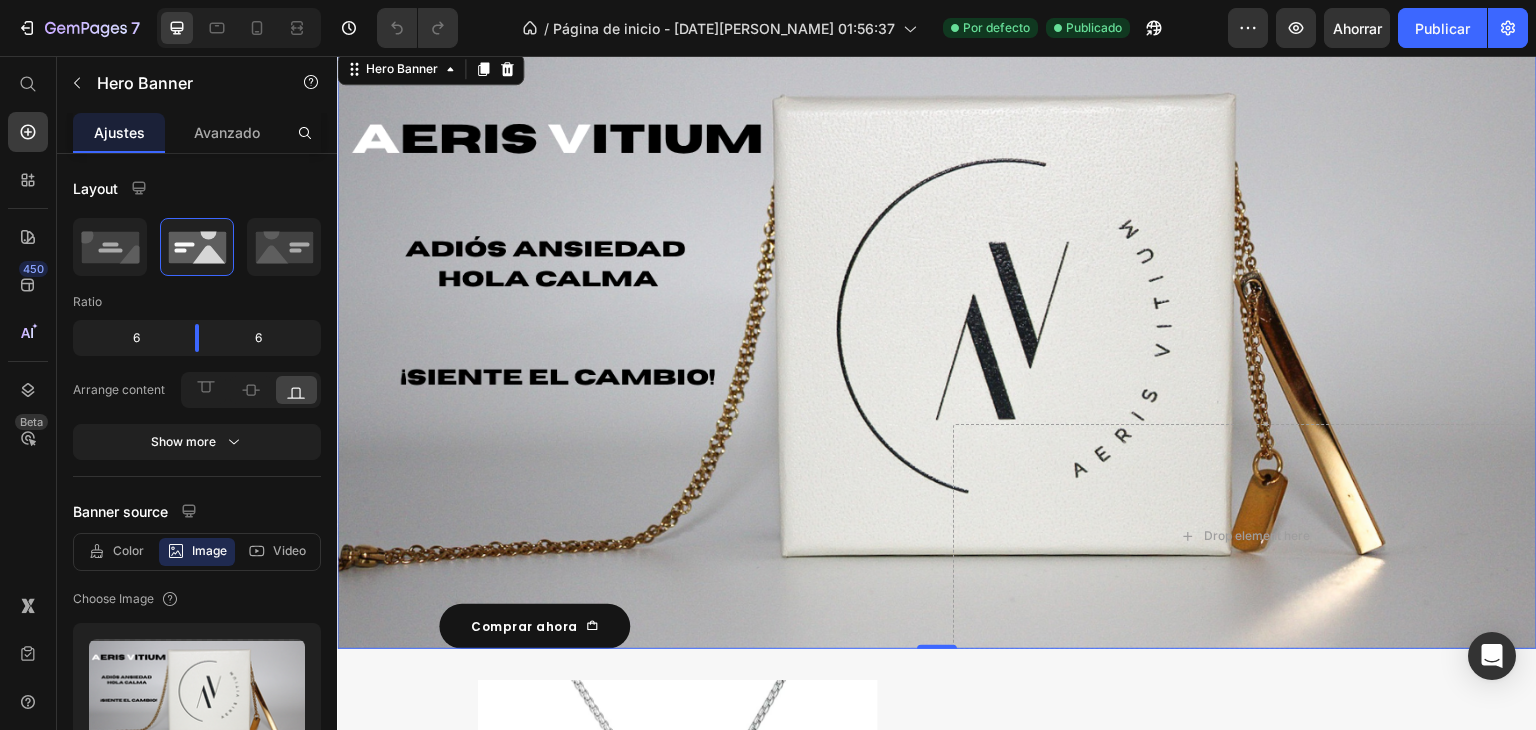 click at bounding box center [937, 349] 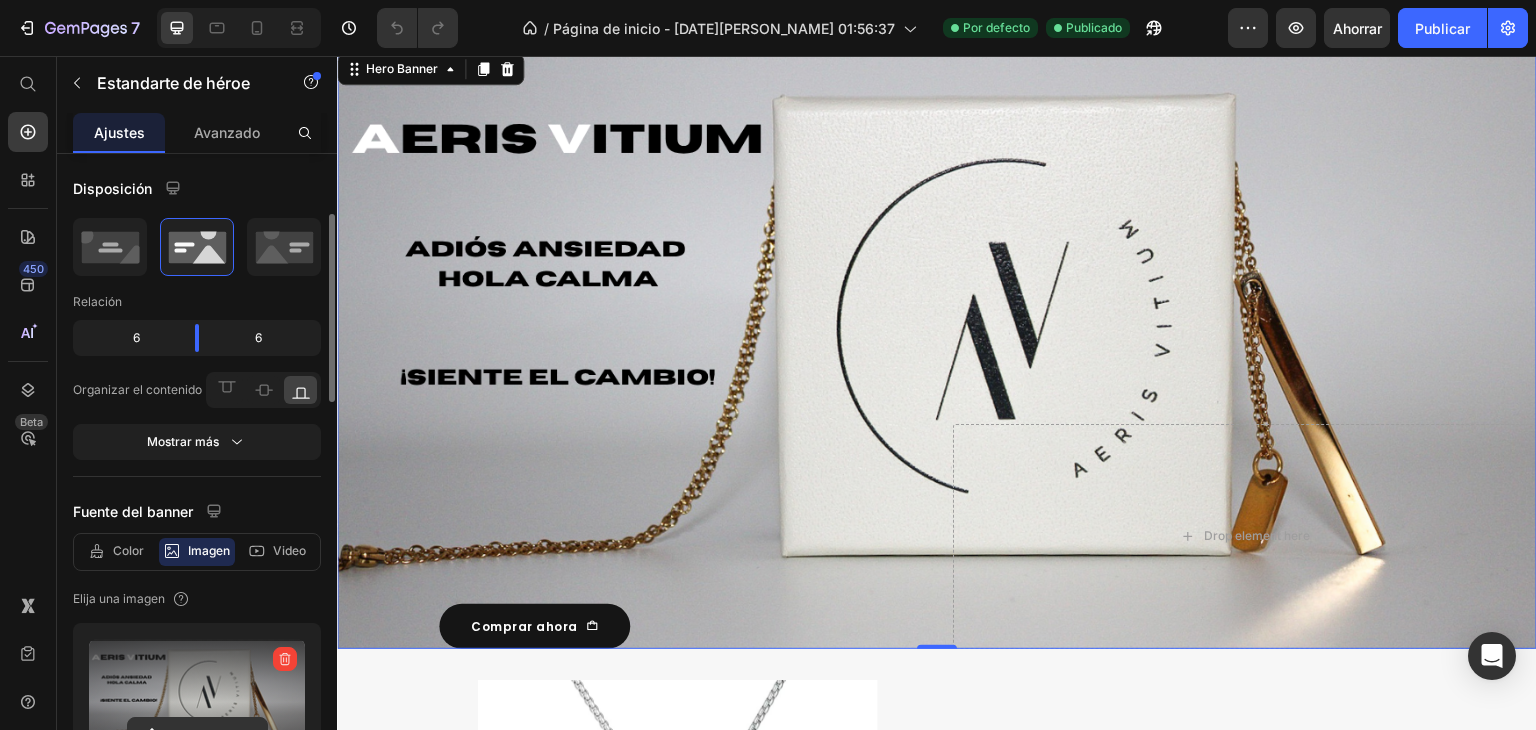 scroll, scrollTop: 47, scrollLeft: 0, axis: vertical 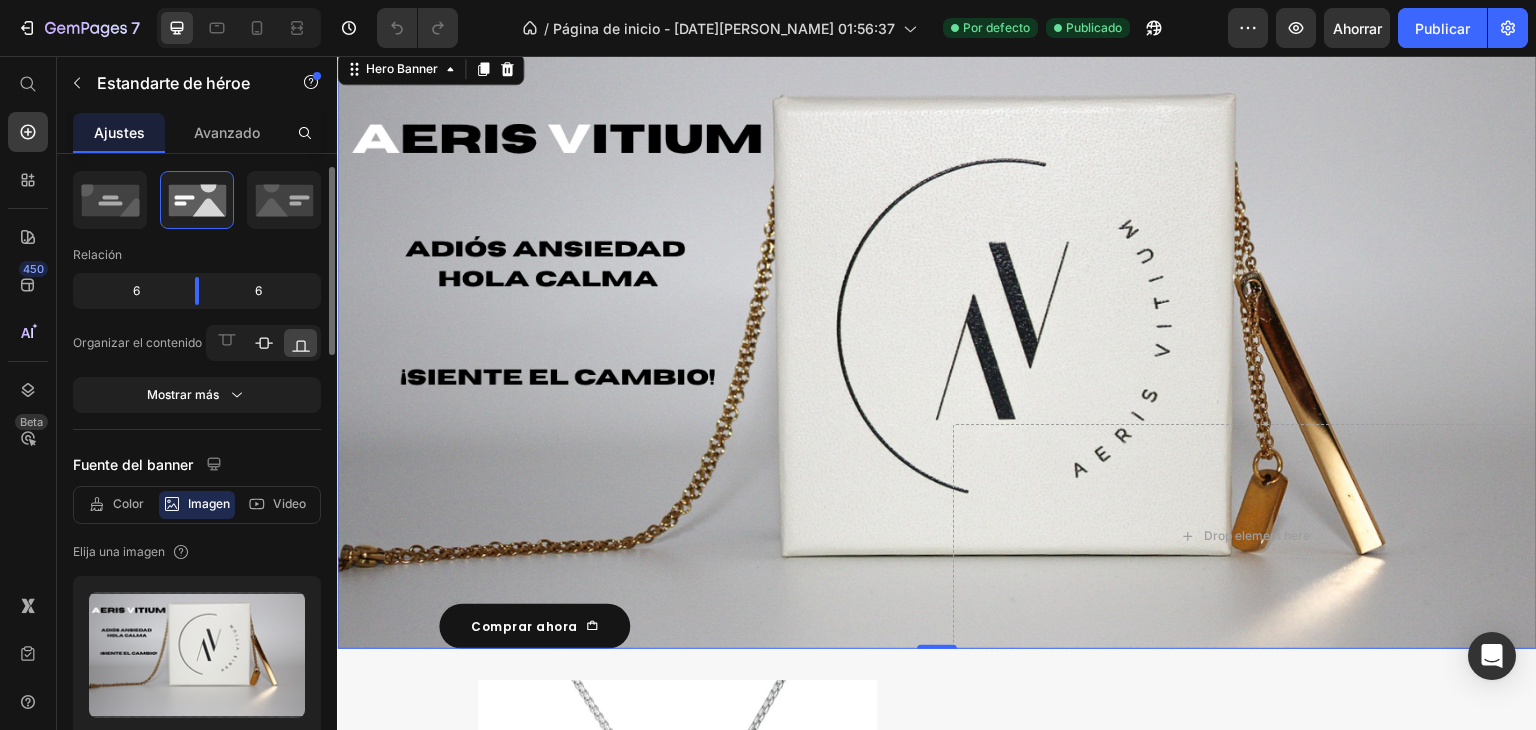 click 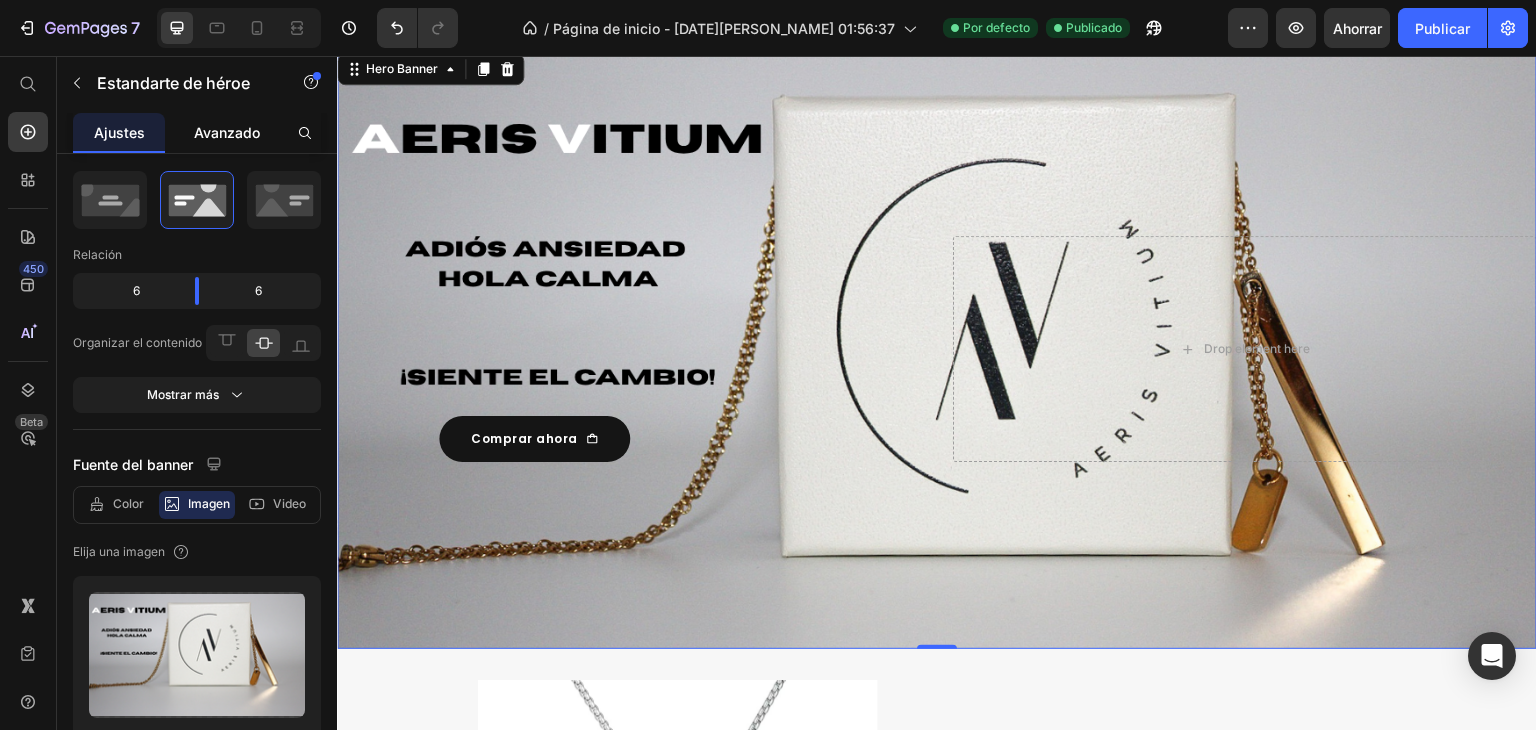 click on "Avanzado" at bounding box center (227, 132) 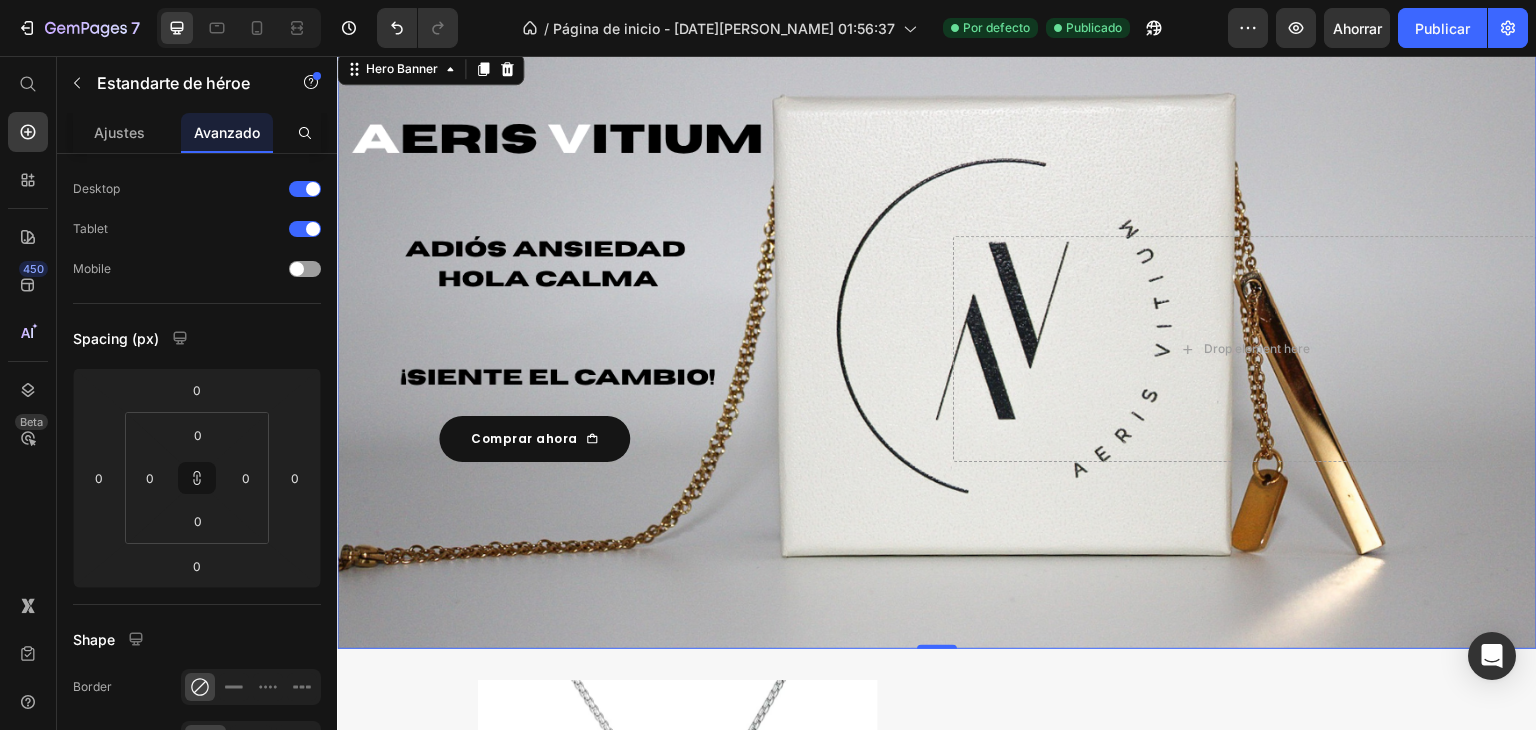 scroll, scrollTop: 0, scrollLeft: 0, axis: both 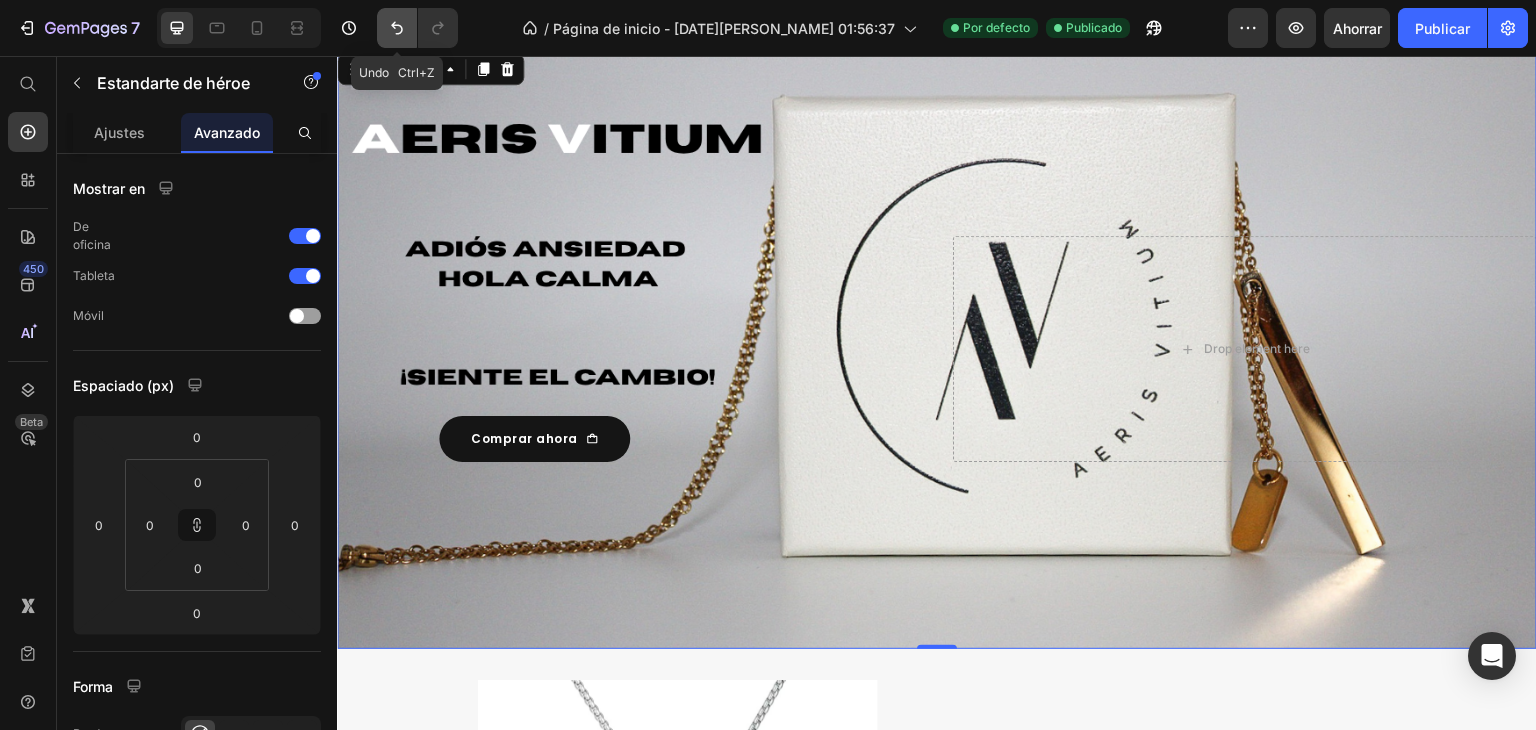 click 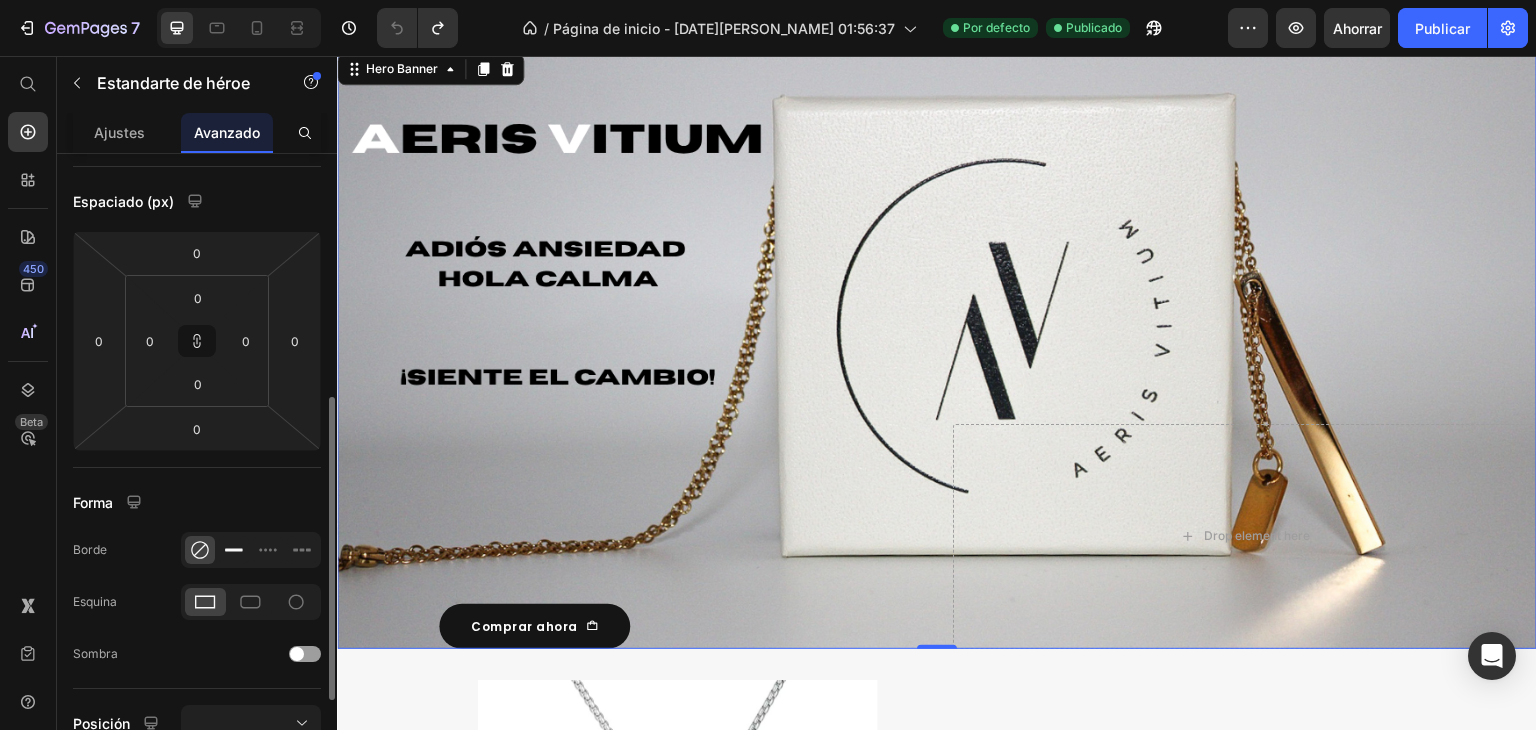 scroll, scrollTop: 288, scrollLeft: 0, axis: vertical 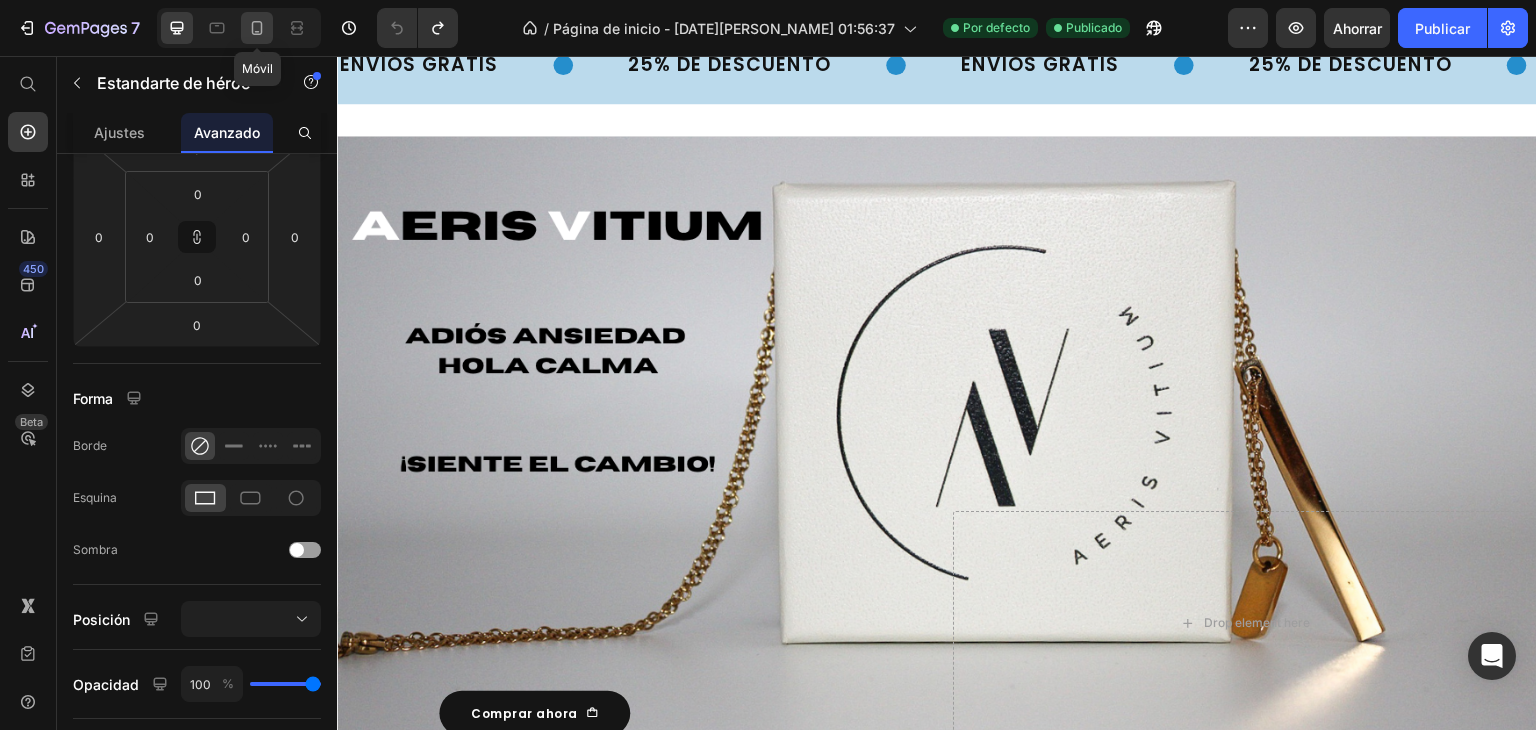 click 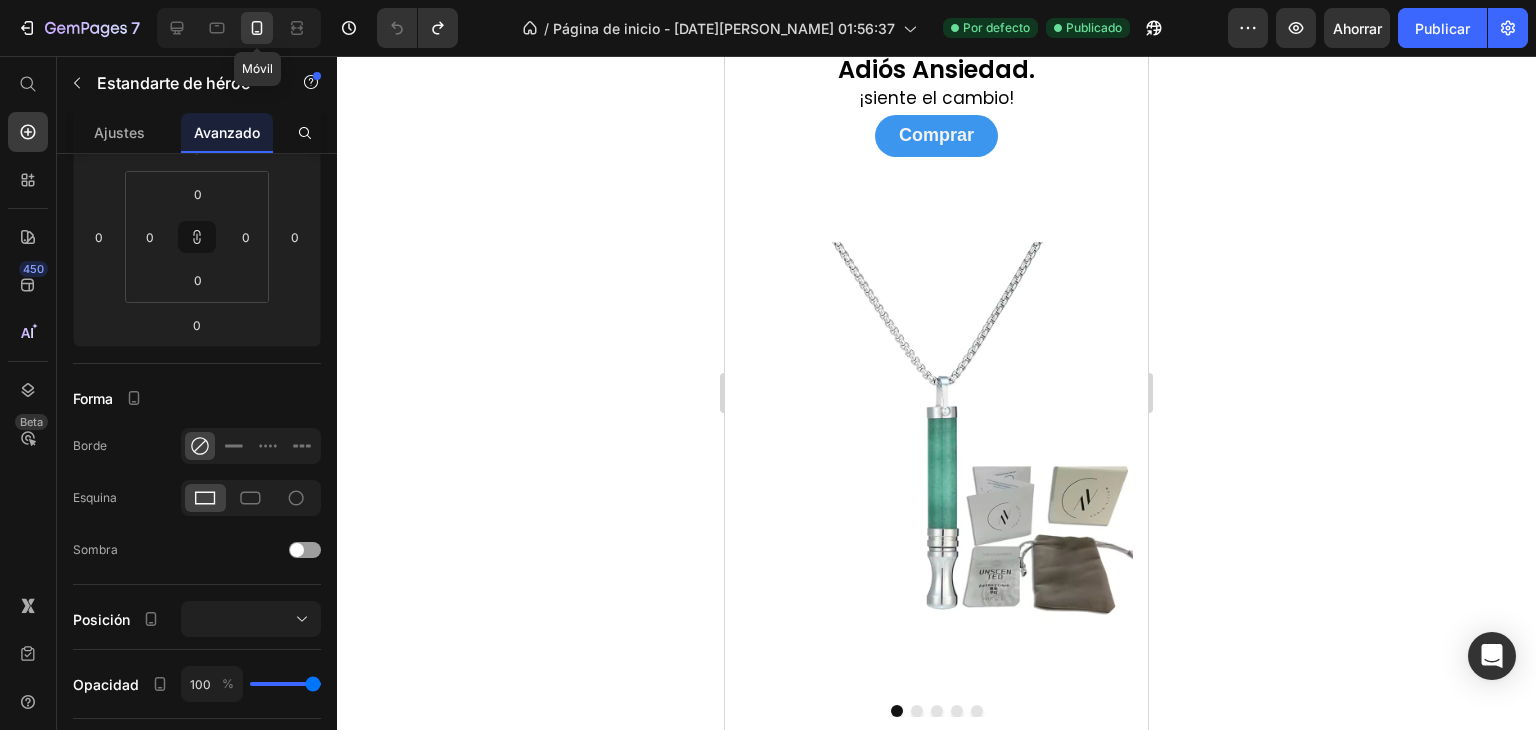 scroll, scrollTop: 492, scrollLeft: 0, axis: vertical 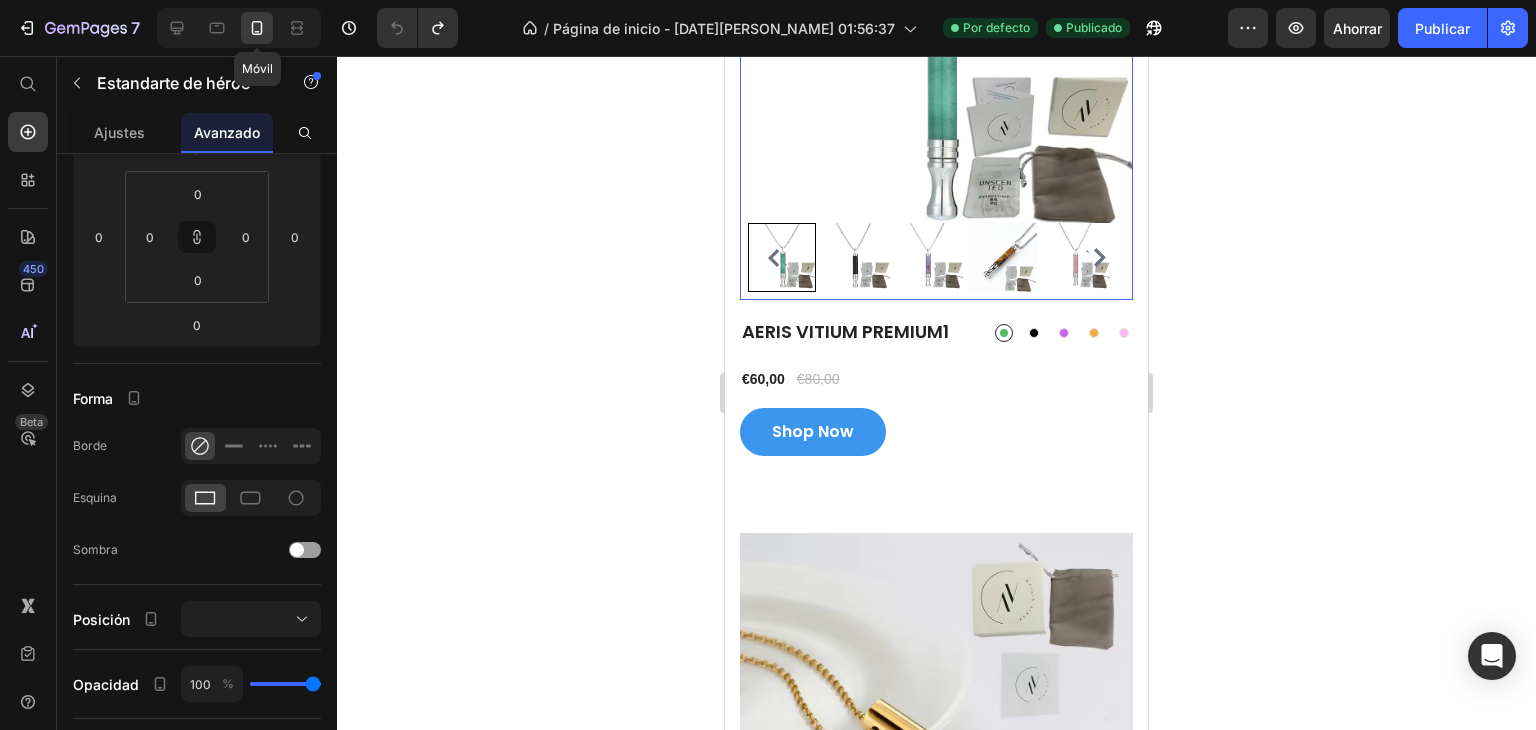 radio on "true" 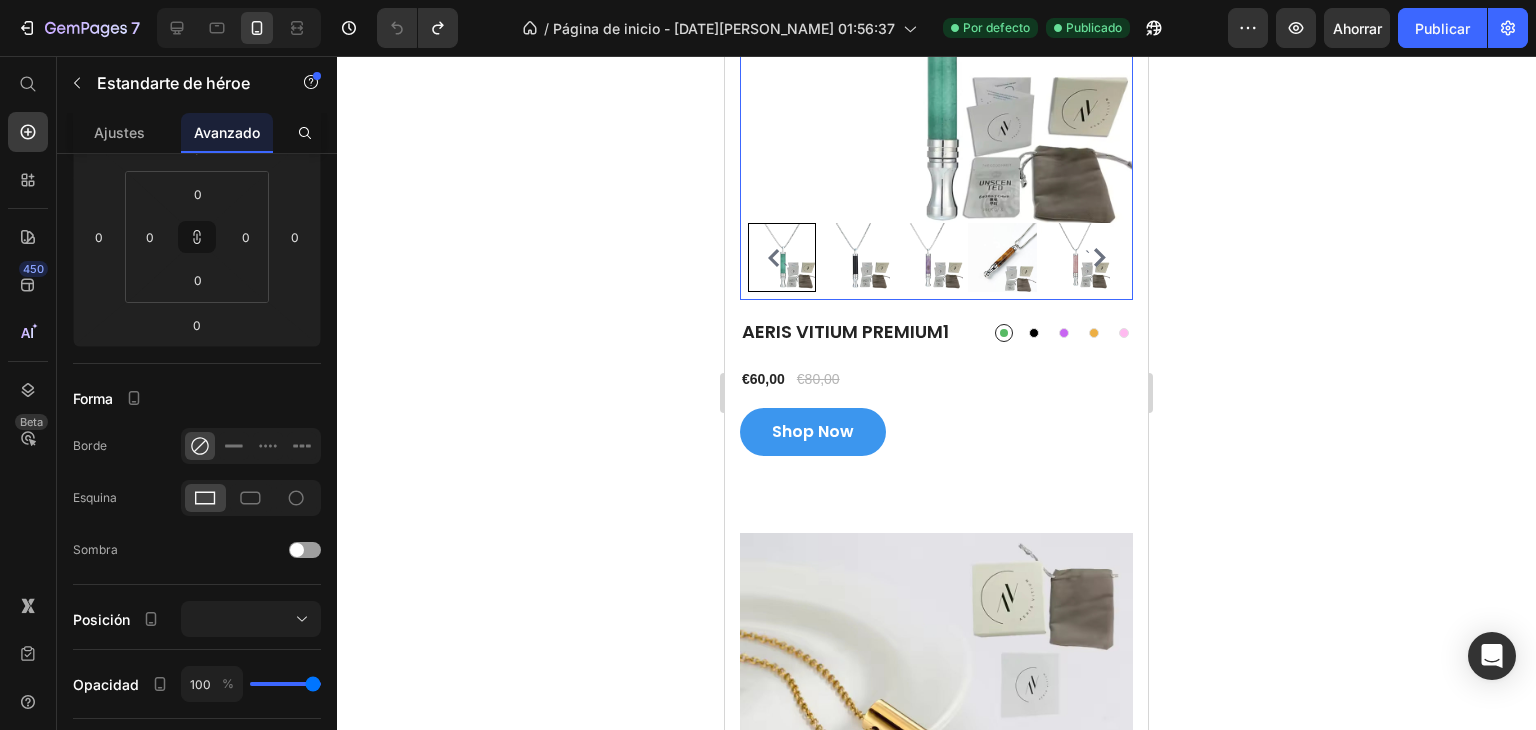 radio on "true" 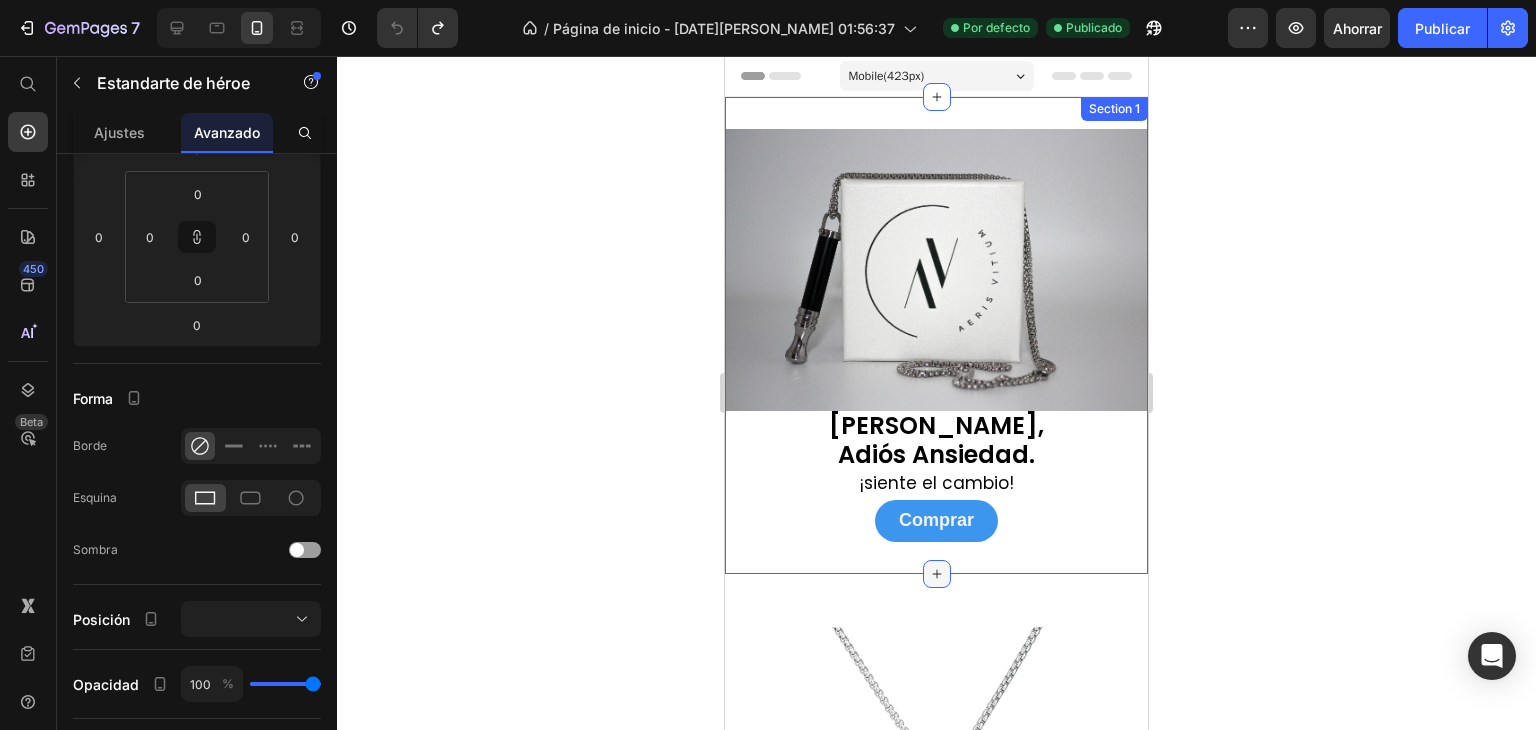 click 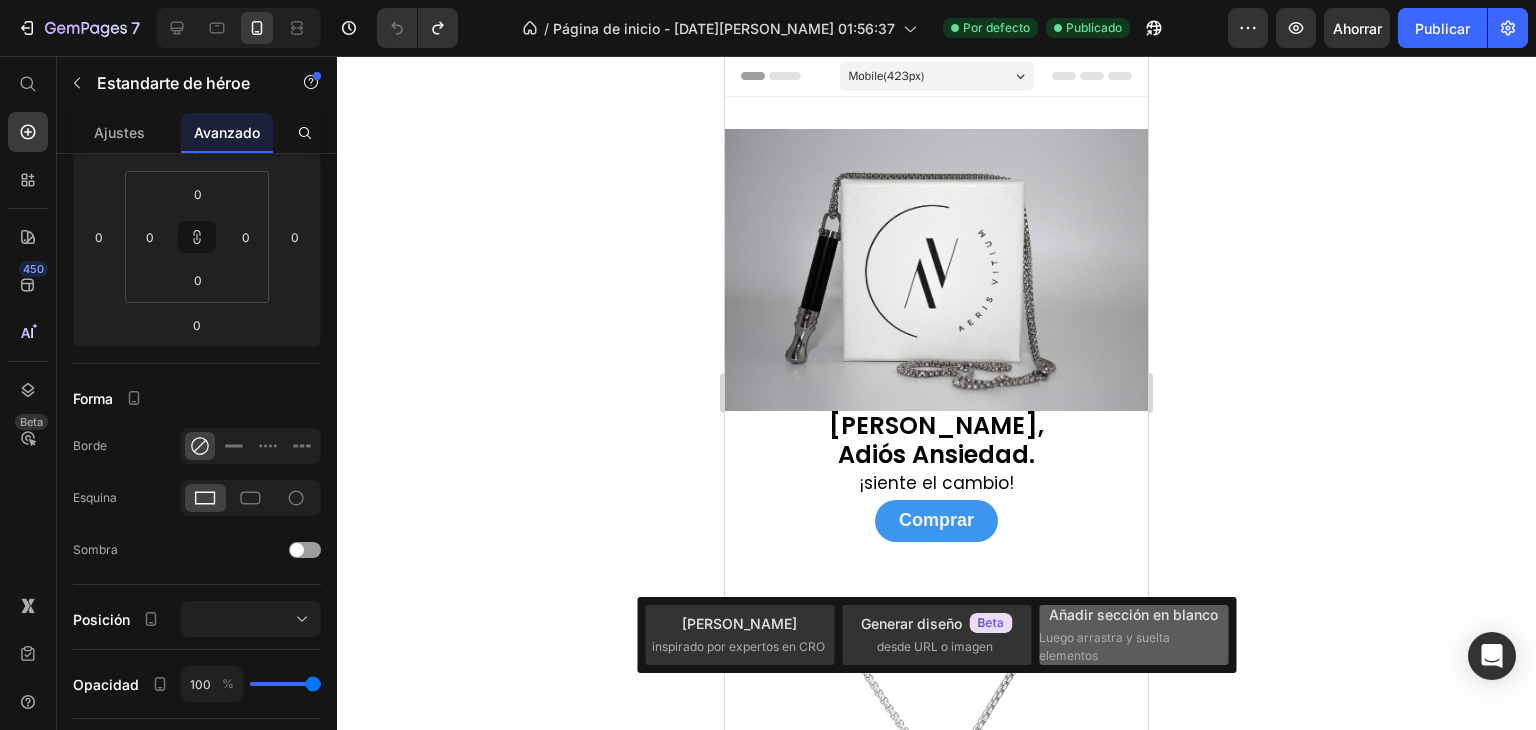 click on "Luego arrastra y suelta elementos" at bounding box center (1104, 646) 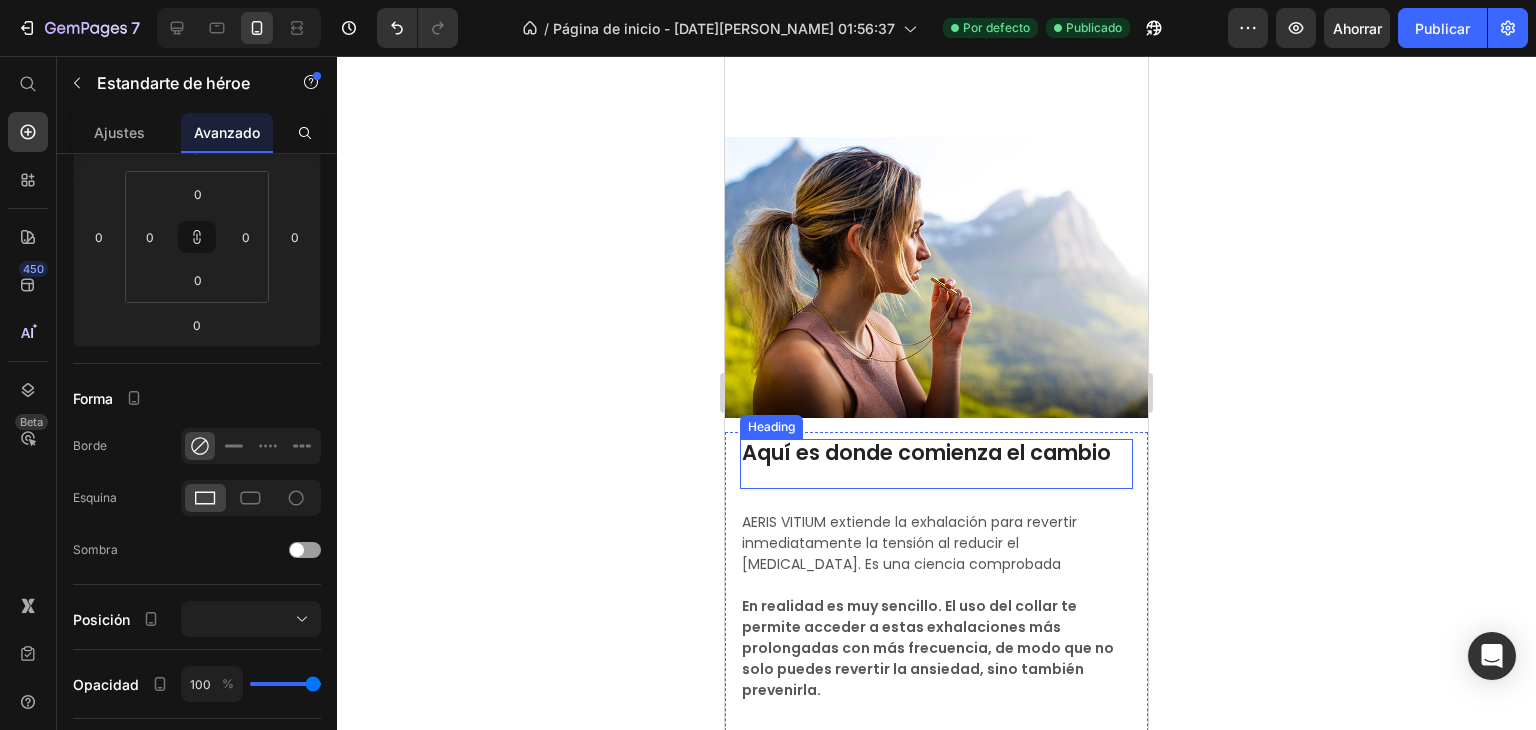 scroll, scrollTop: 4235, scrollLeft: 0, axis: vertical 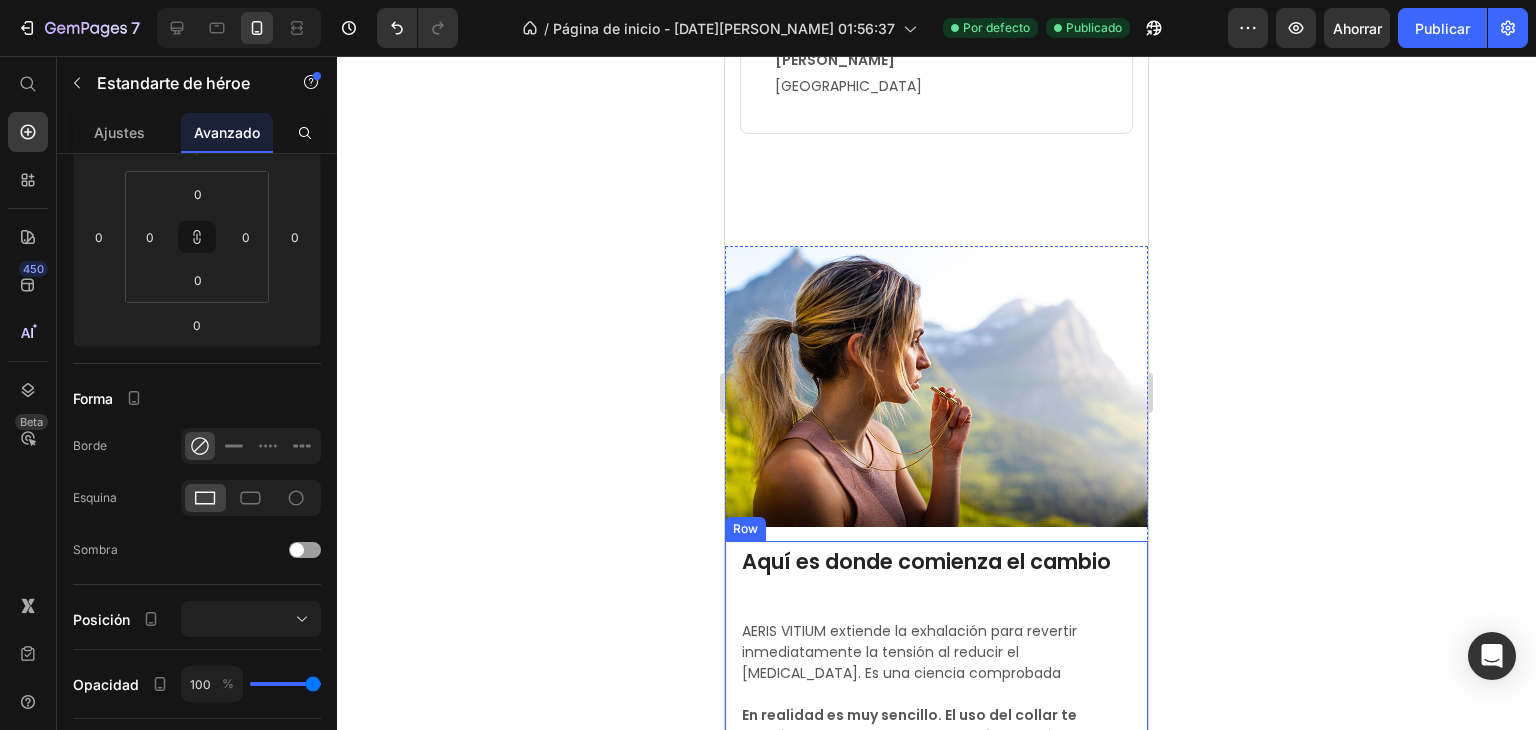 click on "Aquí es donde comienza el cambio   Heading AERIS VITIUM extiende la exhalación para revertir inmediatamente la tensión al reducir el [MEDICAL_DATA]. Es una ciencia comprobada   En realidad es muy sencillo. El uso del collar te permite acceder a estas exhalaciones más prolongadas con más frecuencia, de modo que no solo puedes revertir la ansiedad, sino también prevenirla.           Text Block Row" at bounding box center [936, 753] 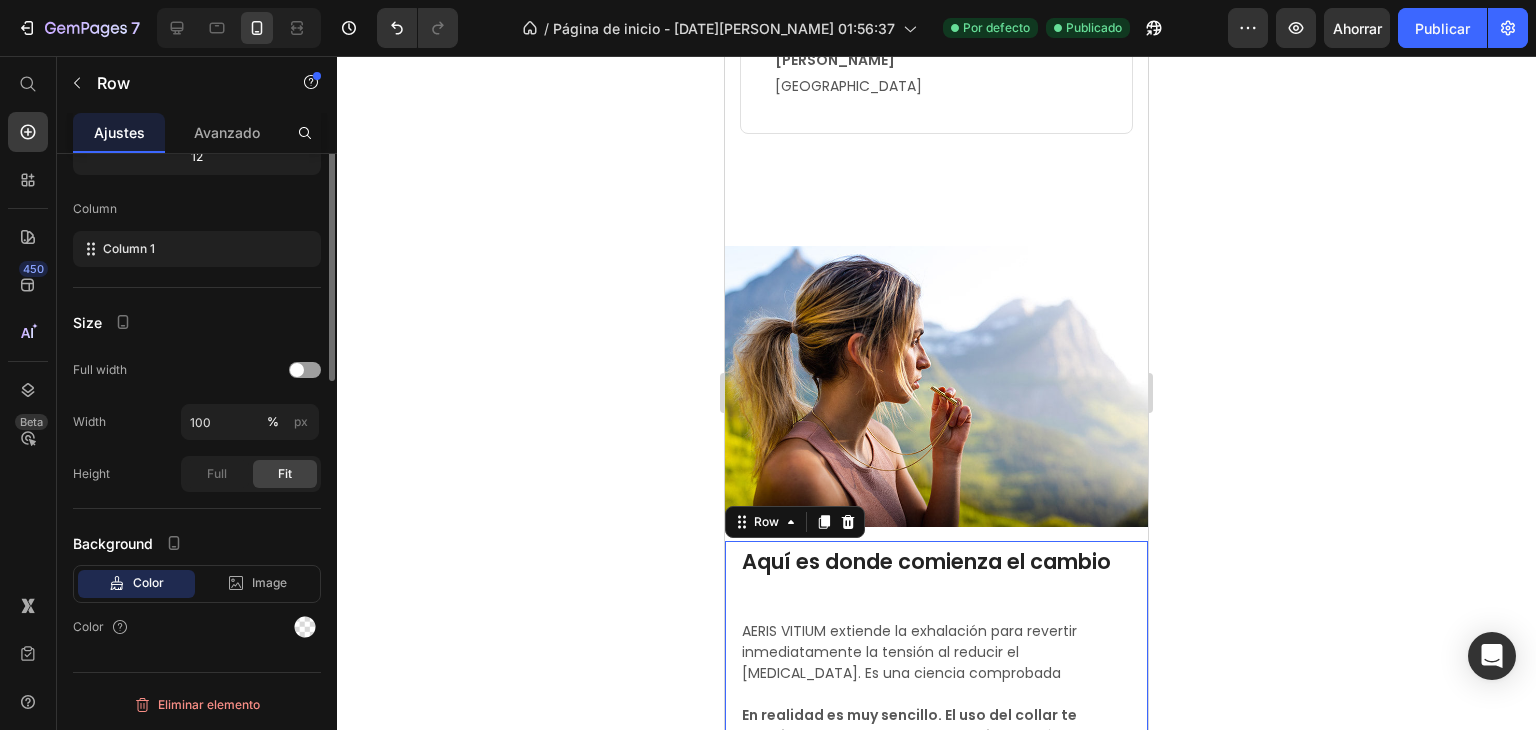 scroll, scrollTop: 0, scrollLeft: 0, axis: both 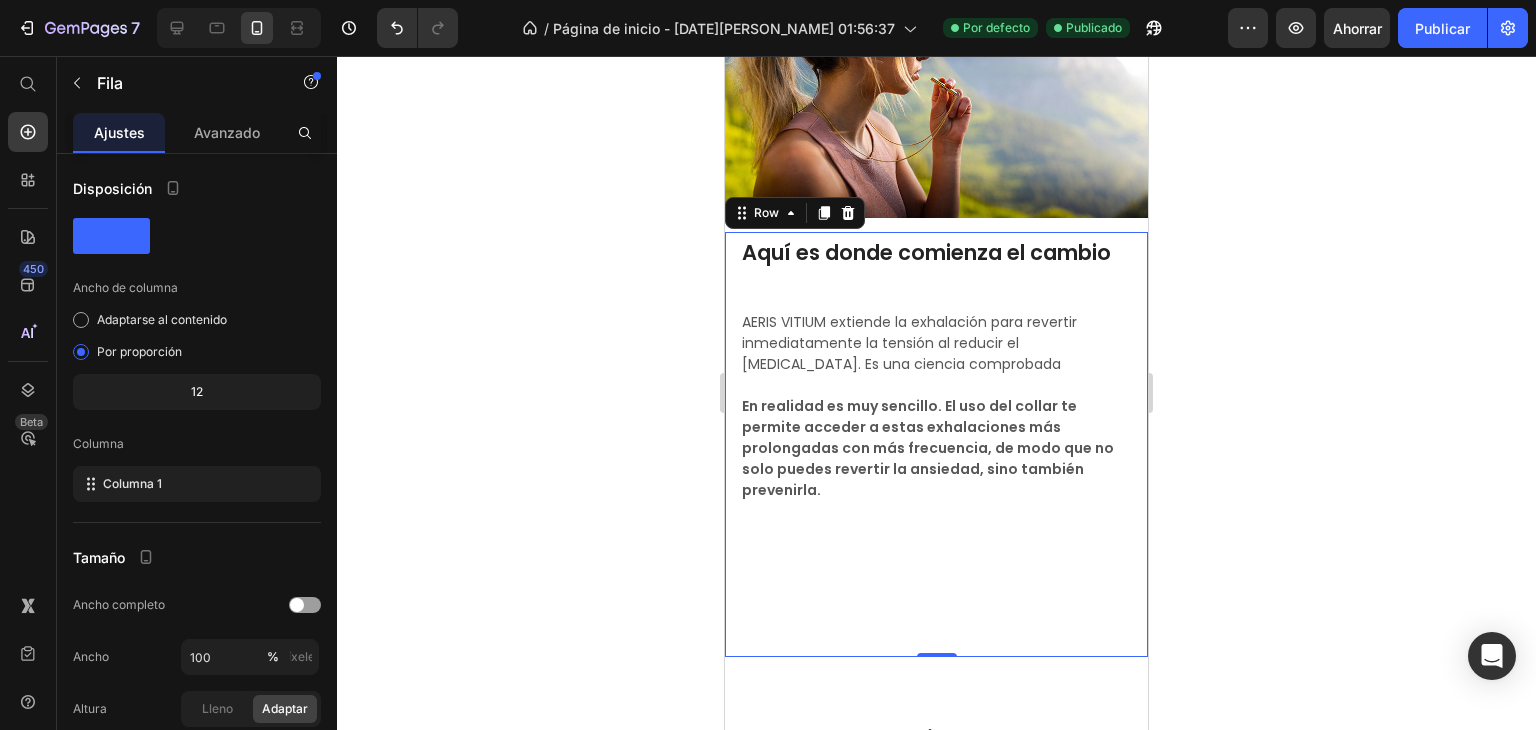 click 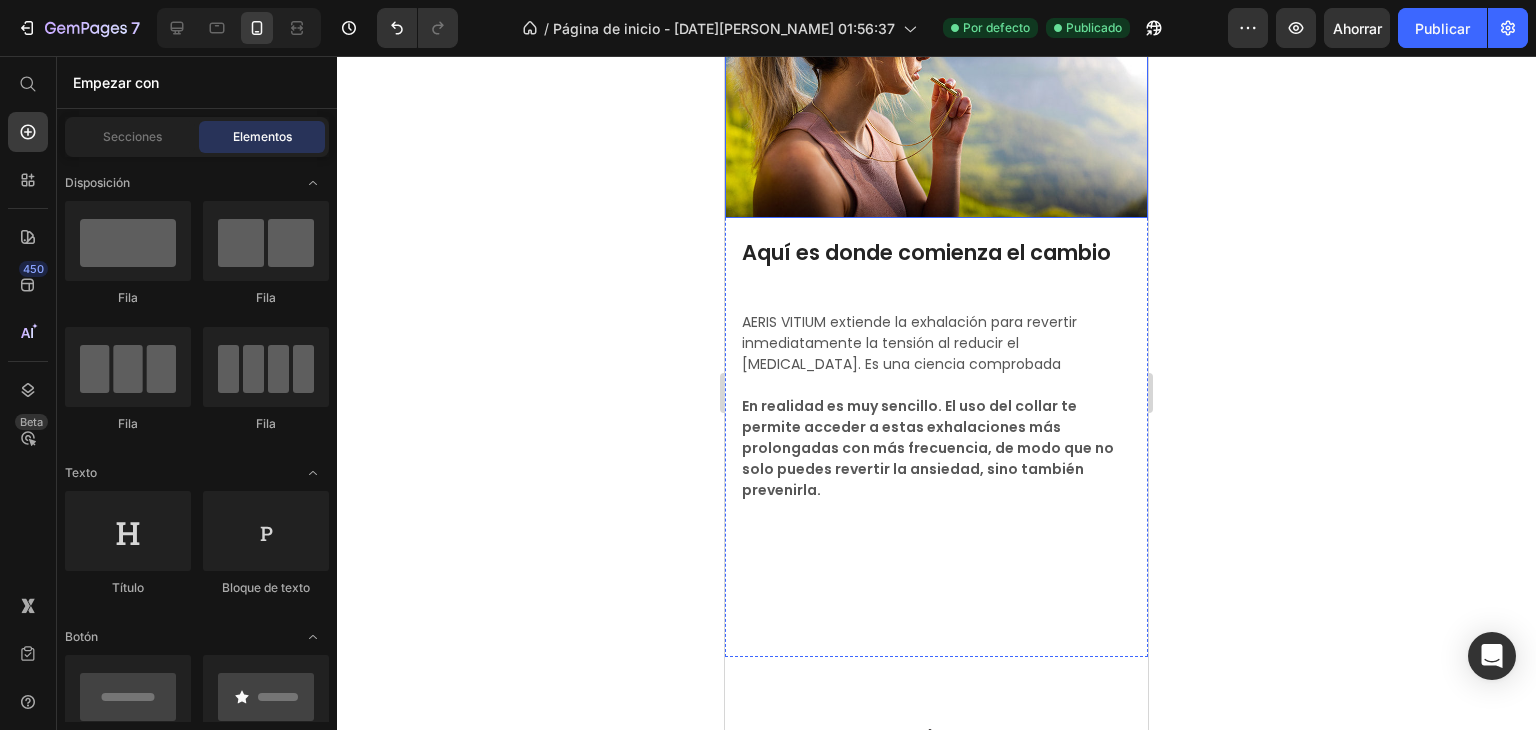 click at bounding box center [936, 77] 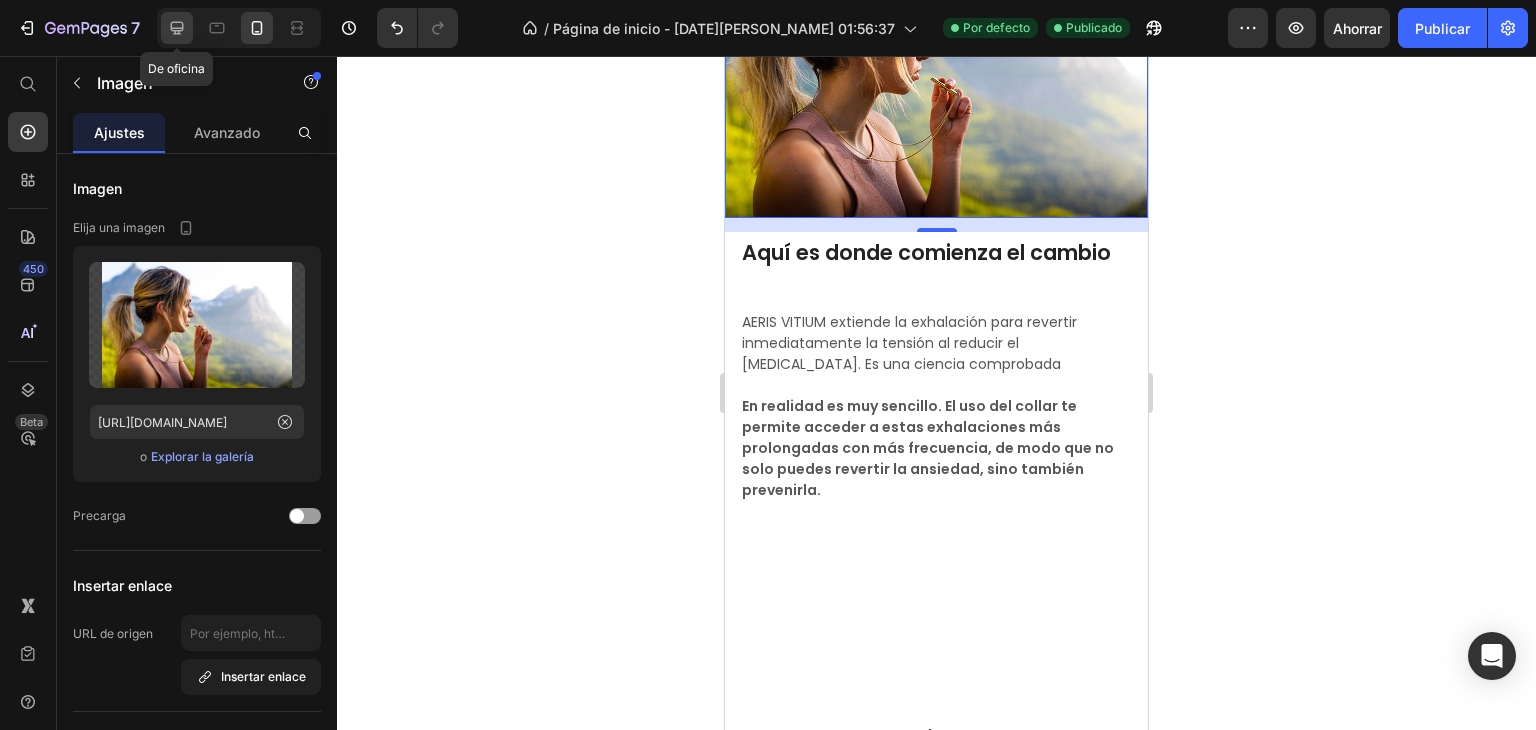 click 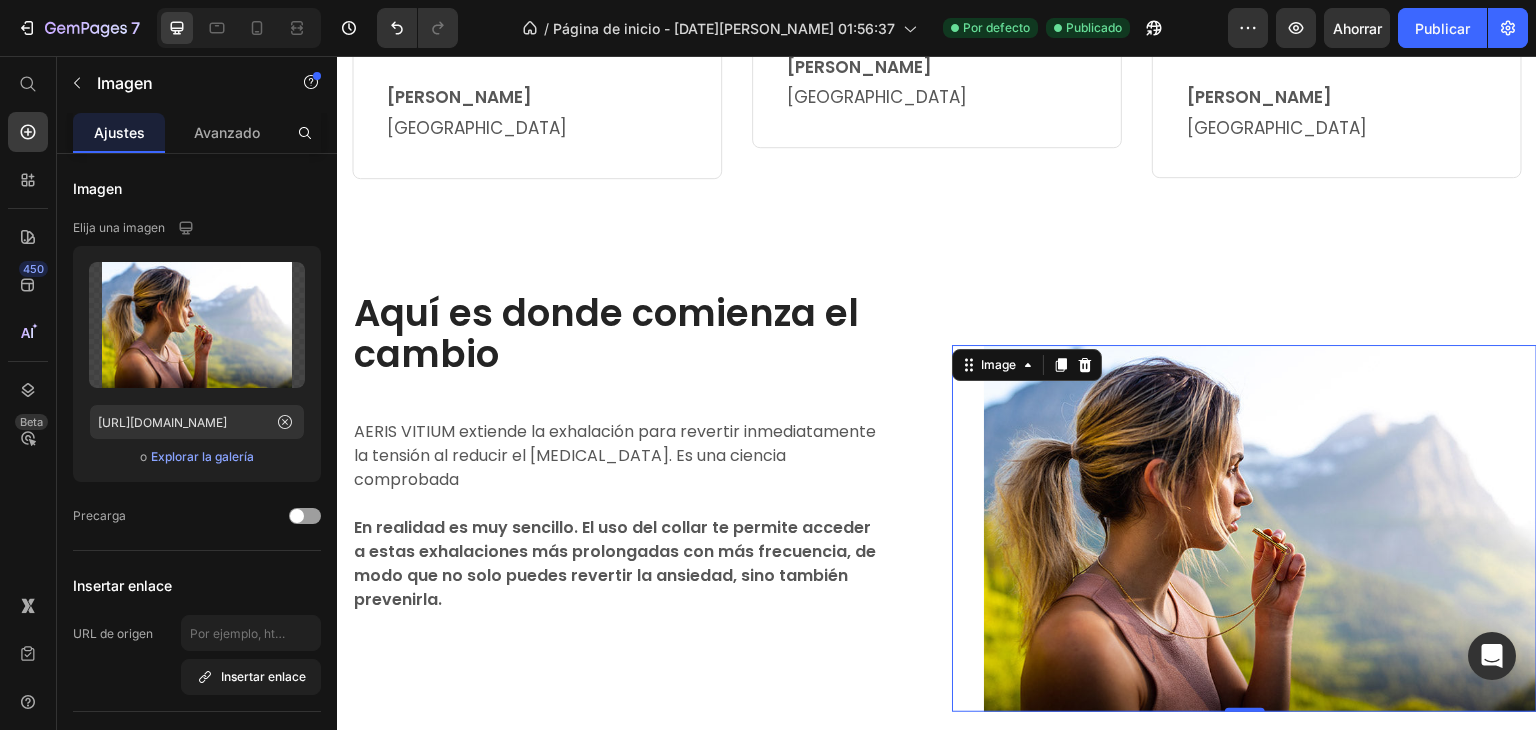 scroll, scrollTop: 2887, scrollLeft: 0, axis: vertical 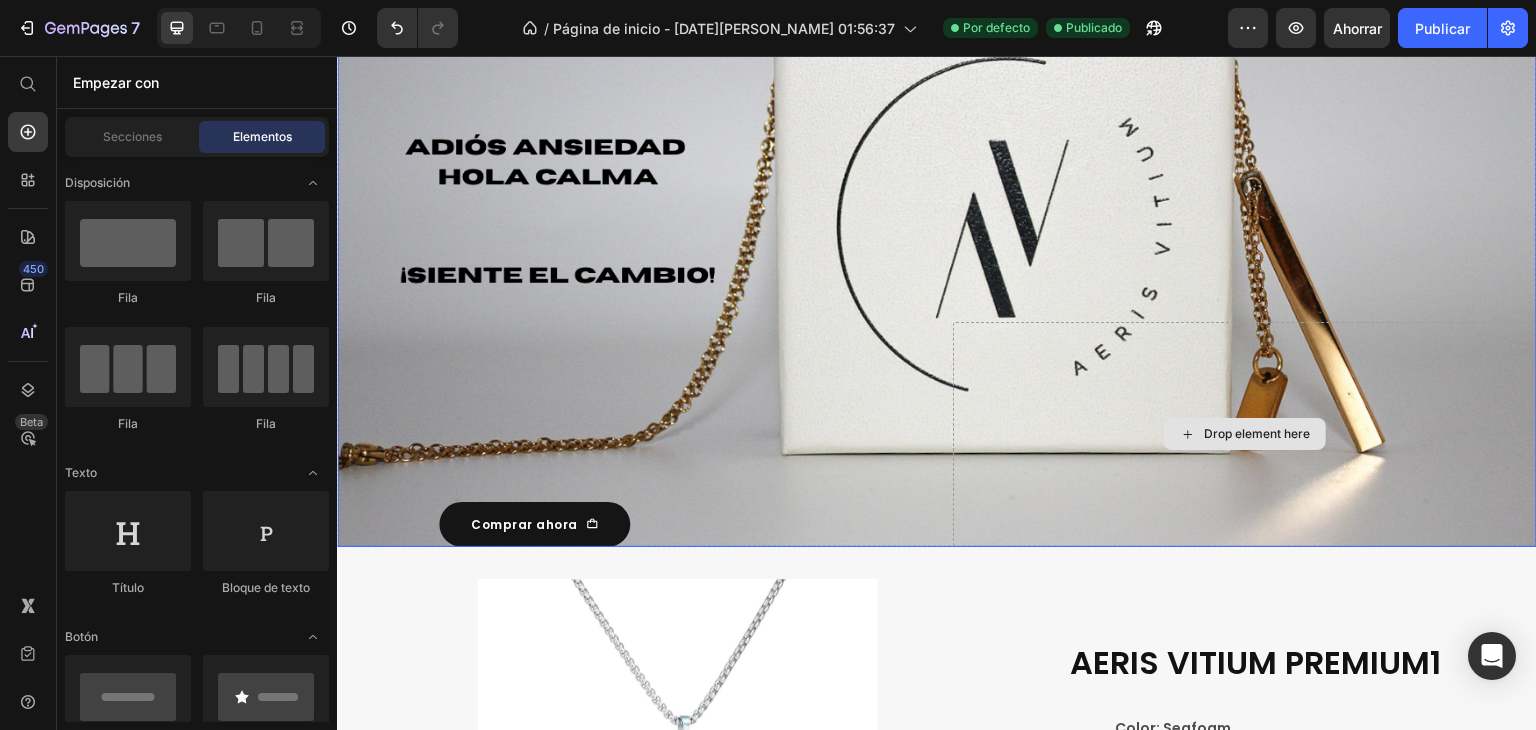 click on "Drop element here" at bounding box center [1245, 435] 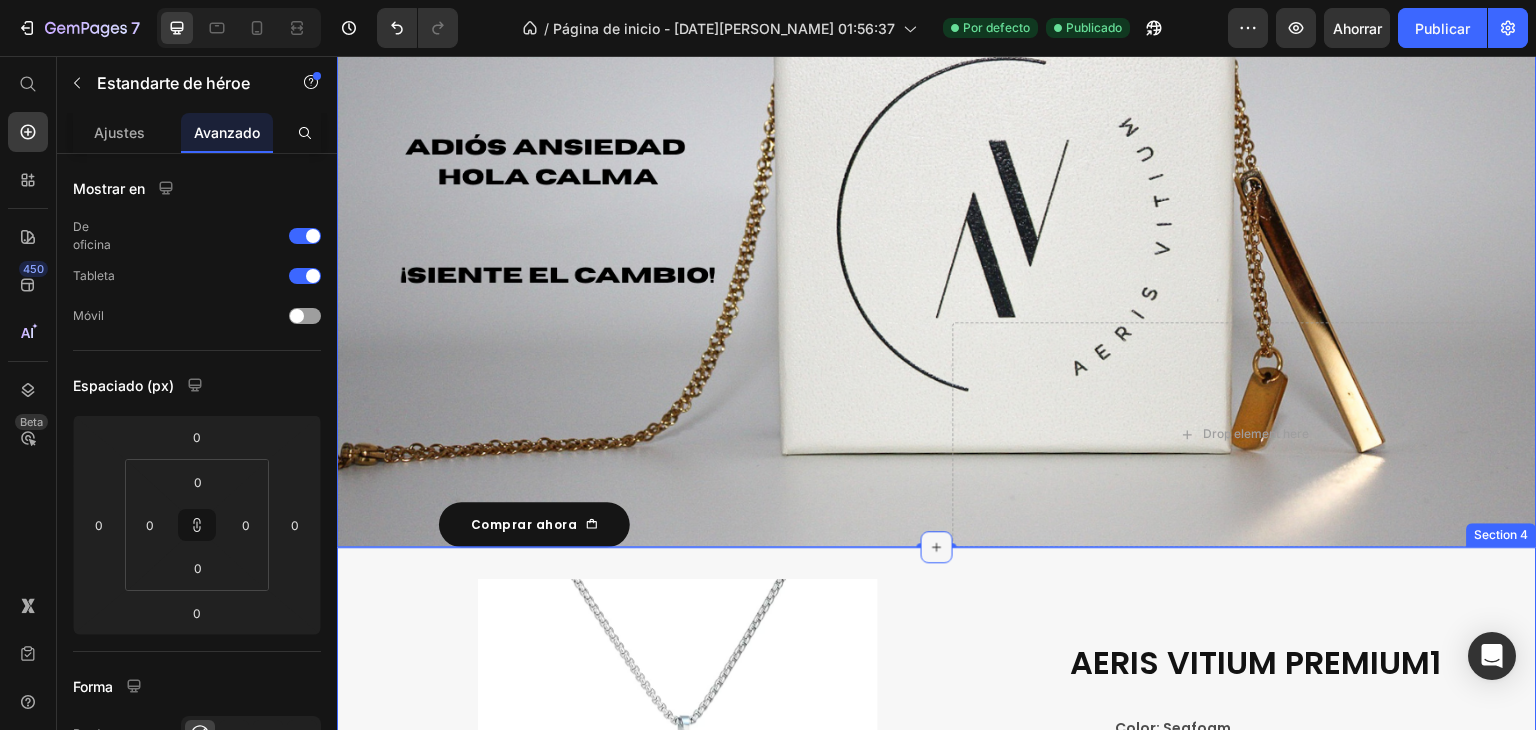 drag, startPoint x: 937, startPoint y: 548, endPoint x: 927, endPoint y: 547, distance: 10.049875 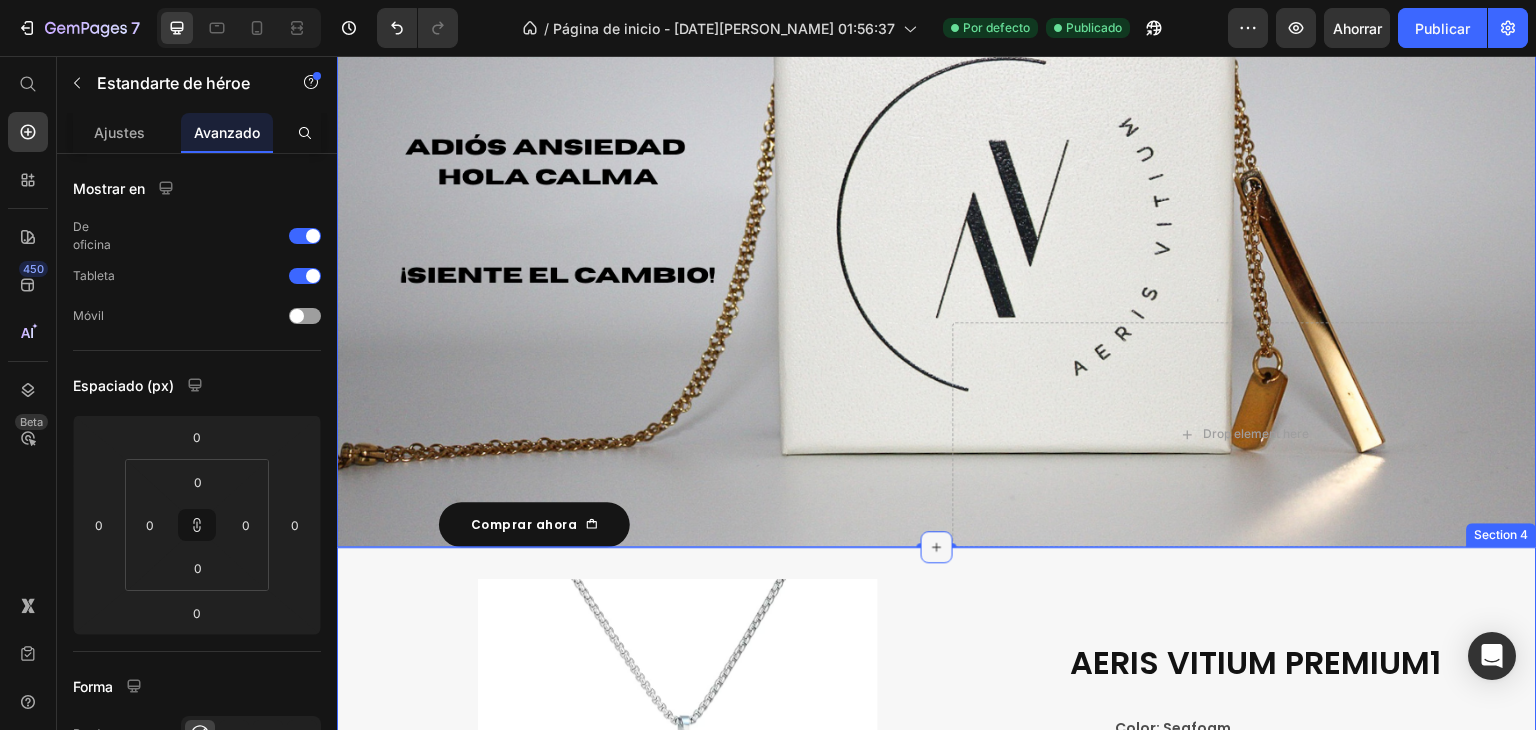 click 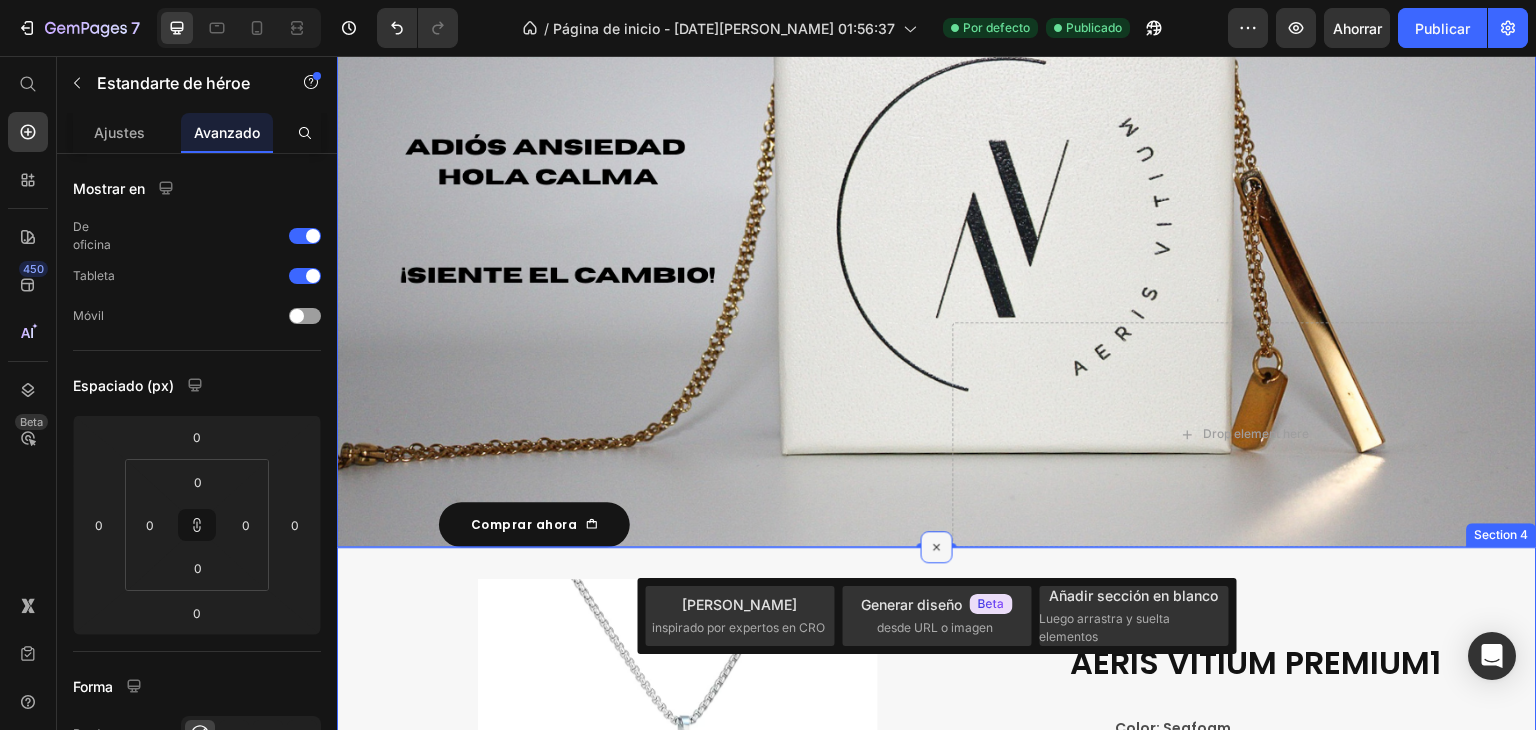 click 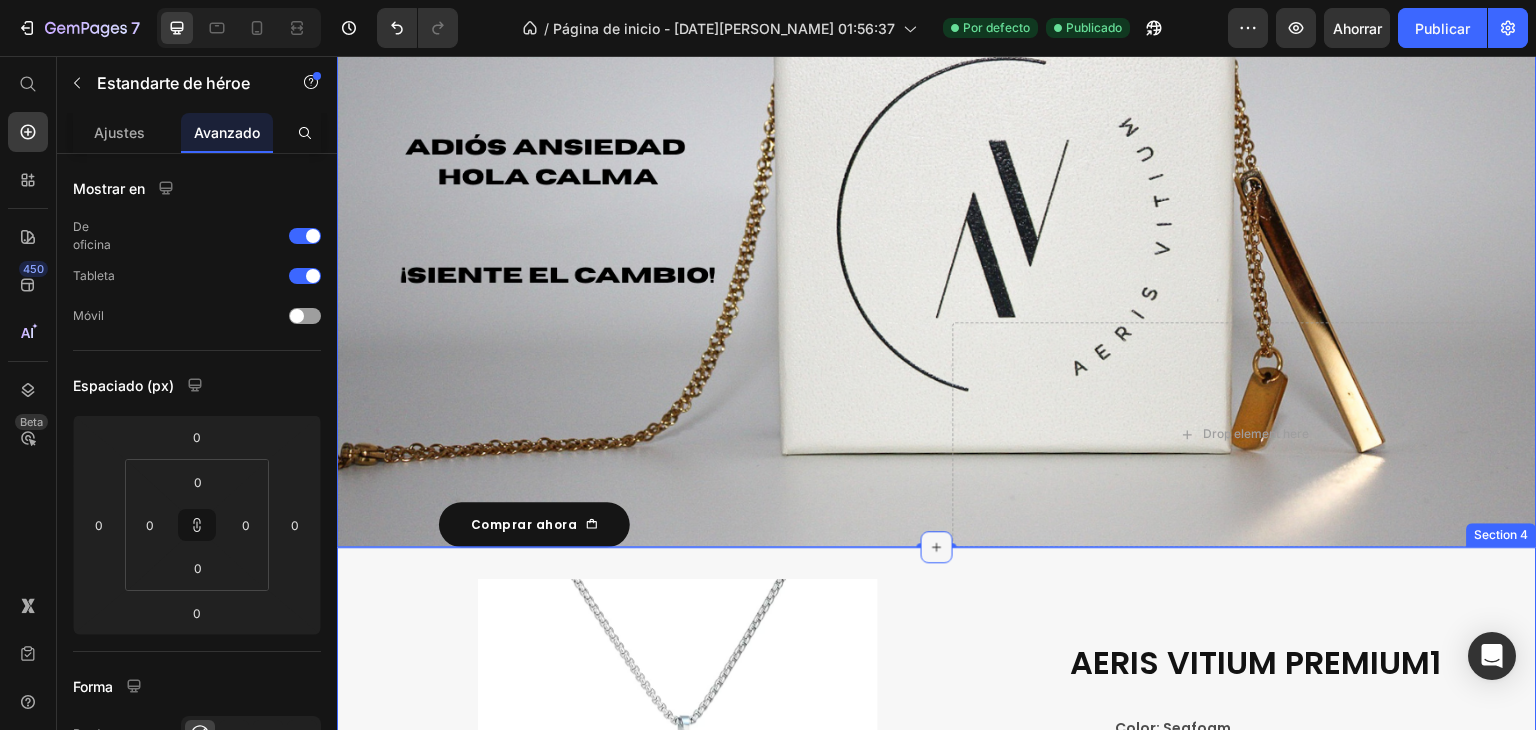 click 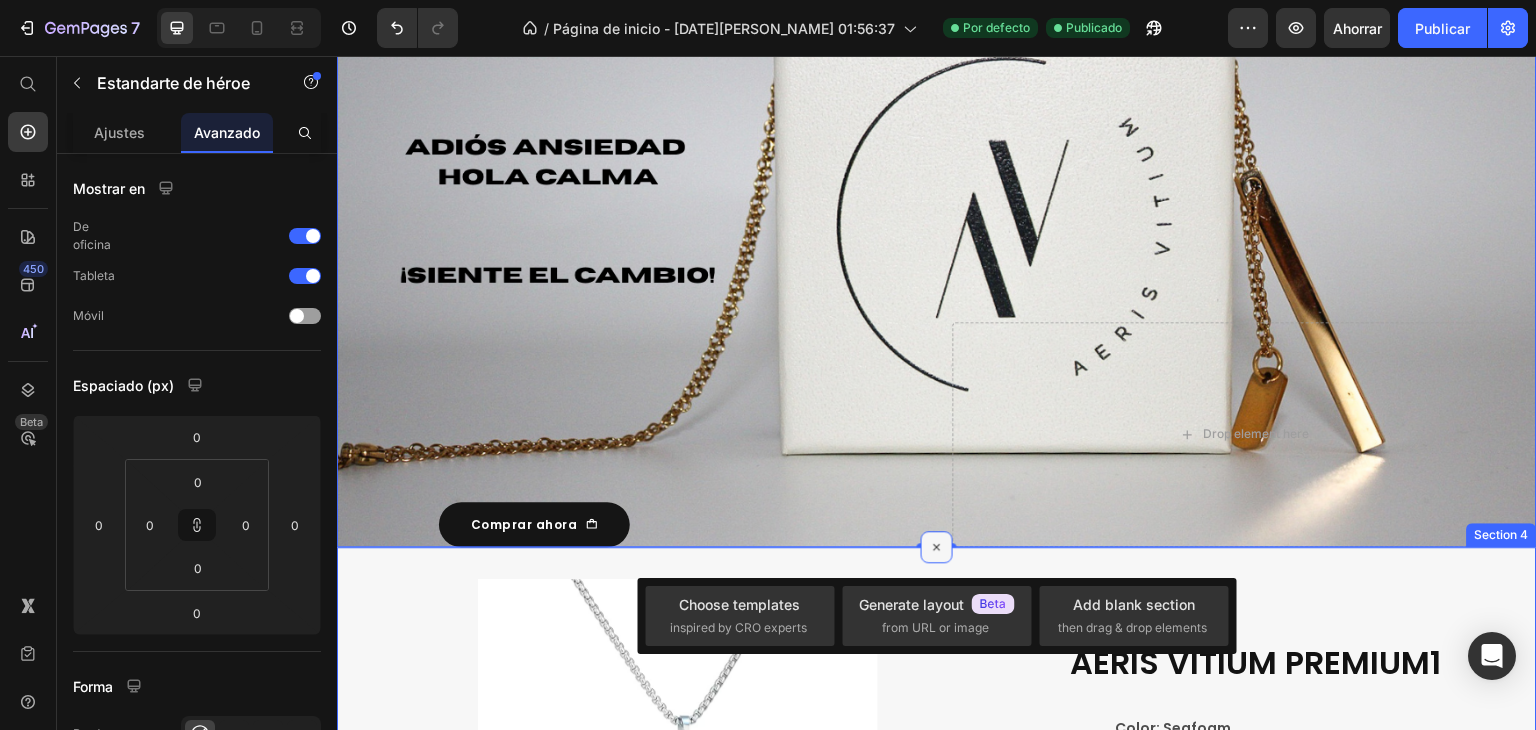 click 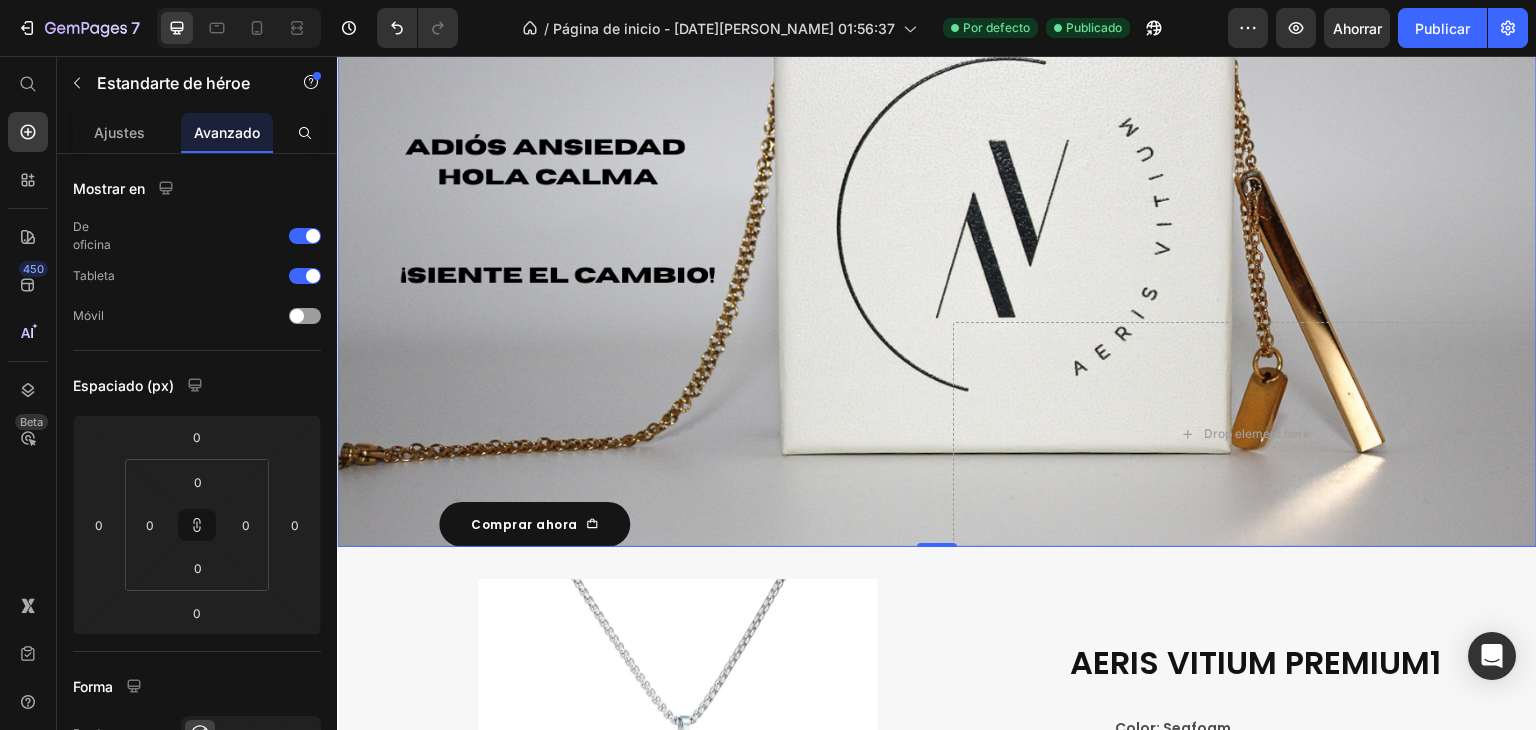 scroll, scrollTop: 0, scrollLeft: 0, axis: both 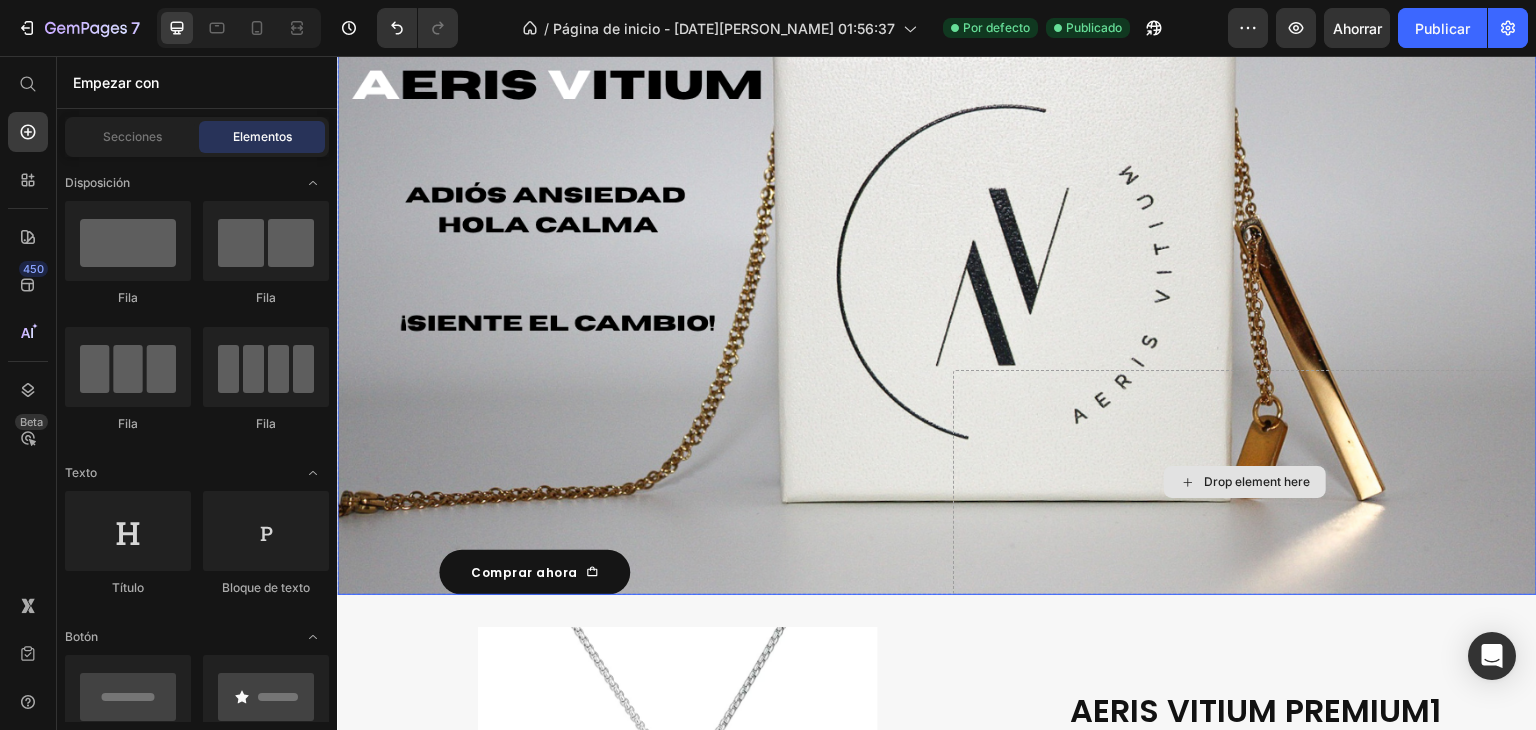 click on "Drop element here" at bounding box center (1245, 483) 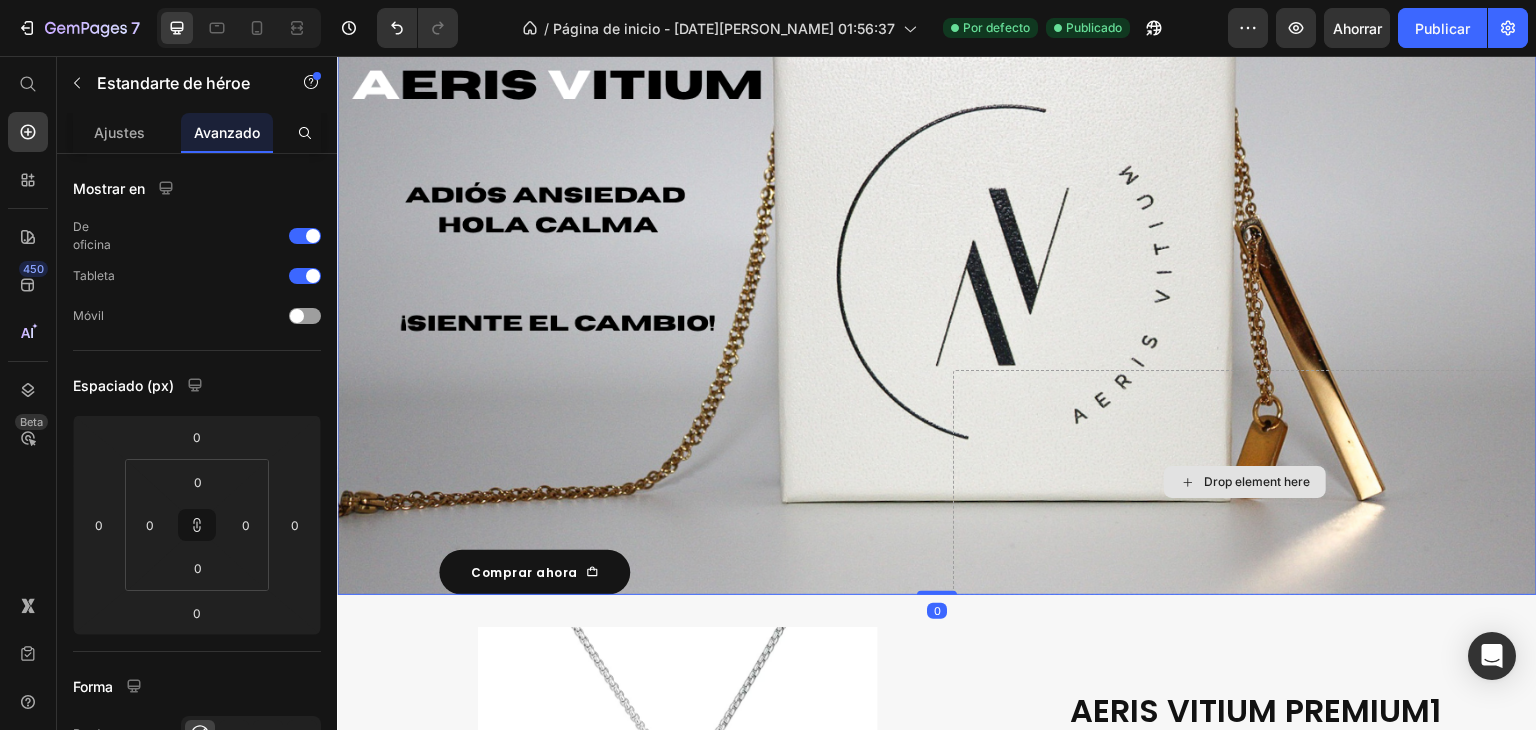 click on "Drop element here" at bounding box center [1245, 483] 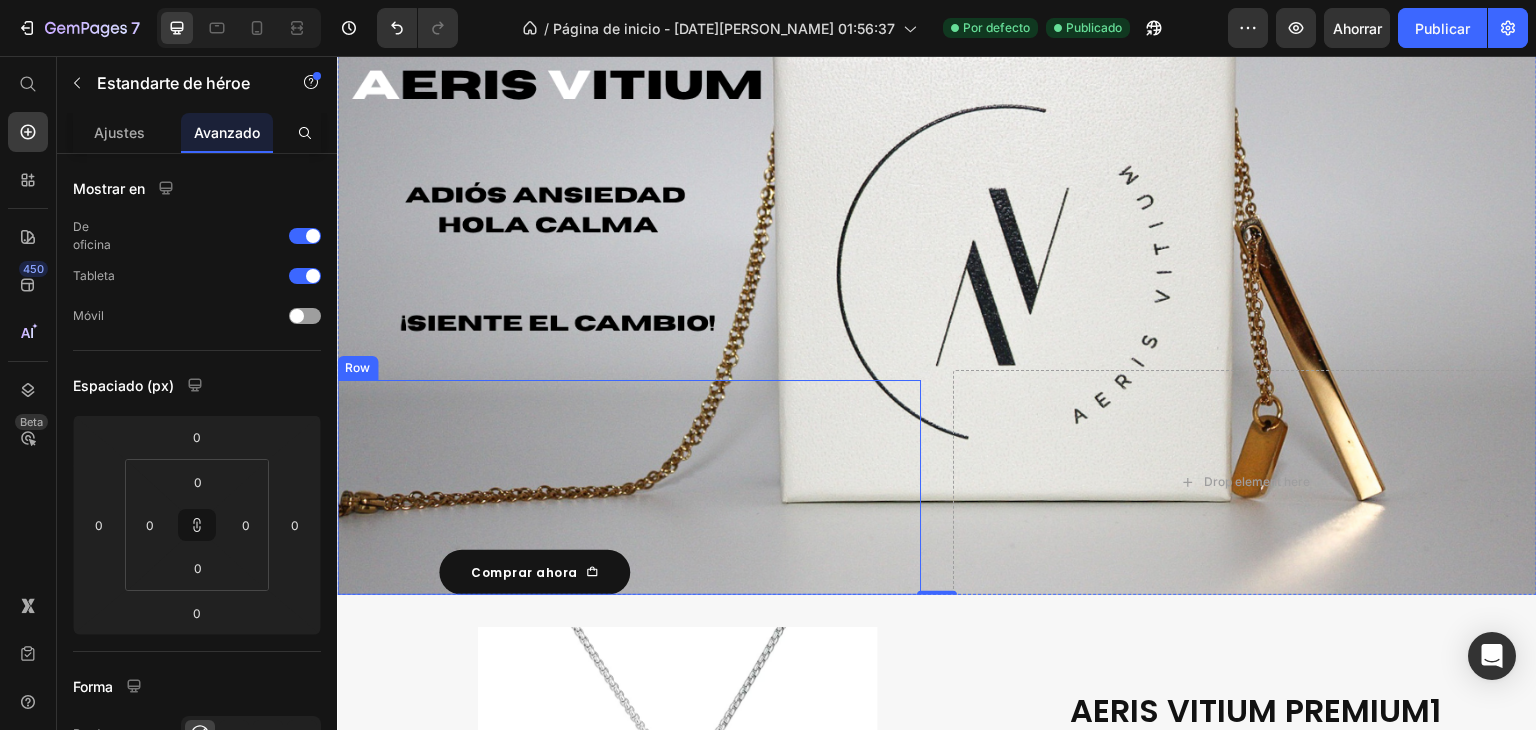 click on "Text Block
Comprar ahora Button Row" at bounding box center (629, 488) 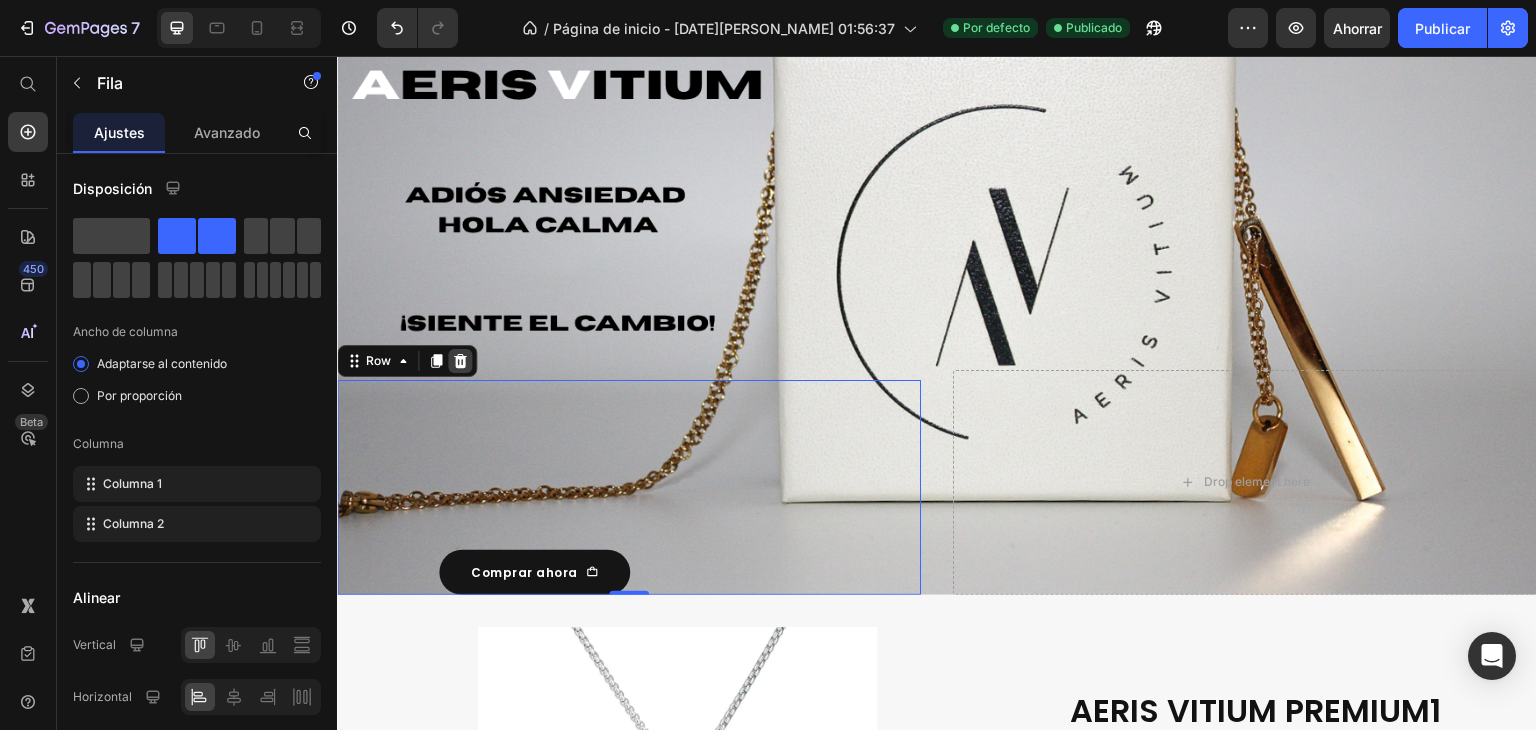 click 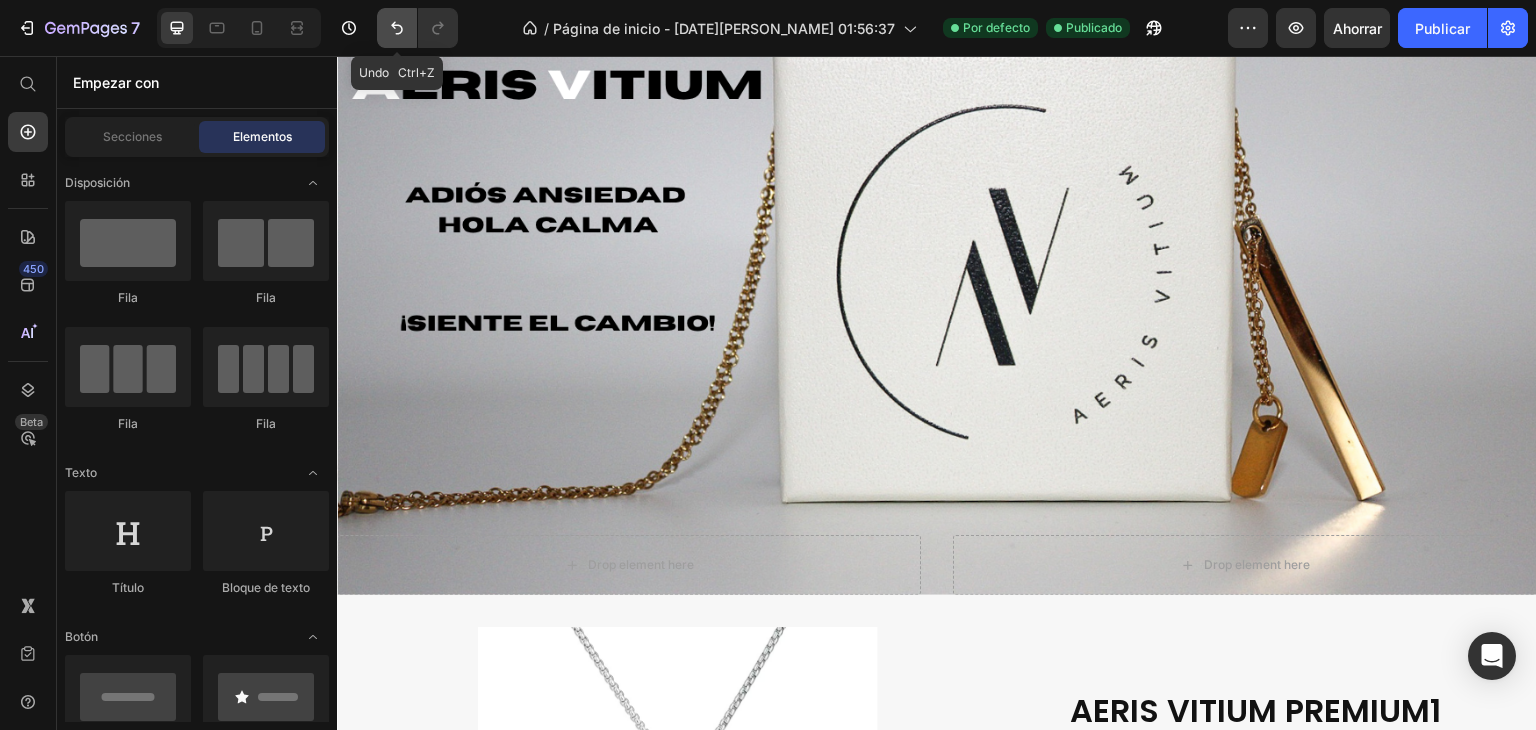 click 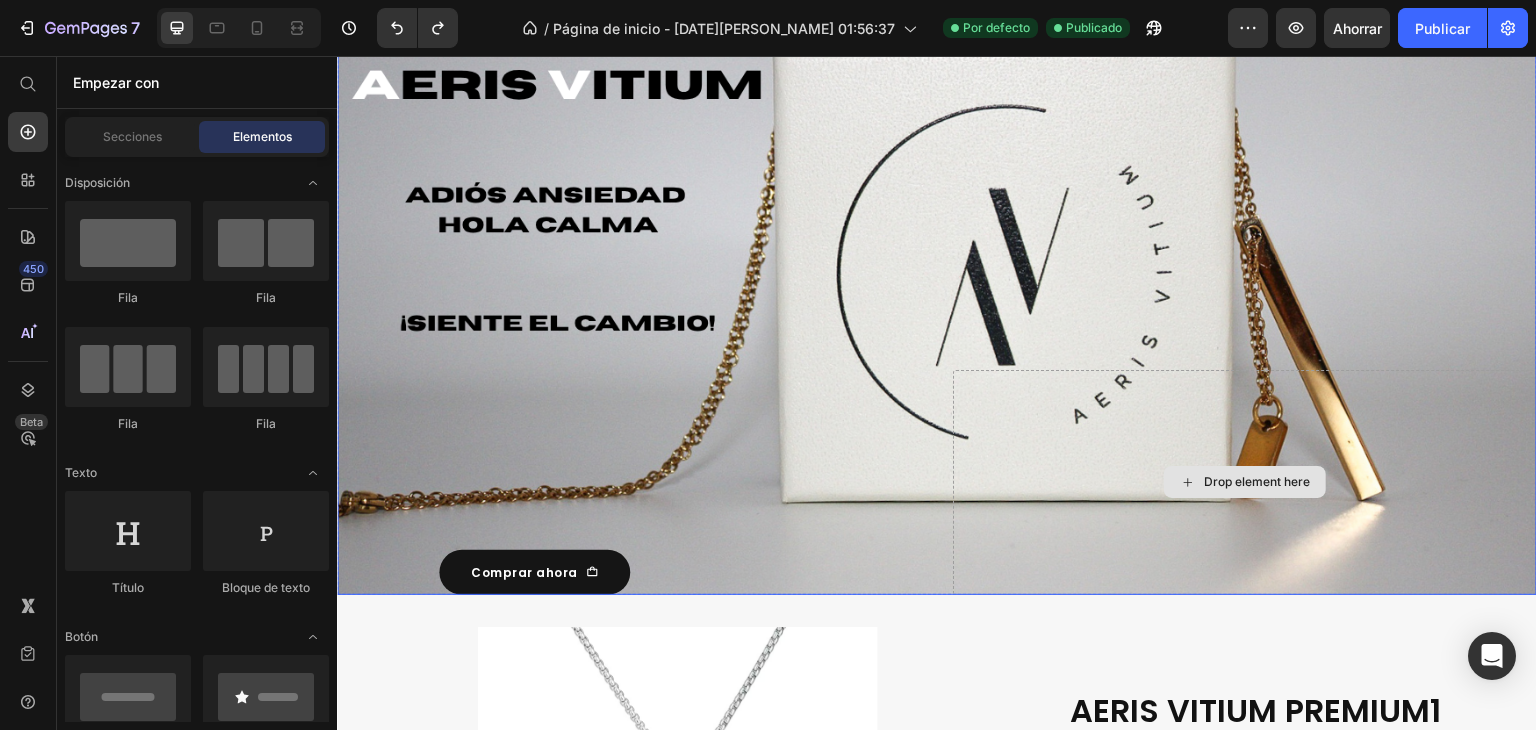 click on "Drop element here" at bounding box center (1245, 483) 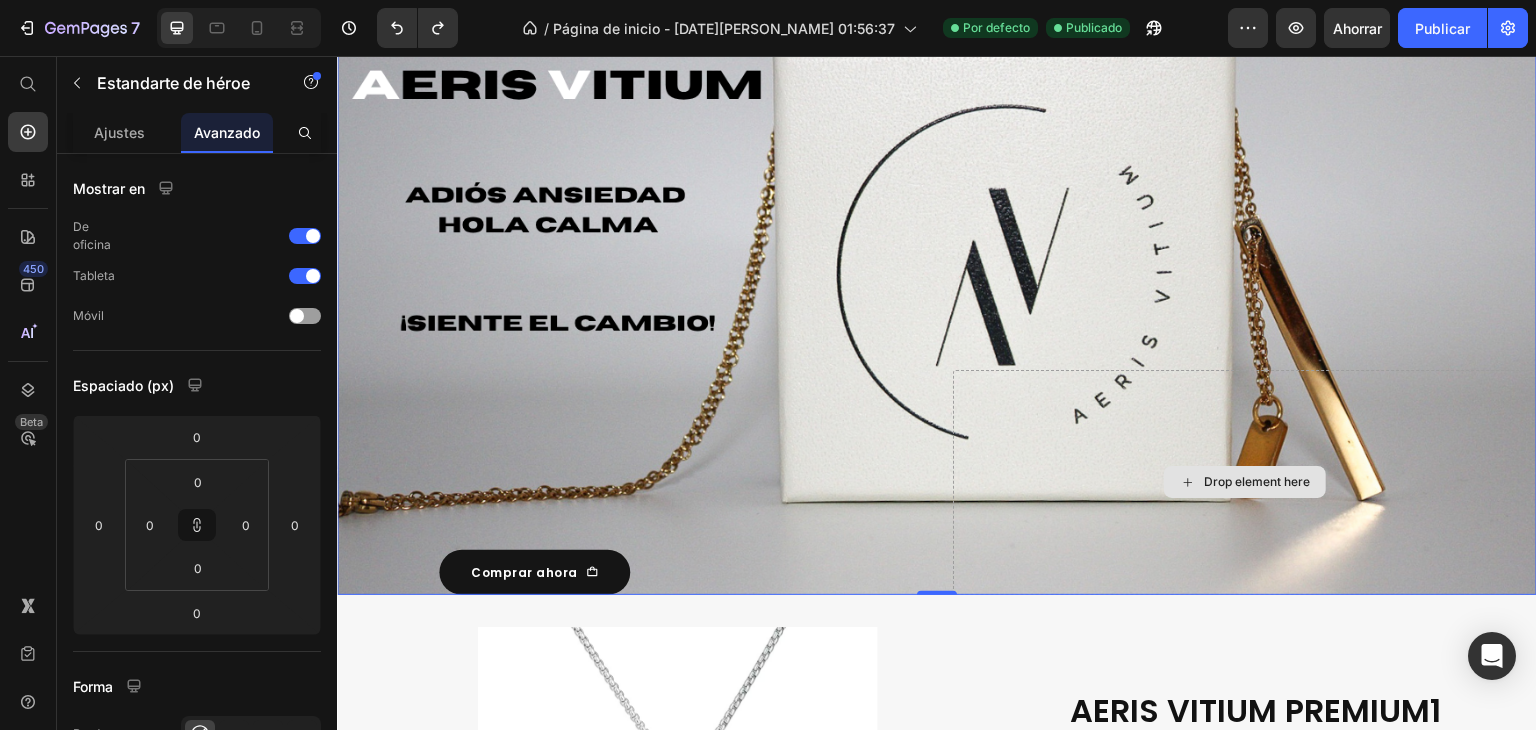 click on "Drop element here" at bounding box center (1257, 482) 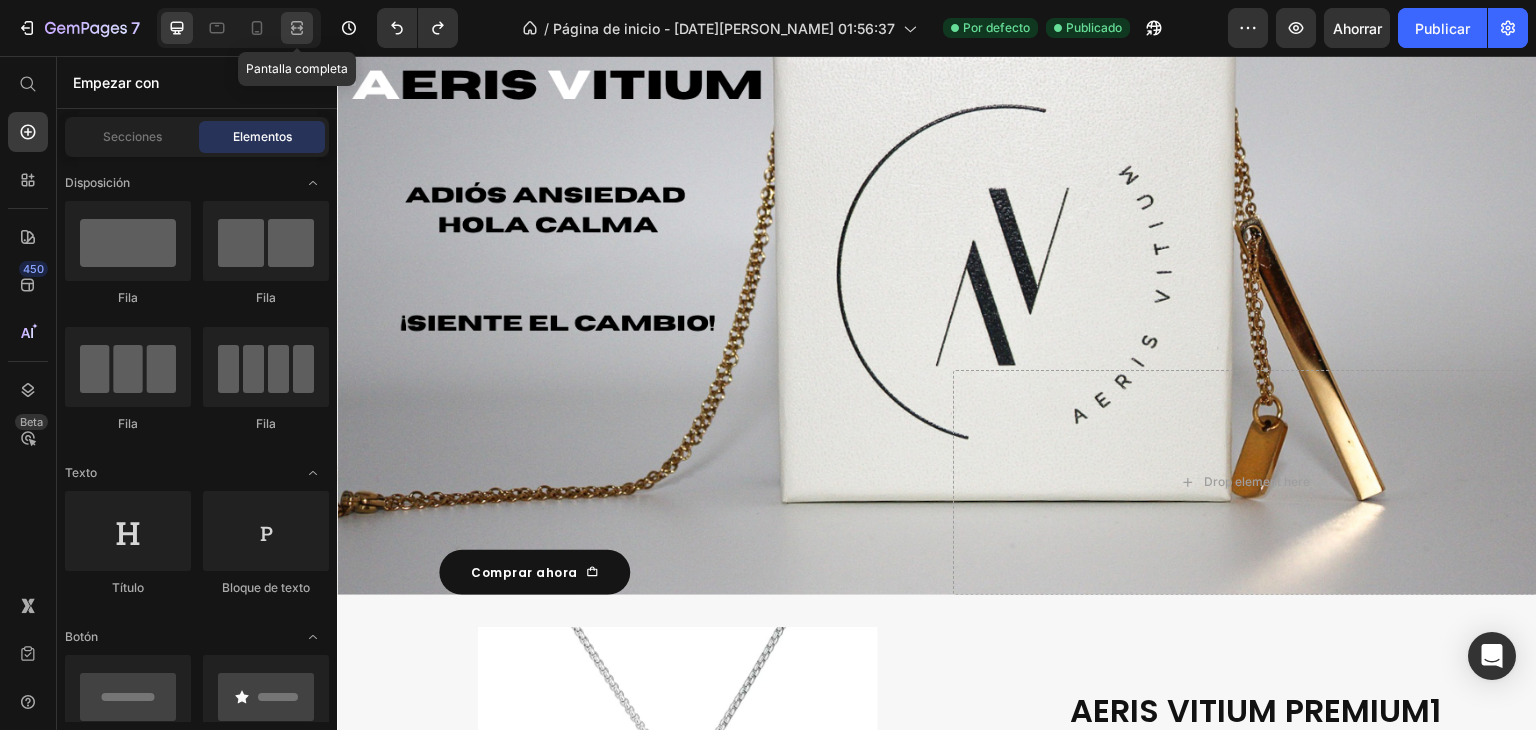 click 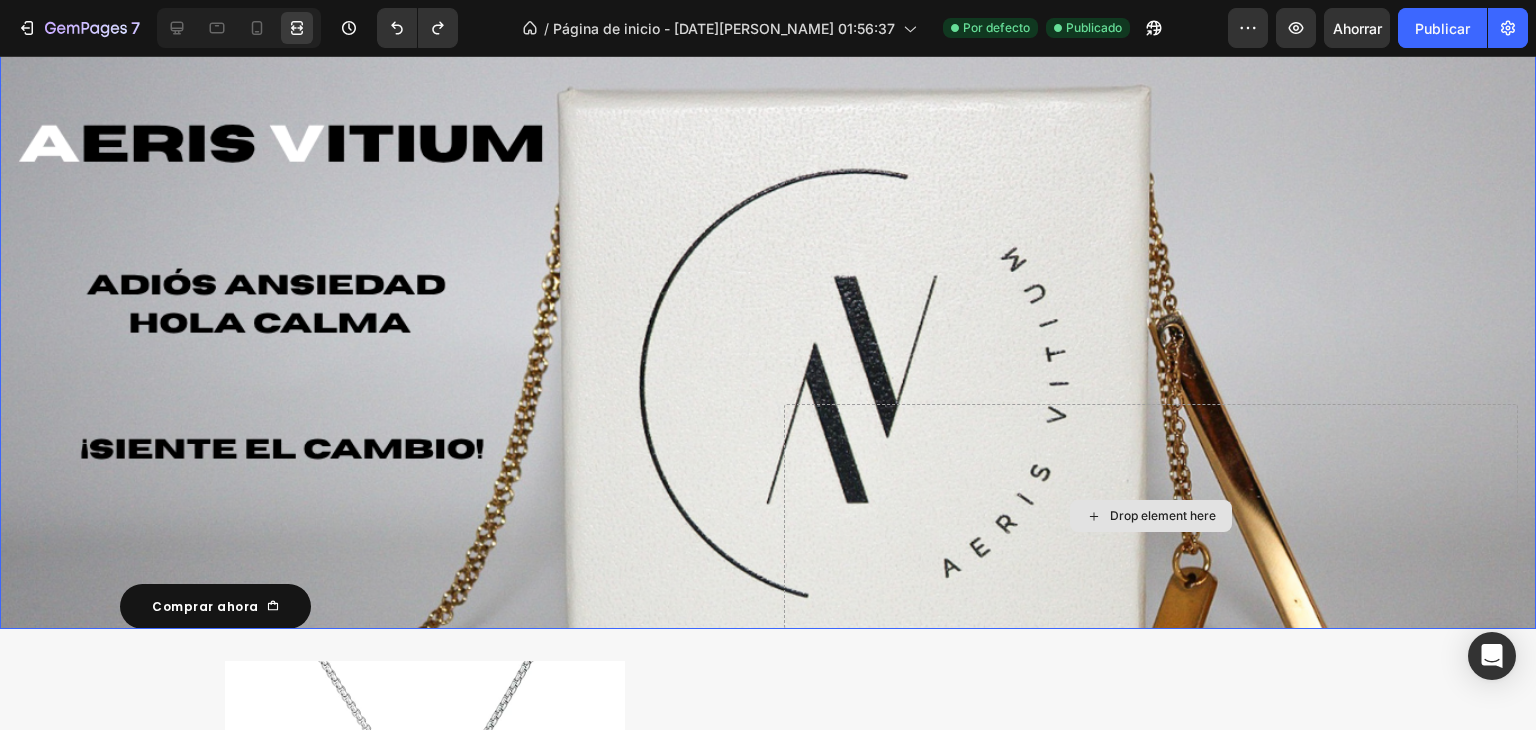 scroll, scrollTop: 332, scrollLeft: 0, axis: vertical 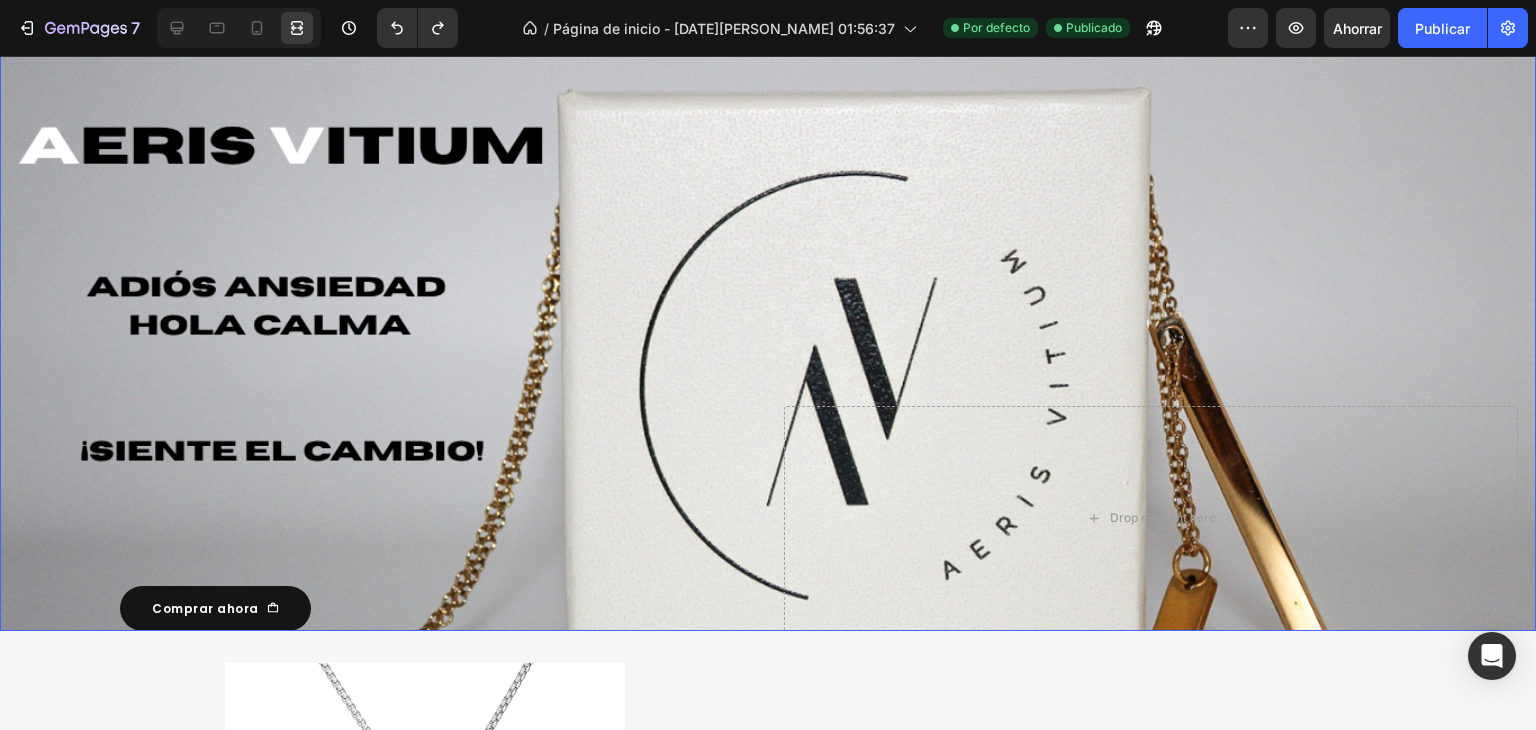 click at bounding box center (768, 331) 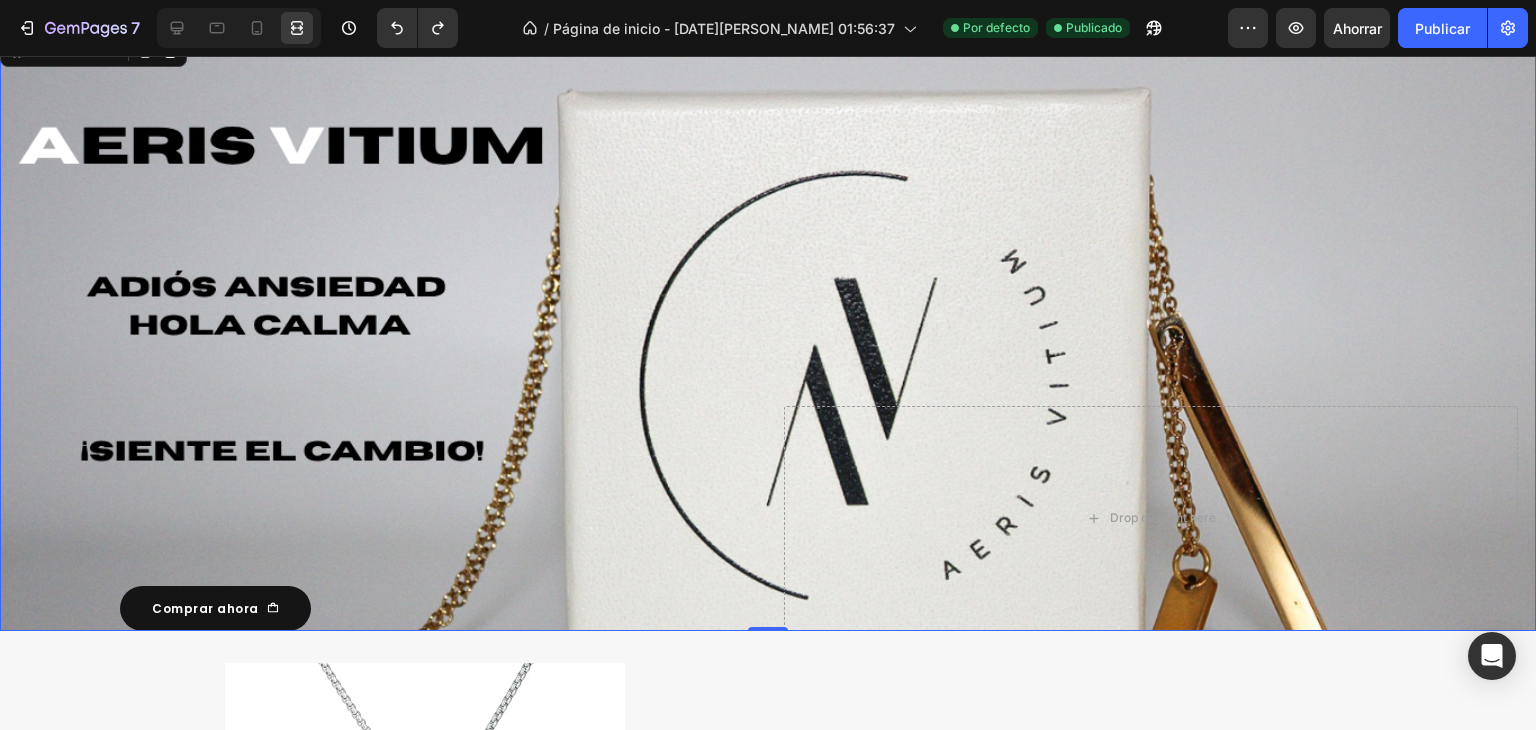 click on "Image [PERSON_NAME], Adiós Ansiedad. ¡siente el cambio! Text Block Comprar Button ENVIOS GRATIS Text
25% DE DESCUENTO Text
ENVIOS GRATIS Text
25% DE DESCUENTO Text
ENVIOS GRATIS Text
25% DE DESCUENTO Text
ENVIOS GRATIS Text
25% DE DESCUENTO Text
ENVIOS GRATIS Text
25% DE DESCUENTO Text
ENVIOS GRATIS Text
25% DE DESCUENTO Text
ENVIOS GRATIS Text
25% DE DESCUENTO Text
ENVIOS GRATIS Text
25% DE DESCUENTO Text
Marquee Section 1
Drop element here Section 2 Text Block
Comprar ahora Button Row
Drop element here Hero Banner   0 Section 3 Product Images AERIS VITIUM PREMIUM1 Product Title Color: Seafoam [PERSON_NAME] Seafoam [PERSON_NAME] Seafoam [PERSON_NAME] Black Black Lavender Lavender [PERSON_NAME] Pink [PERSON_NAME] Pink
Row" at bounding box center [768, 3119] 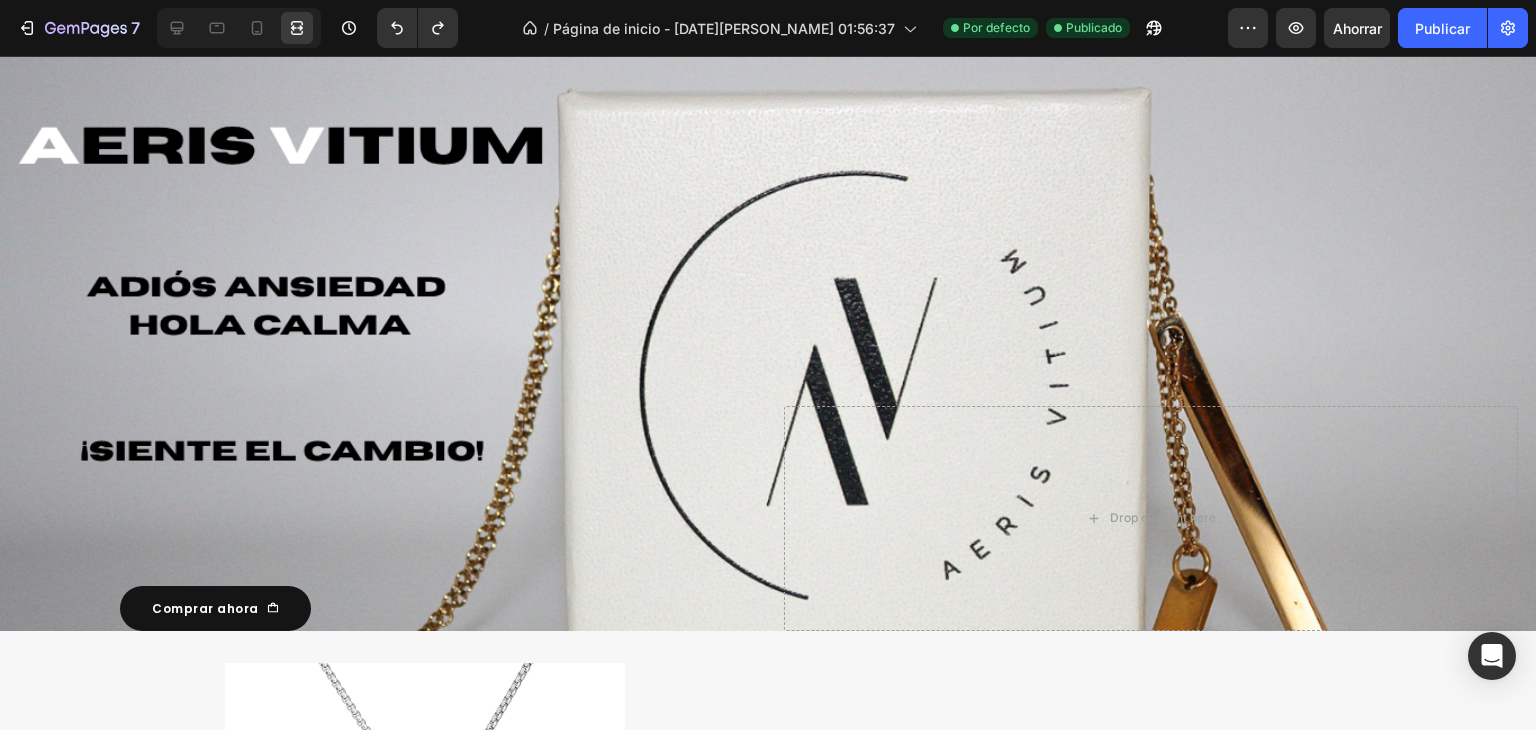 scroll, scrollTop: 0, scrollLeft: 0, axis: both 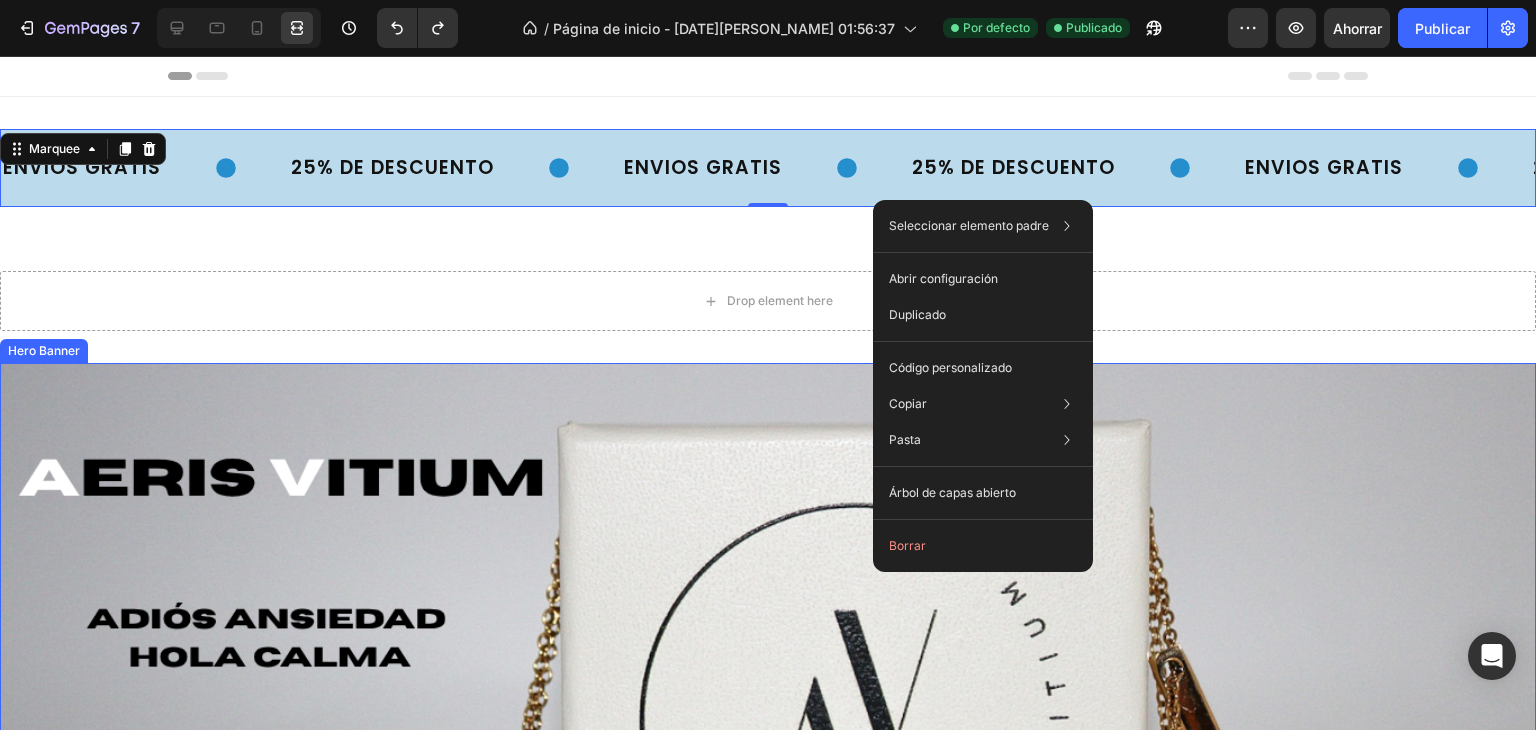 click at bounding box center (768, 663) 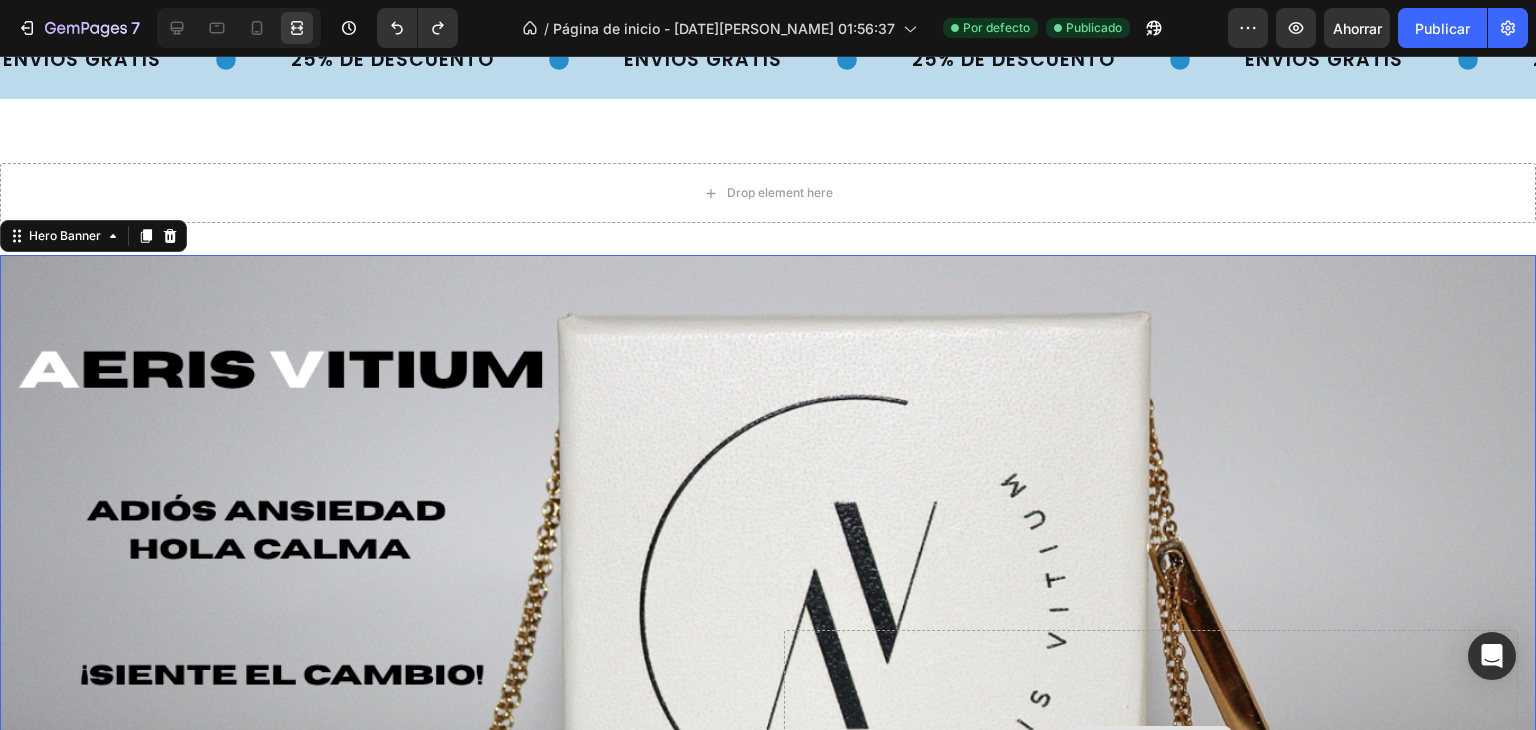 scroll, scrollTop: 268, scrollLeft: 0, axis: vertical 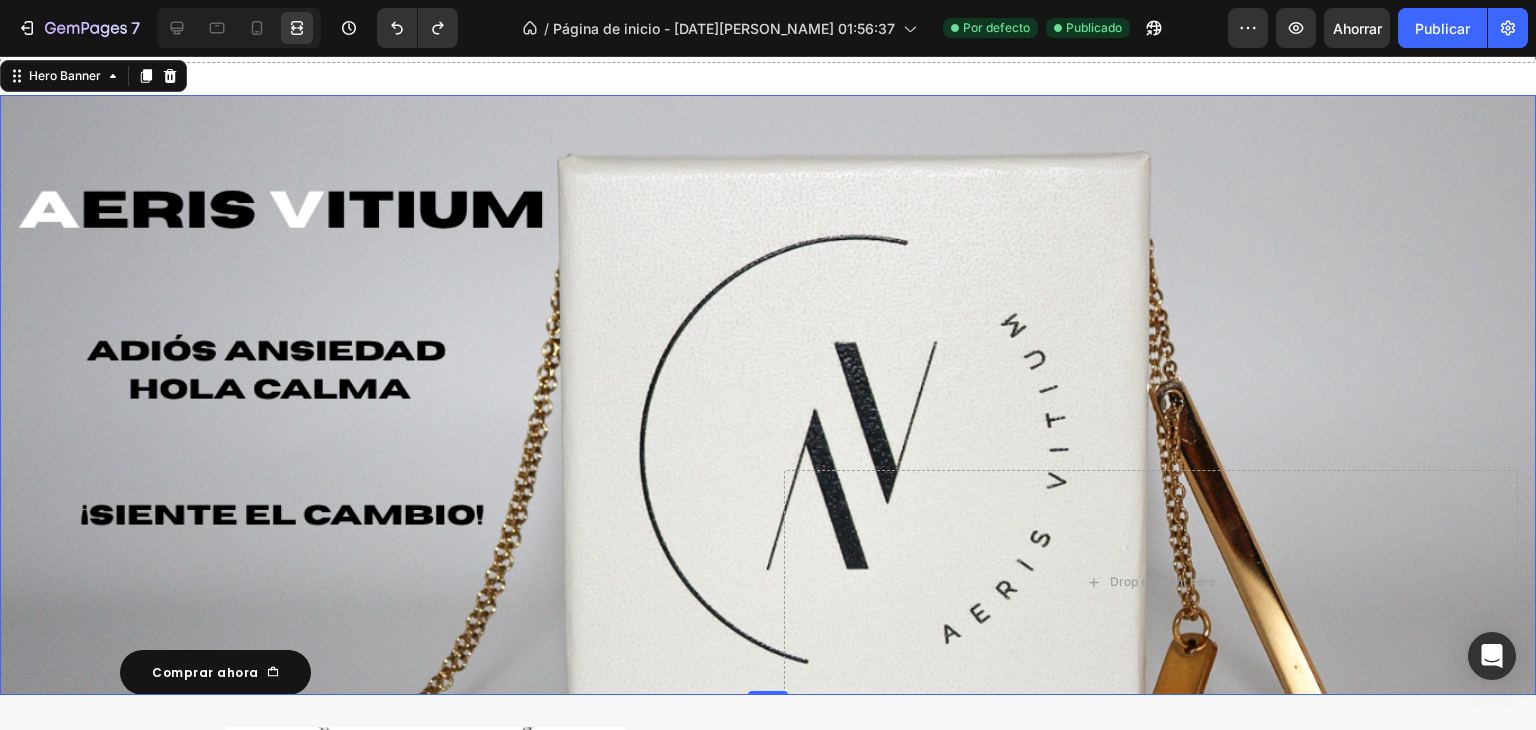 click on "Text Block
Comprar ahora Button Row
Drop element here" at bounding box center (768, 583) 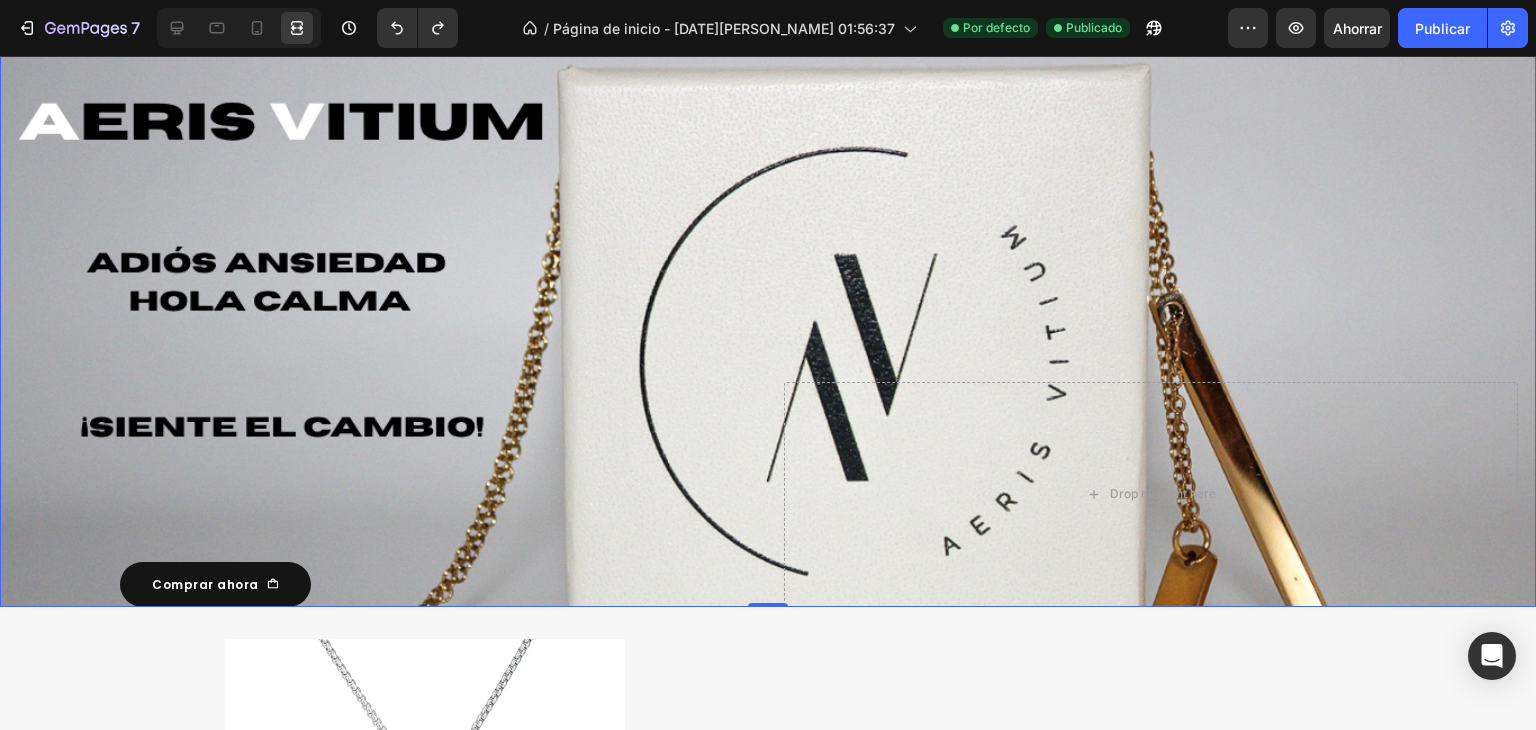 scroll, scrollTop: 356, scrollLeft: 0, axis: vertical 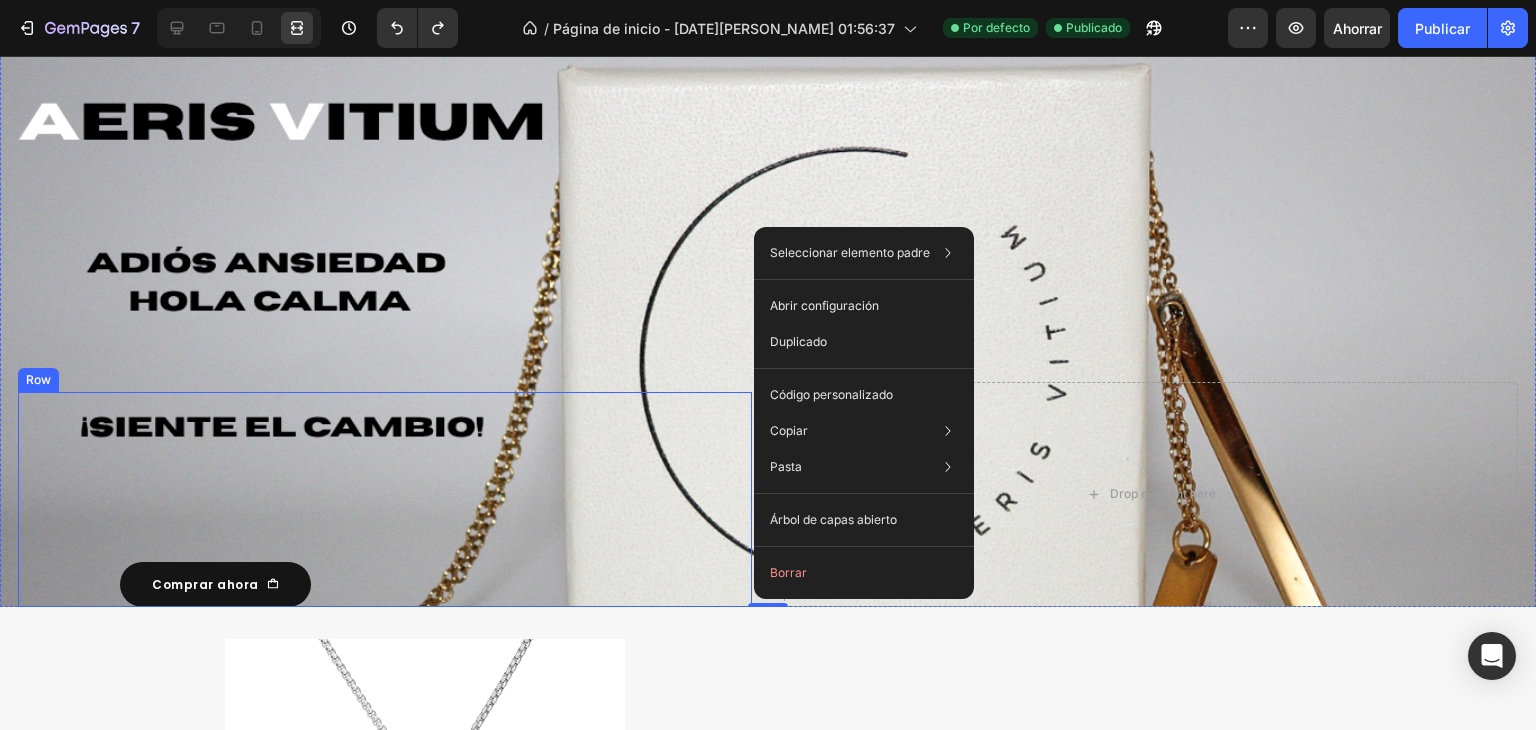 click on "Text Block
Comprar ahora Button Row" at bounding box center [385, 500] 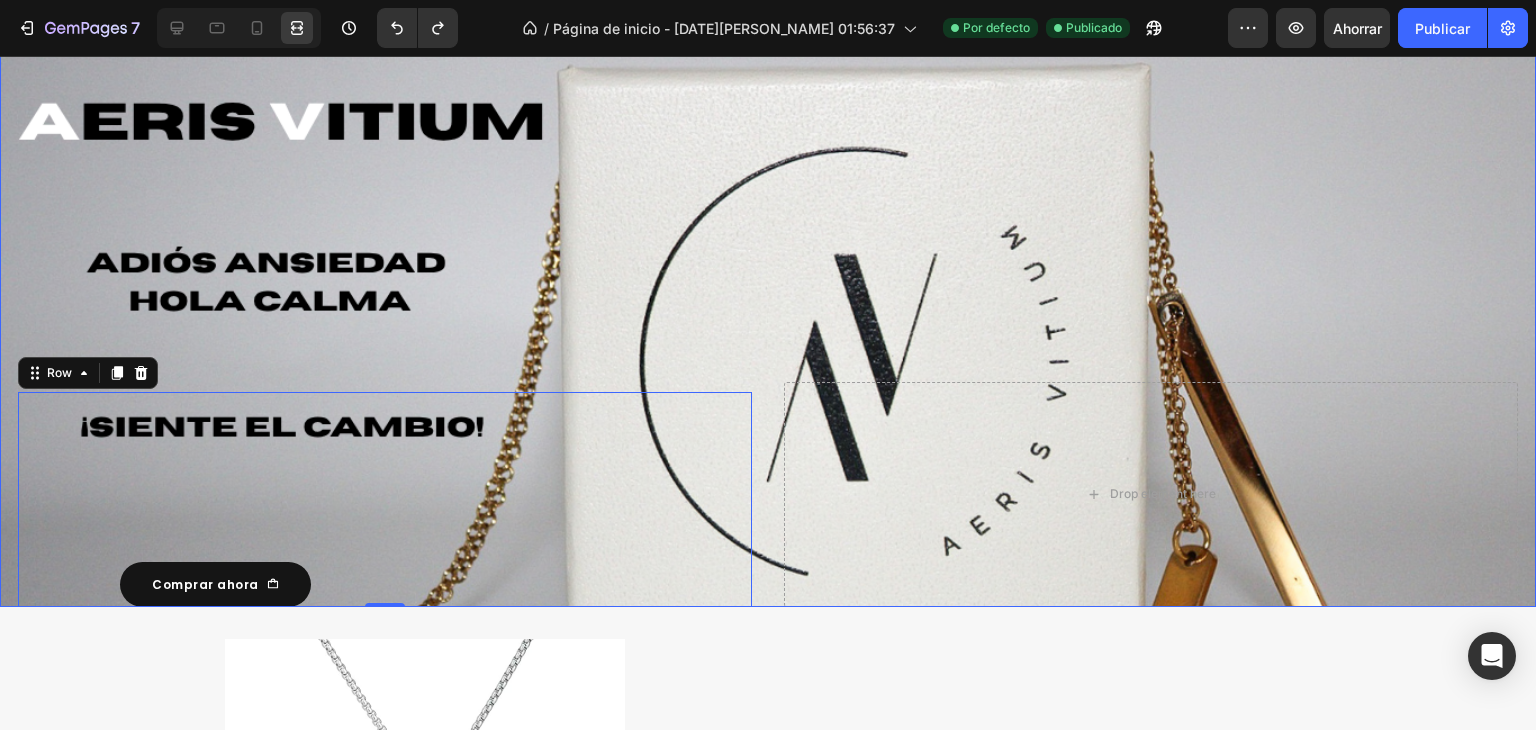scroll, scrollTop: 0, scrollLeft: 0, axis: both 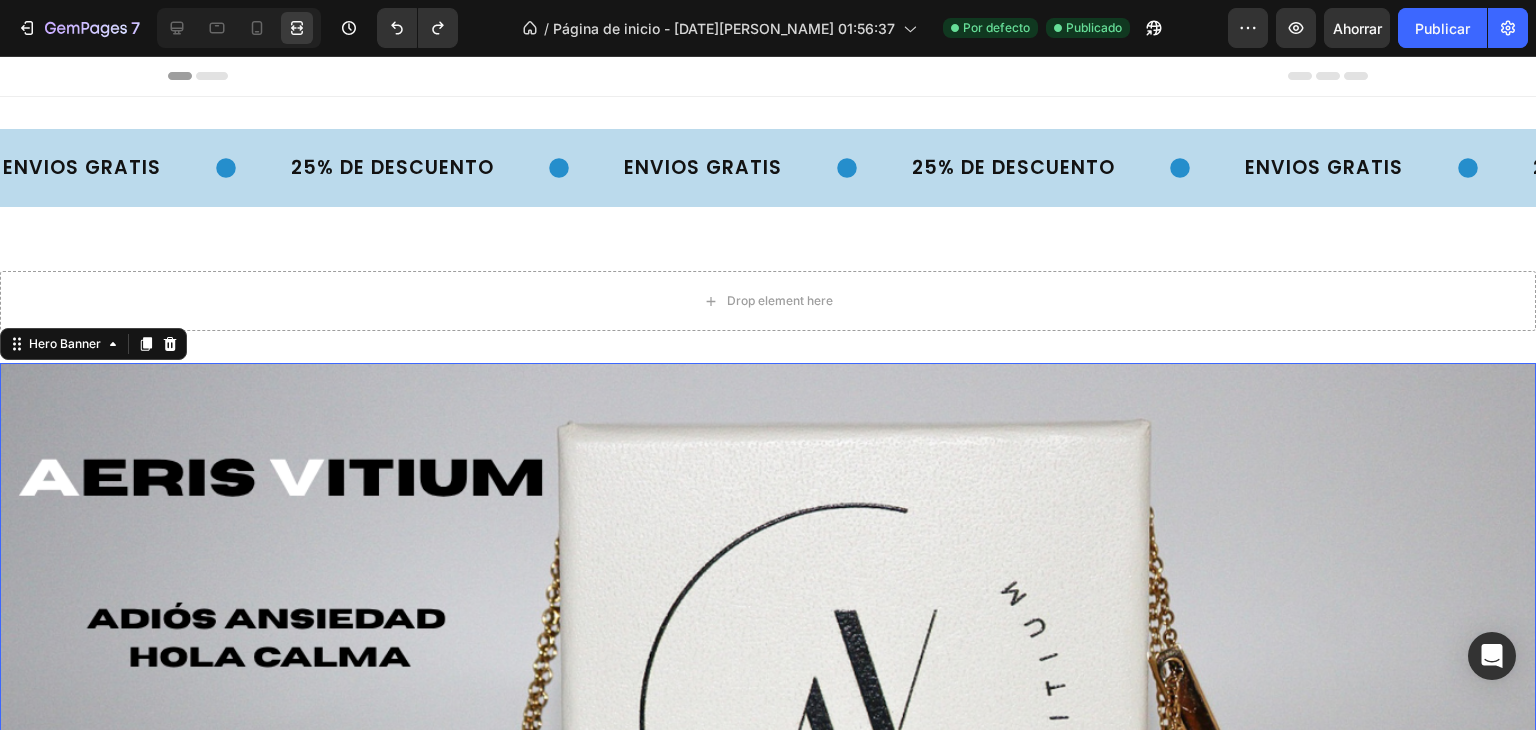 drag, startPoint x: 829, startPoint y: 523, endPoint x: 815, endPoint y: 490, distance: 35.846897 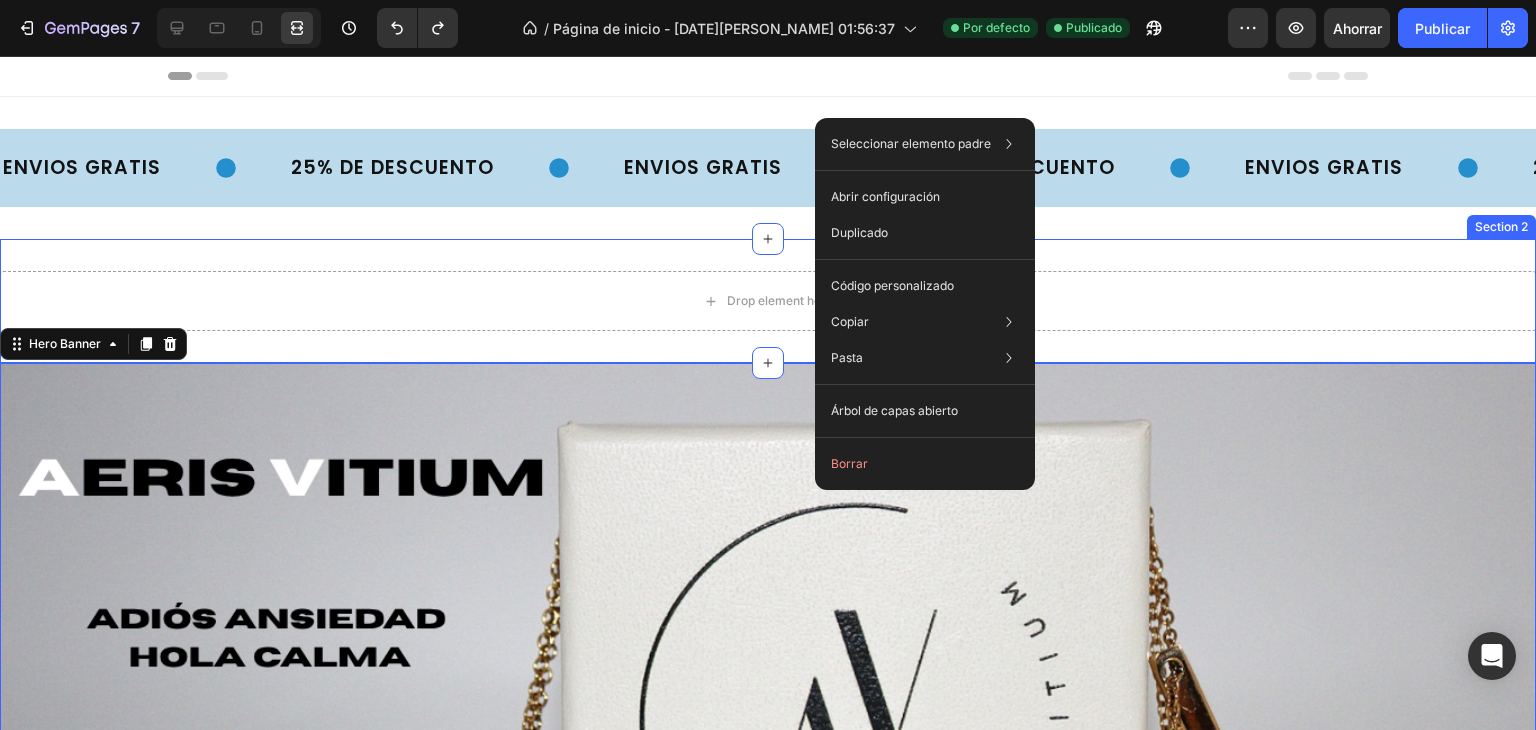 click on "Drop element here Section 2" at bounding box center (768, 301) 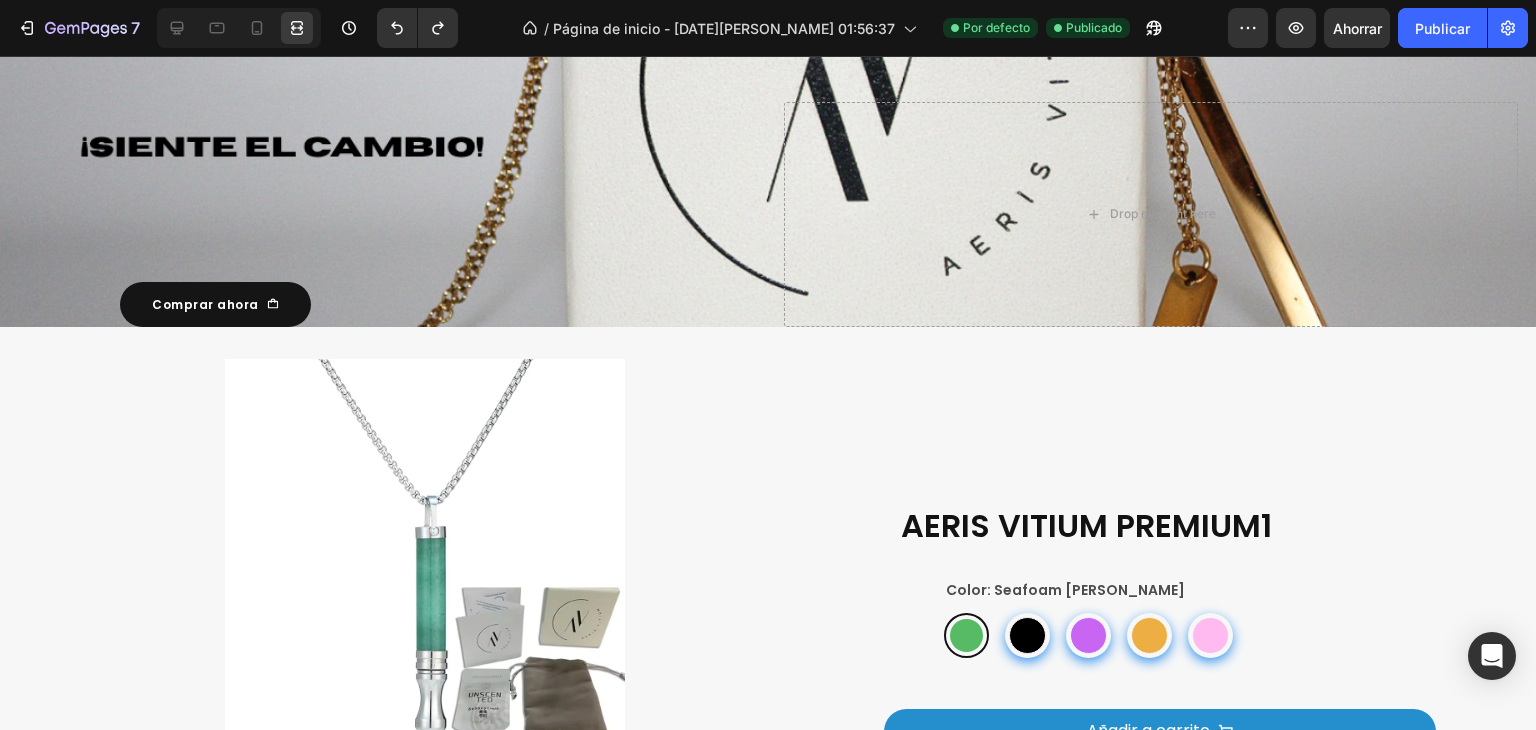 scroll, scrollTop: 636, scrollLeft: 0, axis: vertical 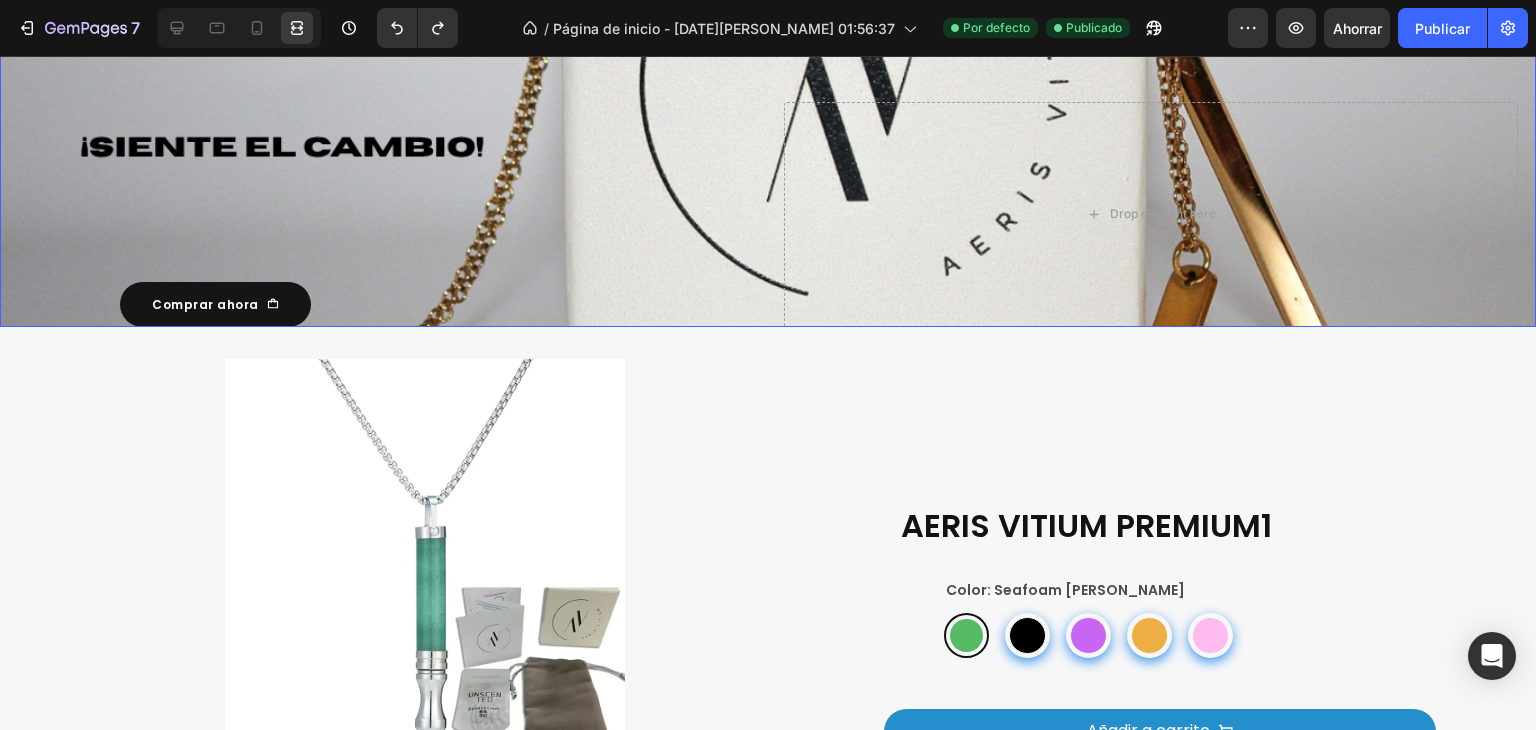 click on "Text Block
Comprar ahora Button Row
Drop element here" at bounding box center (768, 215) 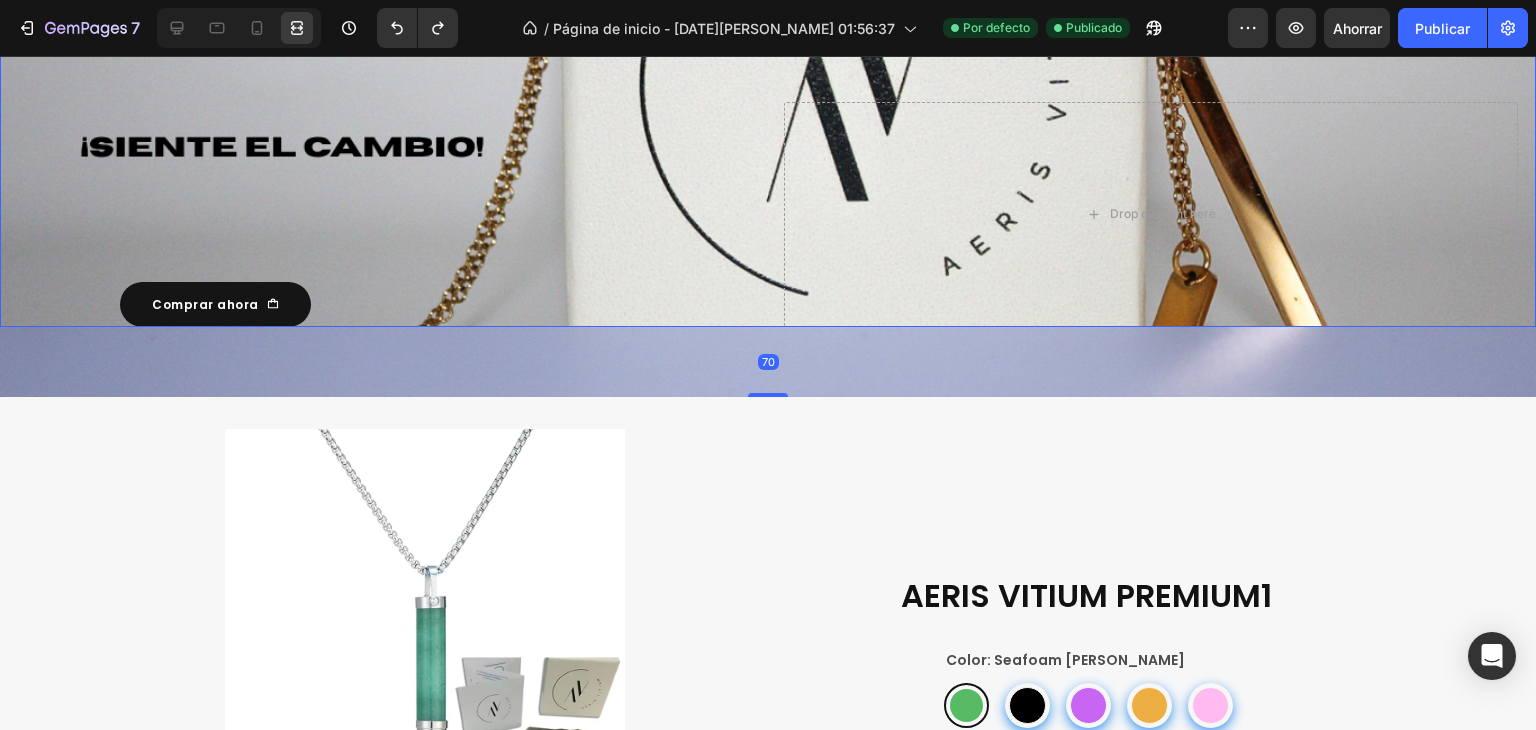 drag, startPoint x: 749, startPoint y: 323, endPoint x: 718, endPoint y: 393, distance: 76.55717 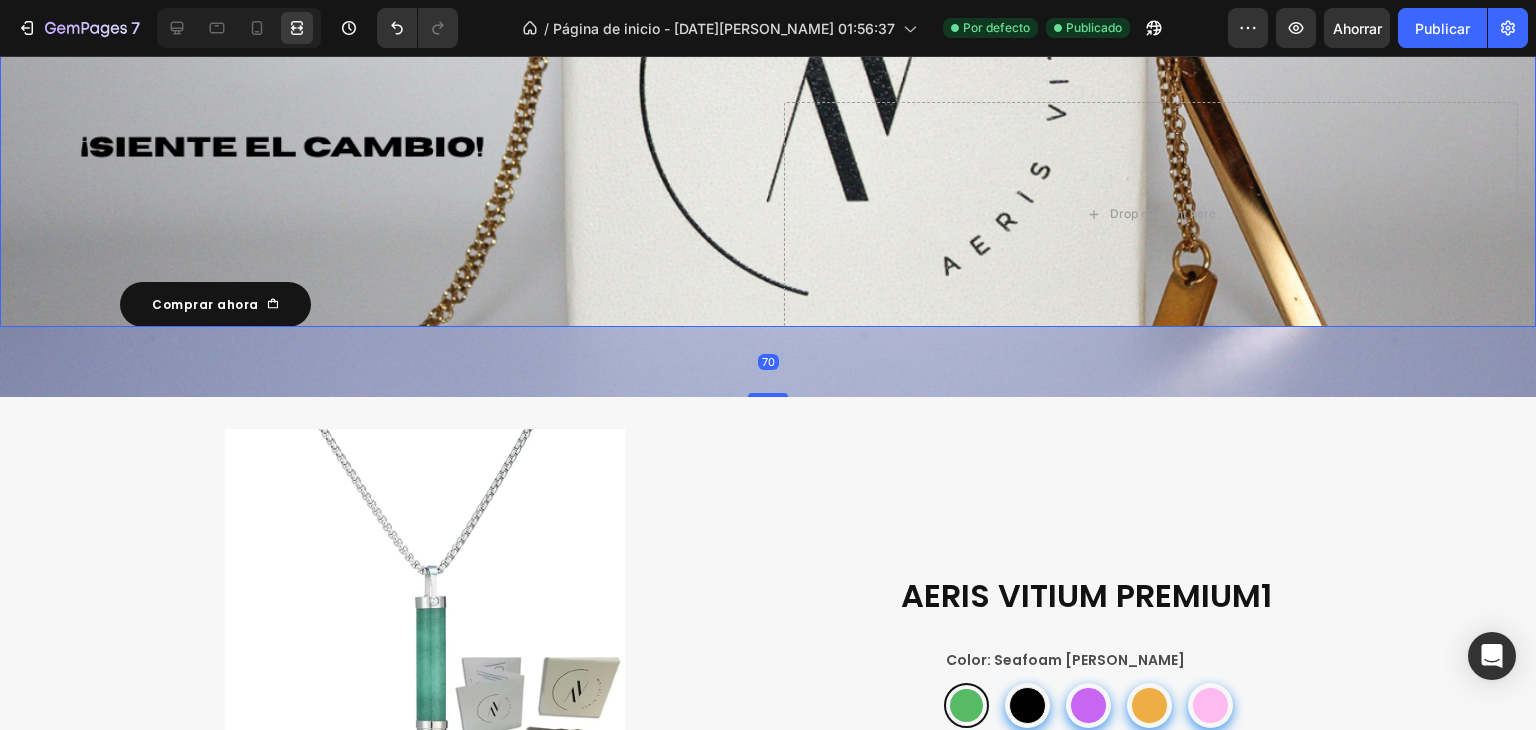 click on "70" at bounding box center (768, 362) 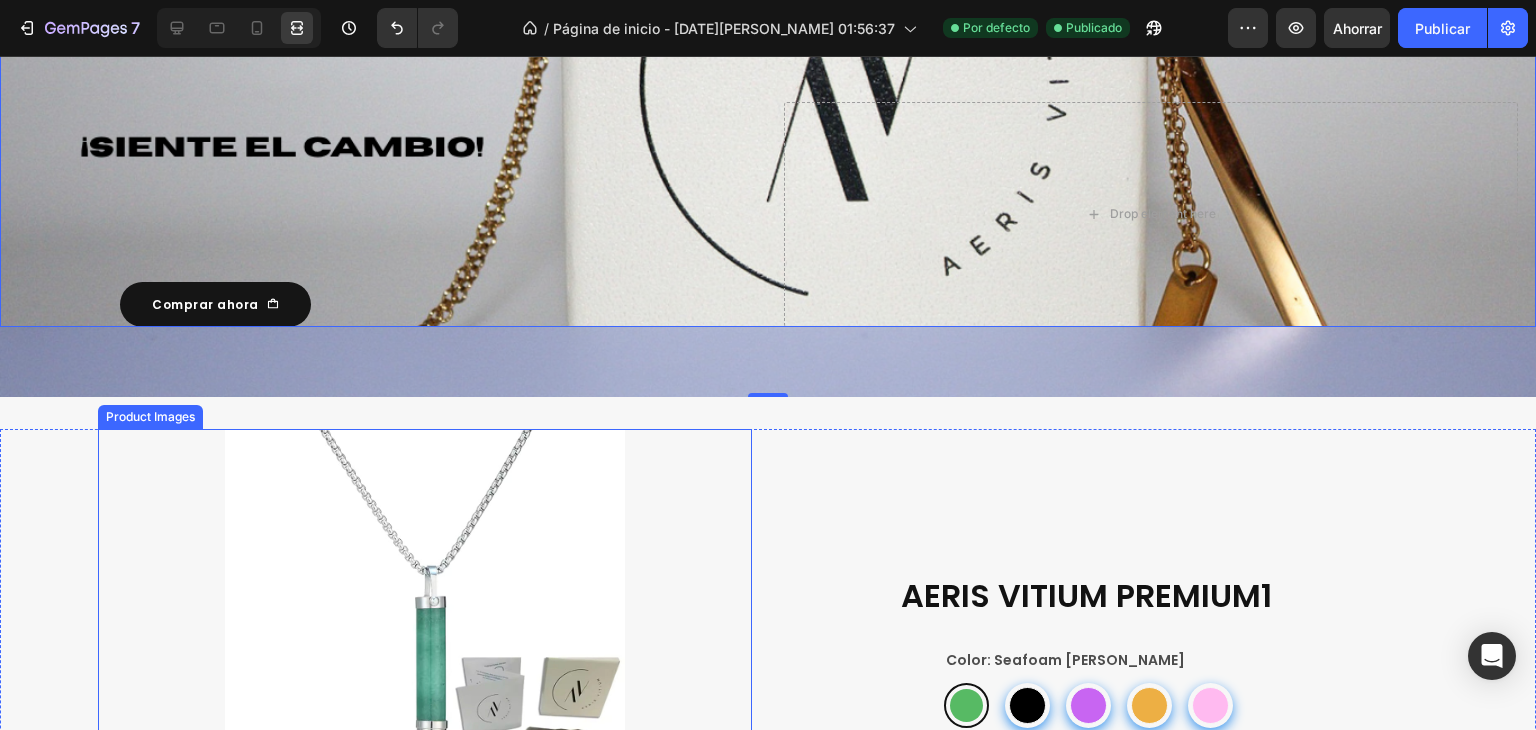 click at bounding box center [425, 629] 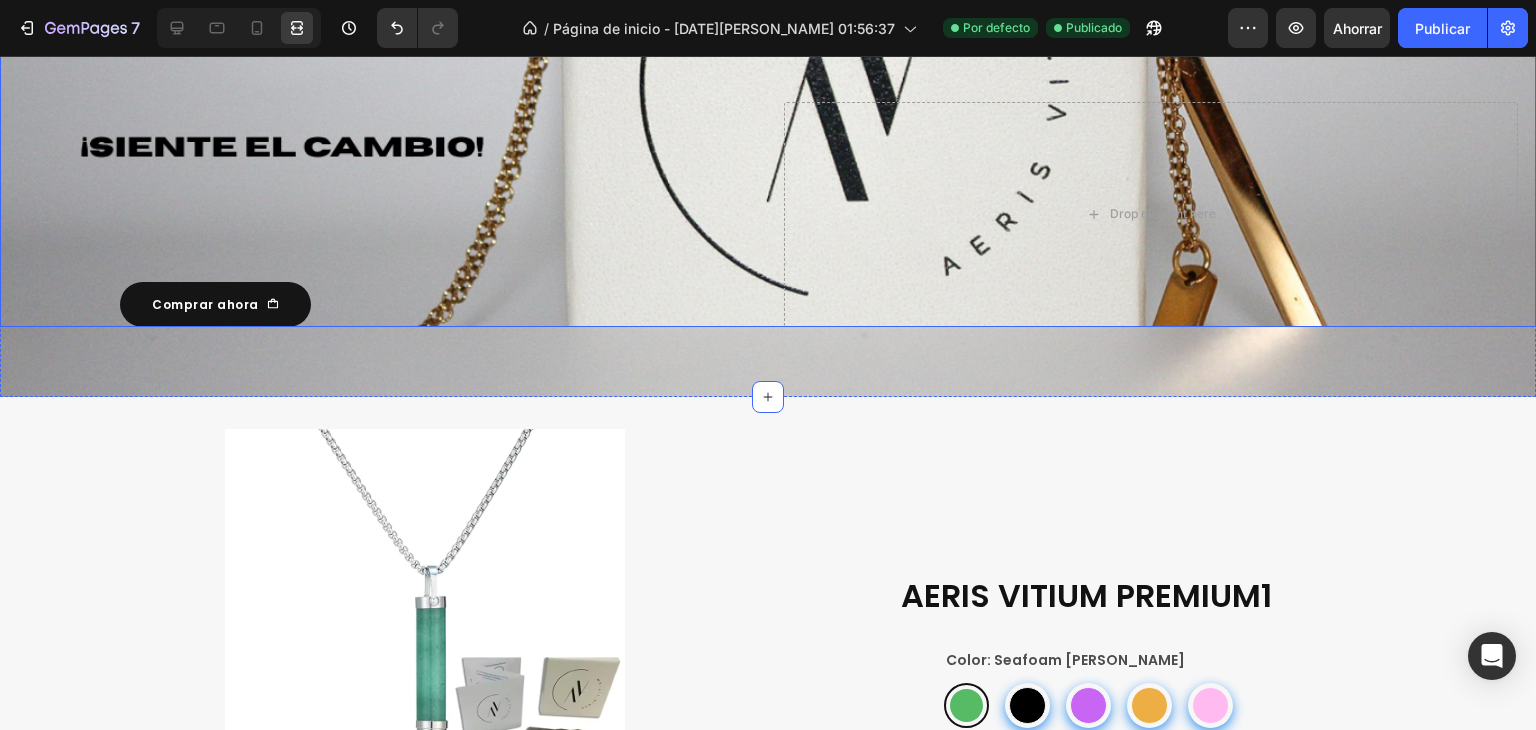 click on "Text Block
Comprar ahora Button Row
Drop element here" at bounding box center (768, 215) 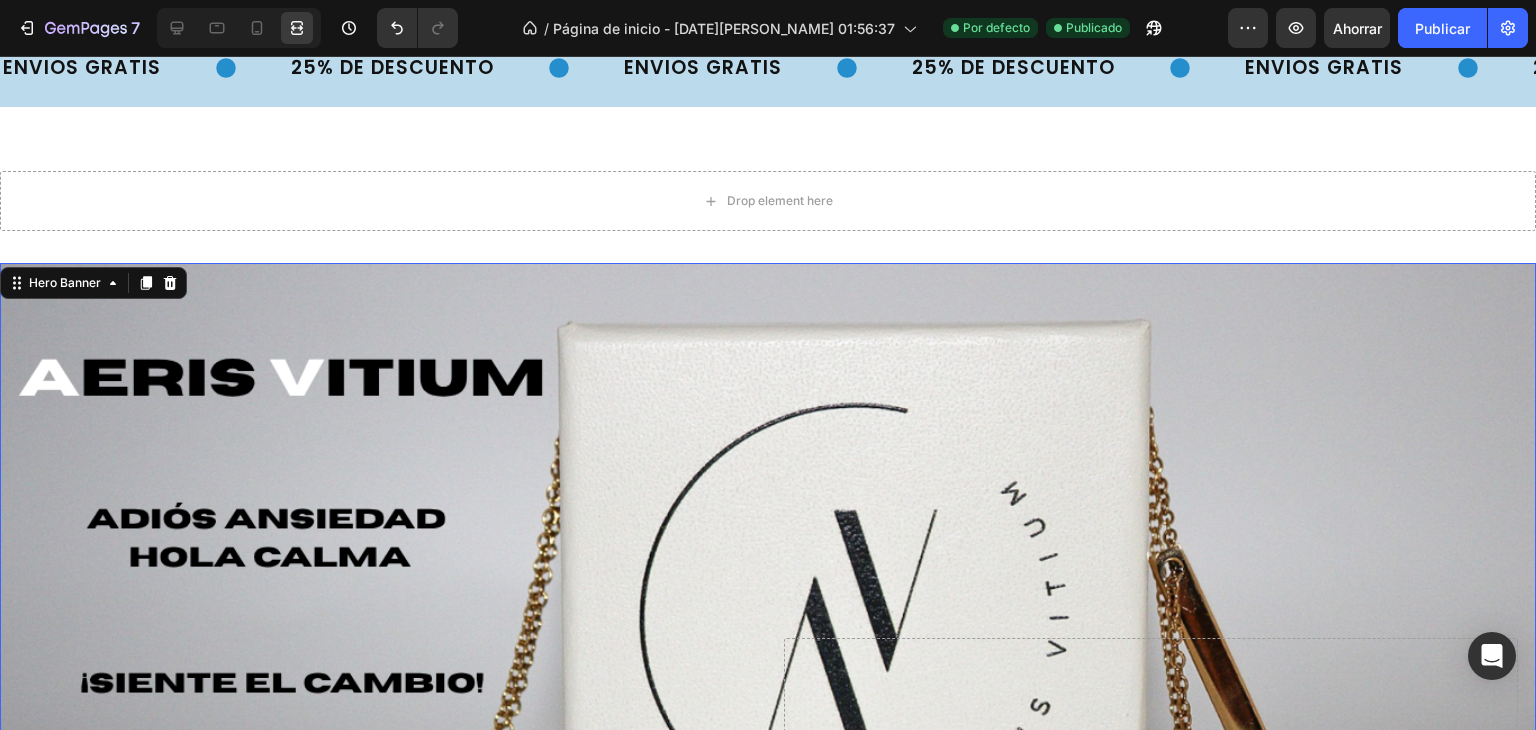 scroll, scrollTop: 196, scrollLeft: 0, axis: vertical 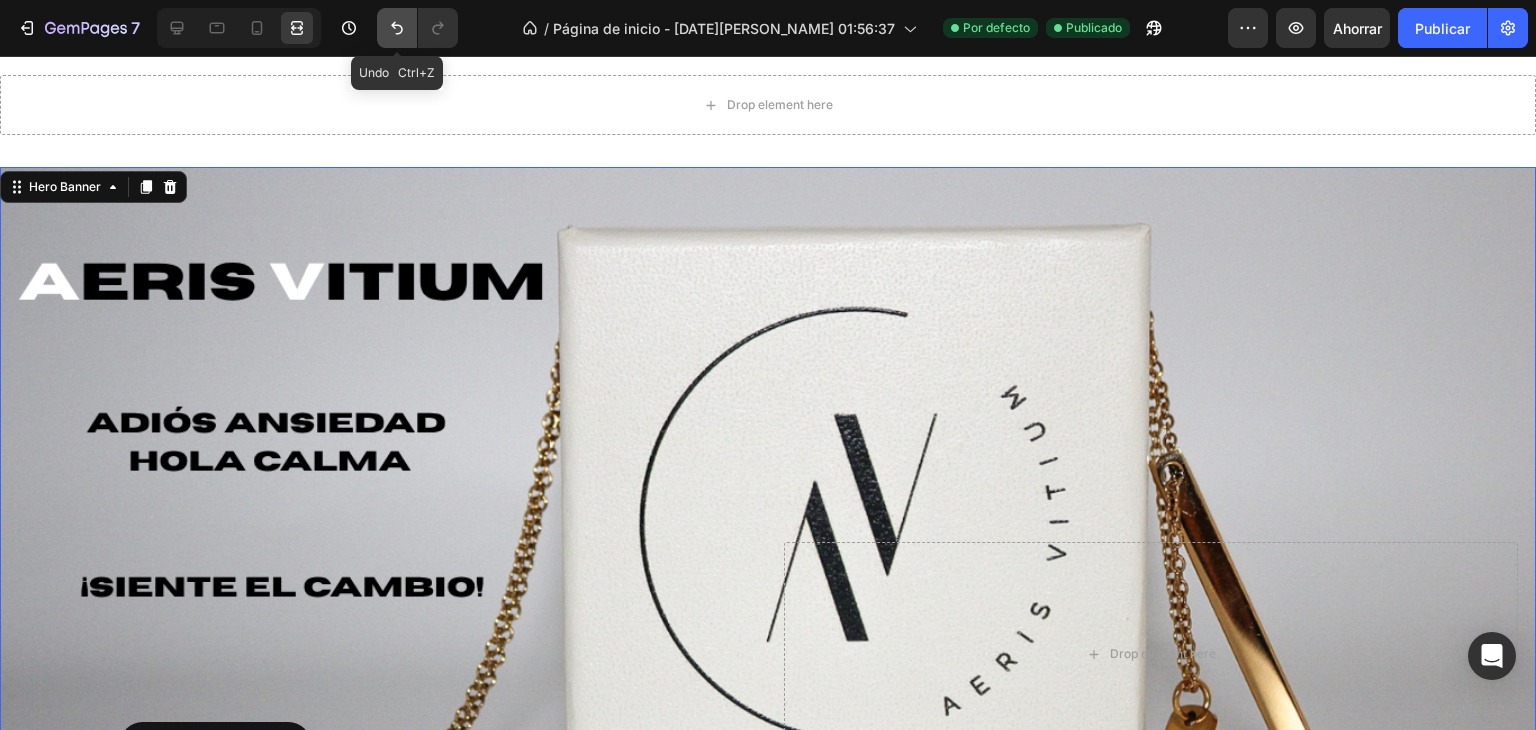 click 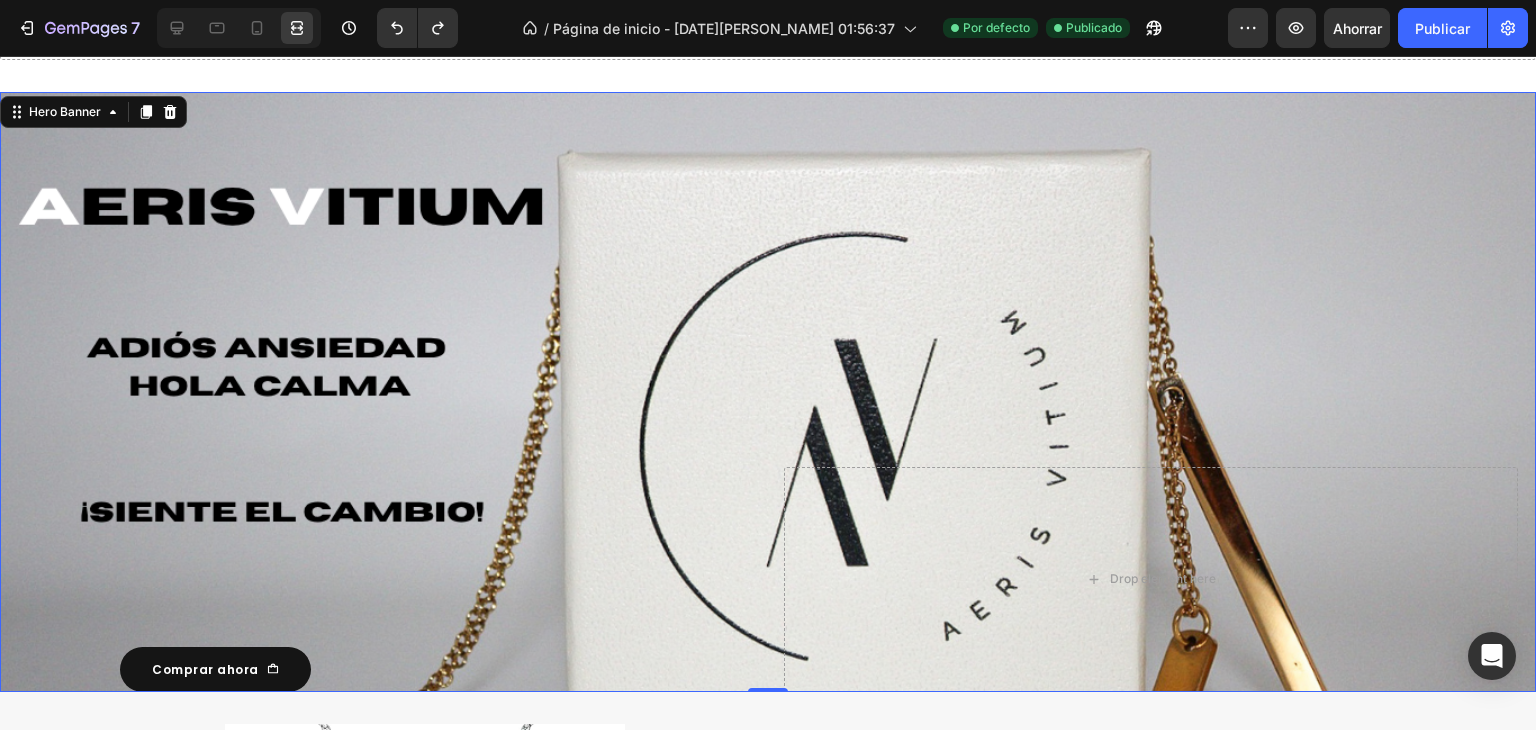 scroll, scrollTop: 219, scrollLeft: 0, axis: vertical 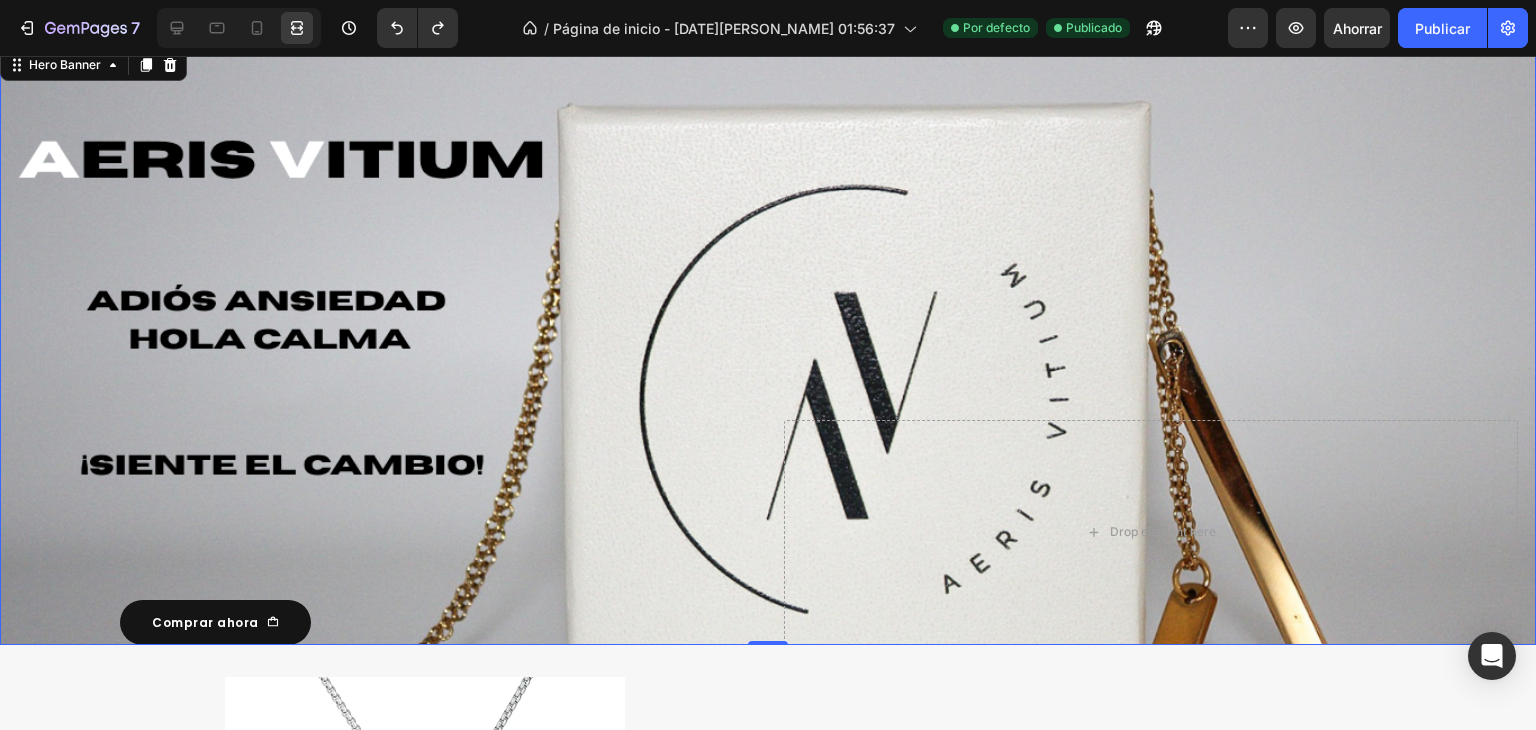 click at bounding box center (768, 345) 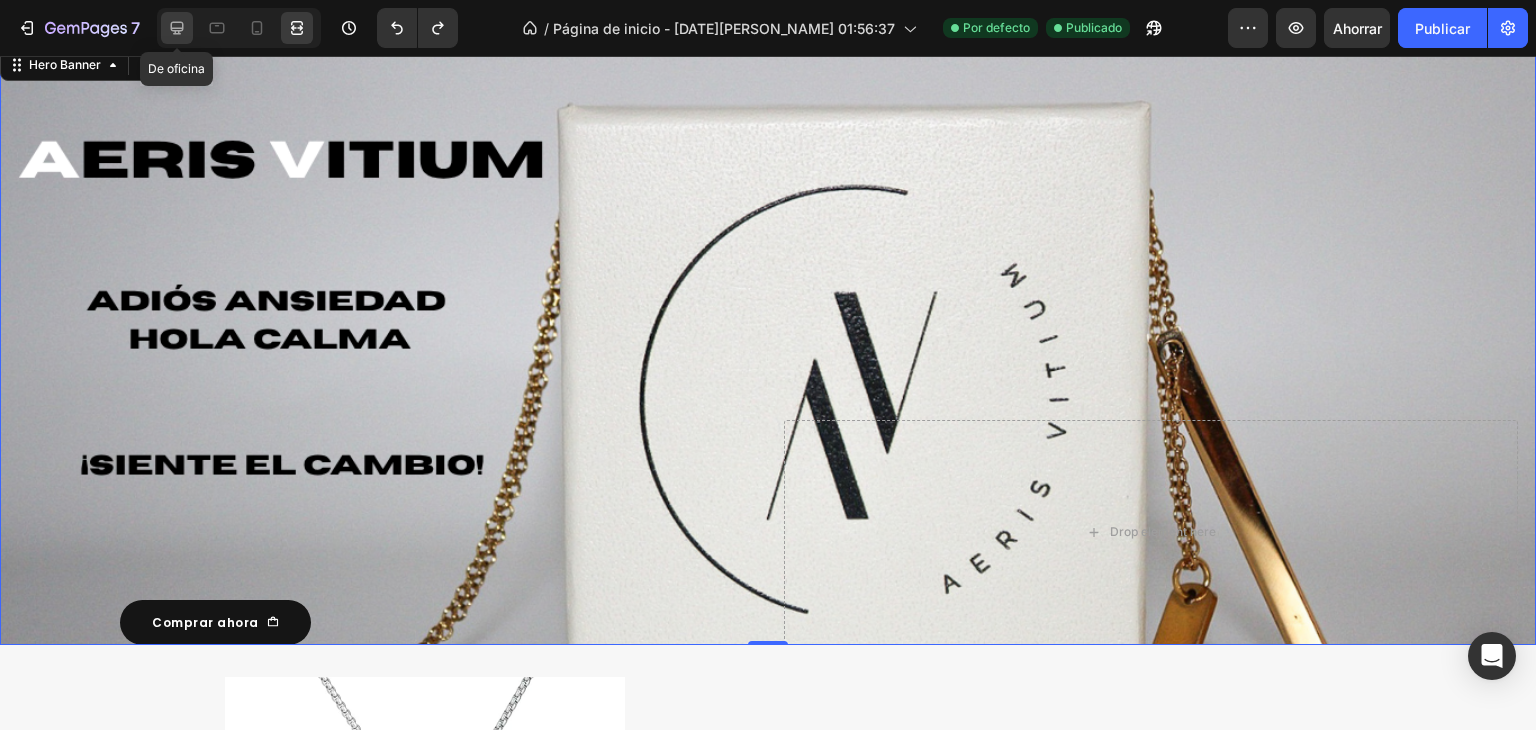 click 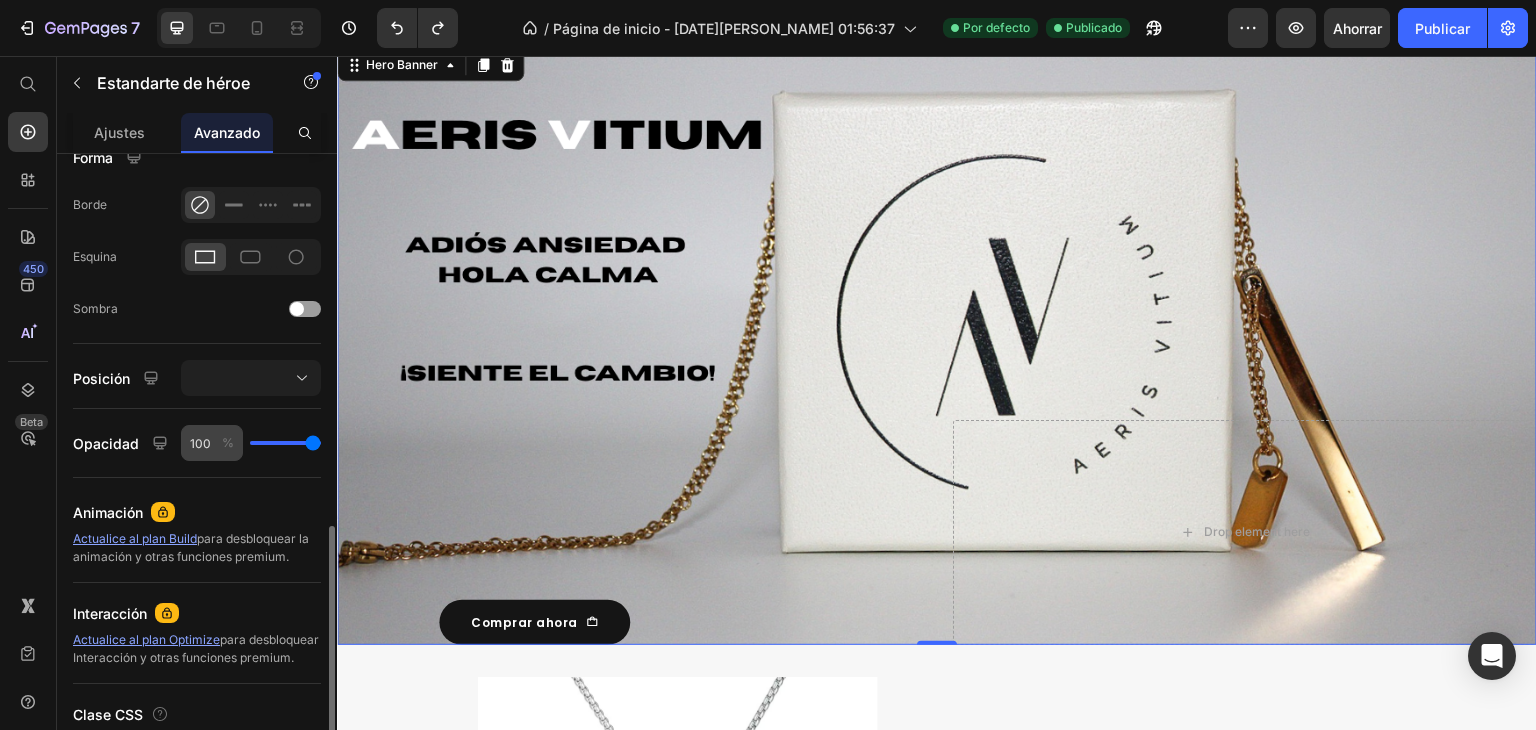 scroll, scrollTop: 610, scrollLeft: 0, axis: vertical 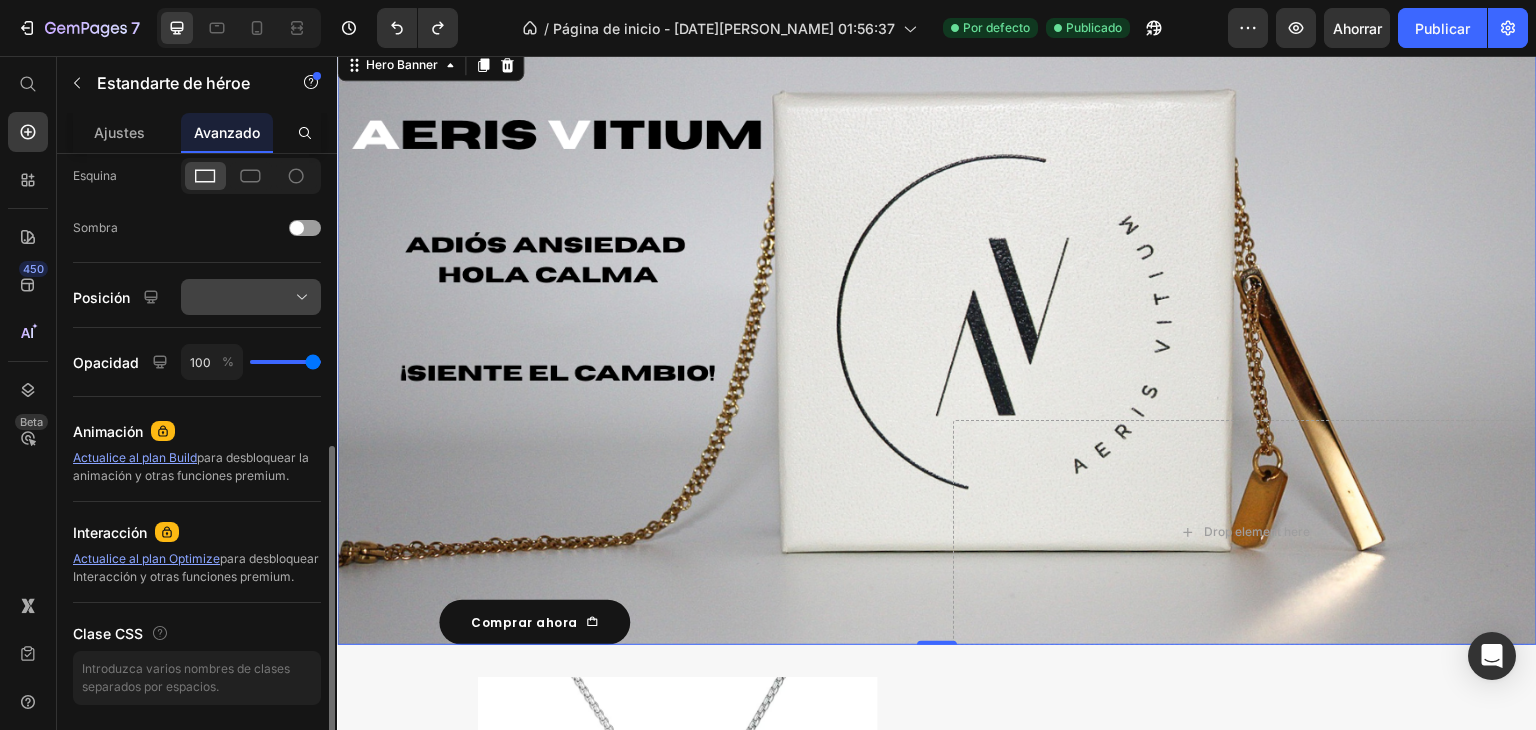click at bounding box center (251, 297) 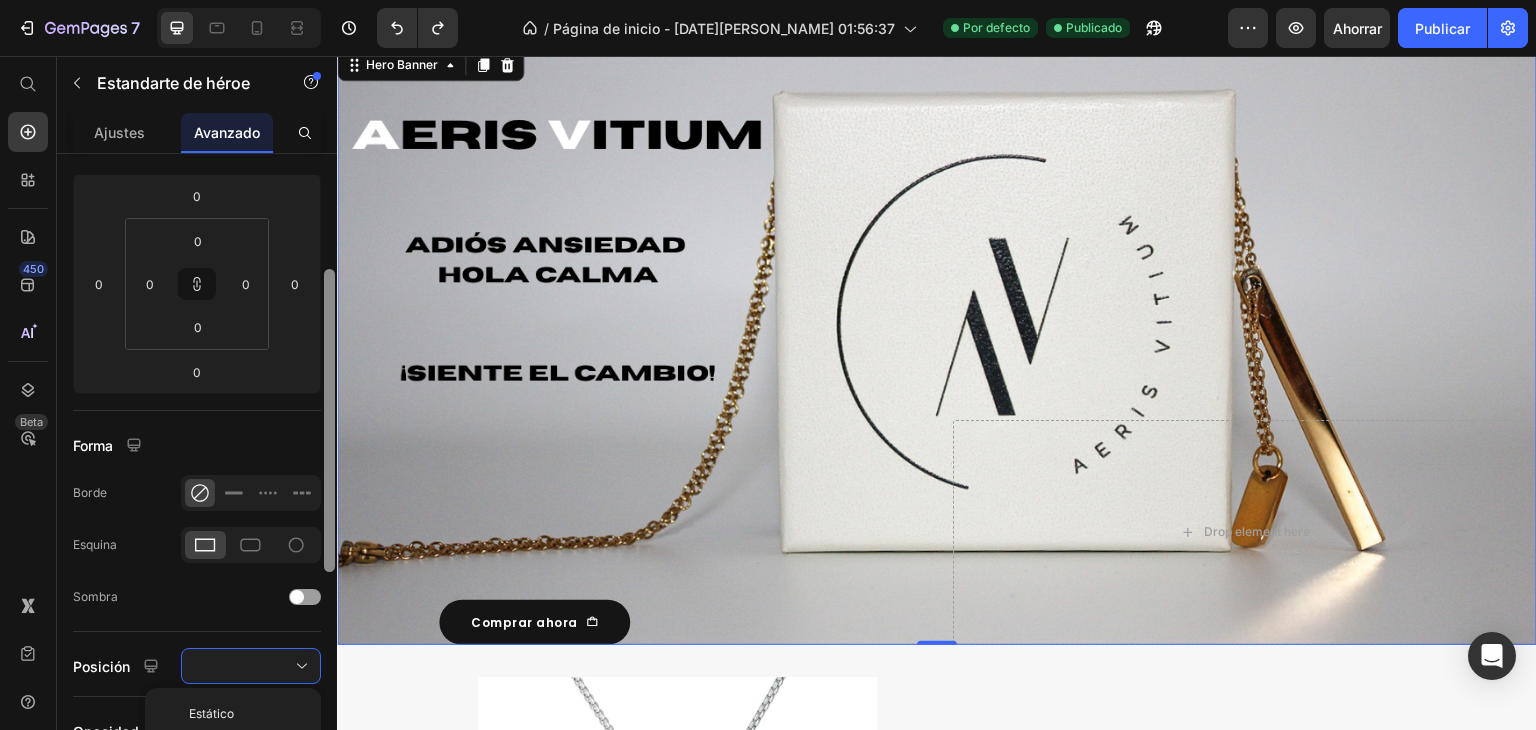 scroll, scrollTop: 239, scrollLeft: 0, axis: vertical 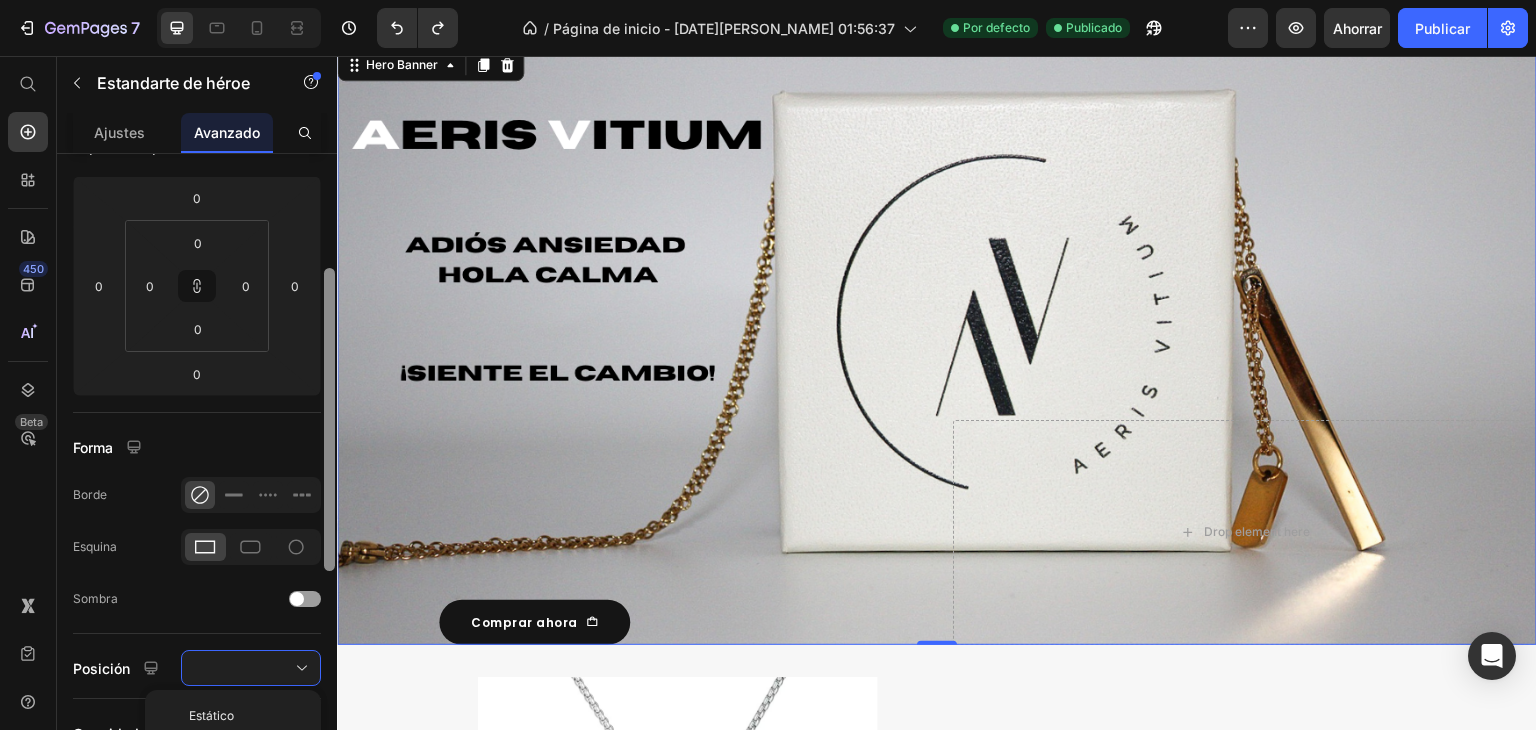 drag, startPoint x: 665, startPoint y: 545, endPoint x: 344, endPoint y: 284, distance: 413.7173 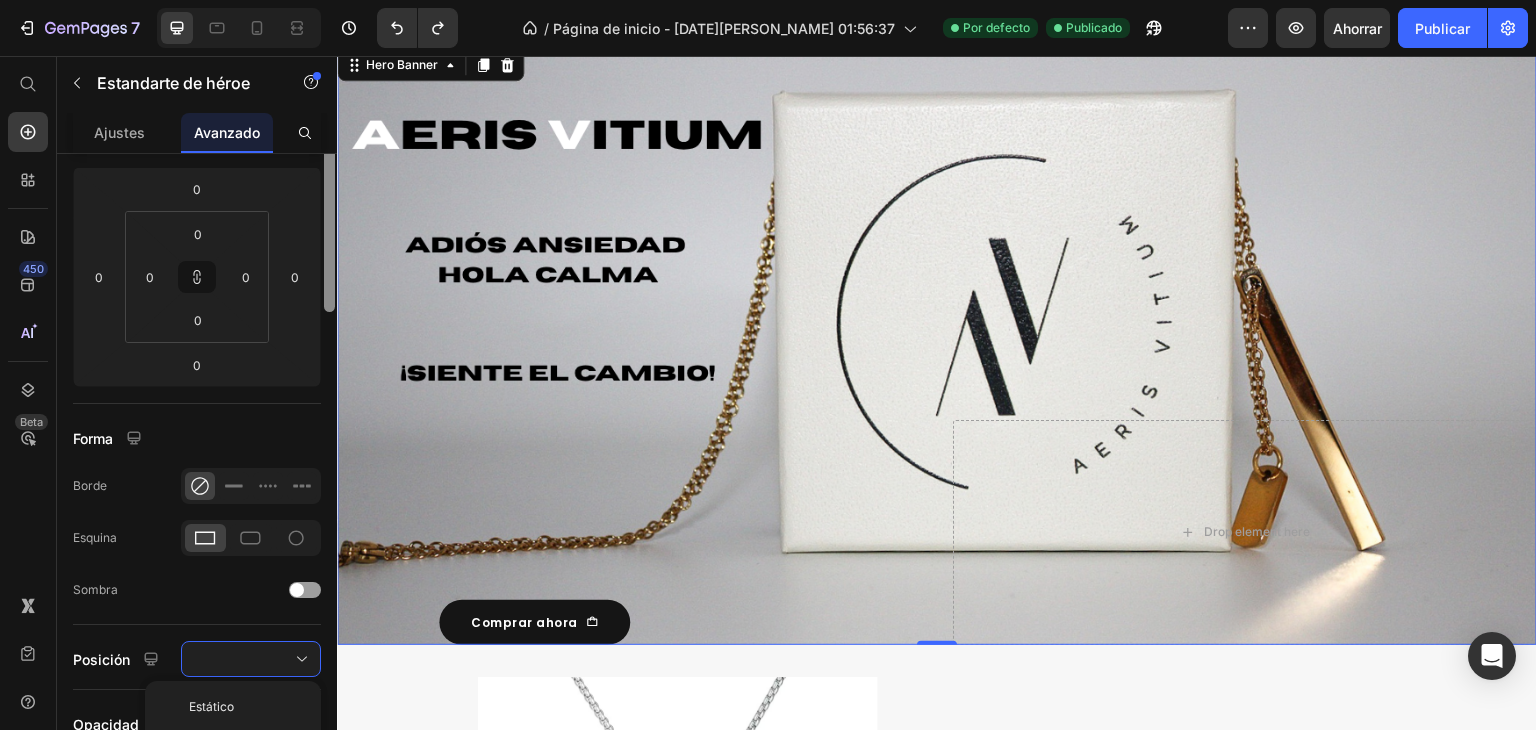 scroll, scrollTop: 0, scrollLeft: 0, axis: both 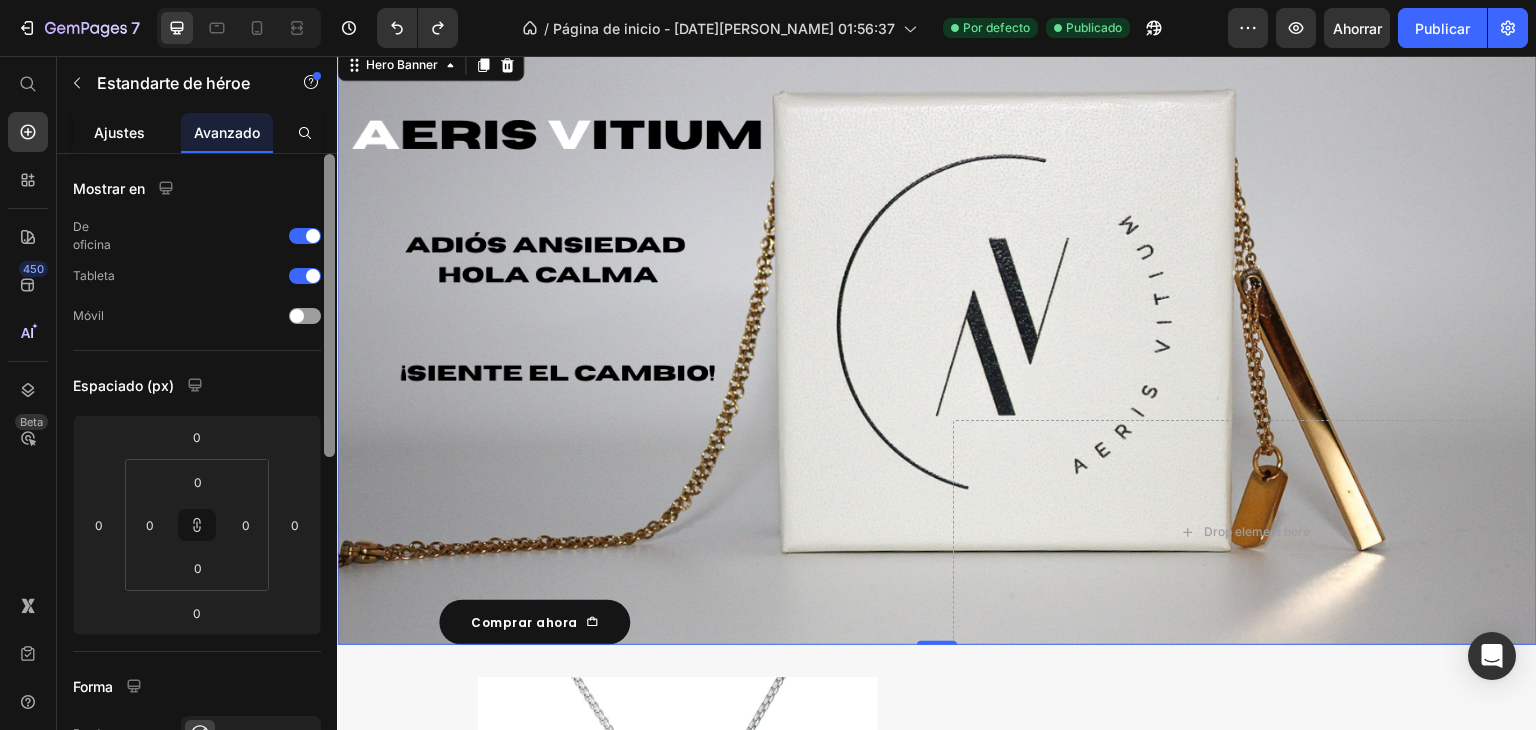 click on "Ajustes" at bounding box center (119, 132) 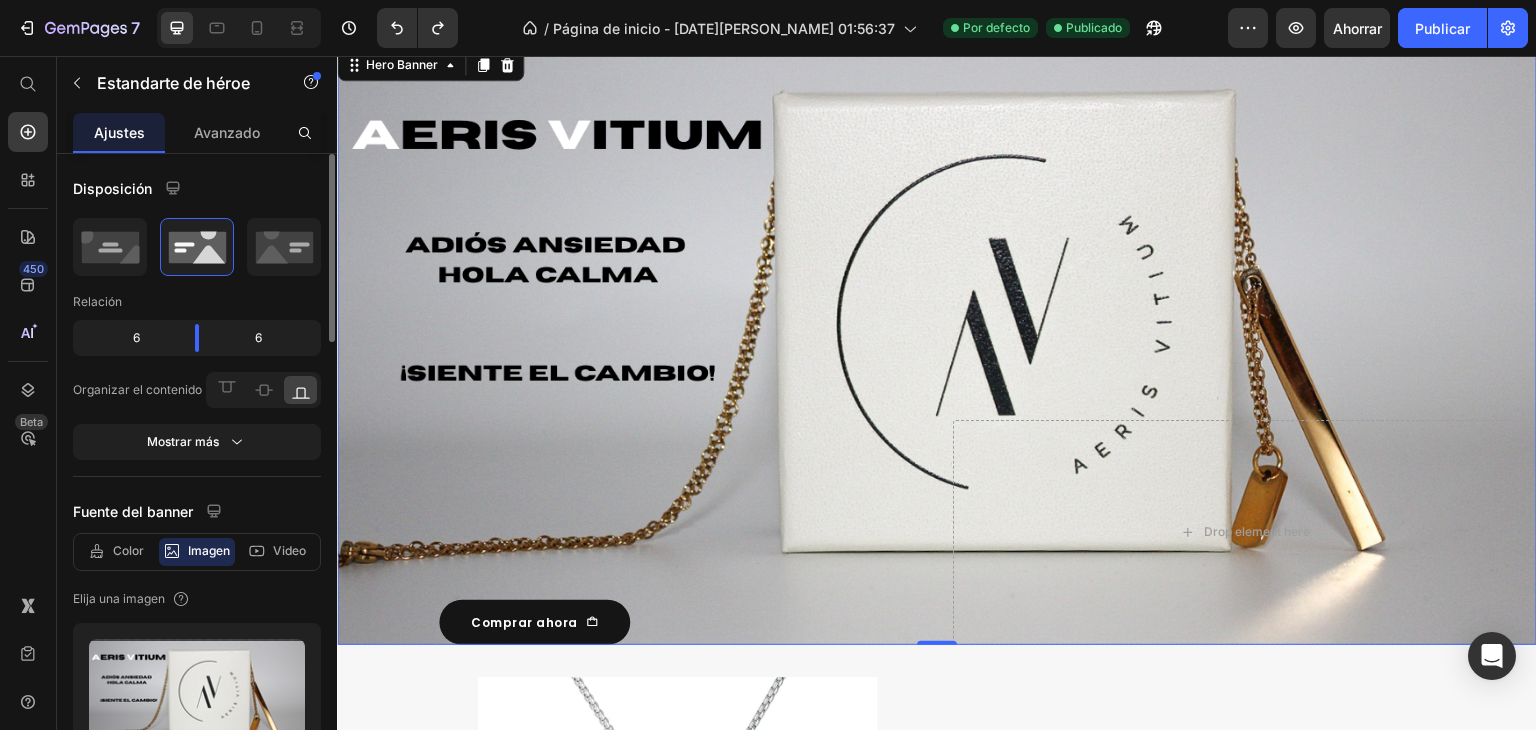 click on "Disposición Relación 6 6 Organizar el contenido
Mostrar más" 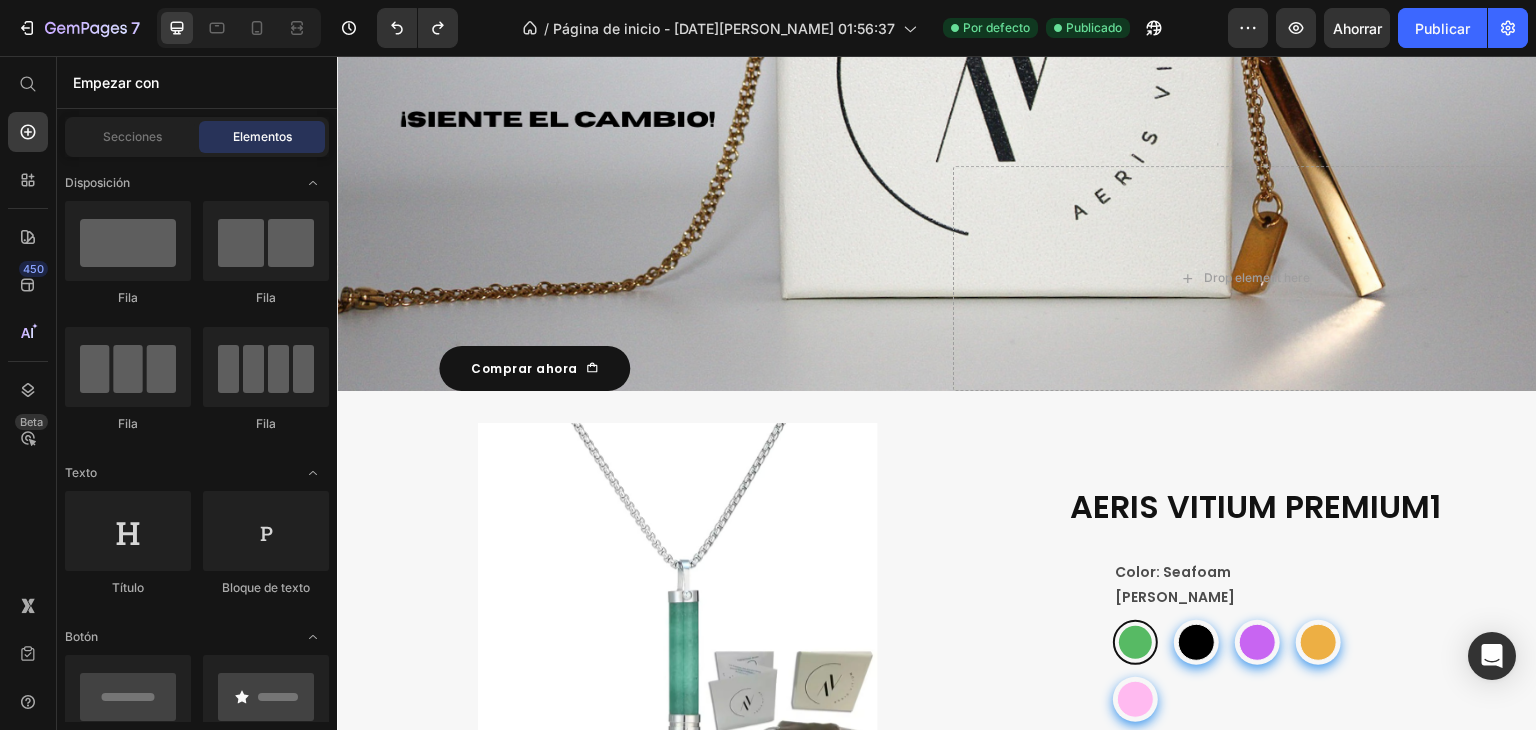 scroll, scrollTop: 510, scrollLeft: 0, axis: vertical 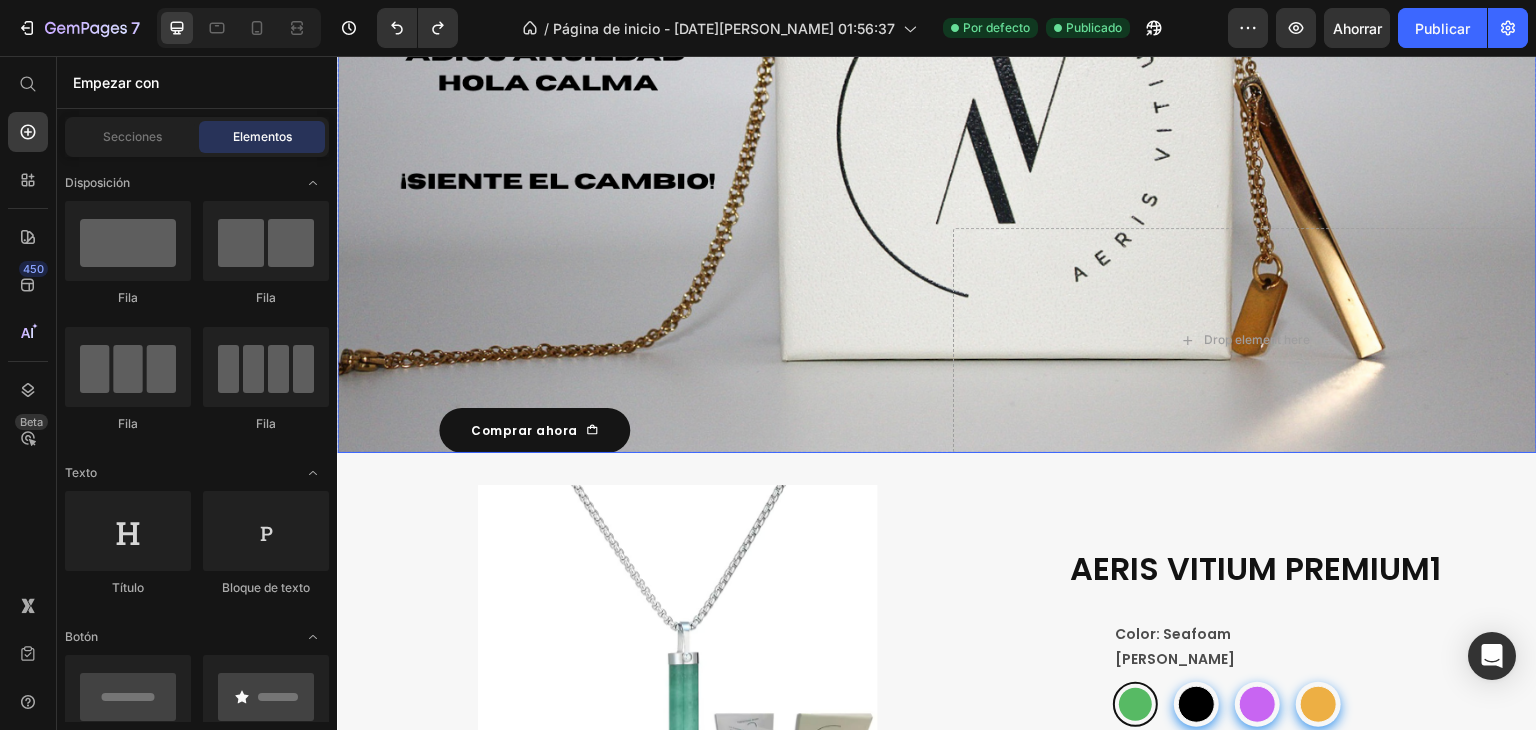 click on "Text Block
Comprar ahora Button Row
Drop element here" at bounding box center (937, 341) 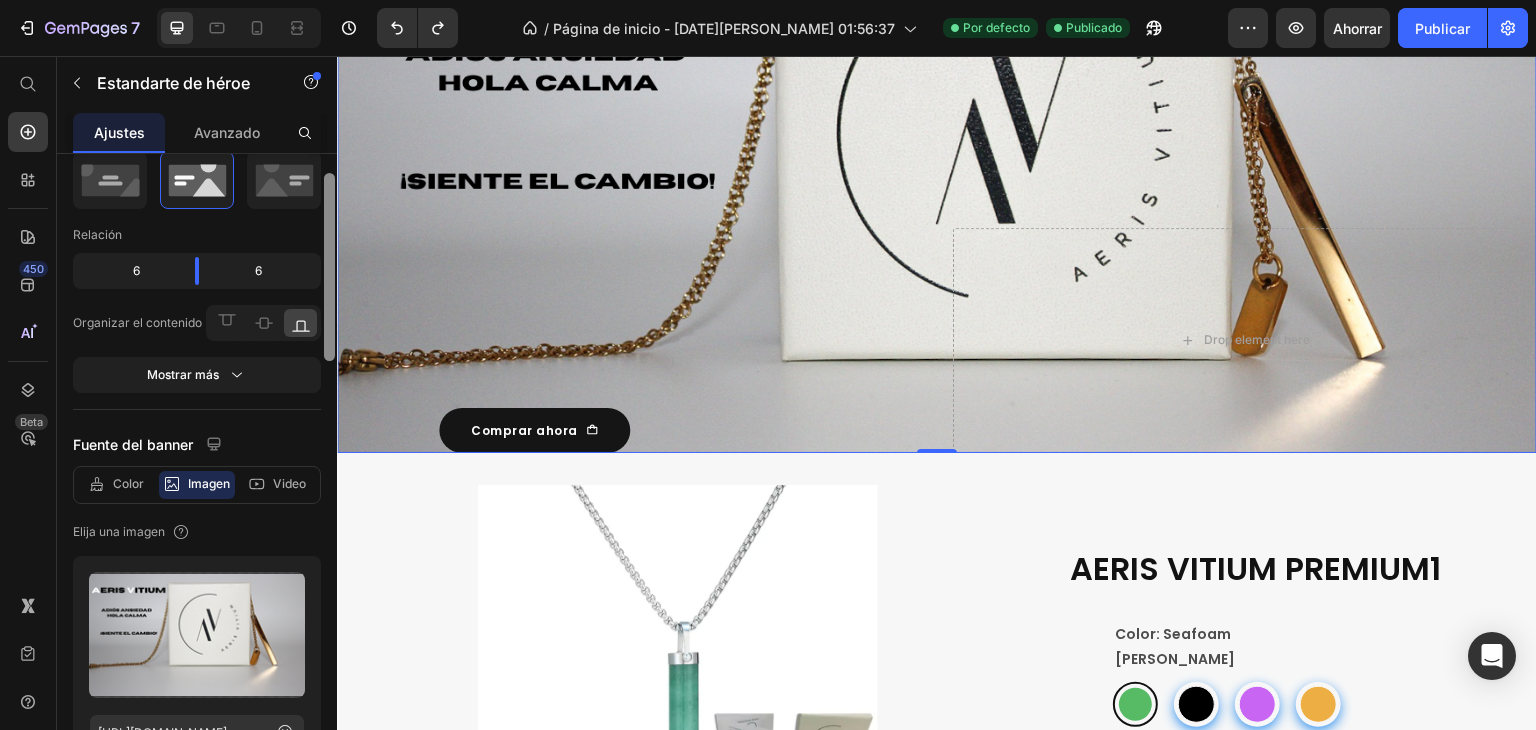 scroll, scrollTop: 70, scrollLeft: 0, axis: vertical 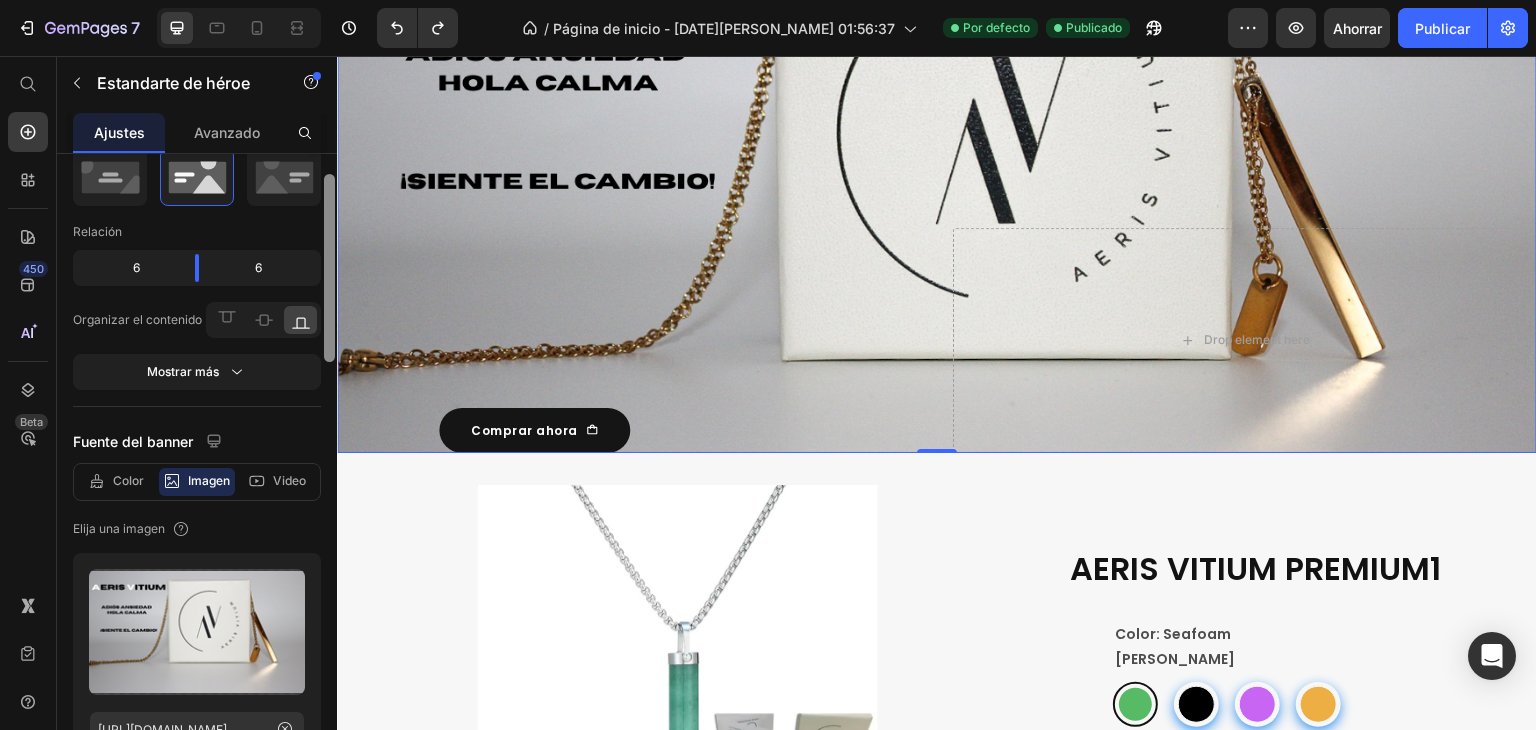 drag, startPoint x: 332, startPoint y: 275, endPoint x: 332, endPoint y: 296, distance: 21 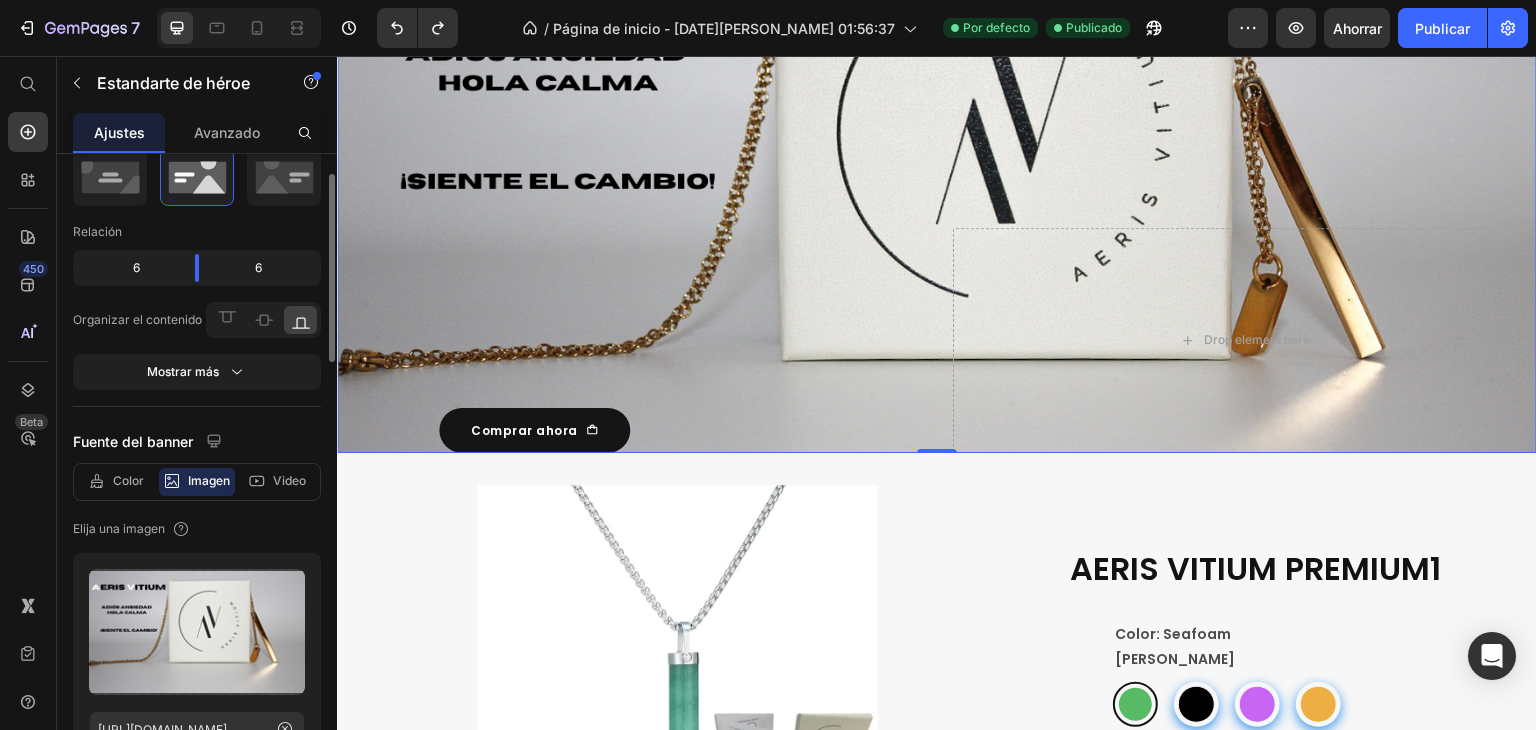 click on "6 6" at bounding box center (197, 268) 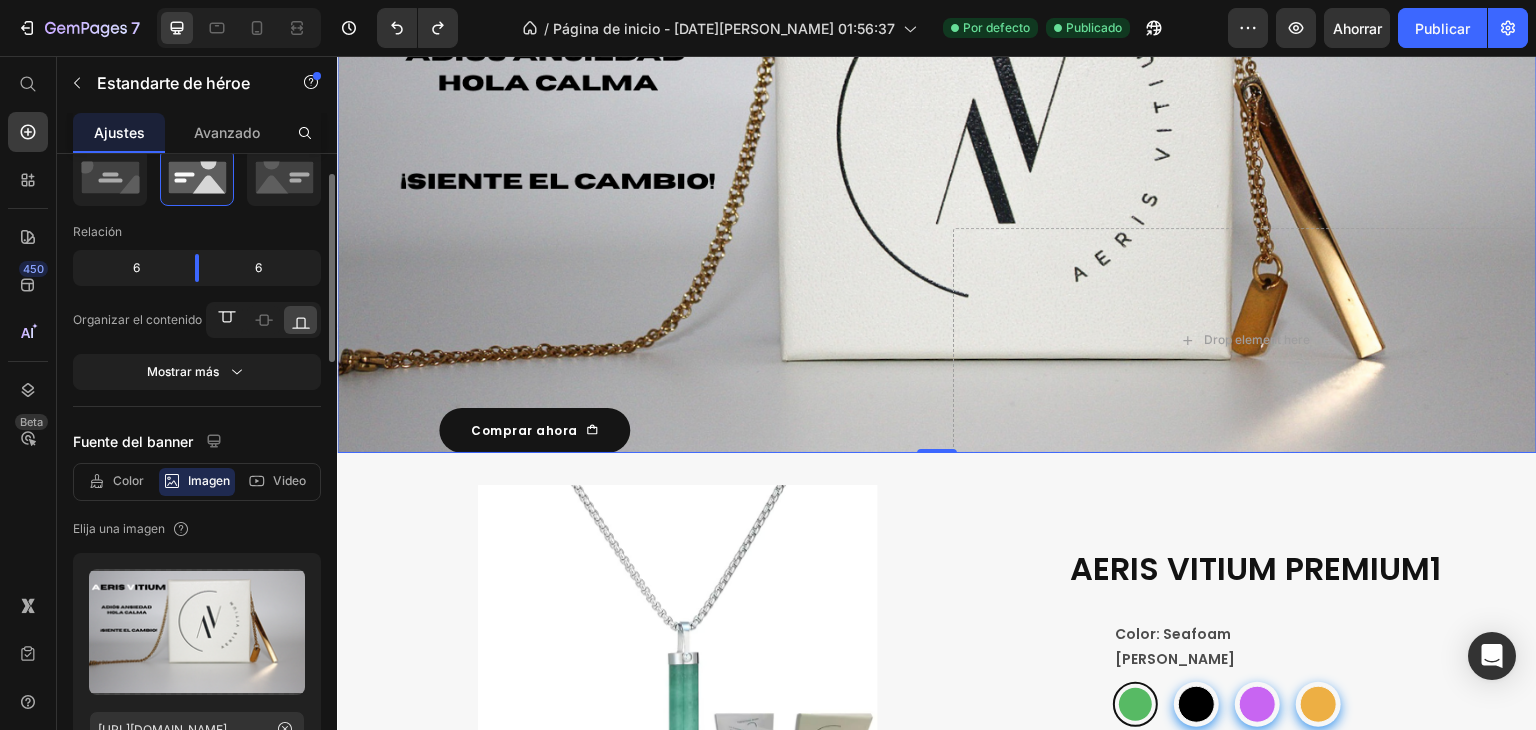 click 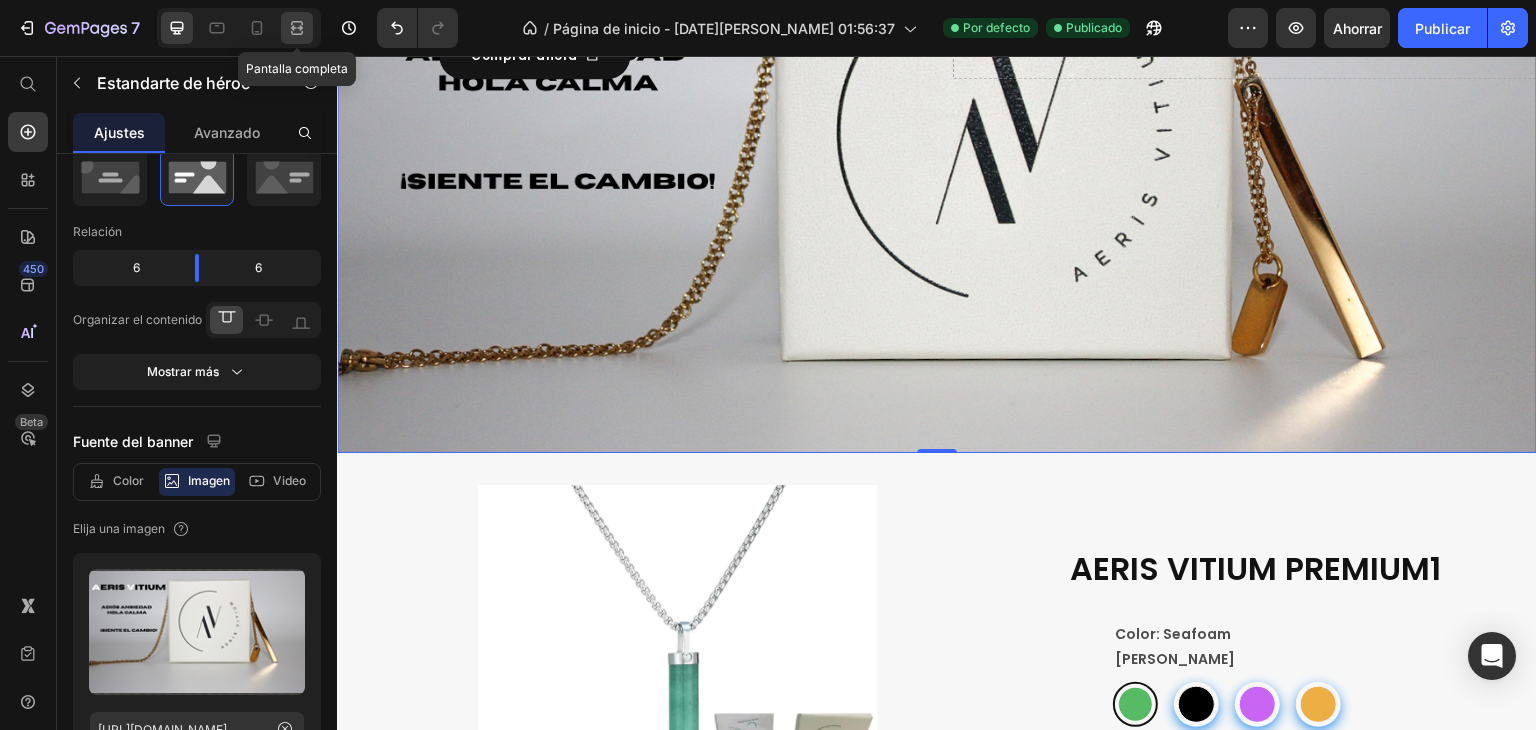 click 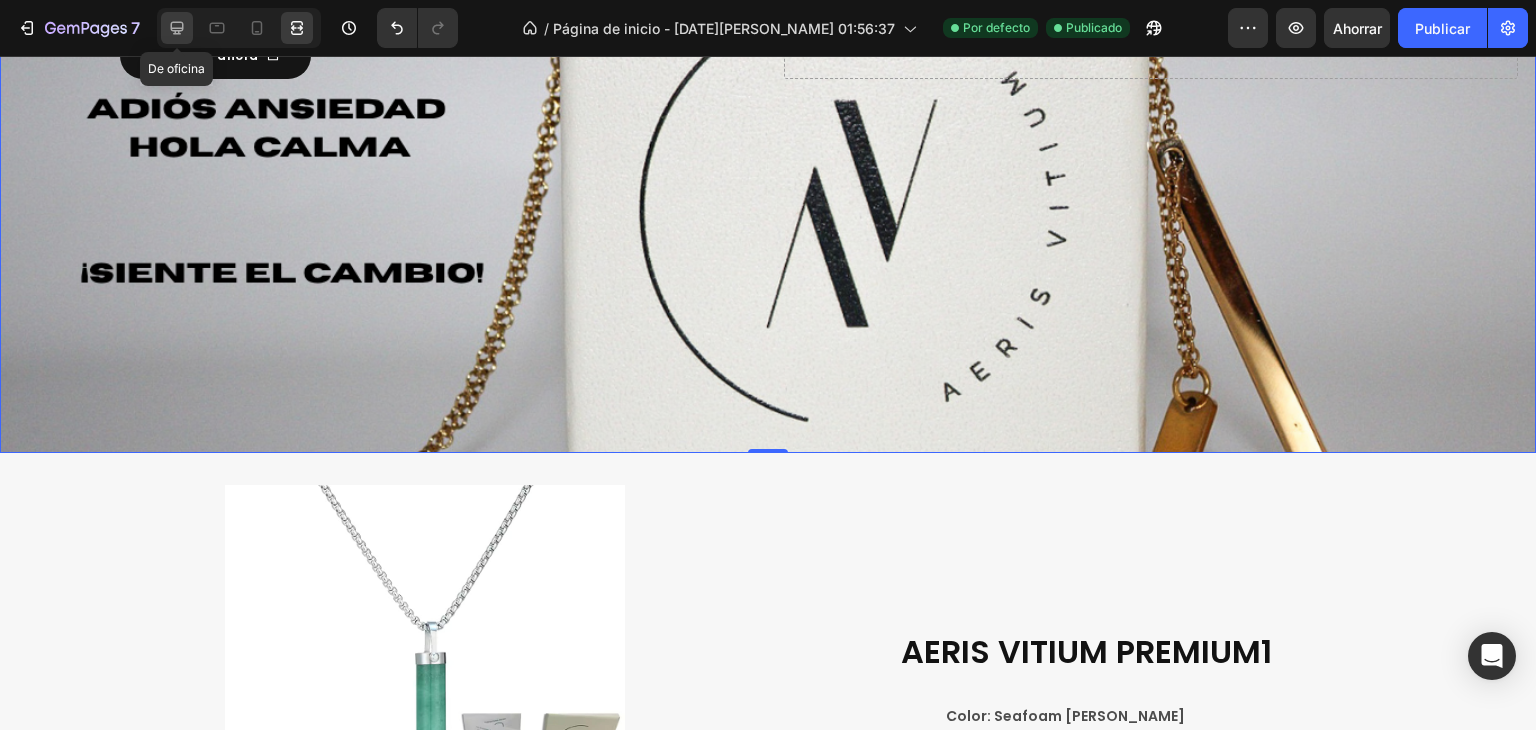 click 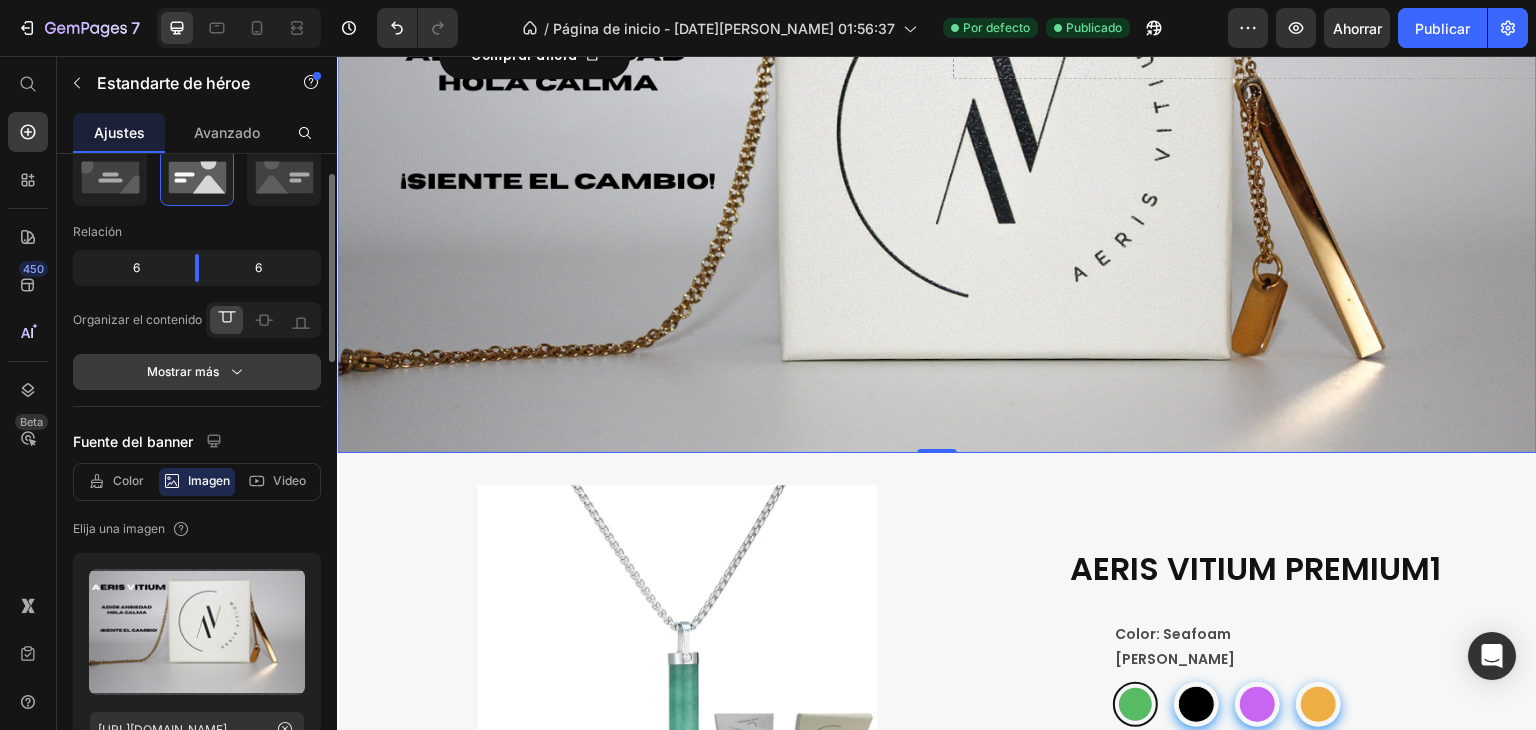 click on "Mostrar más" at bounding box center (183, 371) 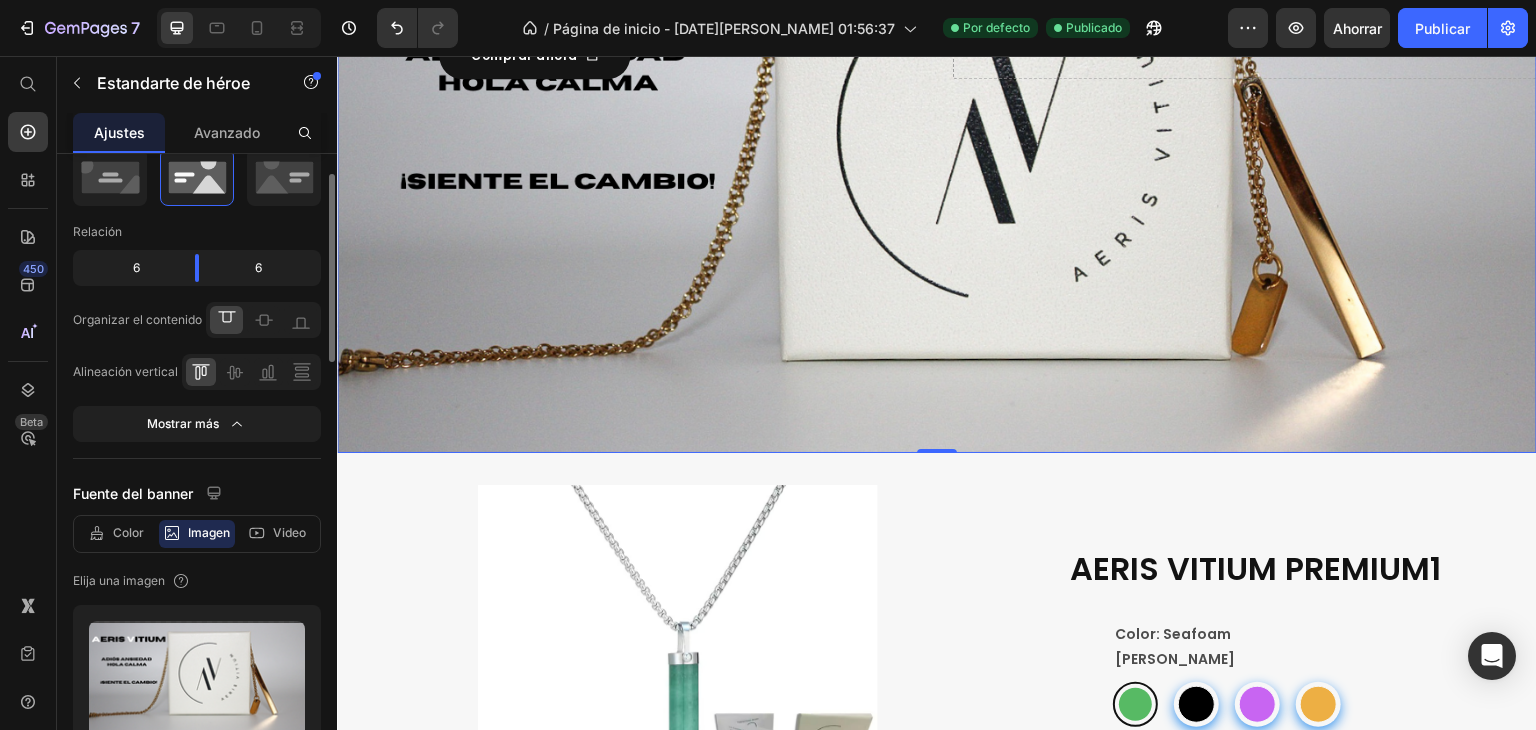 click 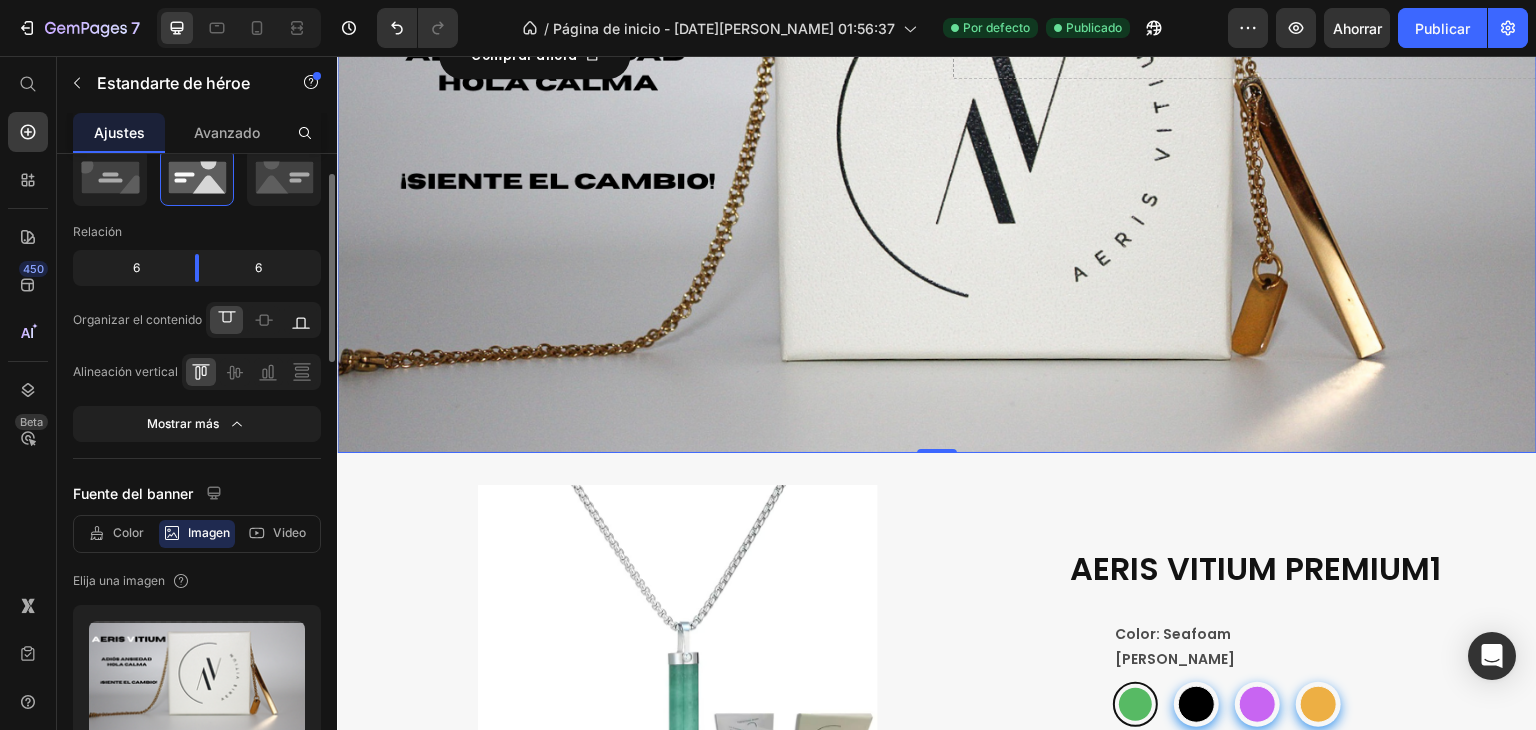 click 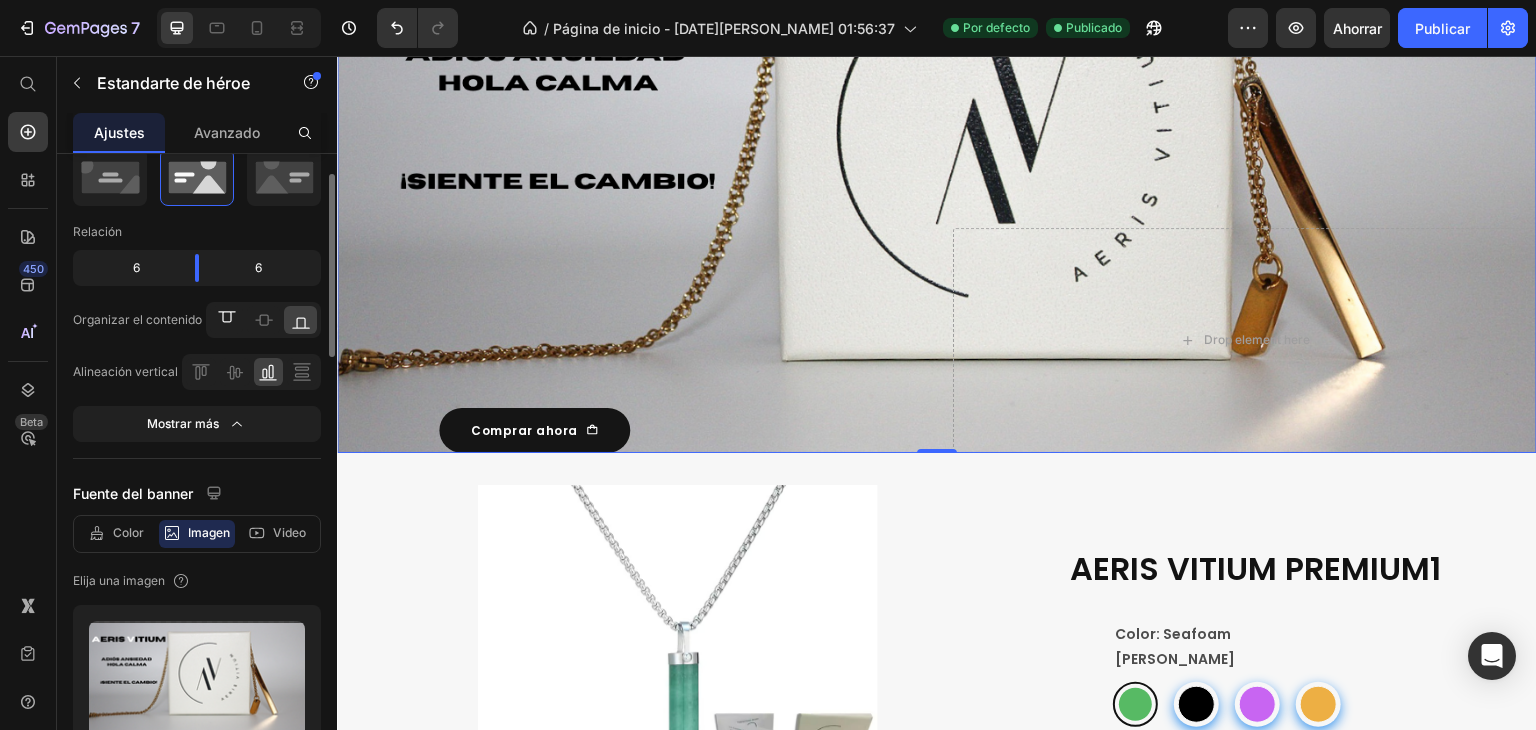 click 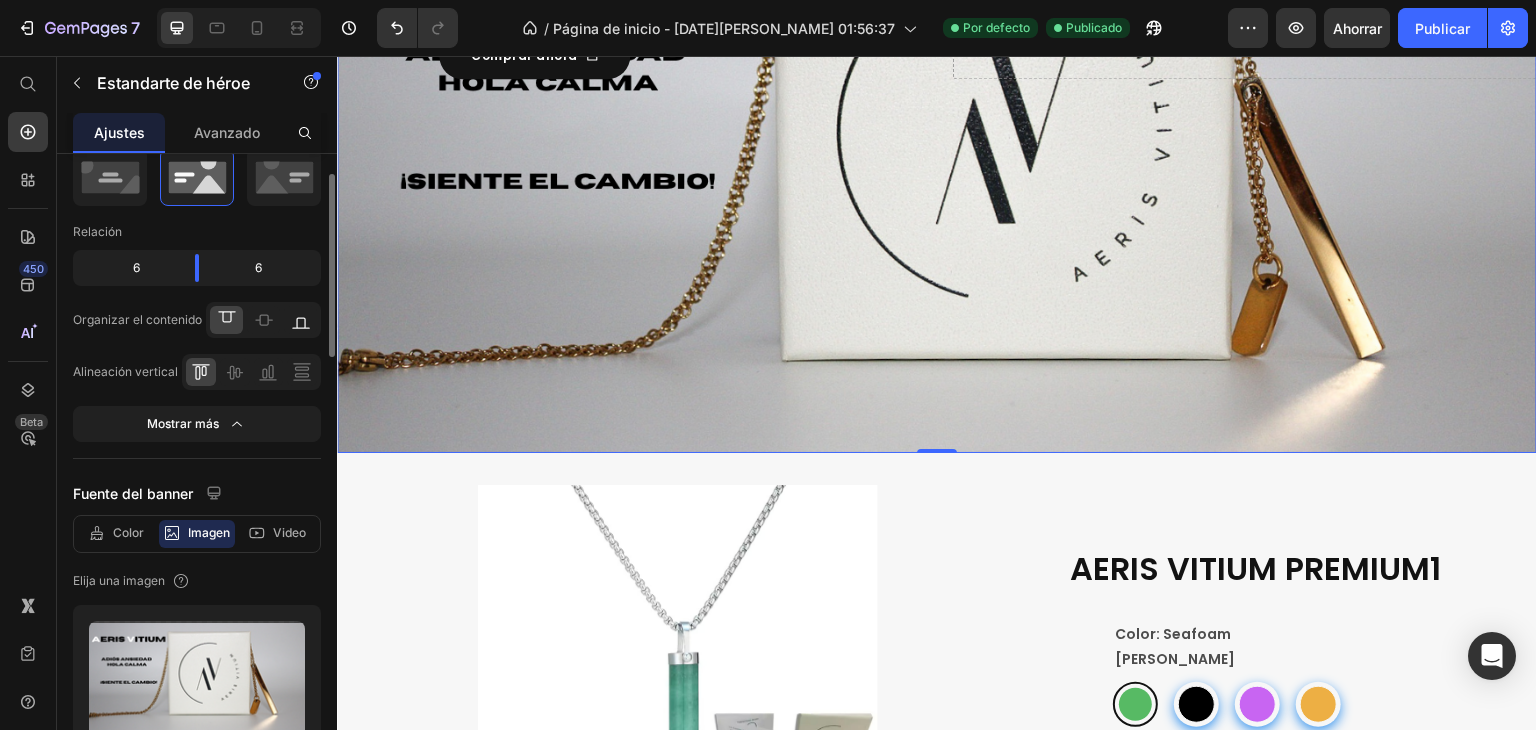 click 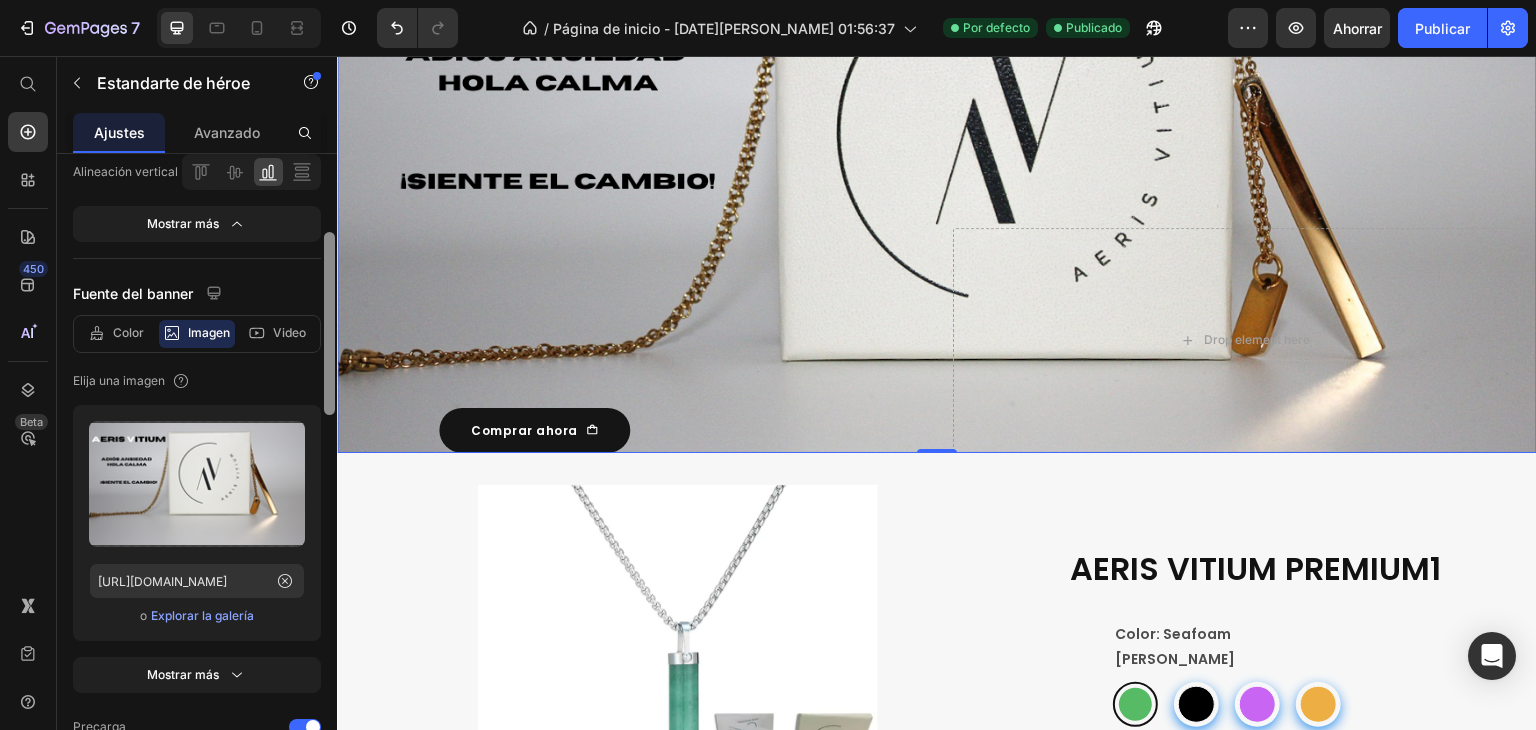 drag, startPoint x: 328, startPoint y: 317, endPoint x: 319, endPoint y: 378, distance: 61.66036 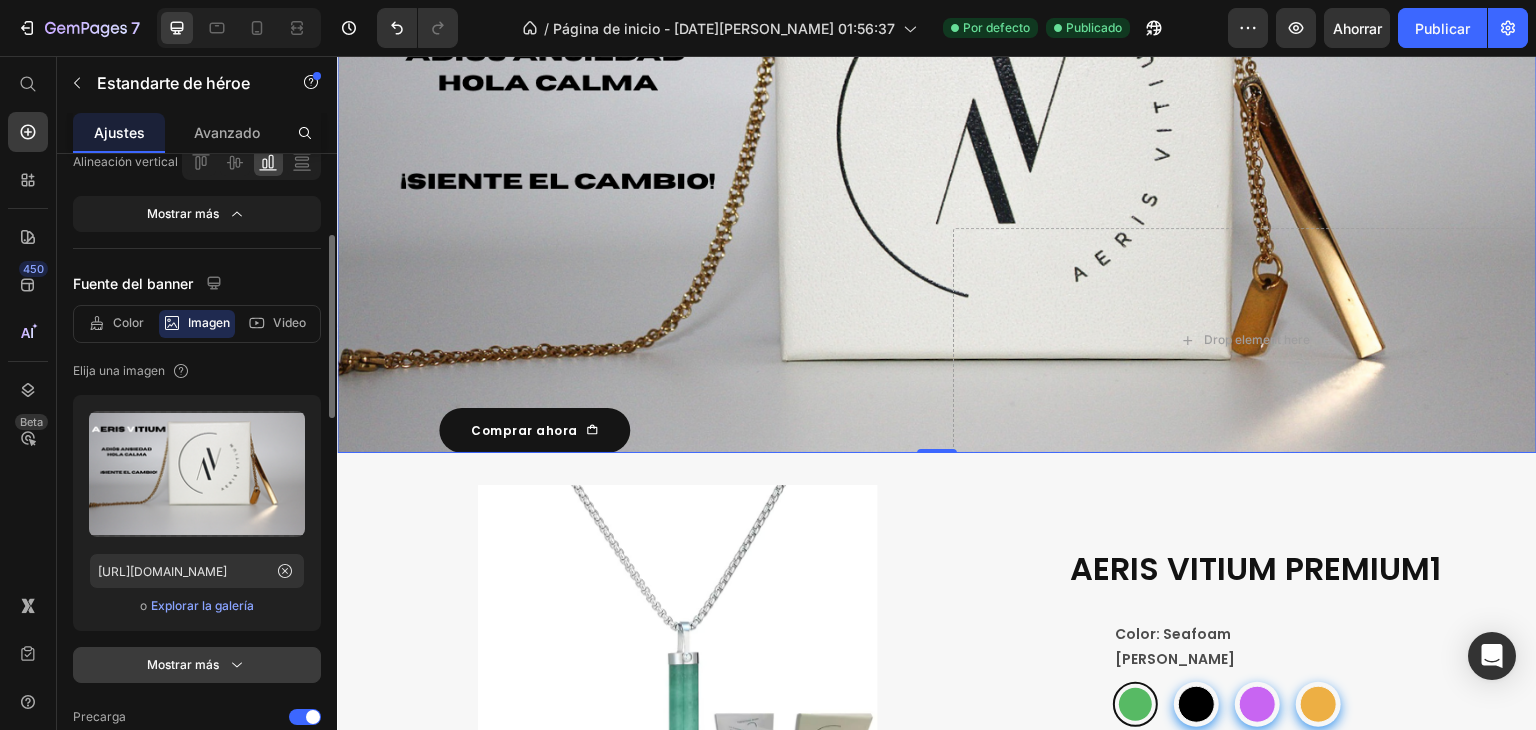 click on "Mostrar más" at bounding box center (183, 664) 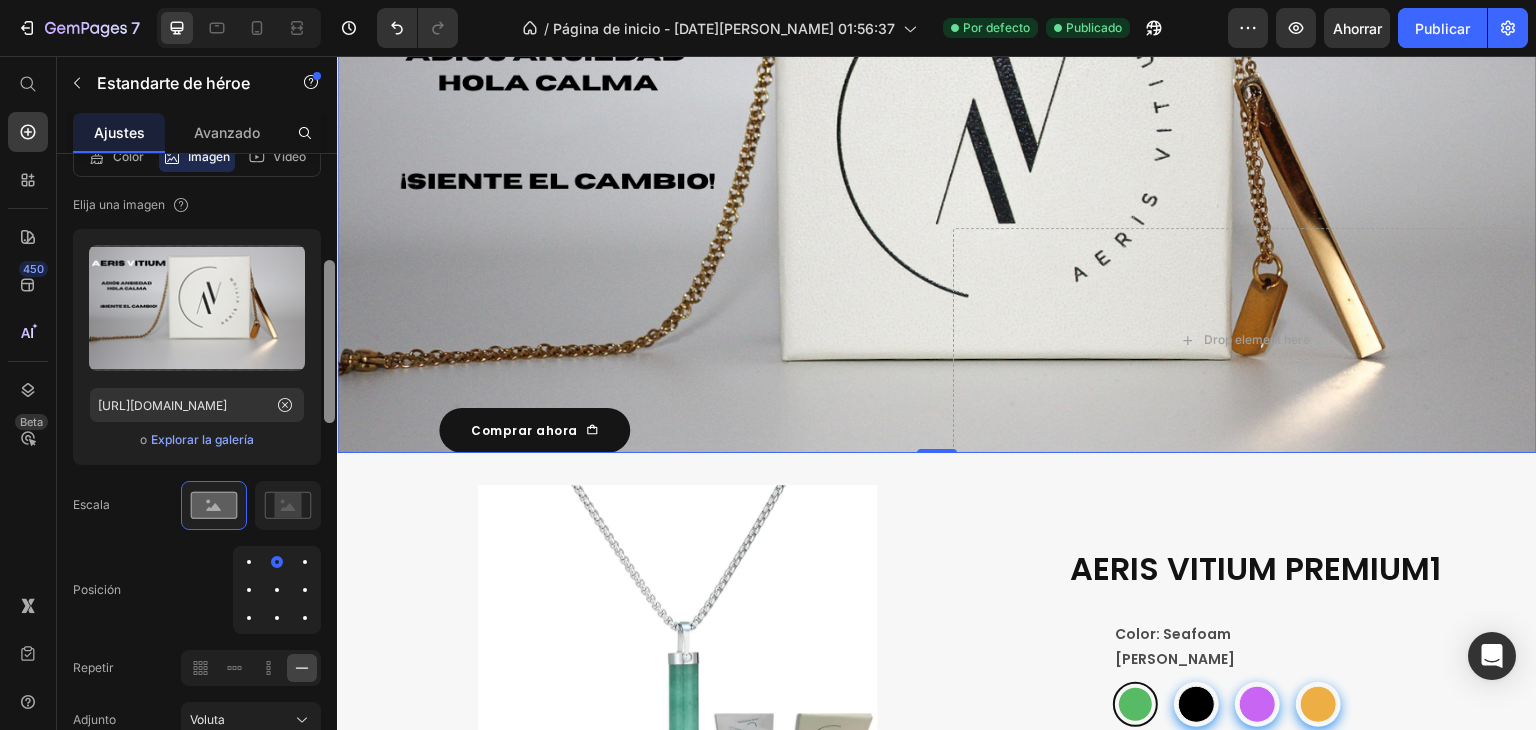 drag, startPoint x: 329, startPoint y: 396, endPoint x: 332, endPoint y: 443, distance: 47.095646 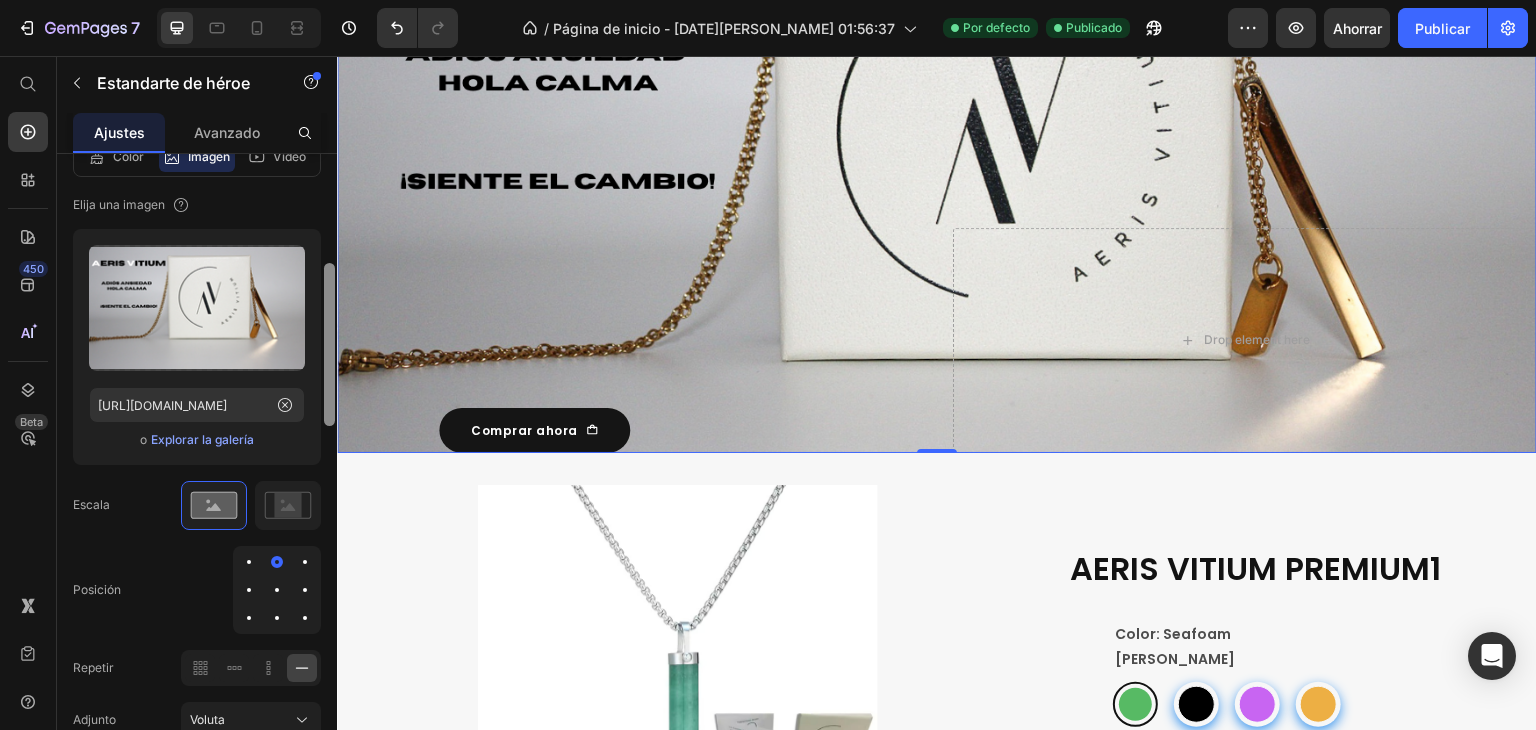 scroll, scrollTop: 442, scrollLeft: 0, axis: vertical 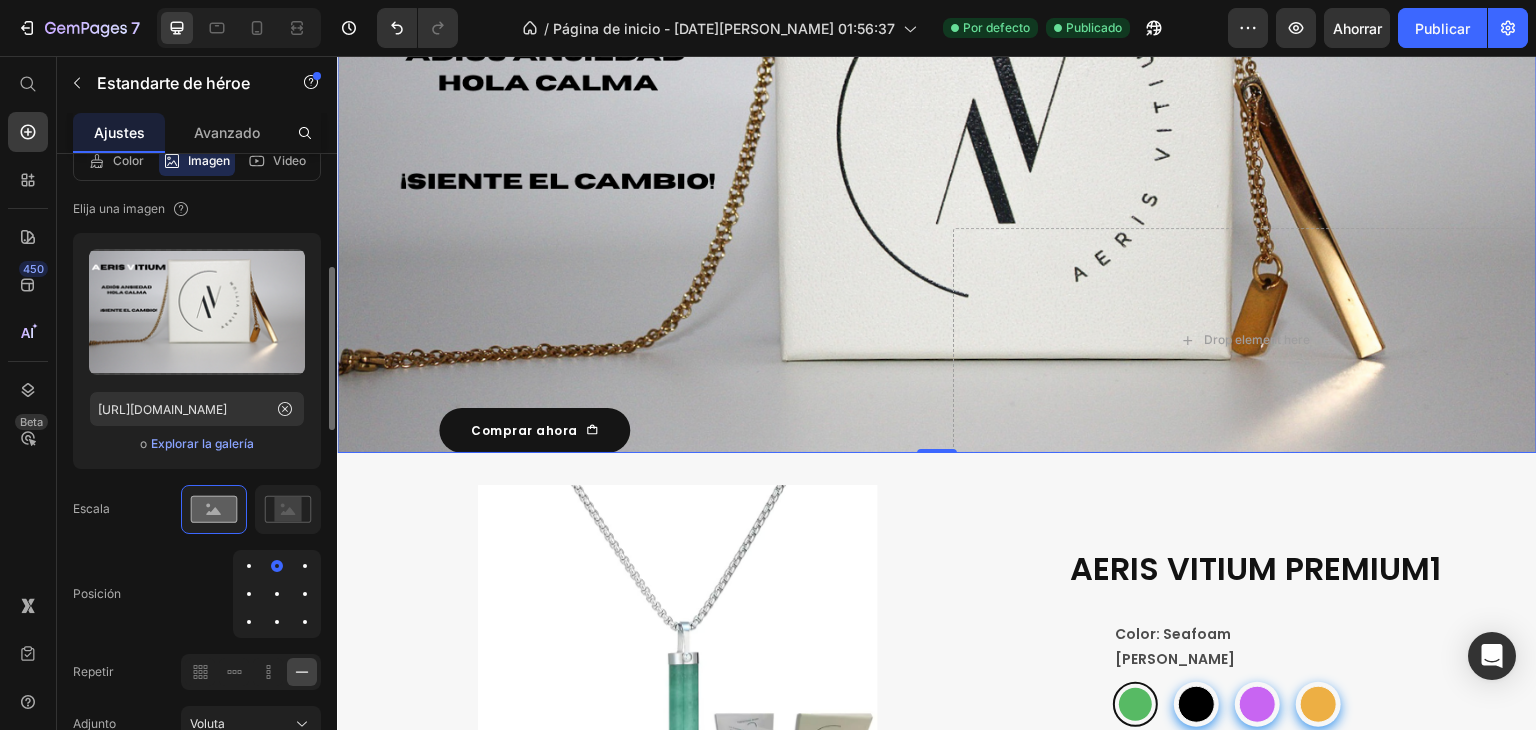 click at bounding box center [277, 594] 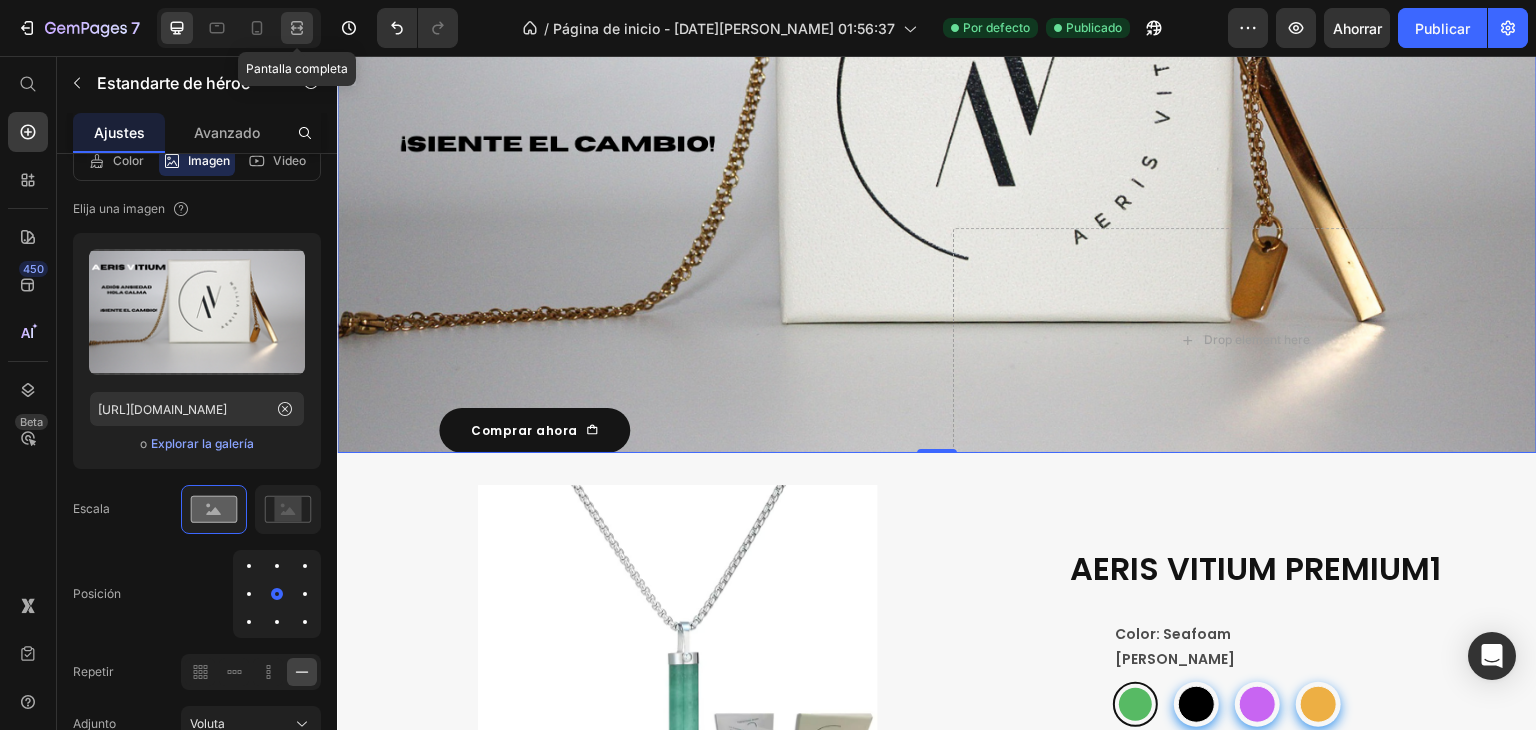 click 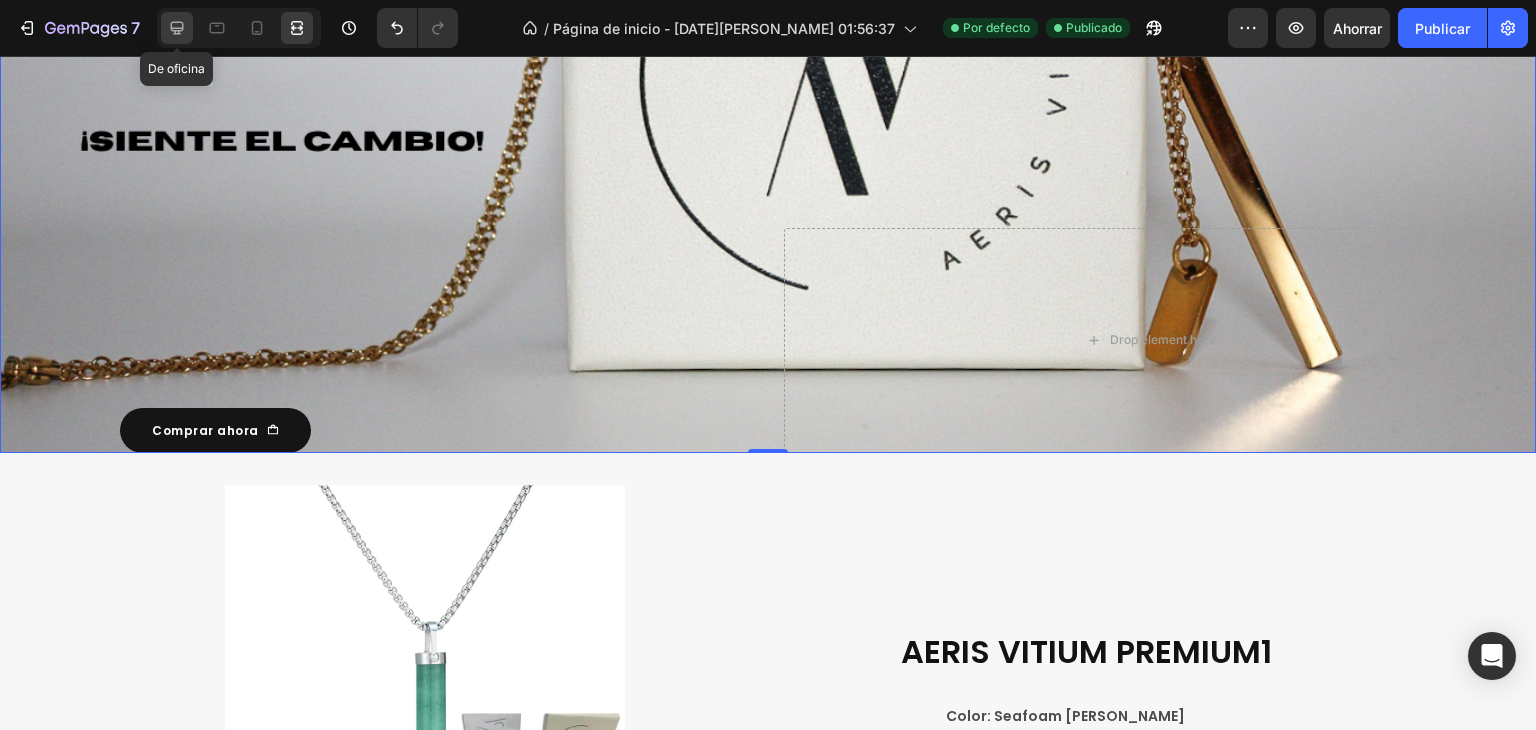 click 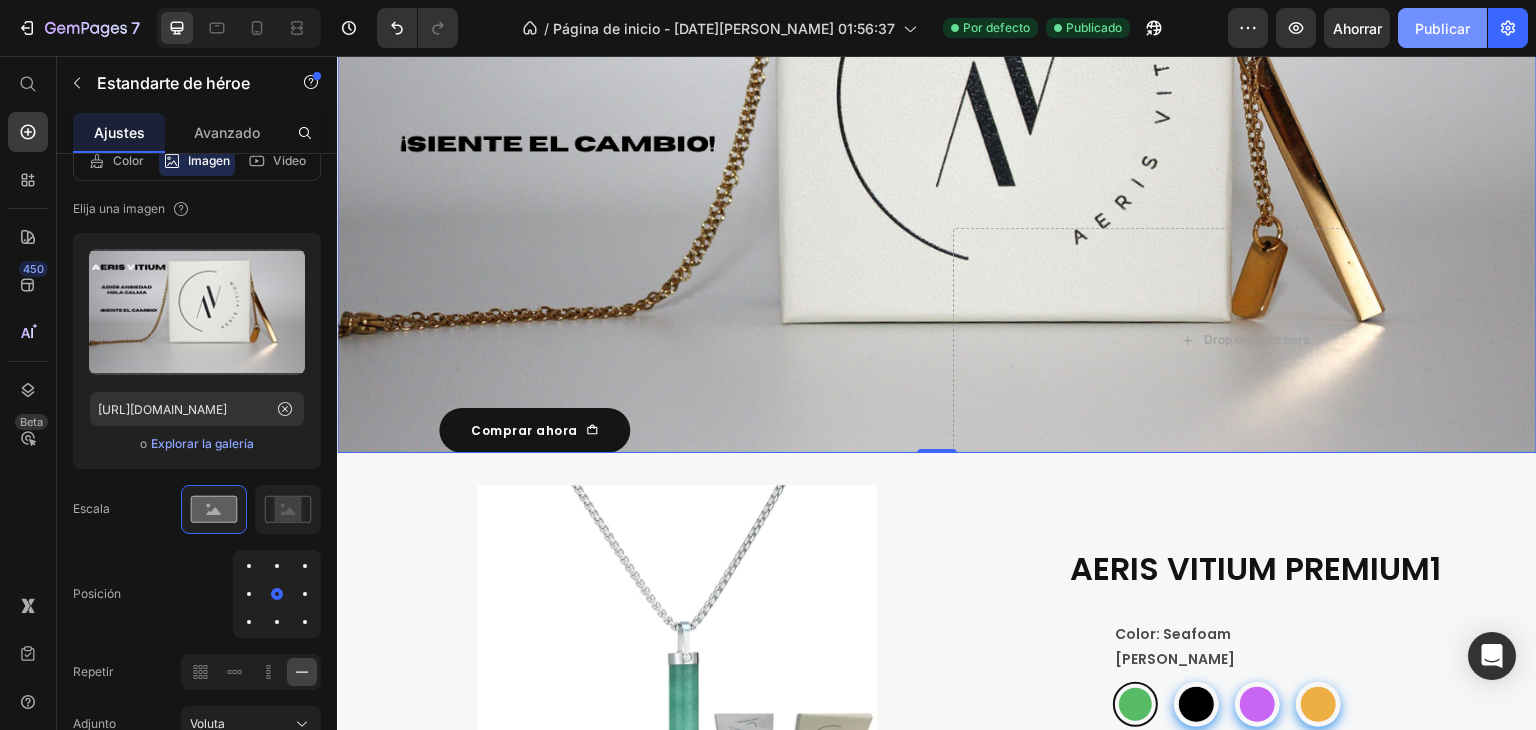 click on "Publicar" at bounding box center (1442, 28) 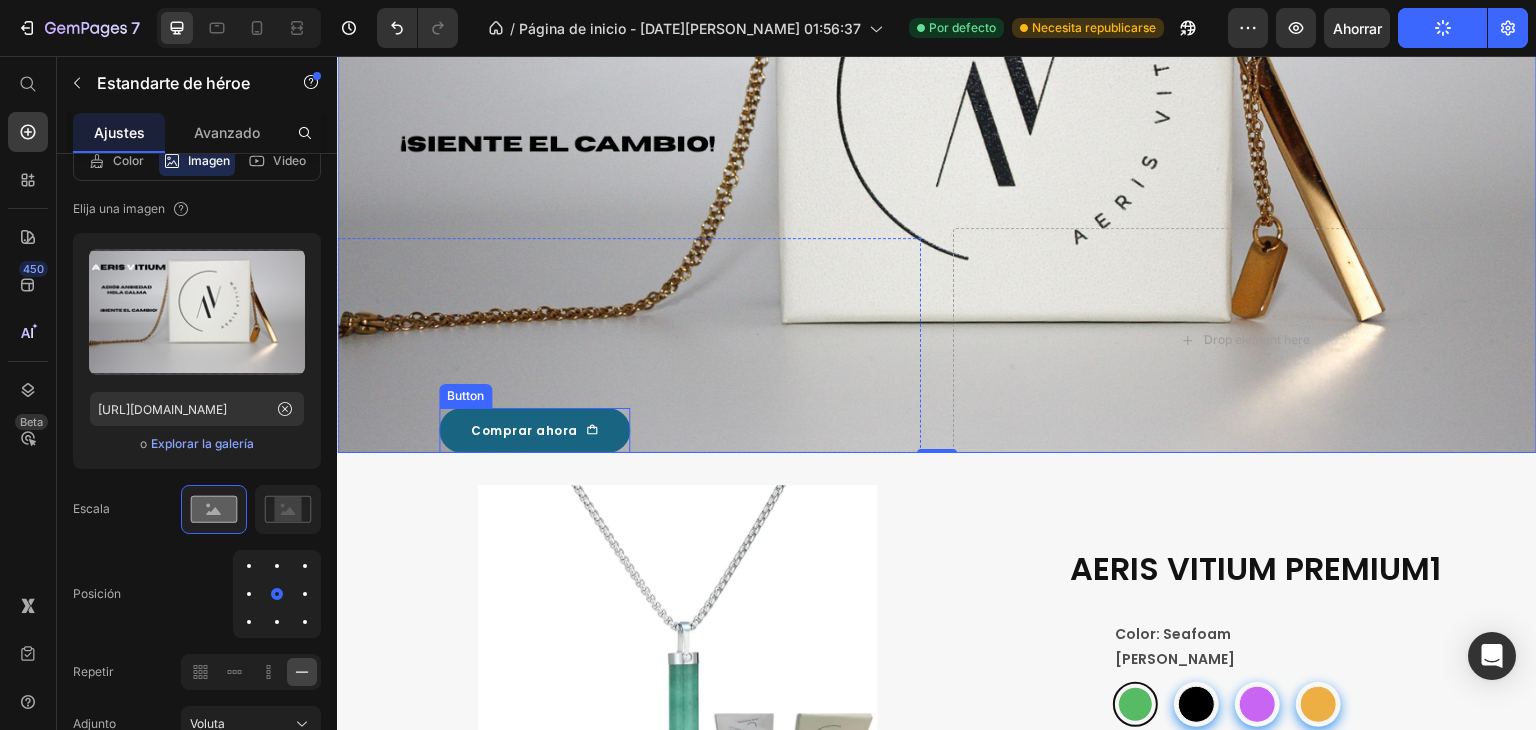 click on "Comprar ahora" at bounding box center (534, 431) 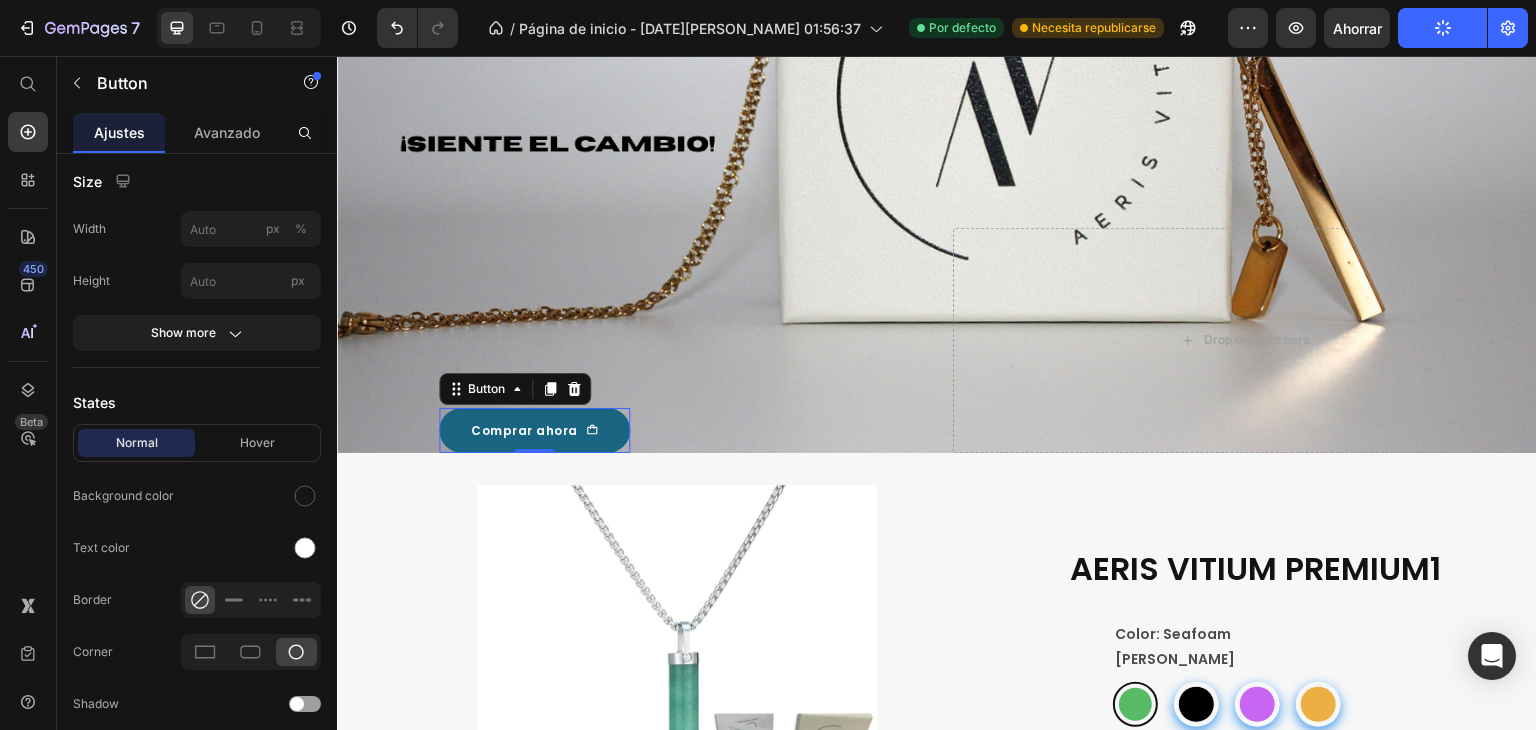 scroll, scrollTop: 0, scrollLeft: 0, axis: both 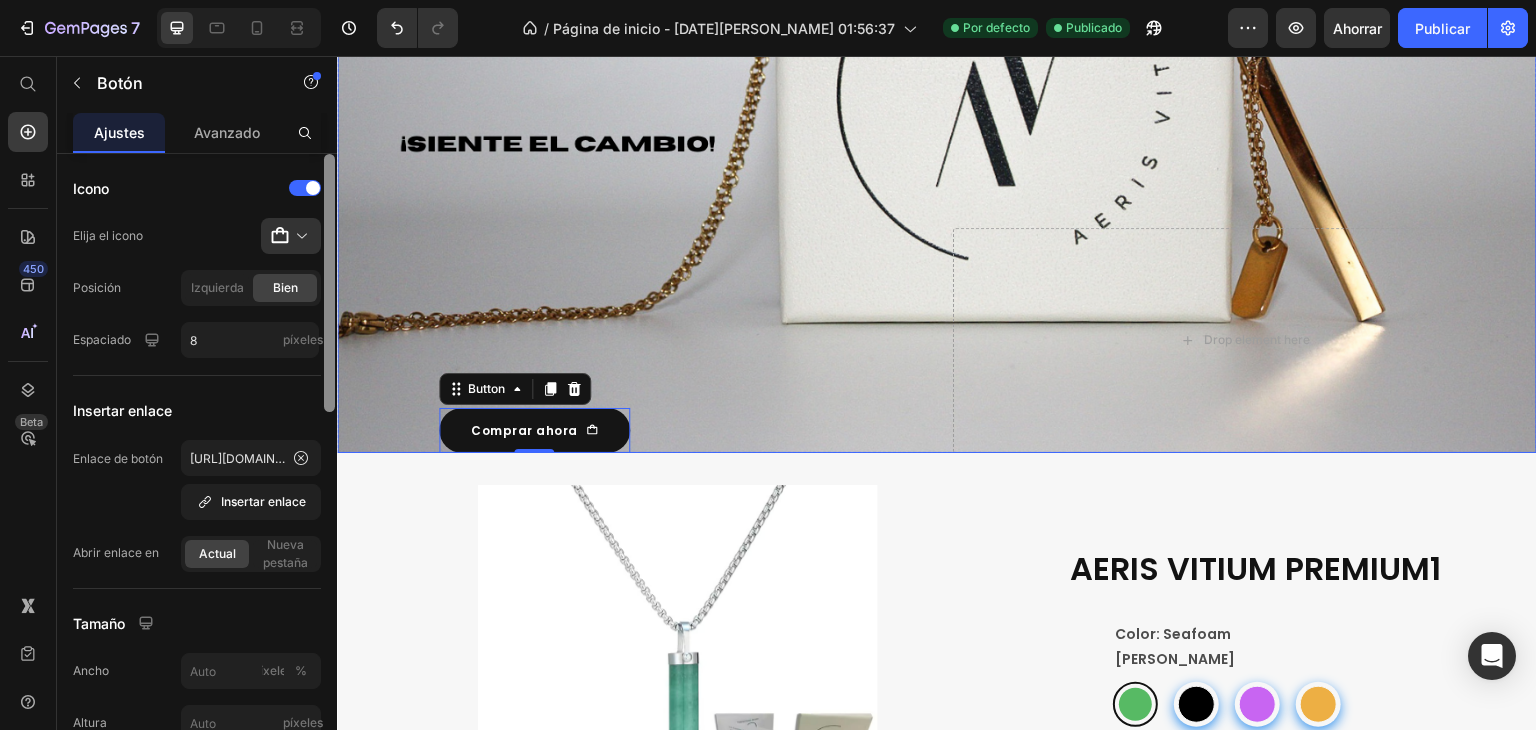 drag, startPoint x: 669, startPoint y: 319, endPoint x: 349, endPoint y: 205, distance: 339.69986 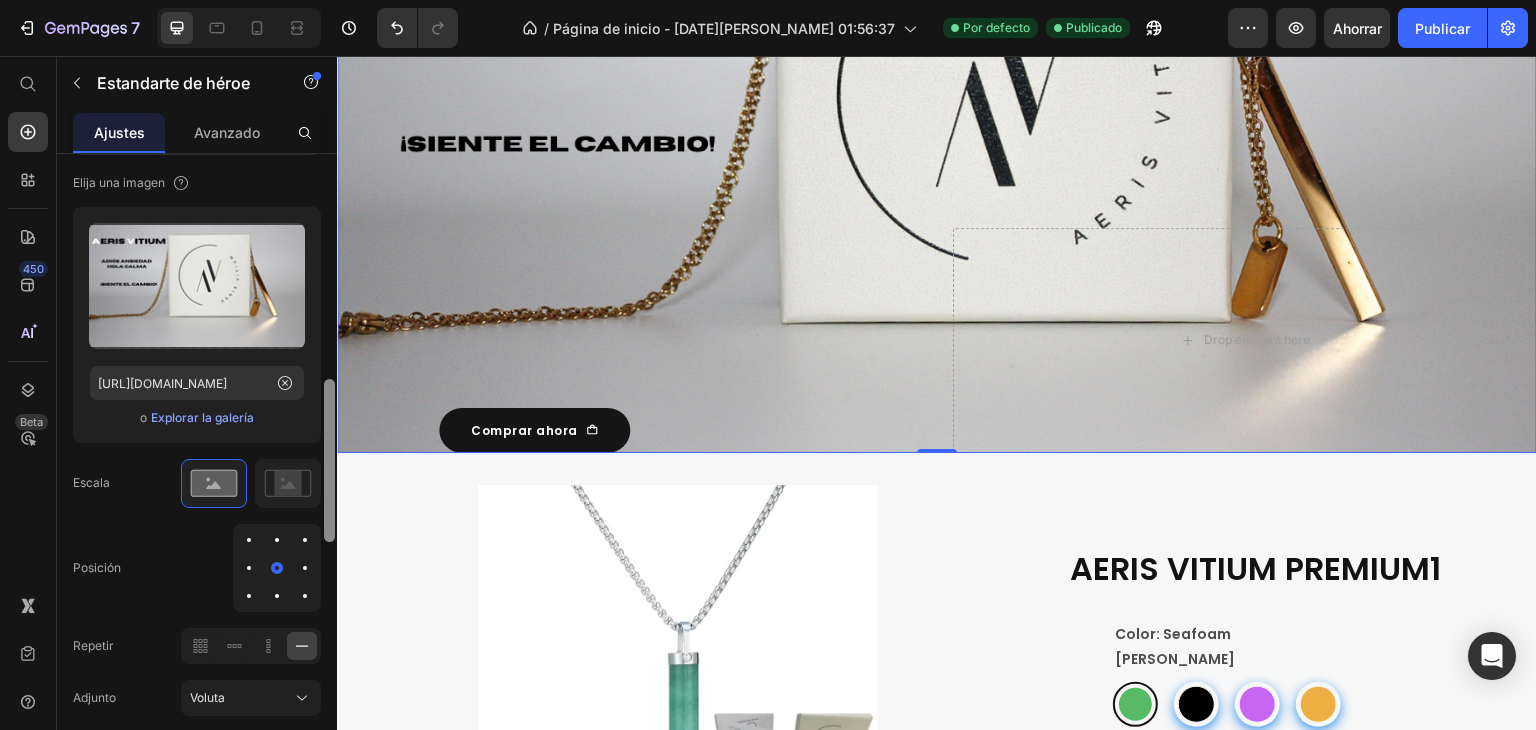 scroll, scrollTop: 564, scrollLeft: 0, axis: vertical 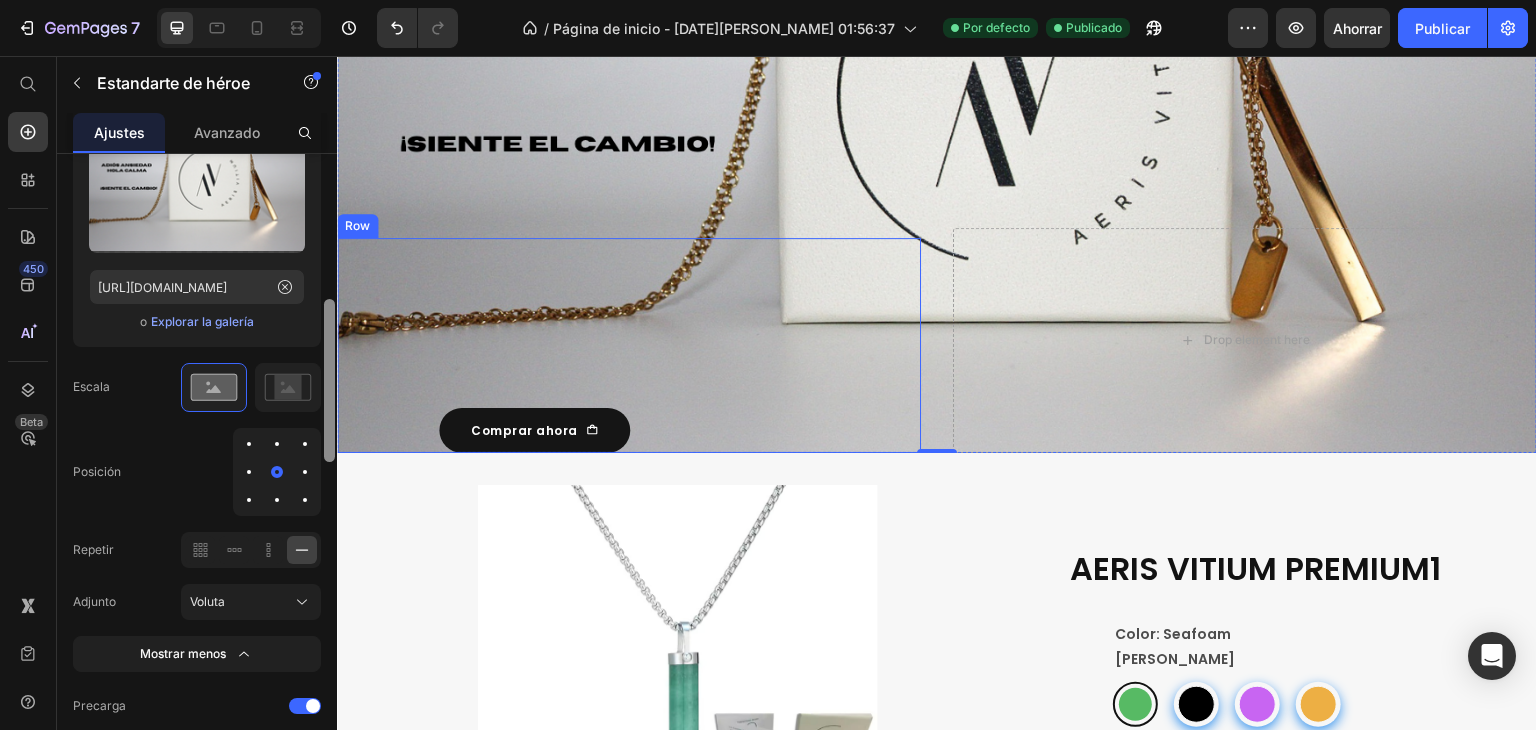 click on "Comprar ahora Button" at bounding box center (495, 346) 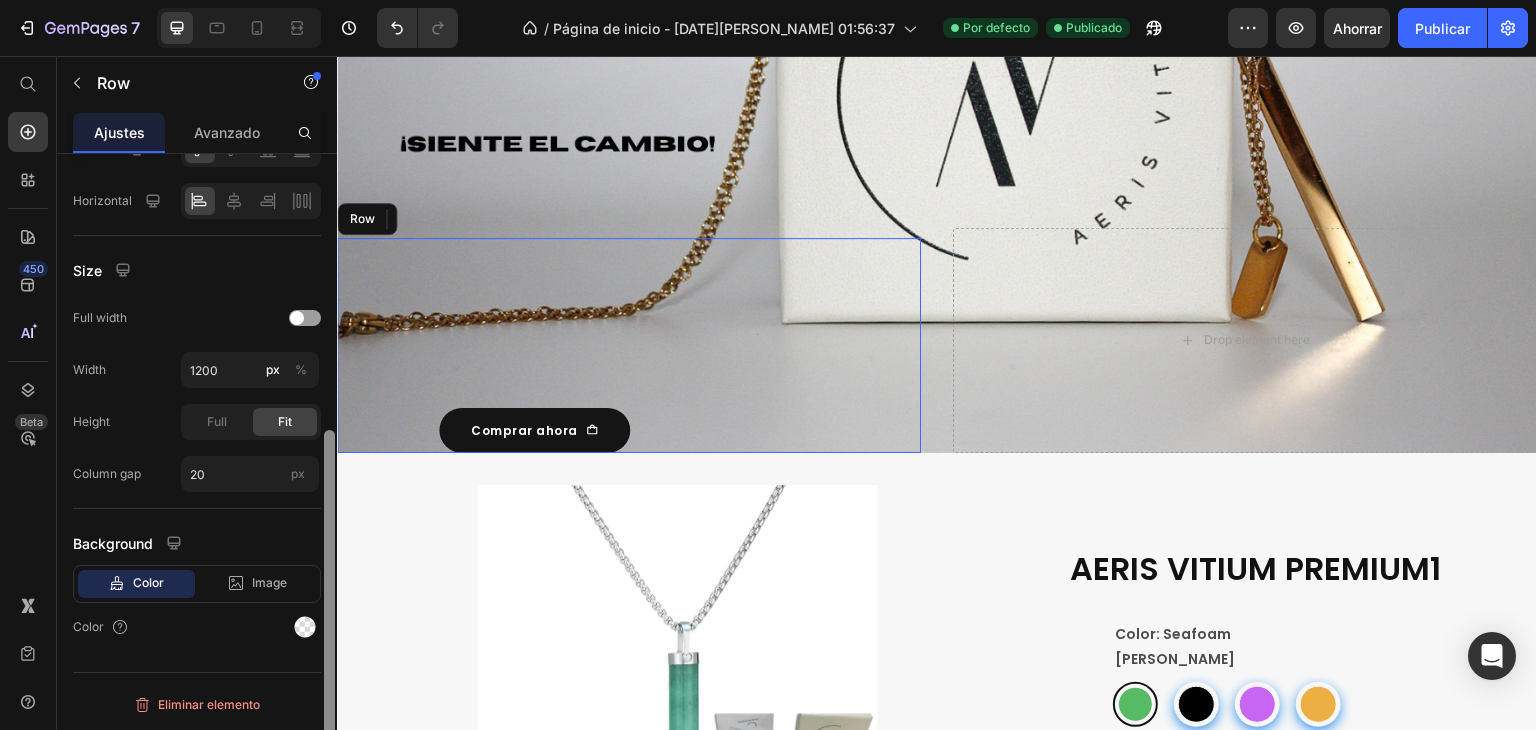 scroll, scrollTop: 0, scrollLeft: 0, axis: both 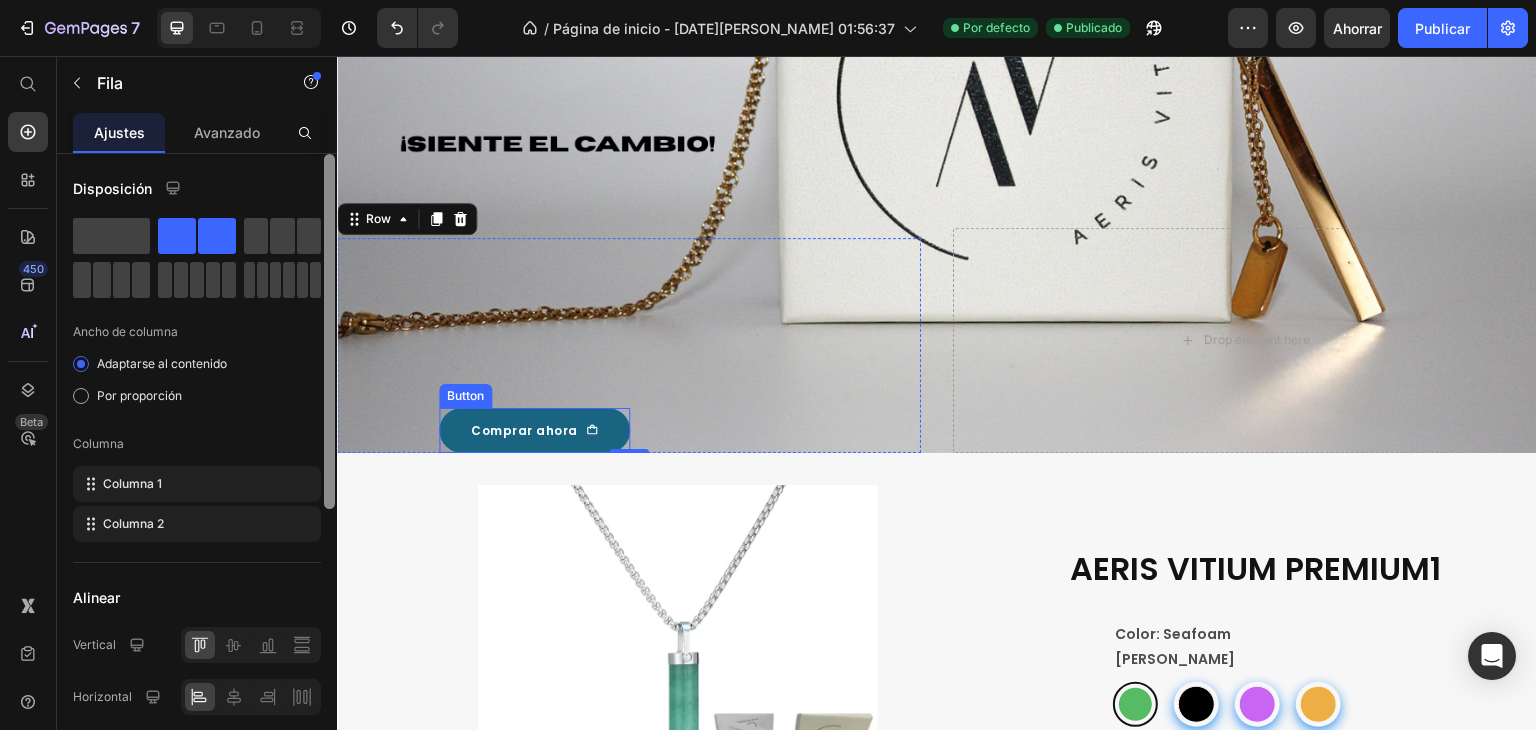 click on "Comprar ahora" at bounding box center [534, 431] 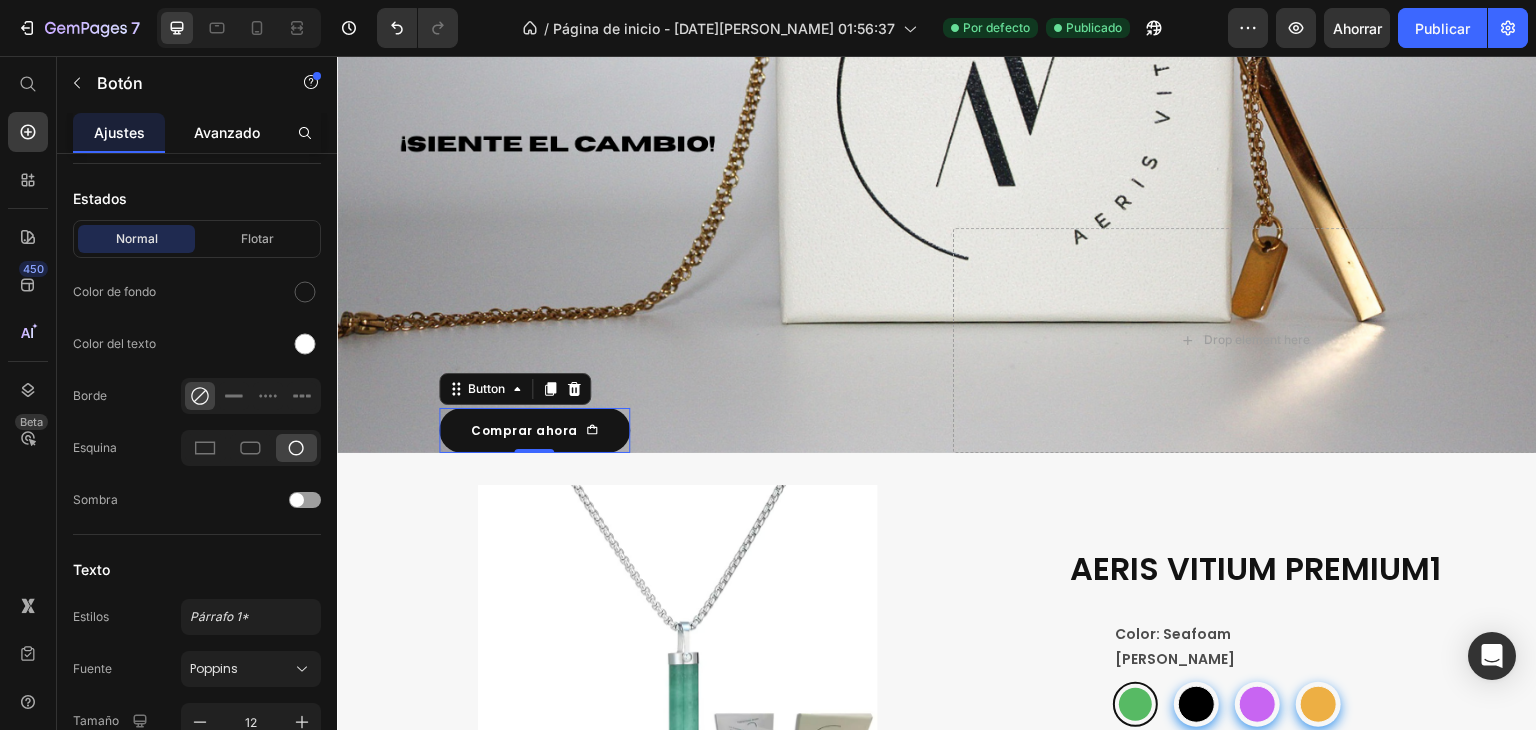 scroll, scrollTop: 0, scrollLeft: 0, axis: both 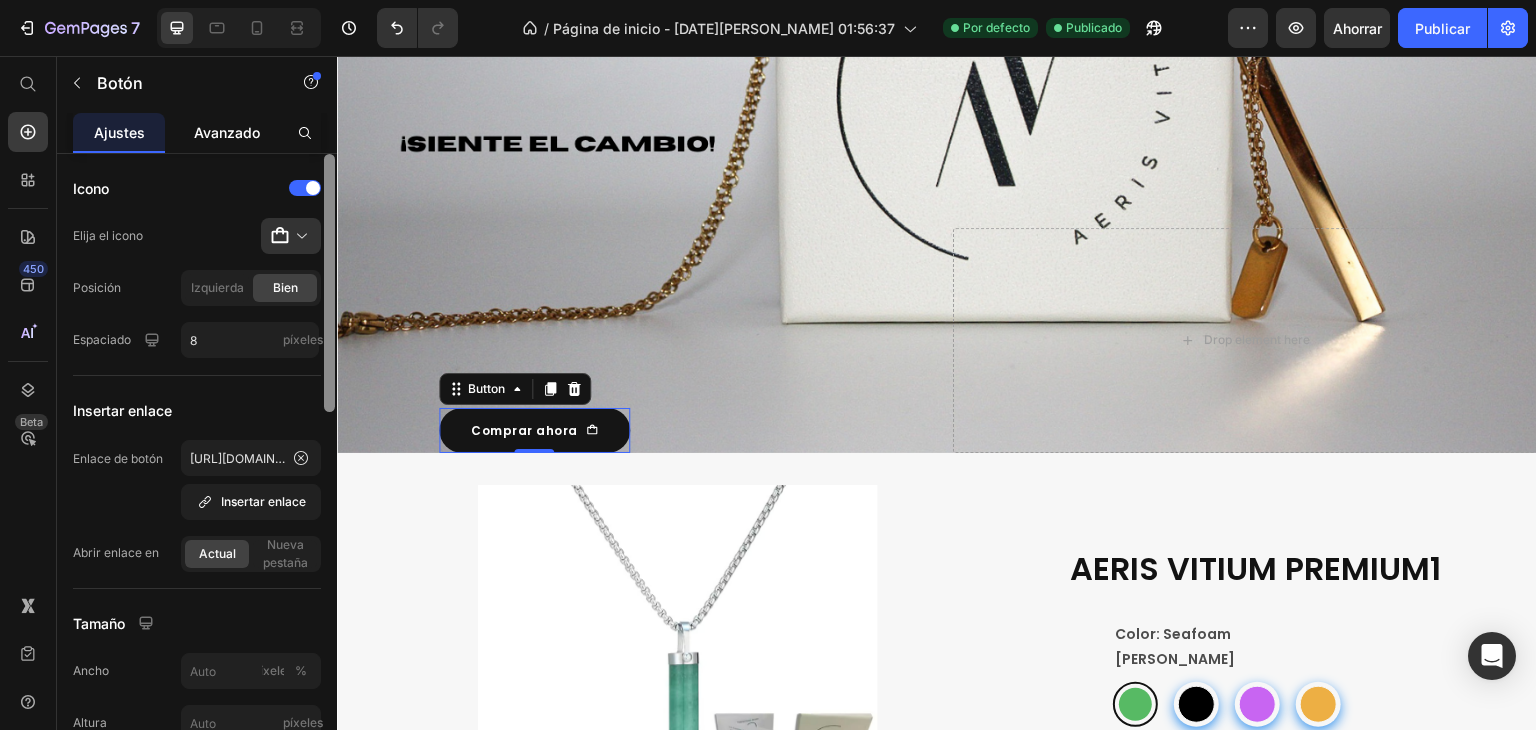 click on "Avanzado" 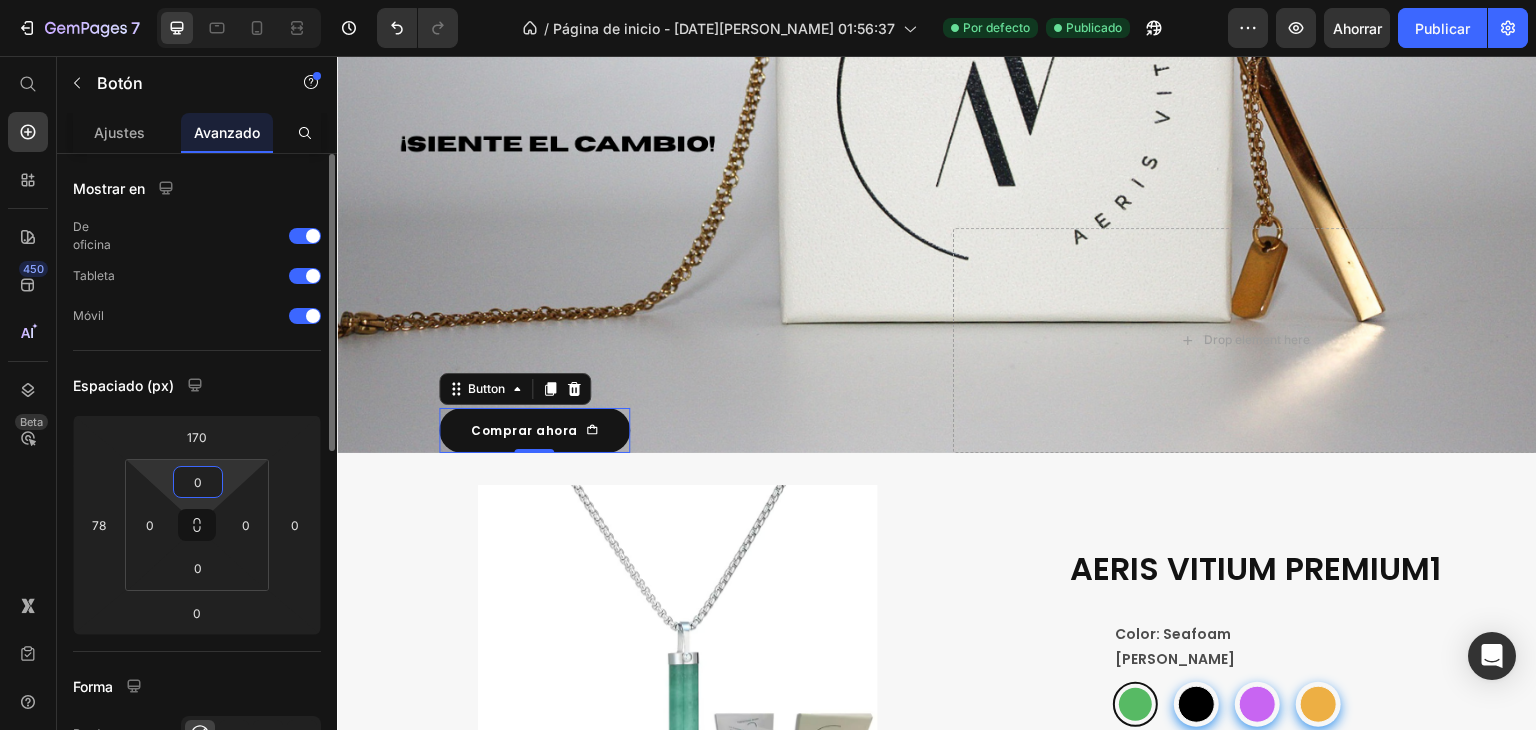 click on "0" at bounding box center (198, 482) 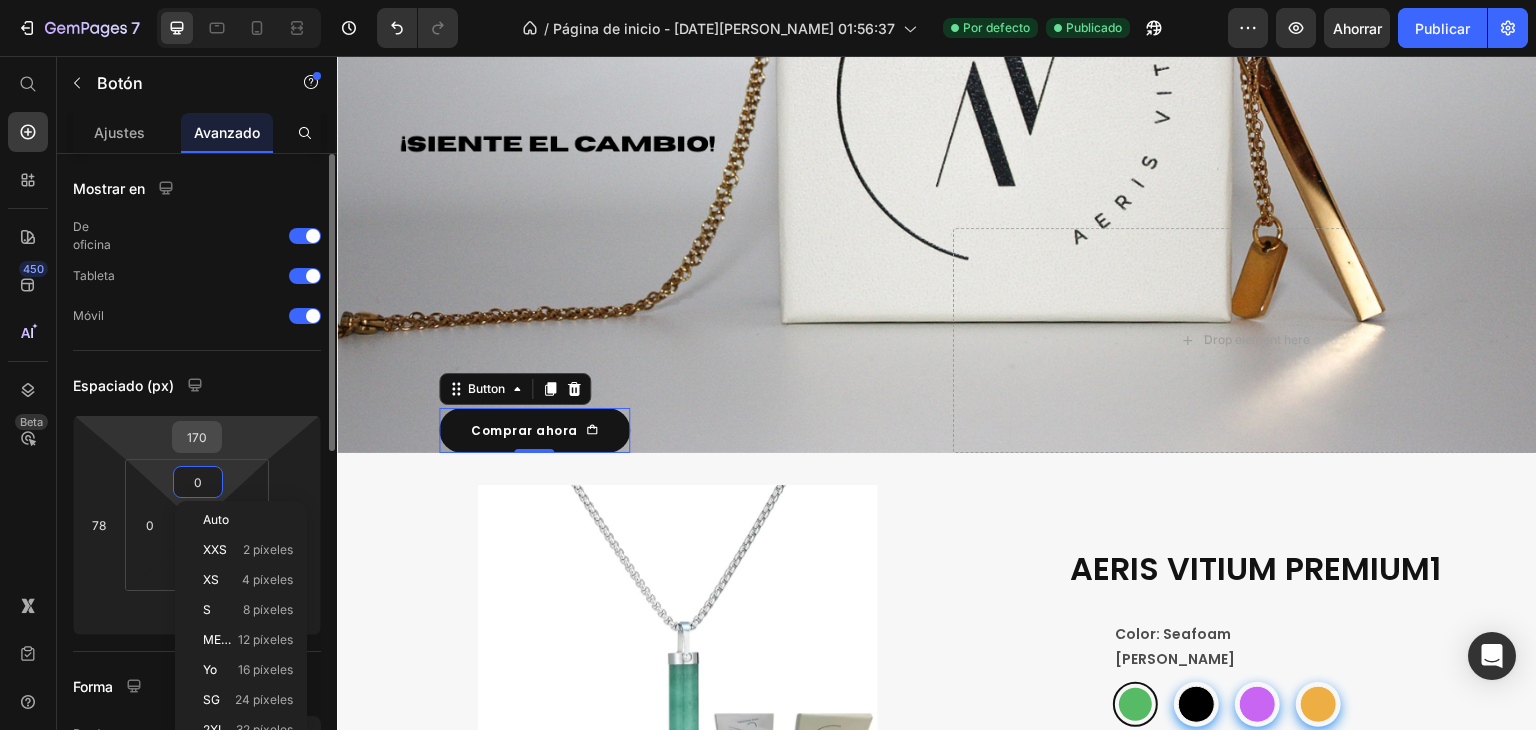 click on "170" at bounding box center (197, 437) 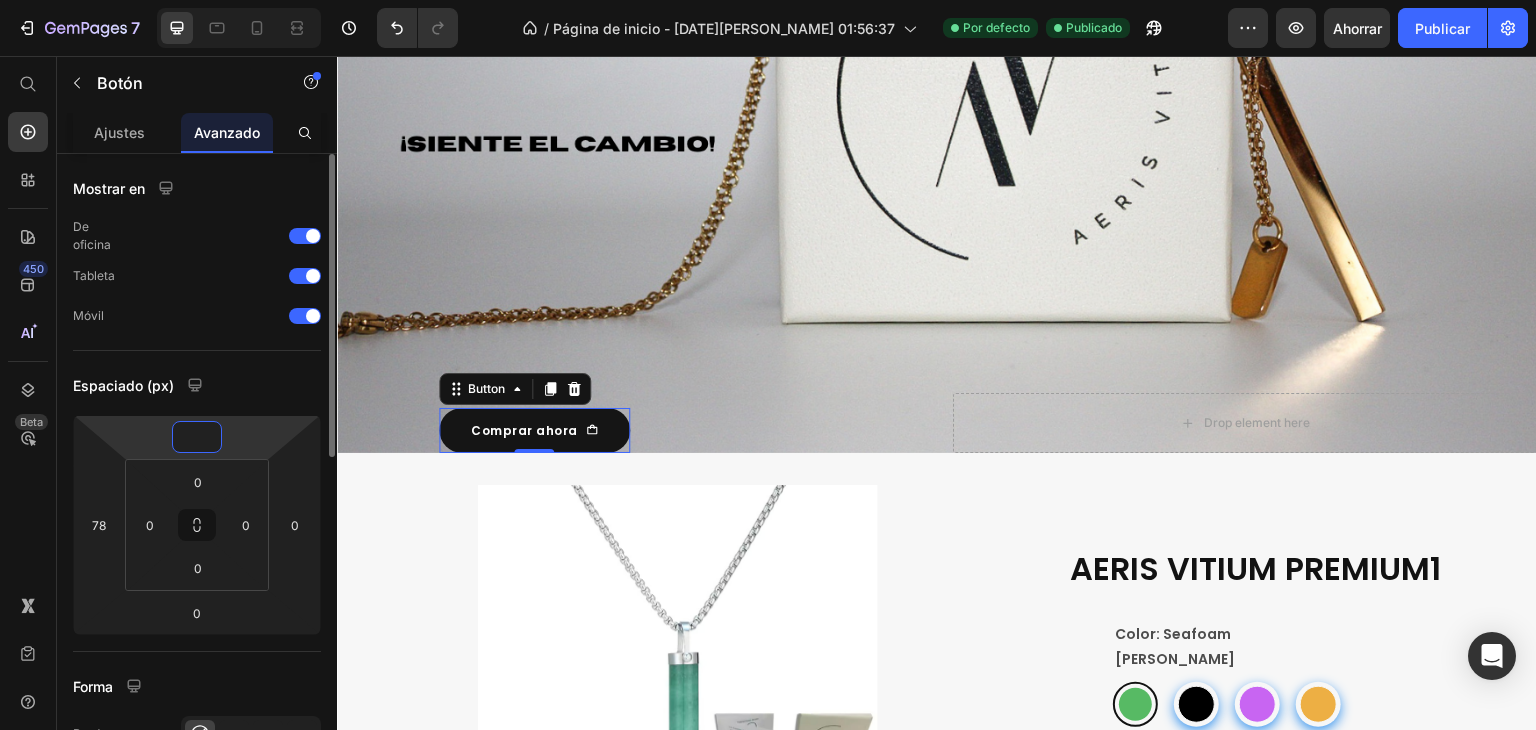 type 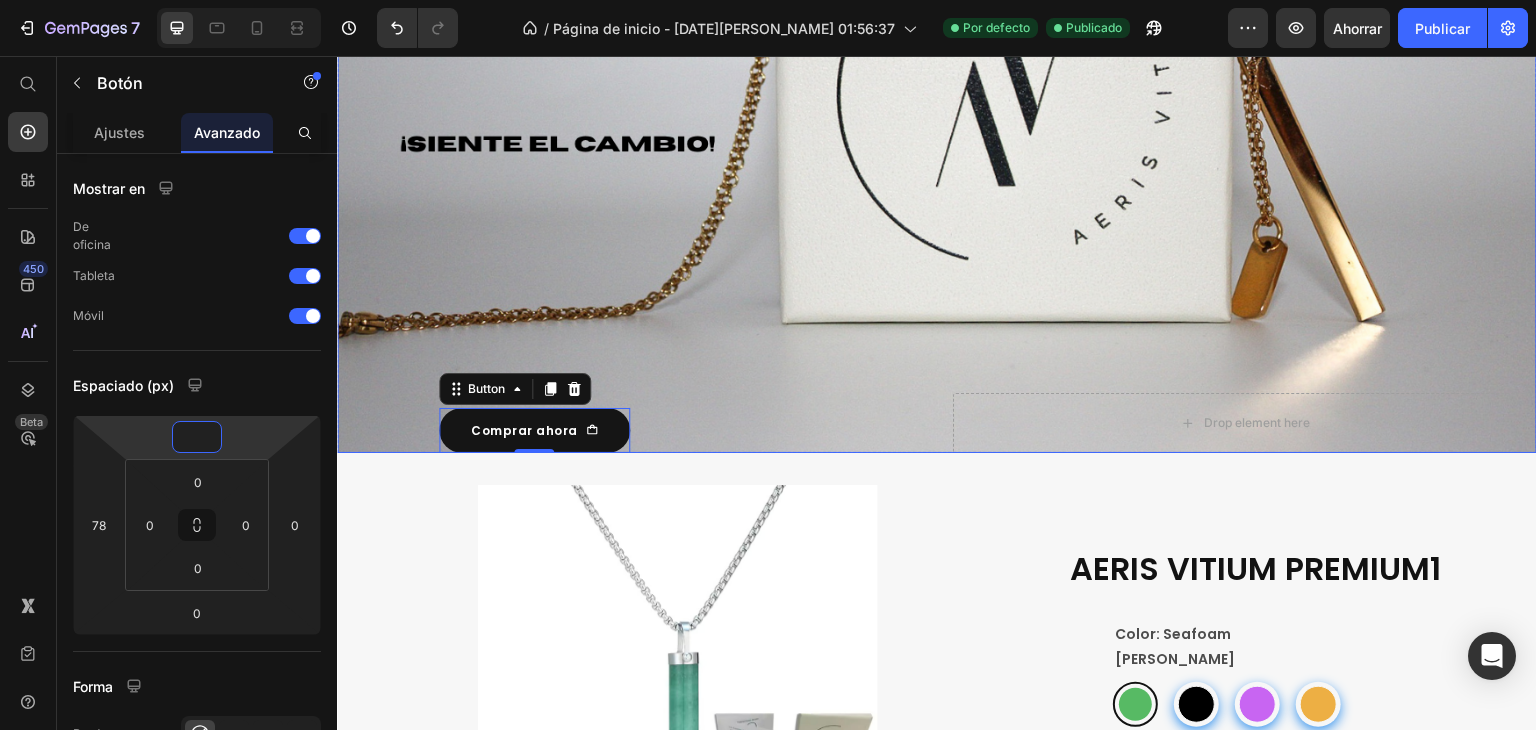 click at bounding box center [937, 153] 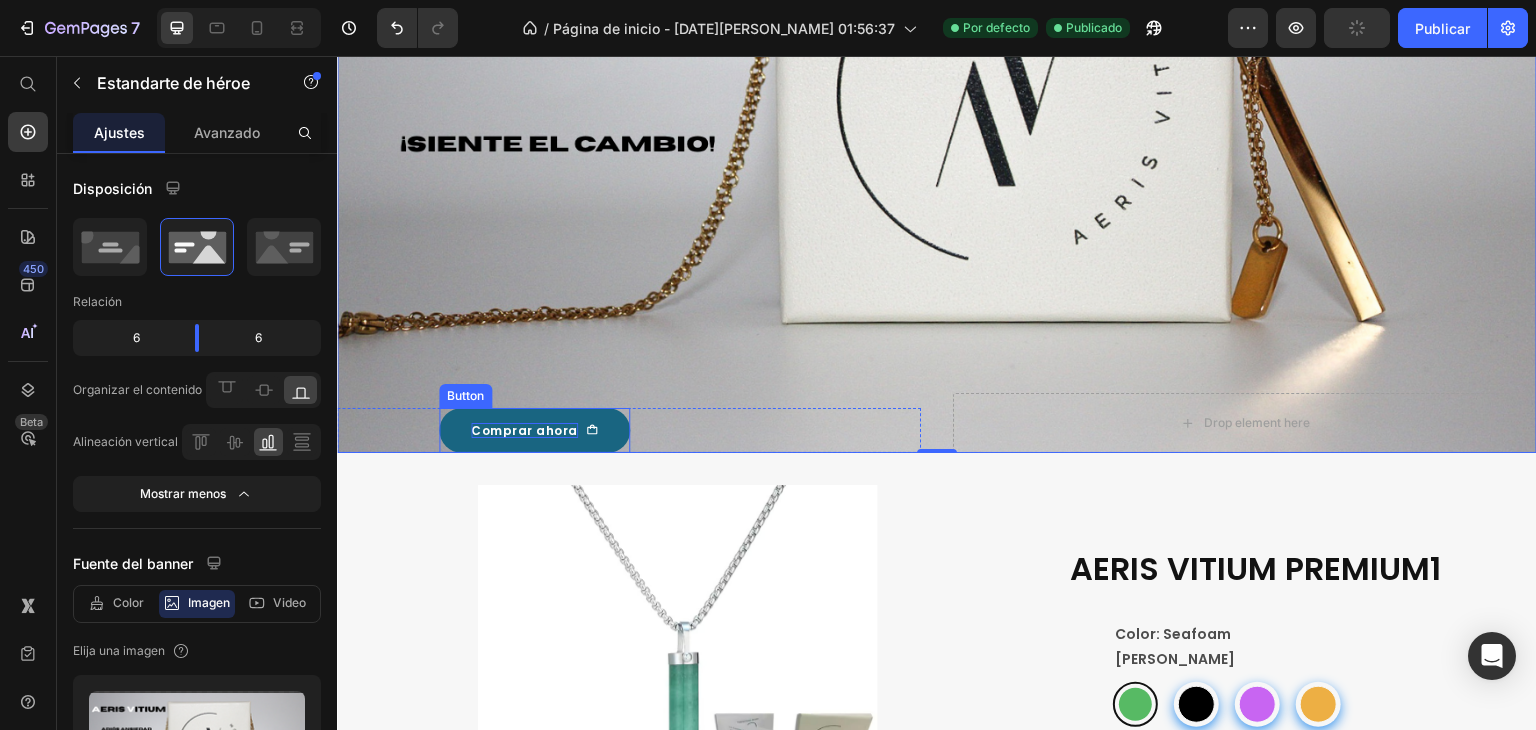 click on "Comprar ahora" at bounding box center [524, 431] 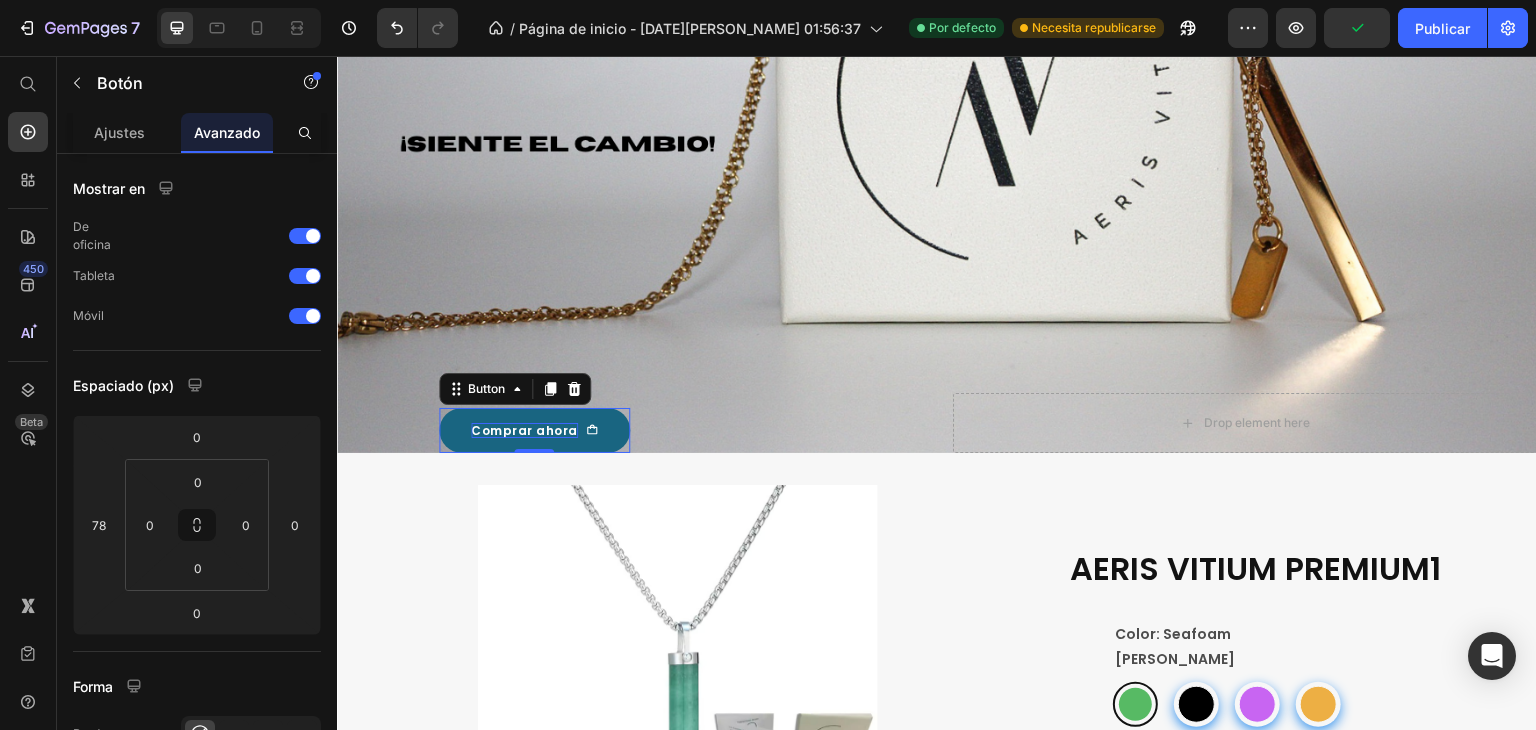 click on "Comprar ahora" at bounding box center (524, 431) 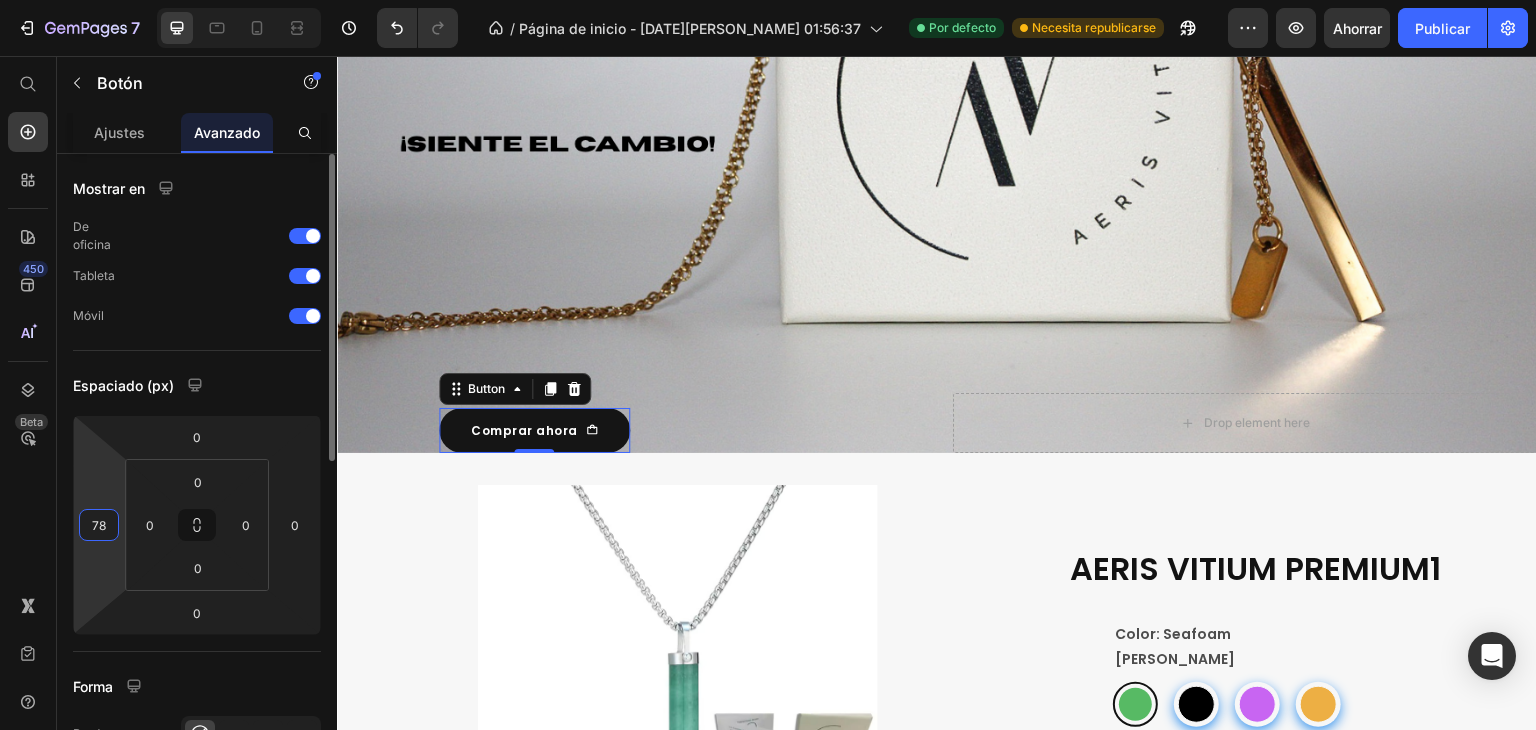click on "78" at bounding box center (99, 525) 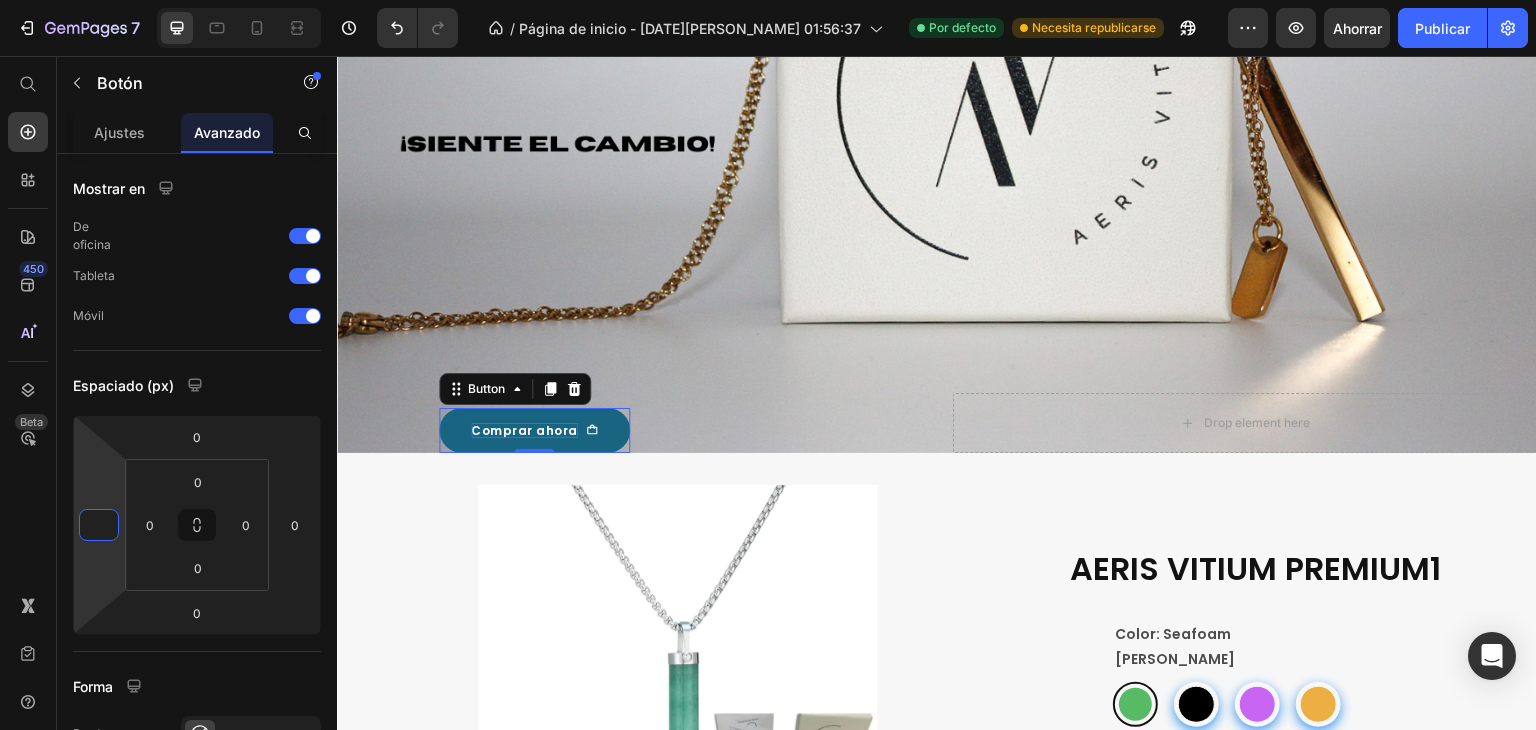 type on "0" 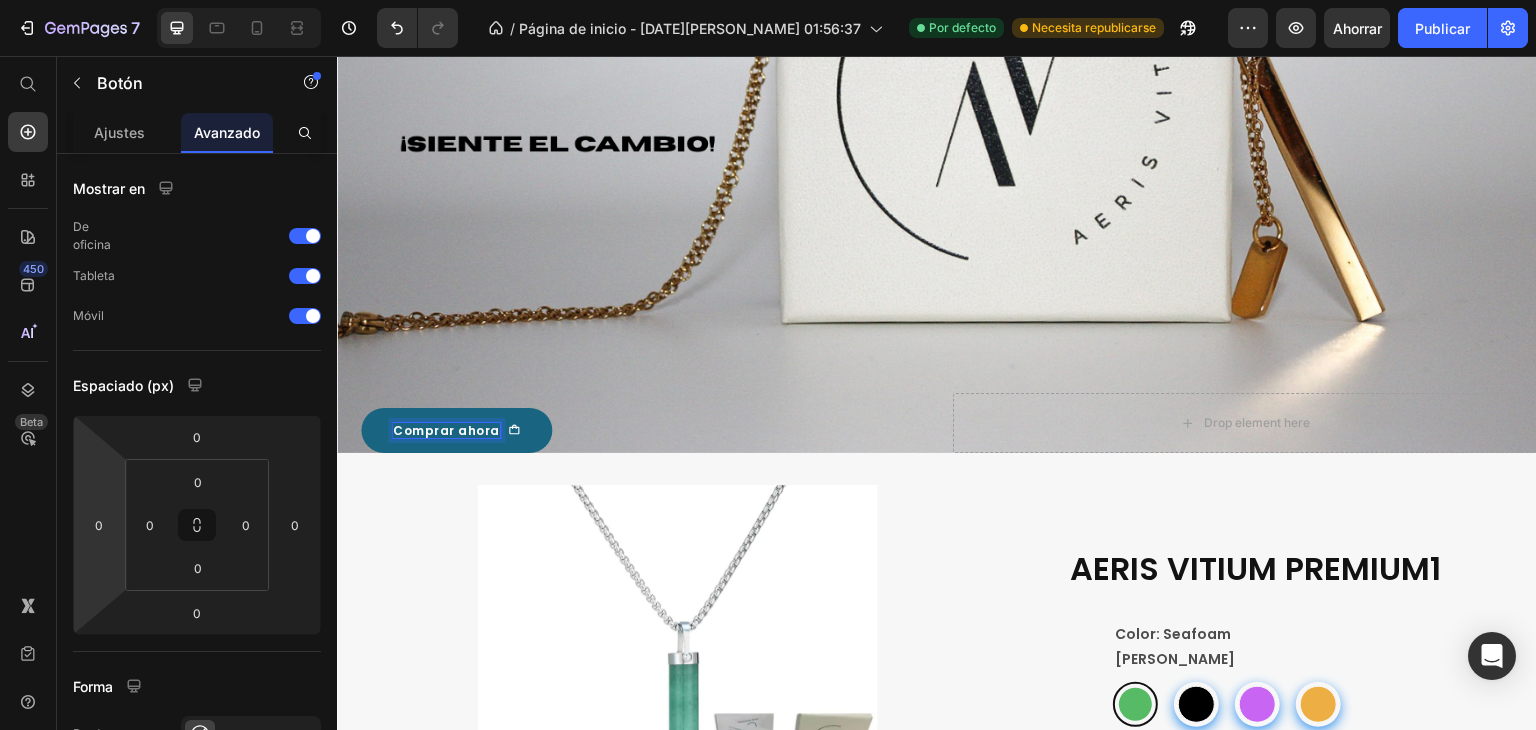 click on "Comprar ahora" at bounding box center (446, 431) 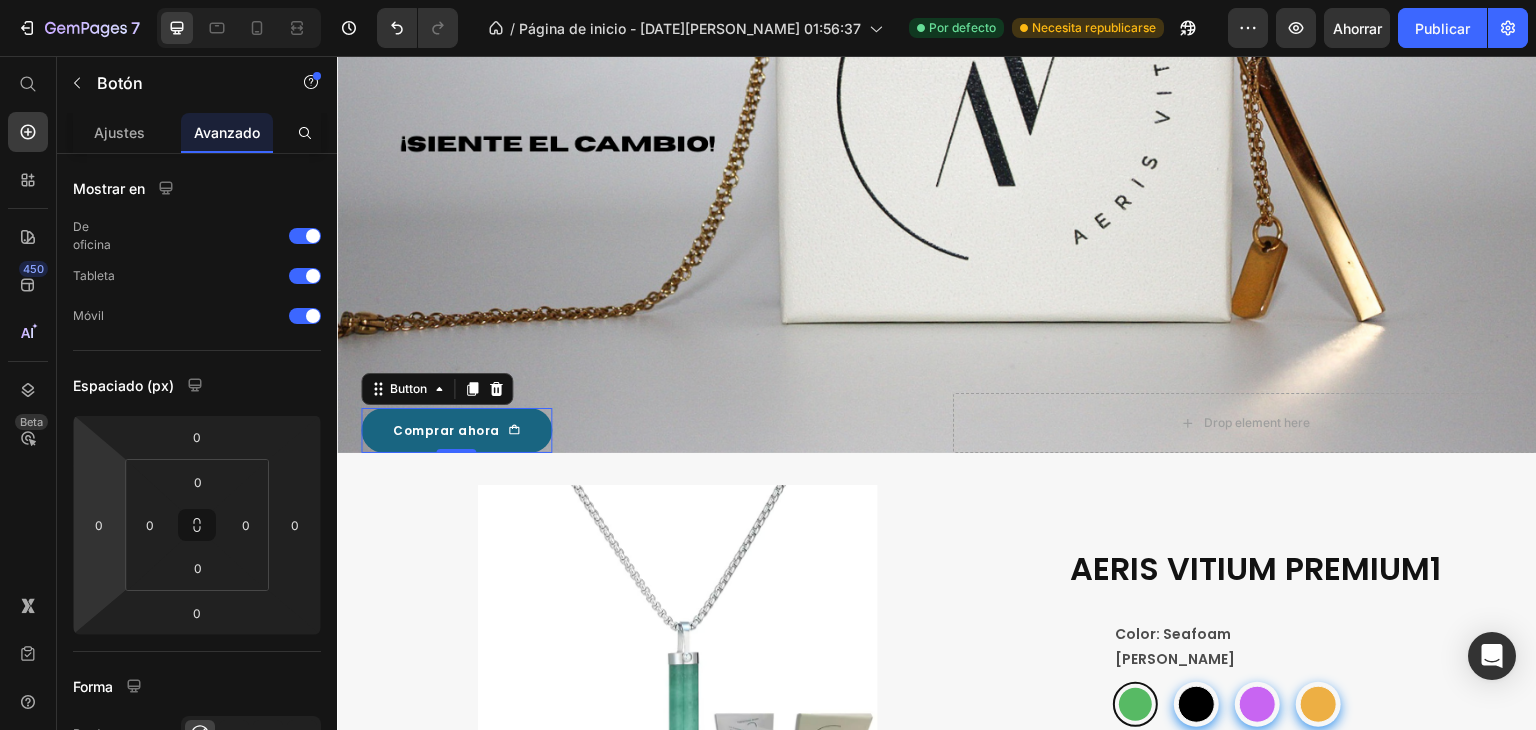 click on "Comprar ahora" at bounding box center [456, 431] 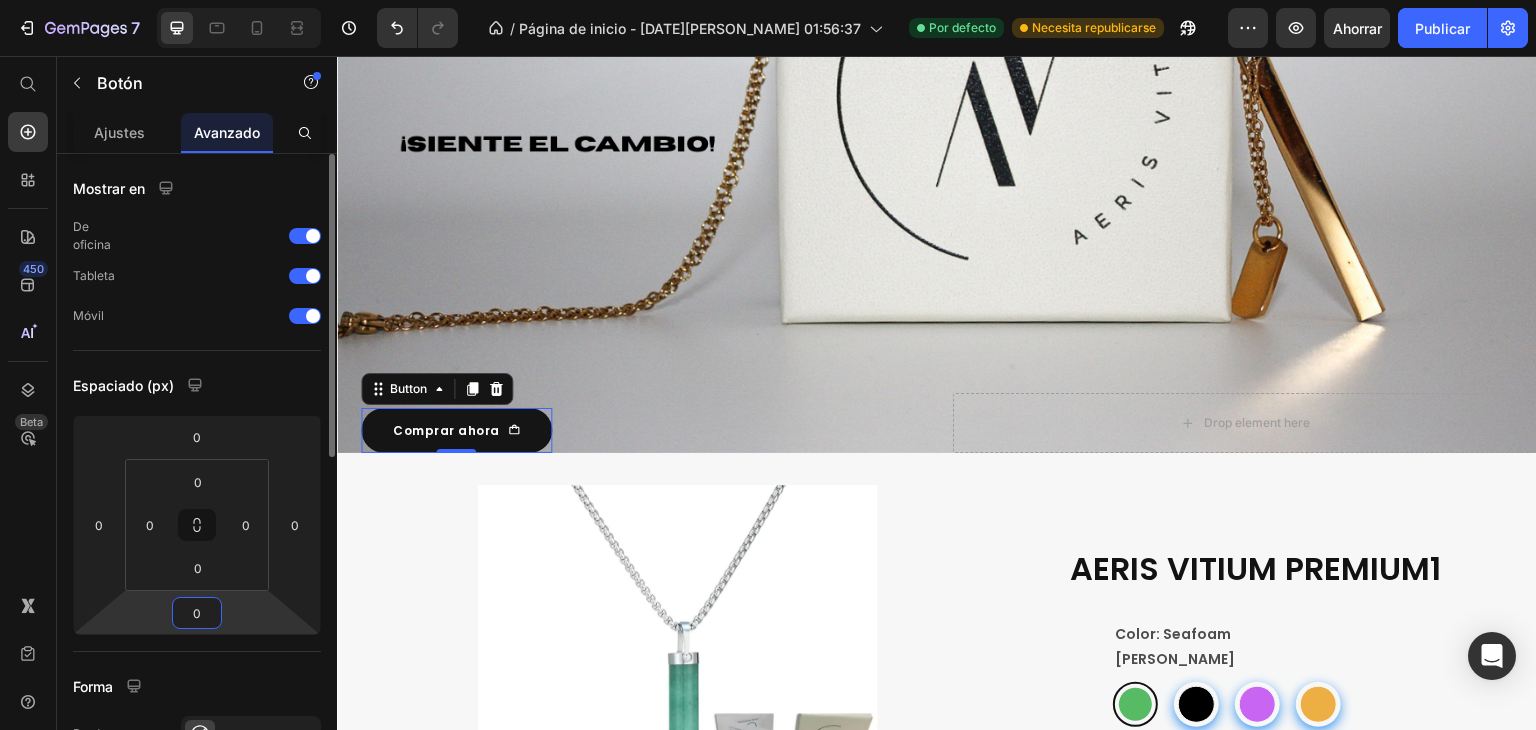 click on "0" at bounding box center [197, 613] 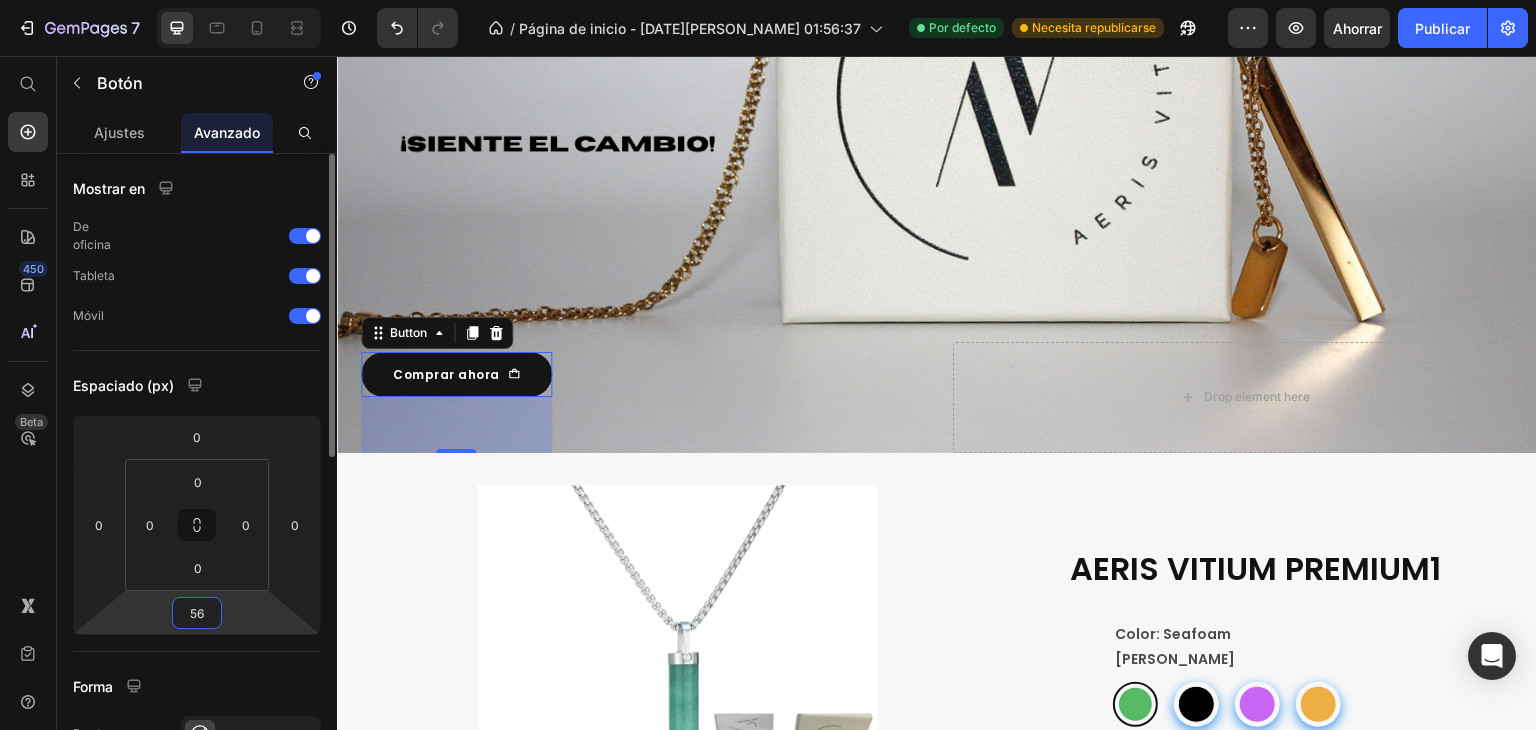 type on "5" 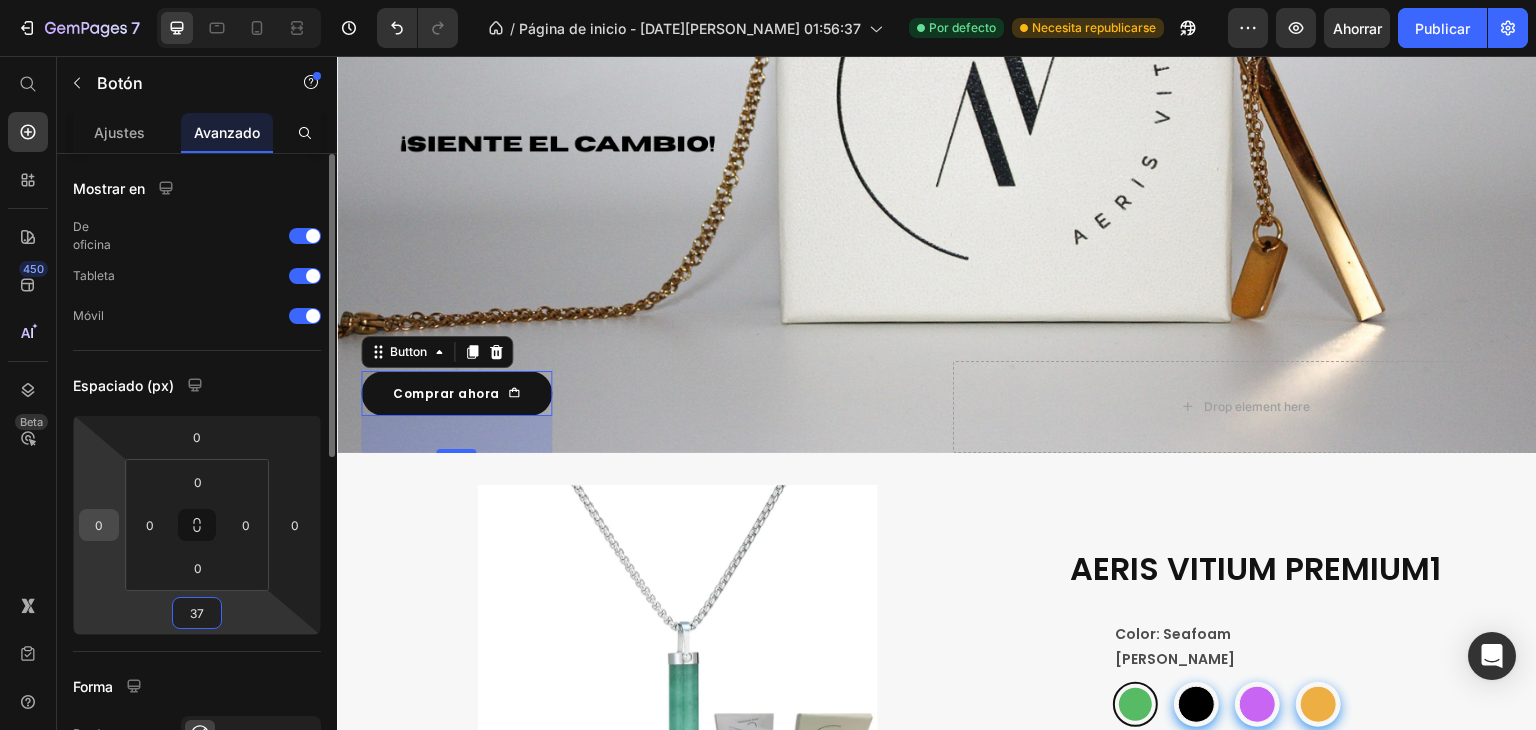 type on "3" 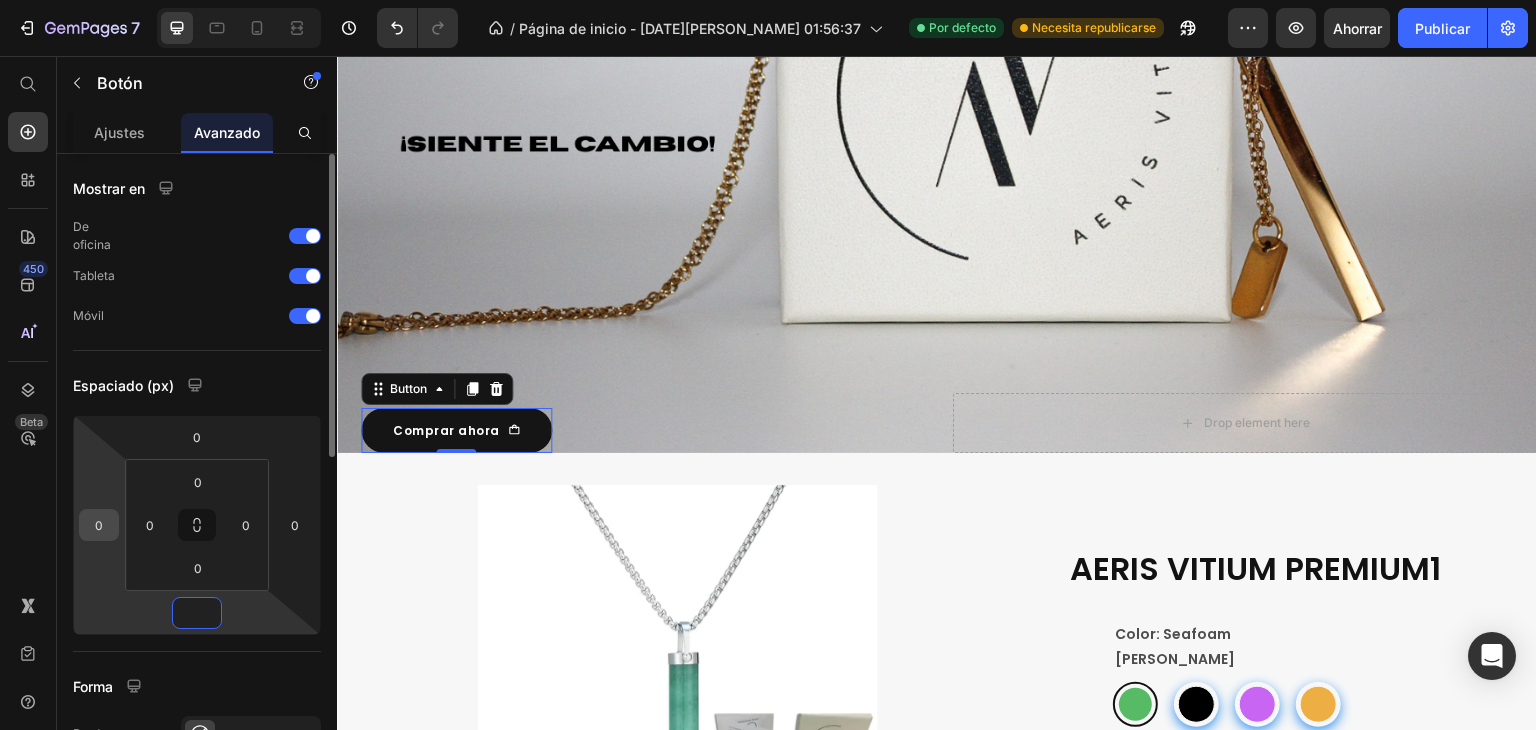 click on "0" at bounding box center [99, 525] 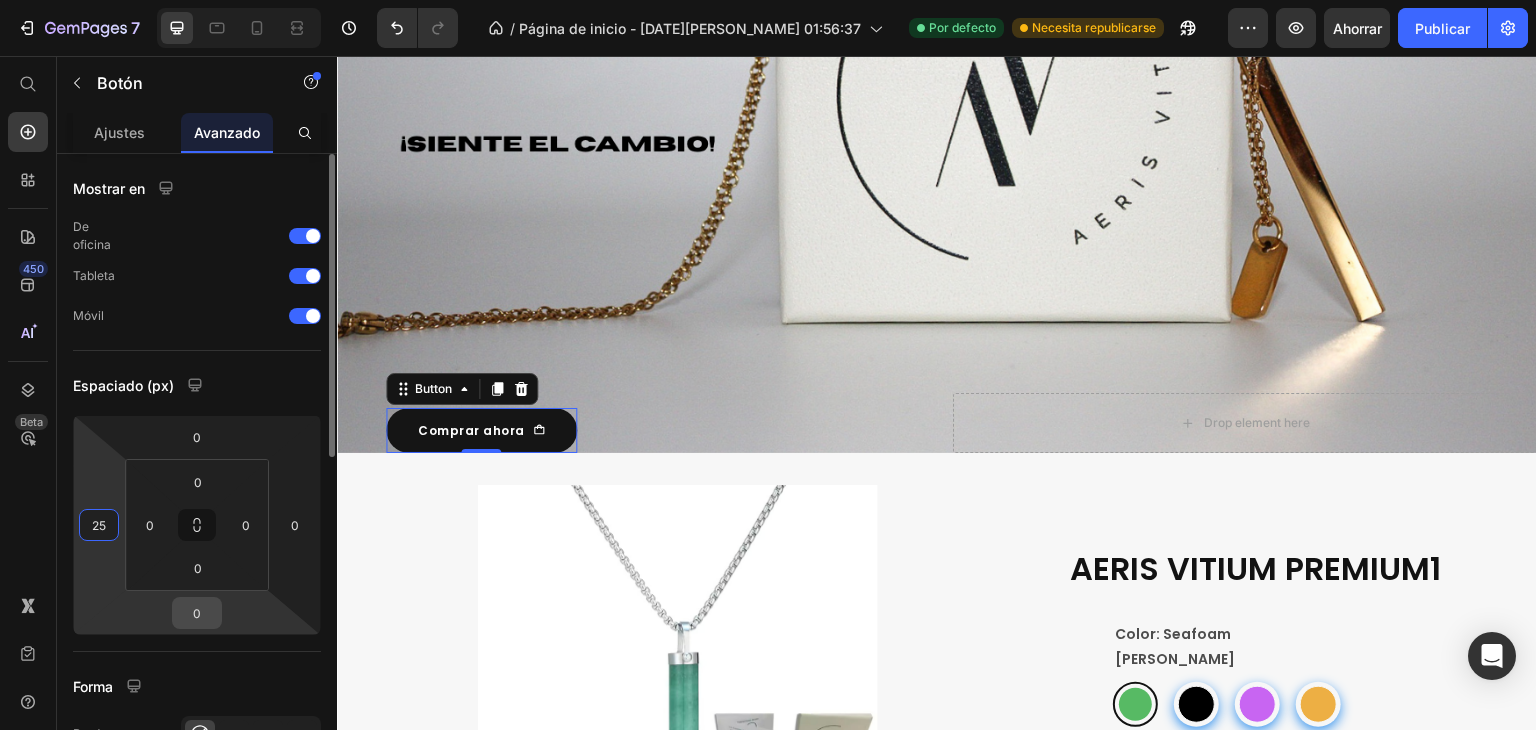 type on "25" 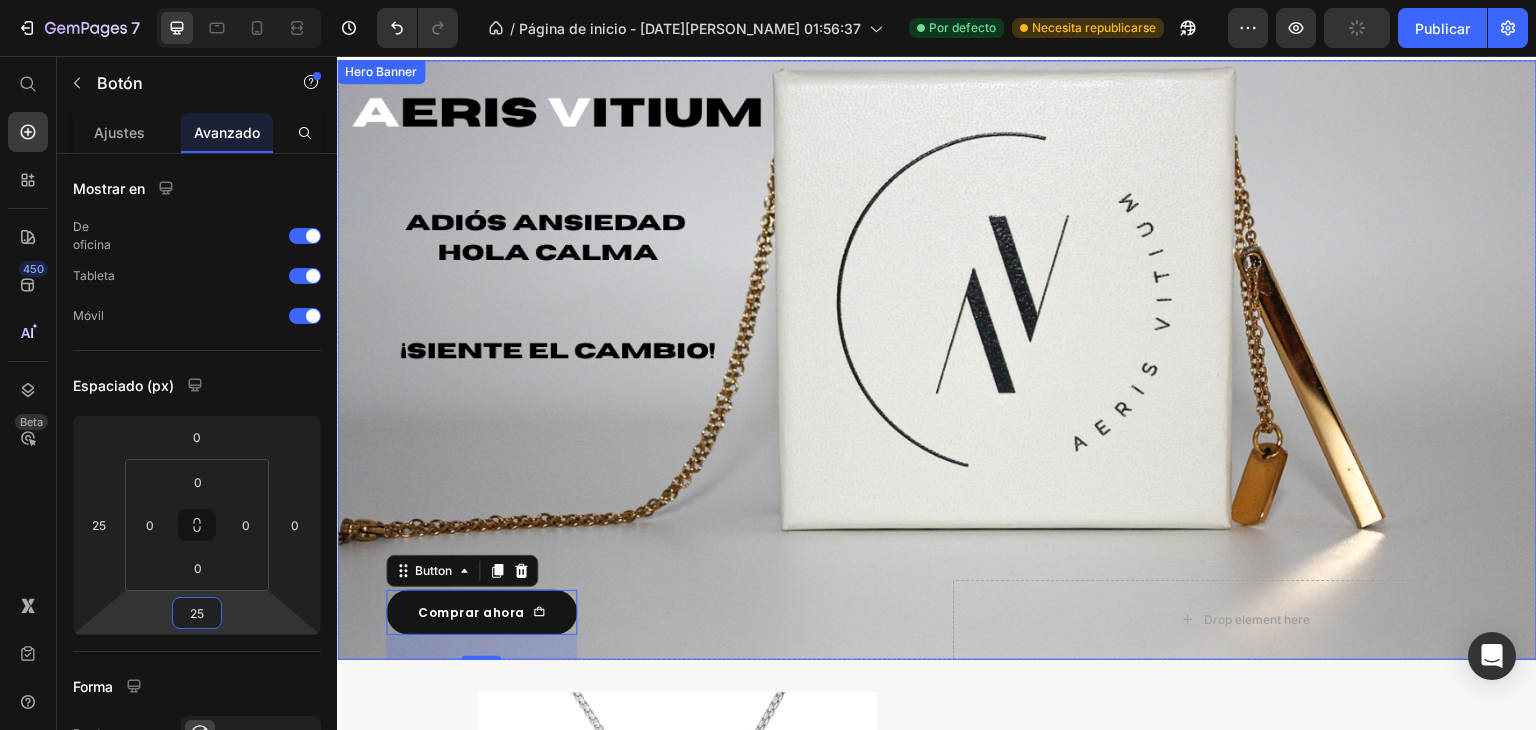 scroll, scrollTop: 287, scrollLeft: 0, axis: vertical 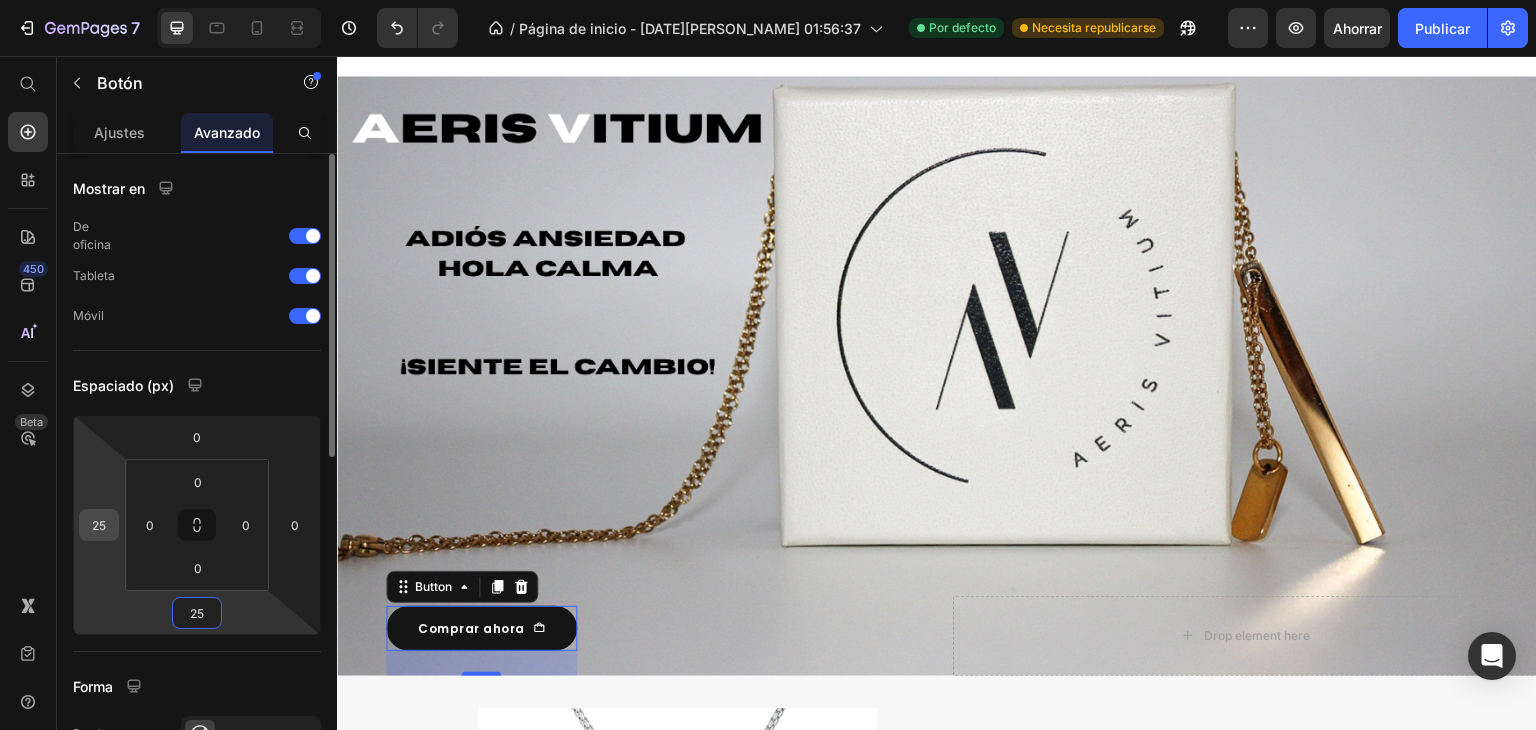 type on "25" 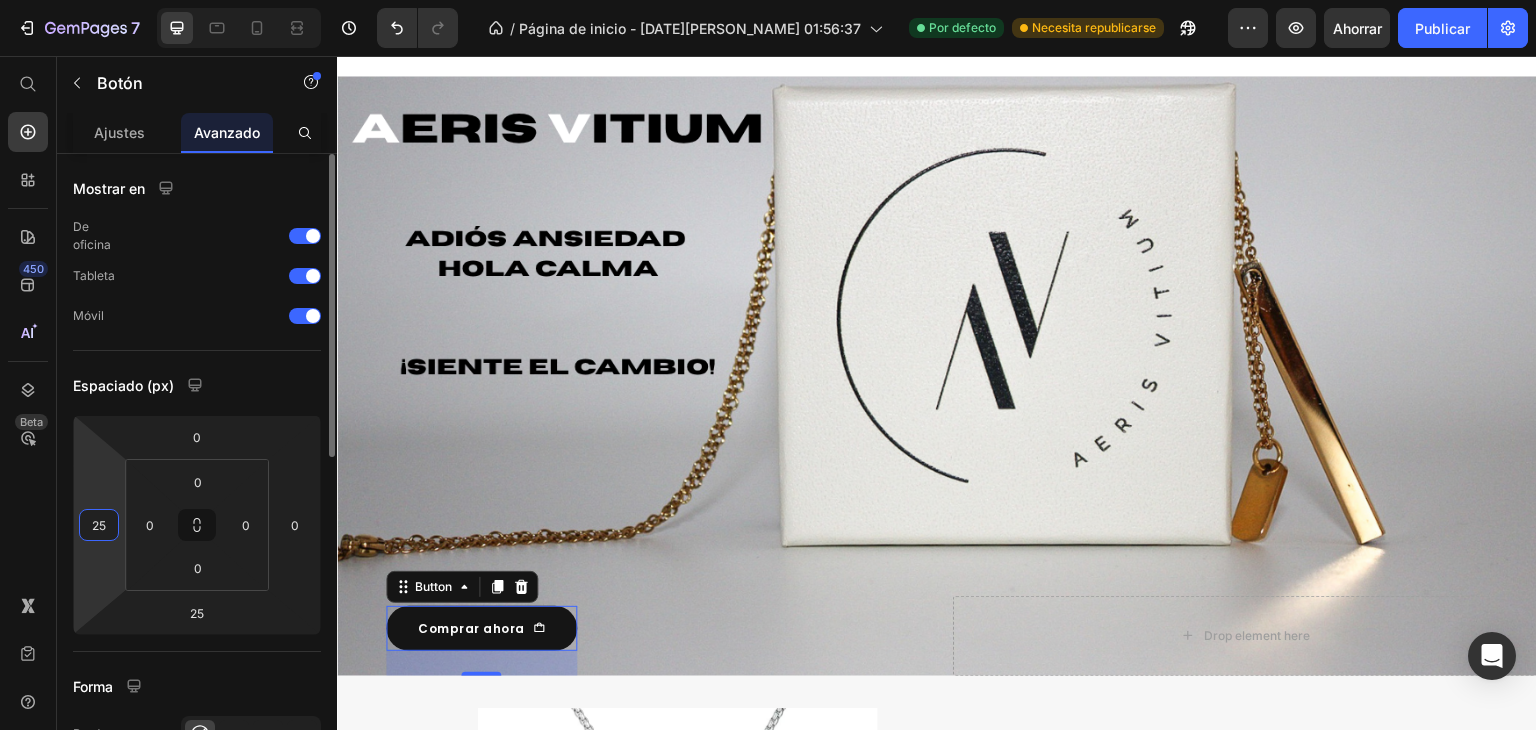 click on "25" at bounding box center (99, 525) 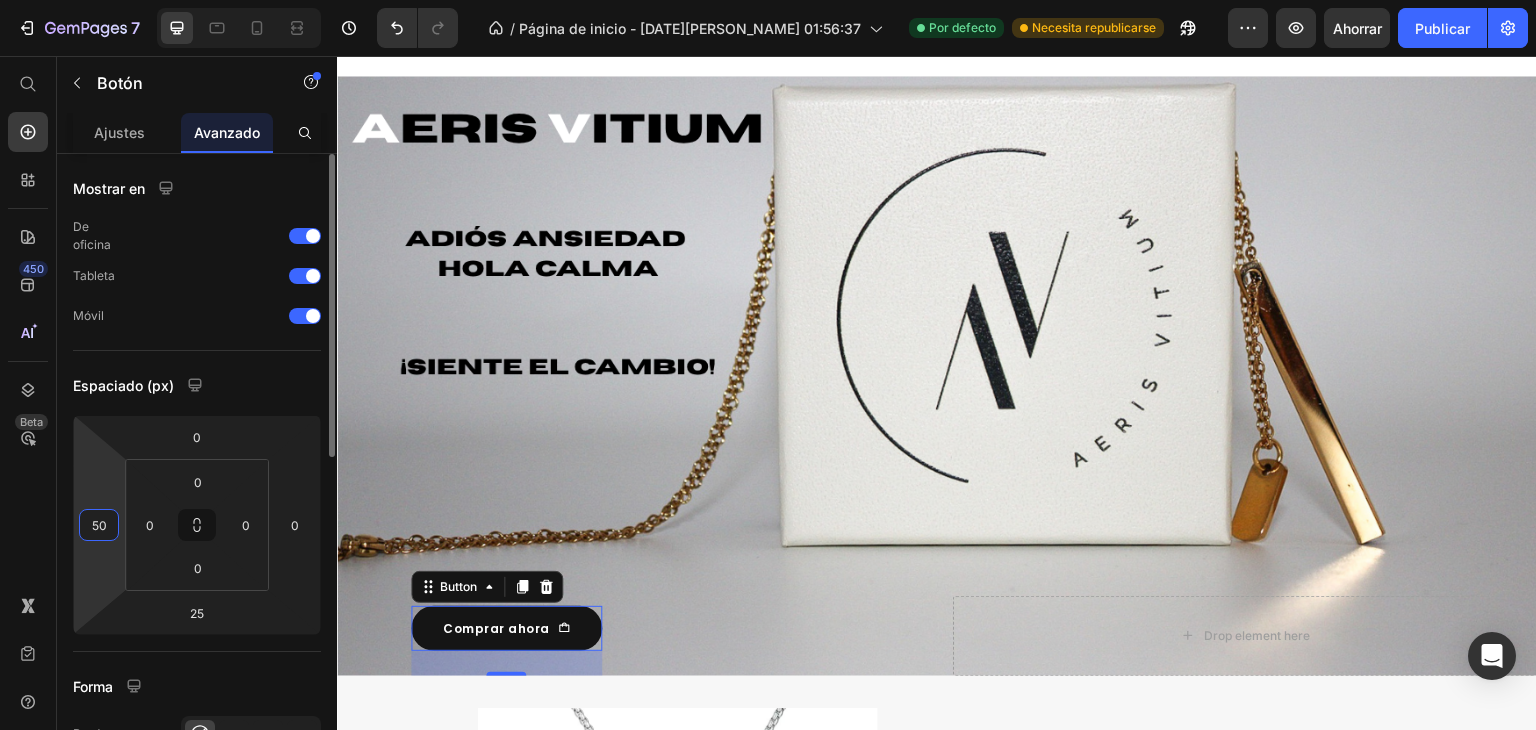 type on "5" 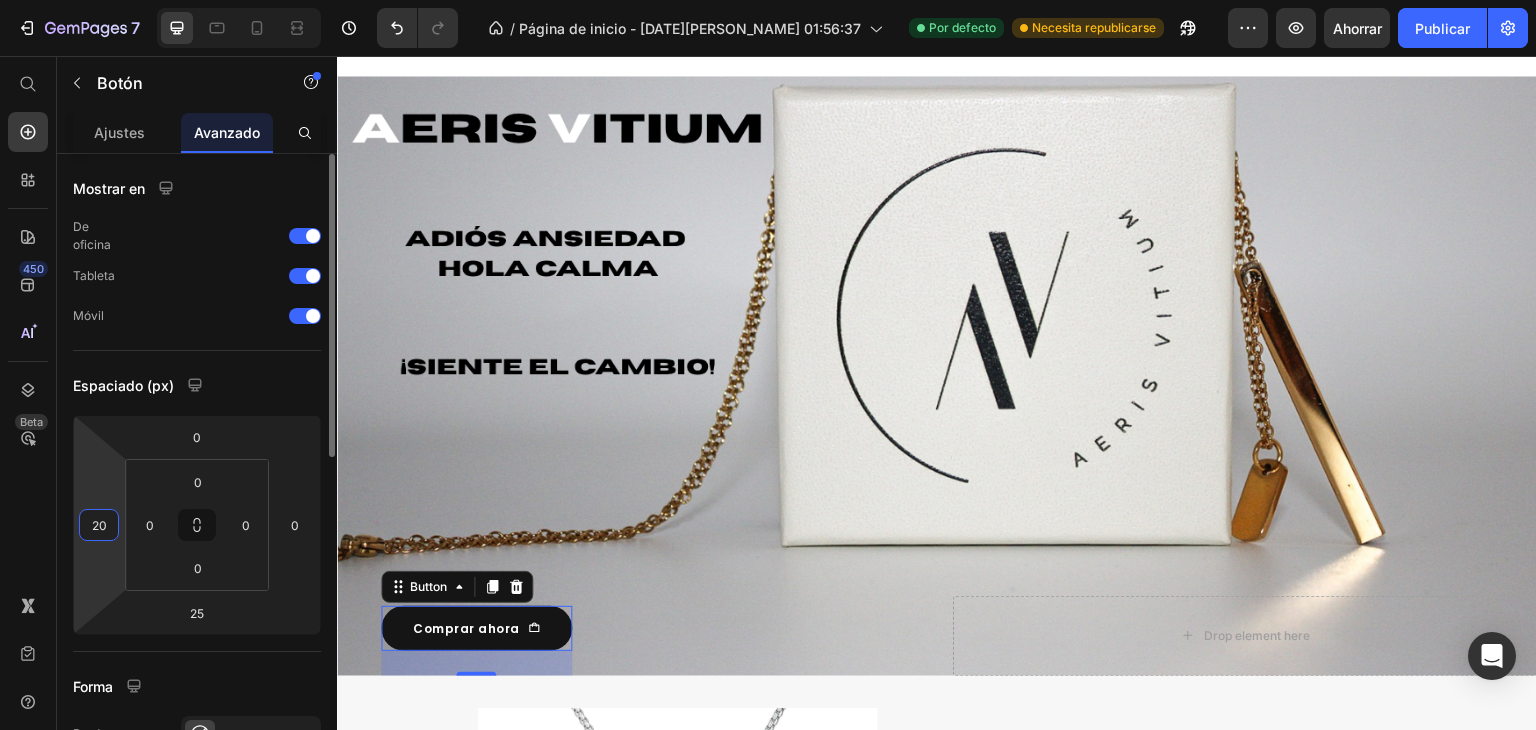 type on "2" 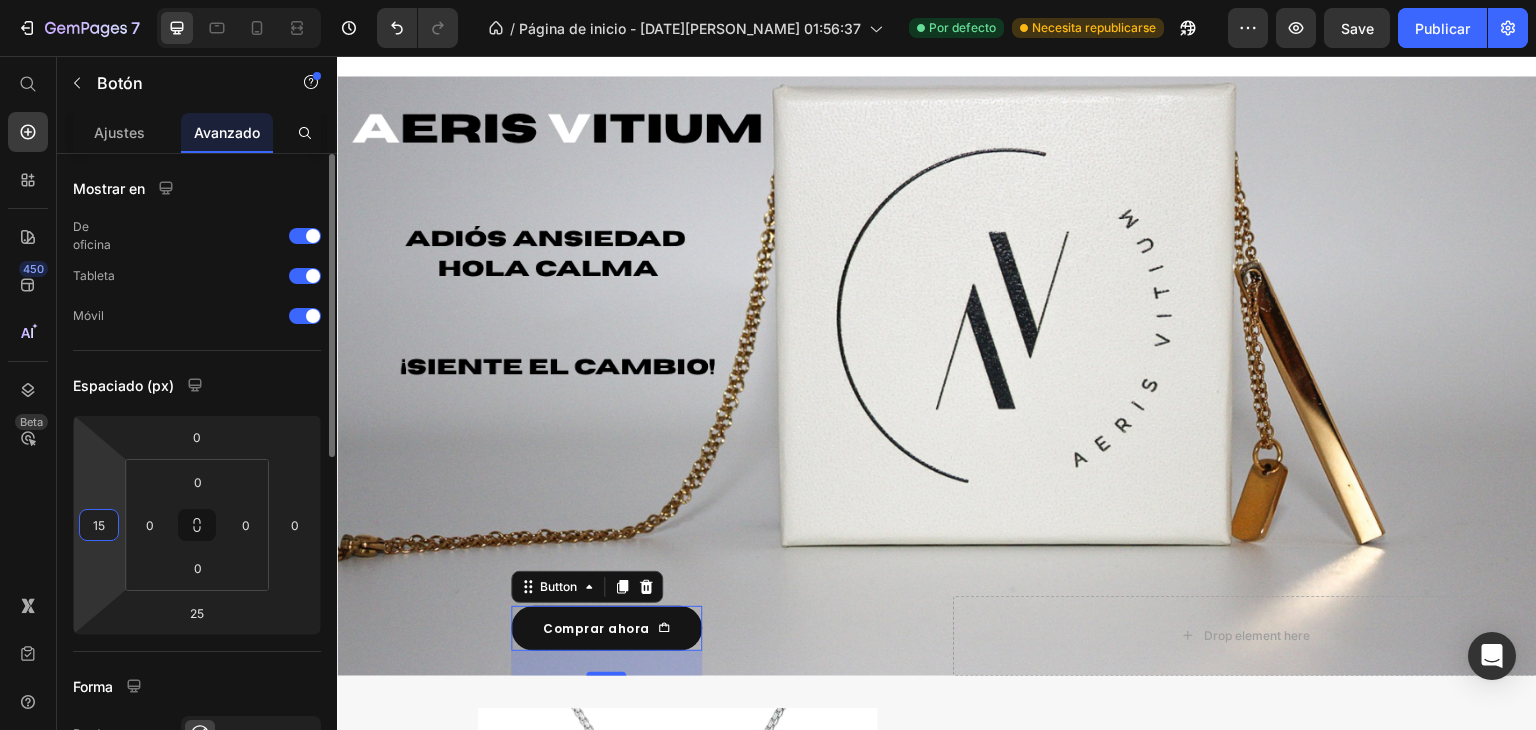 type on "1" 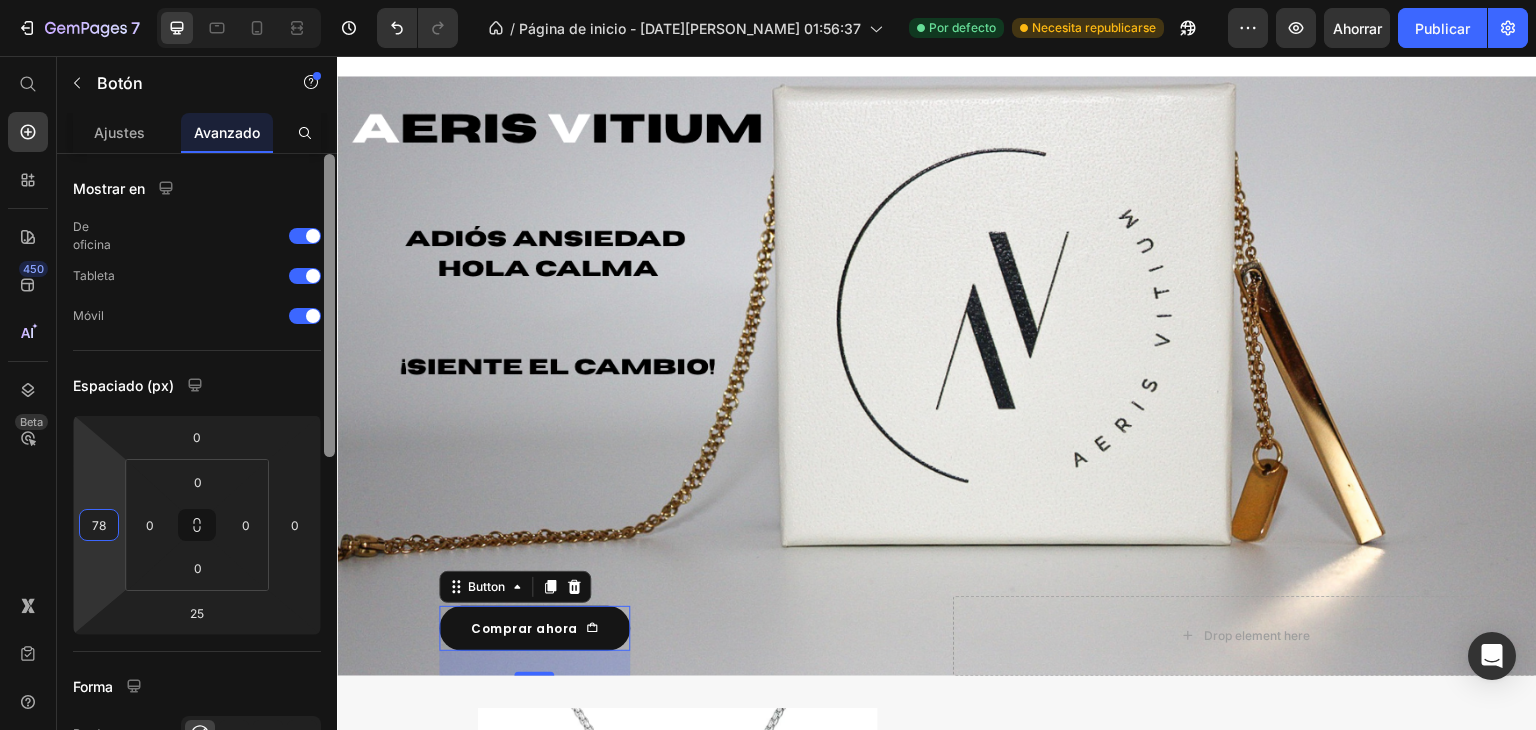 type on "7" 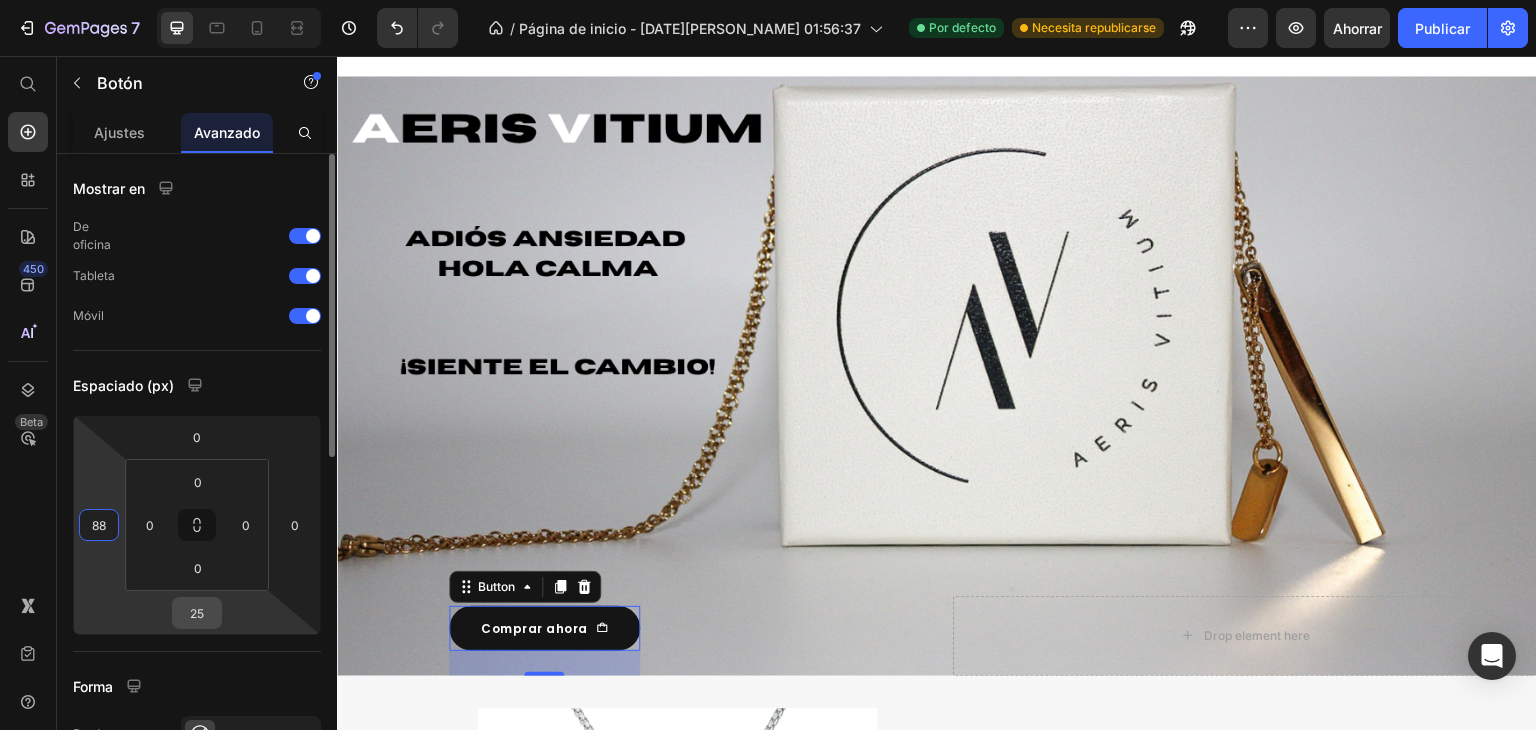 type on "88" 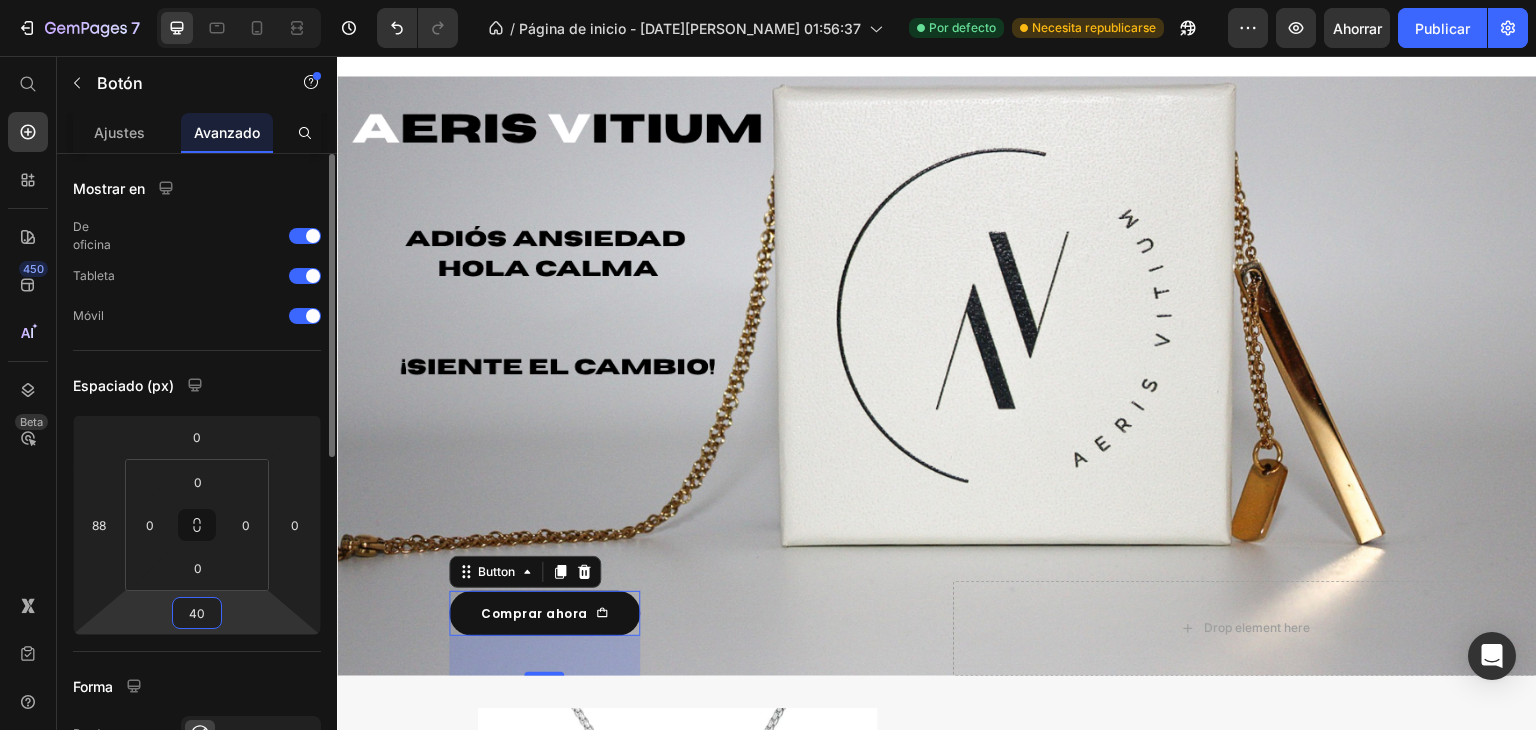 type on "4" 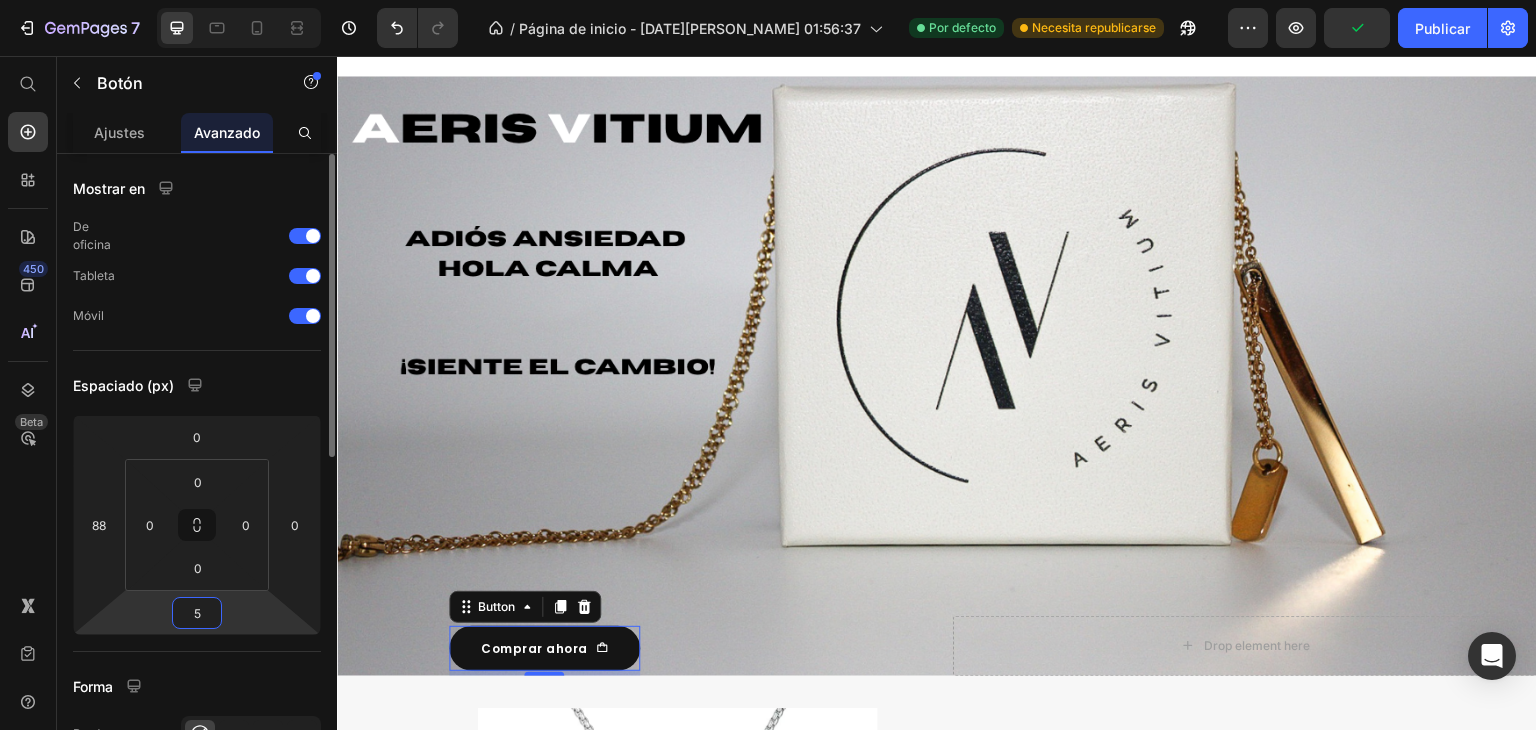 type on "50" 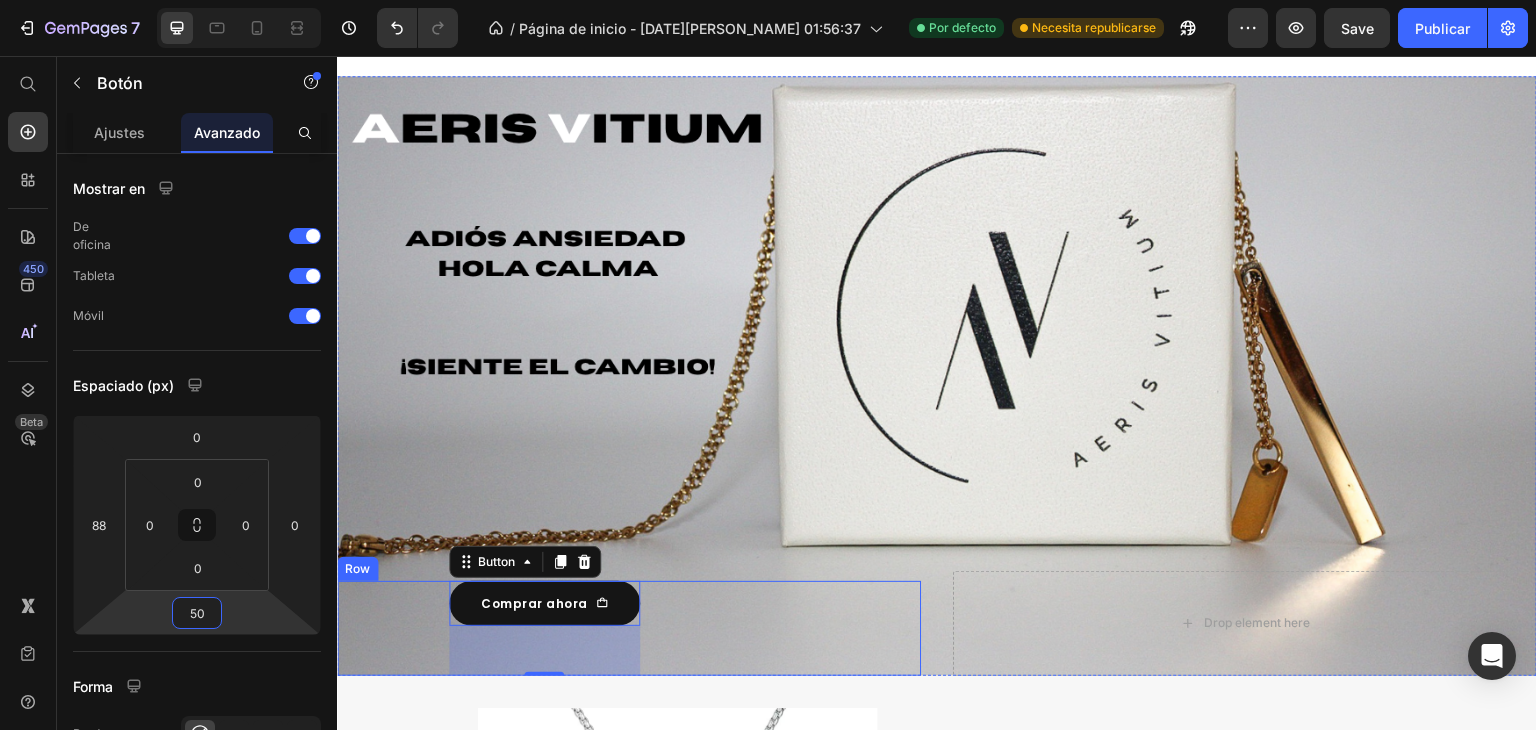 click on "Text Block
Comprar ahora Button   50 Row" at bounding box center [629, 629] 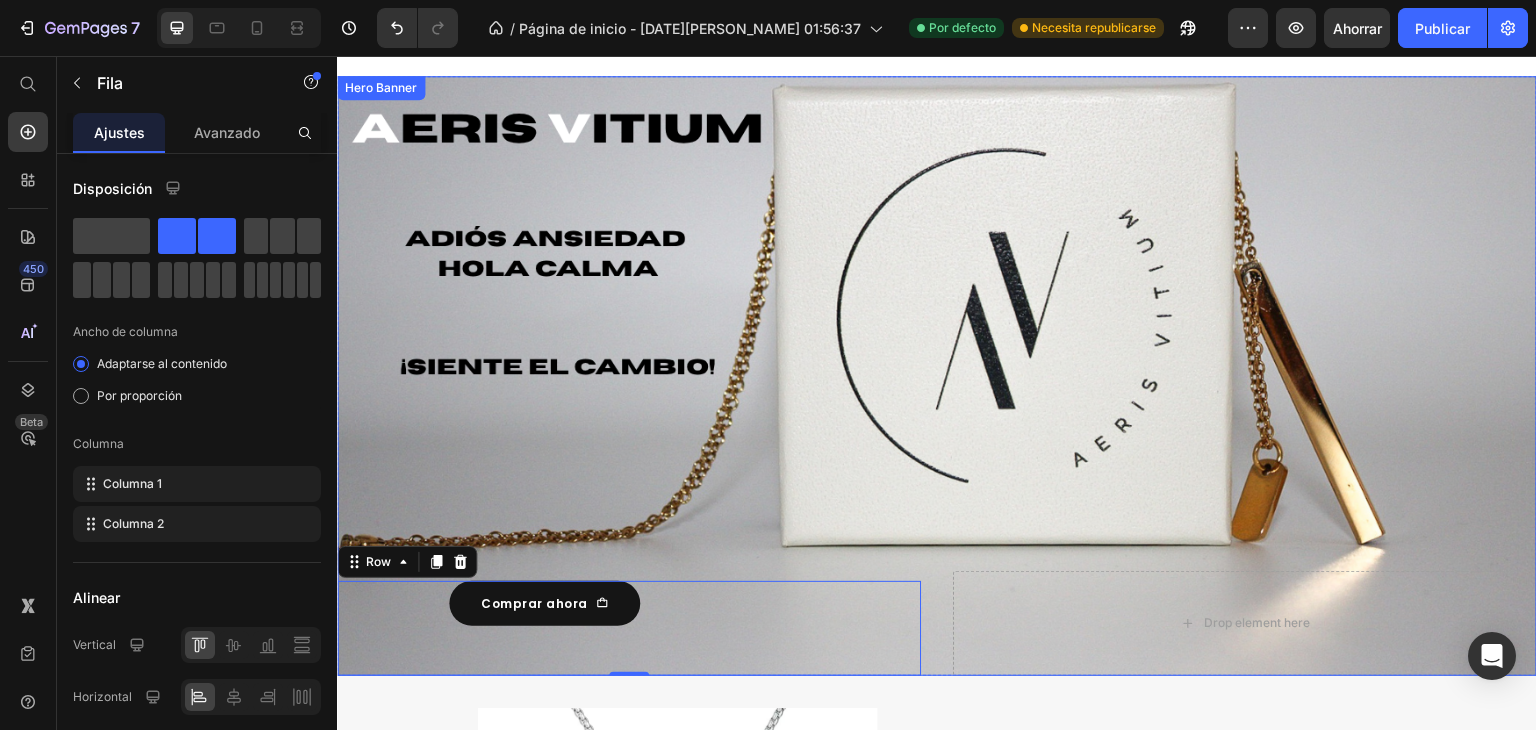 click at bounding box center (937, 376) 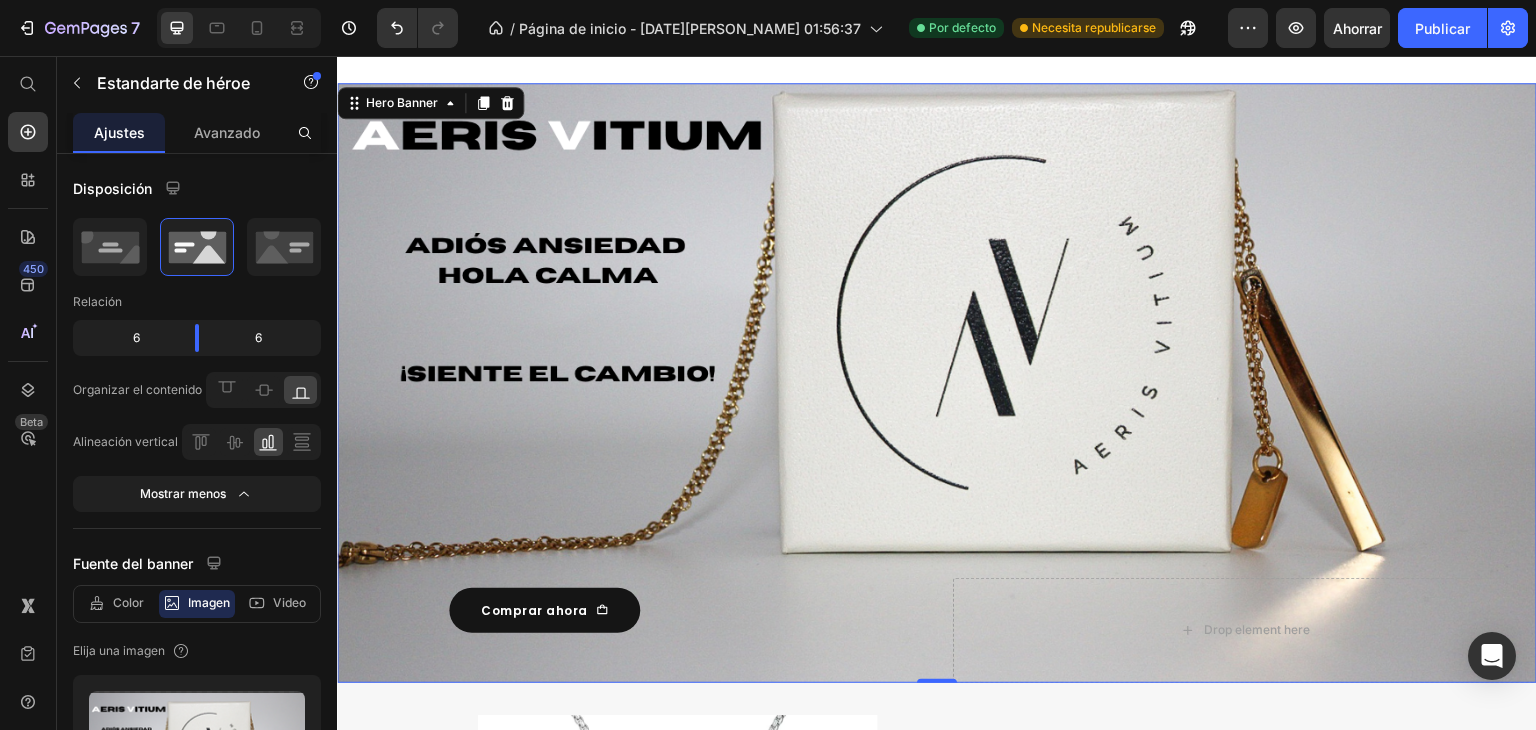 scroll, scrollTop: 282, scrollLeft: 0, axis: vertical 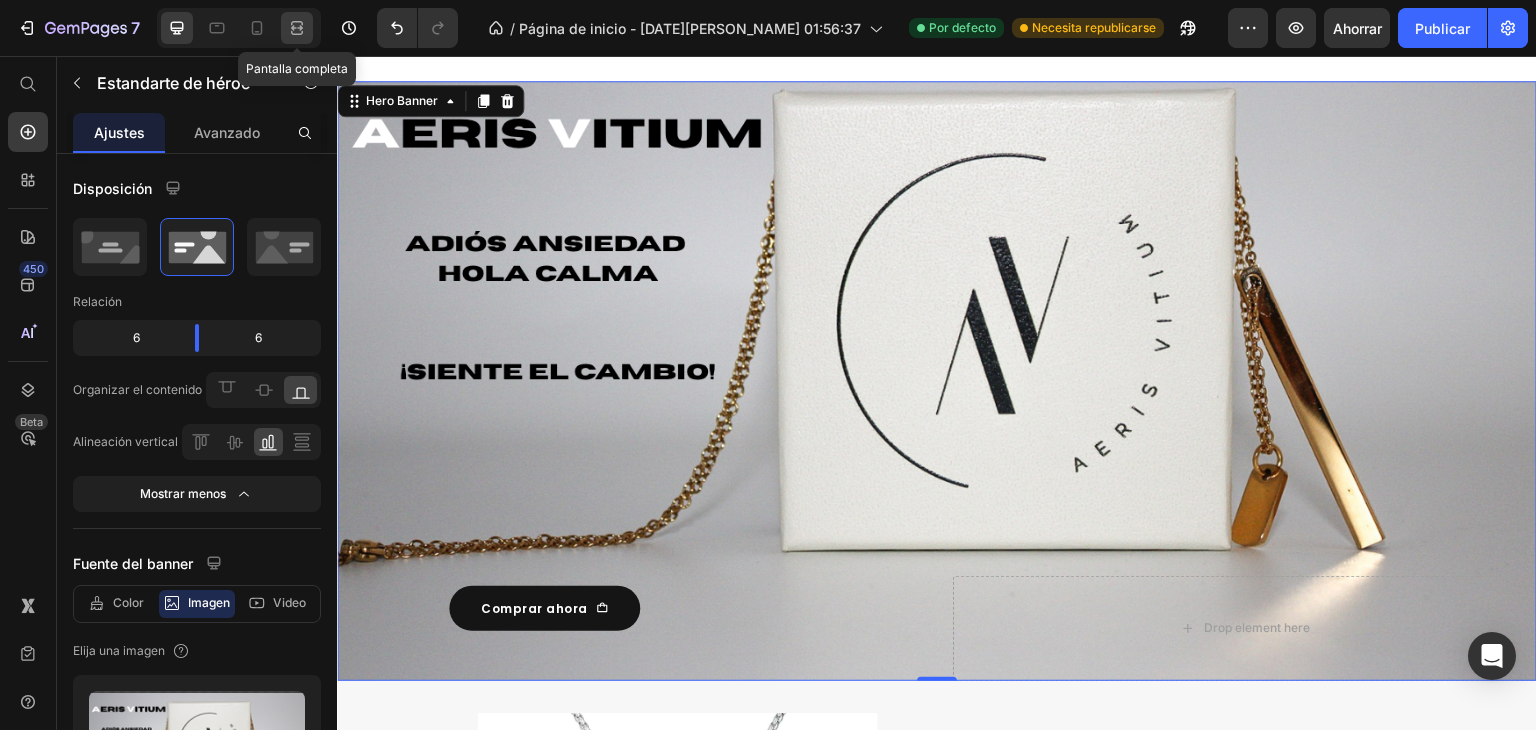 drag, startPoint x: 302, startPoint y: 24, endPoint x: 279, endPoint y: 1, distance: 32.526913 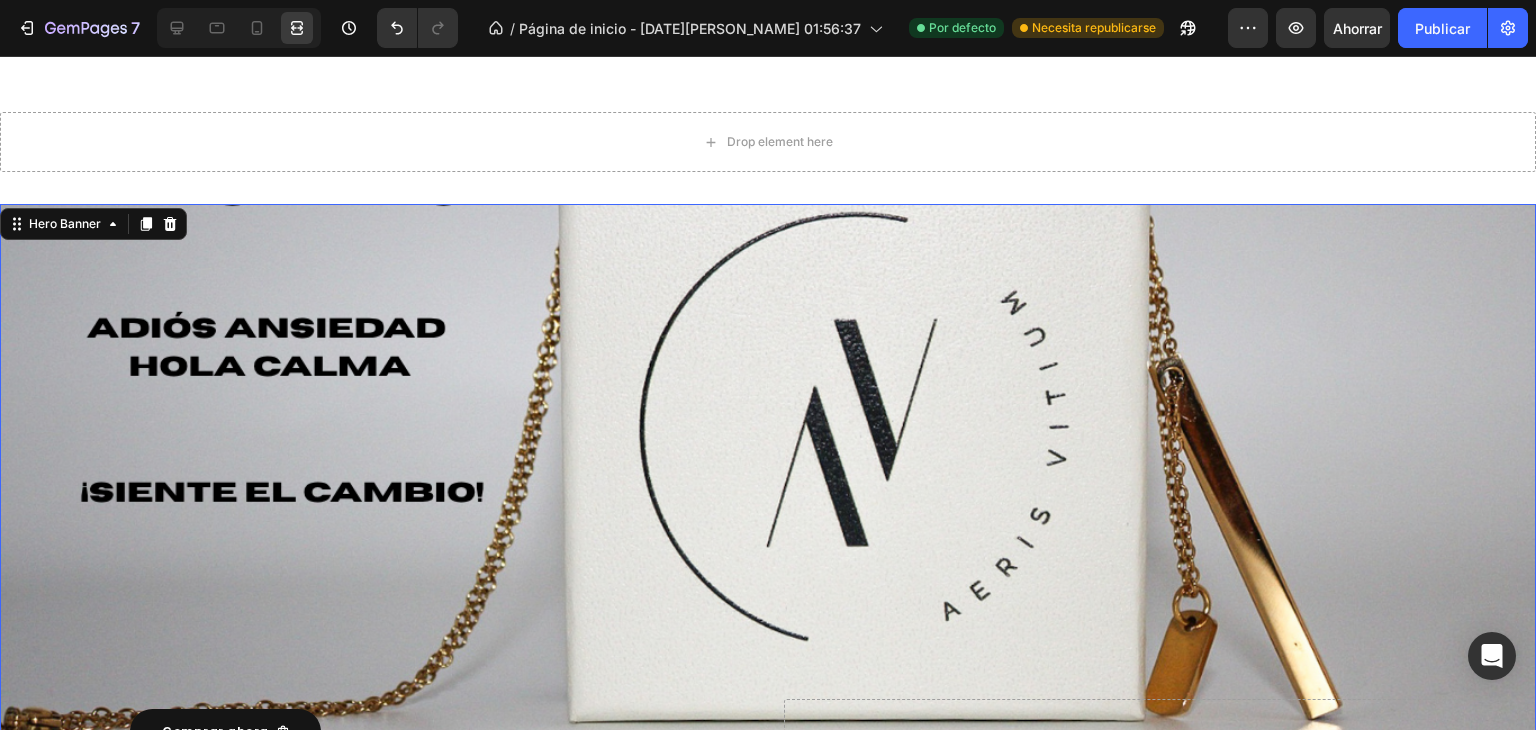 scroll, scrollTop: 0, scrollLeft: 0, axis: both 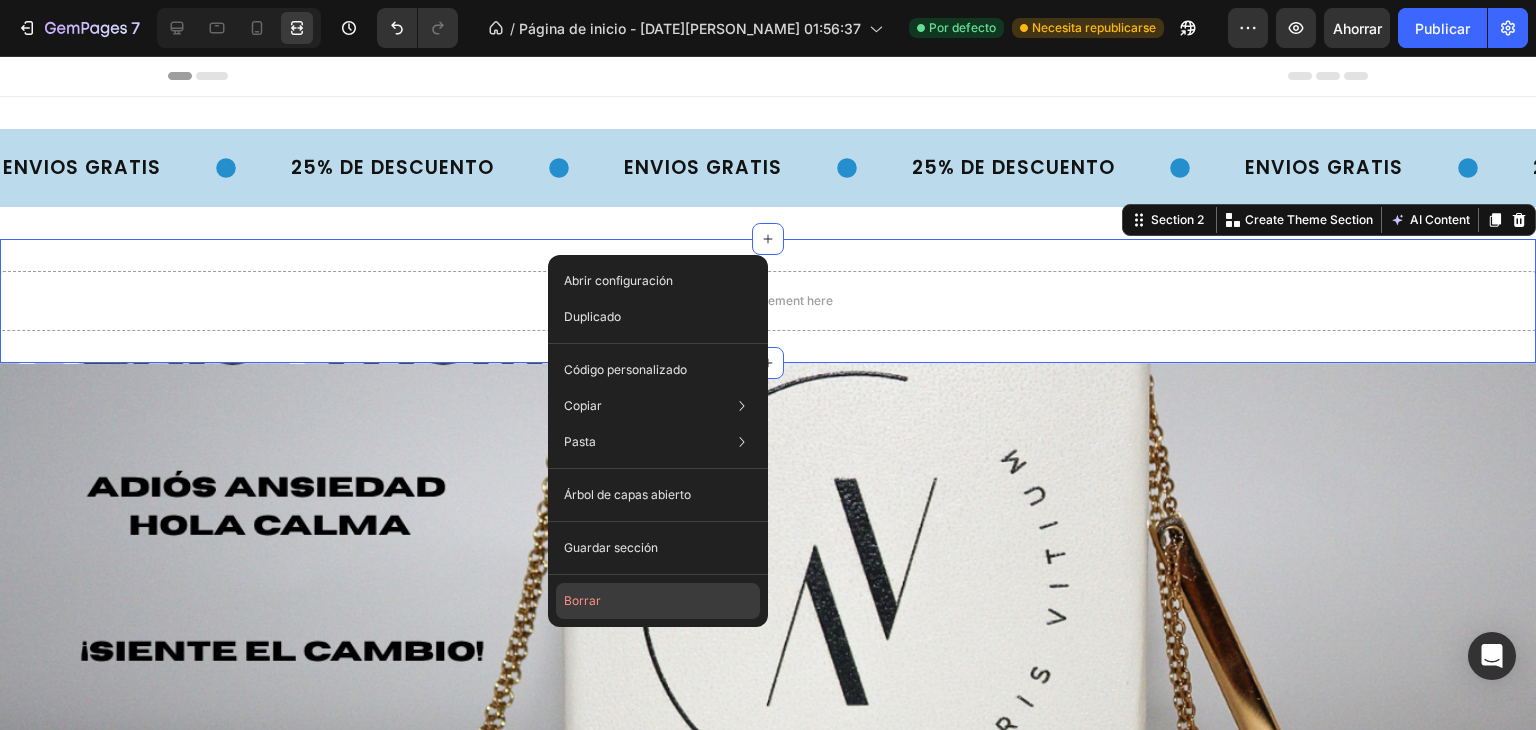 click on "Borrar" 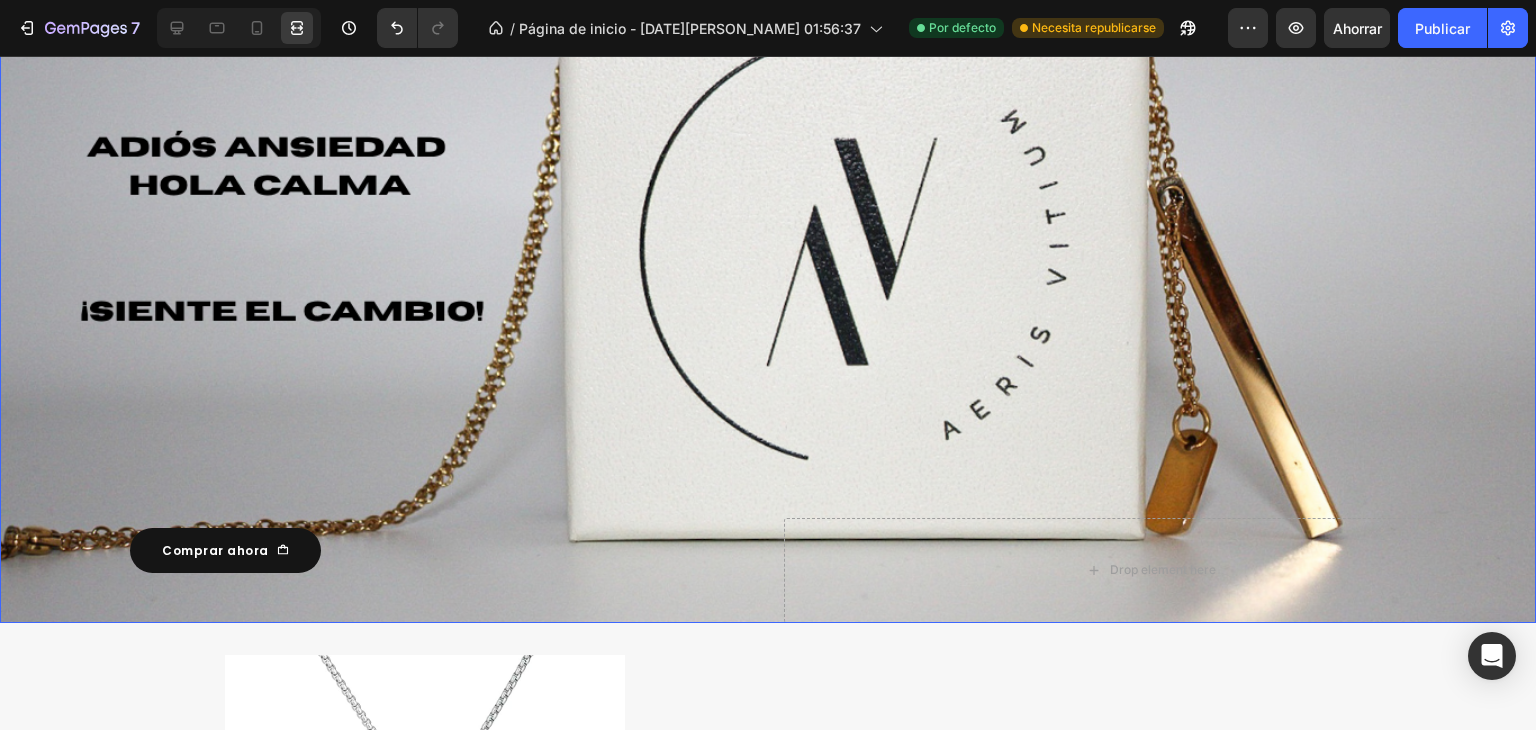 scroll, scrollTop: 32, scrollLeft: 0, axis: vertical 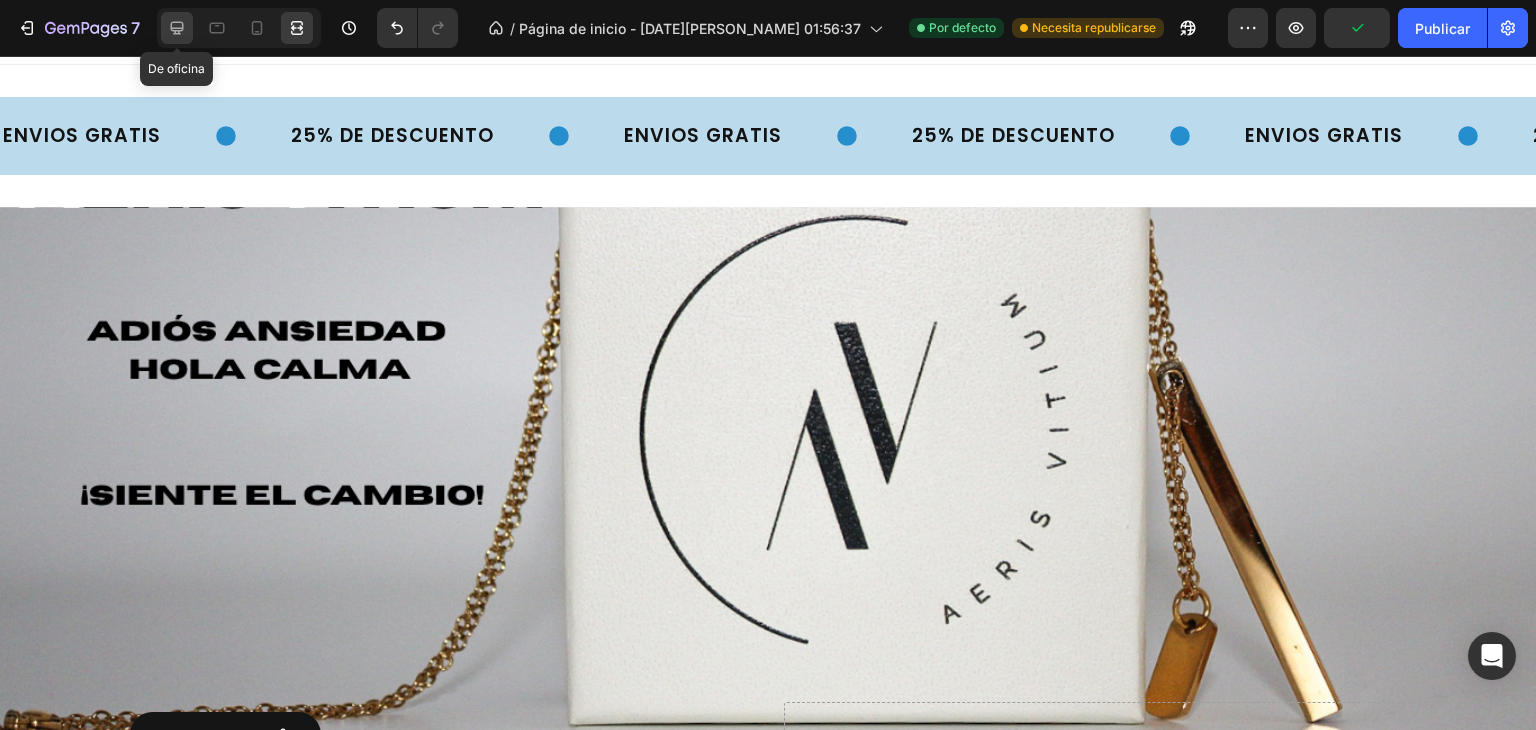 click 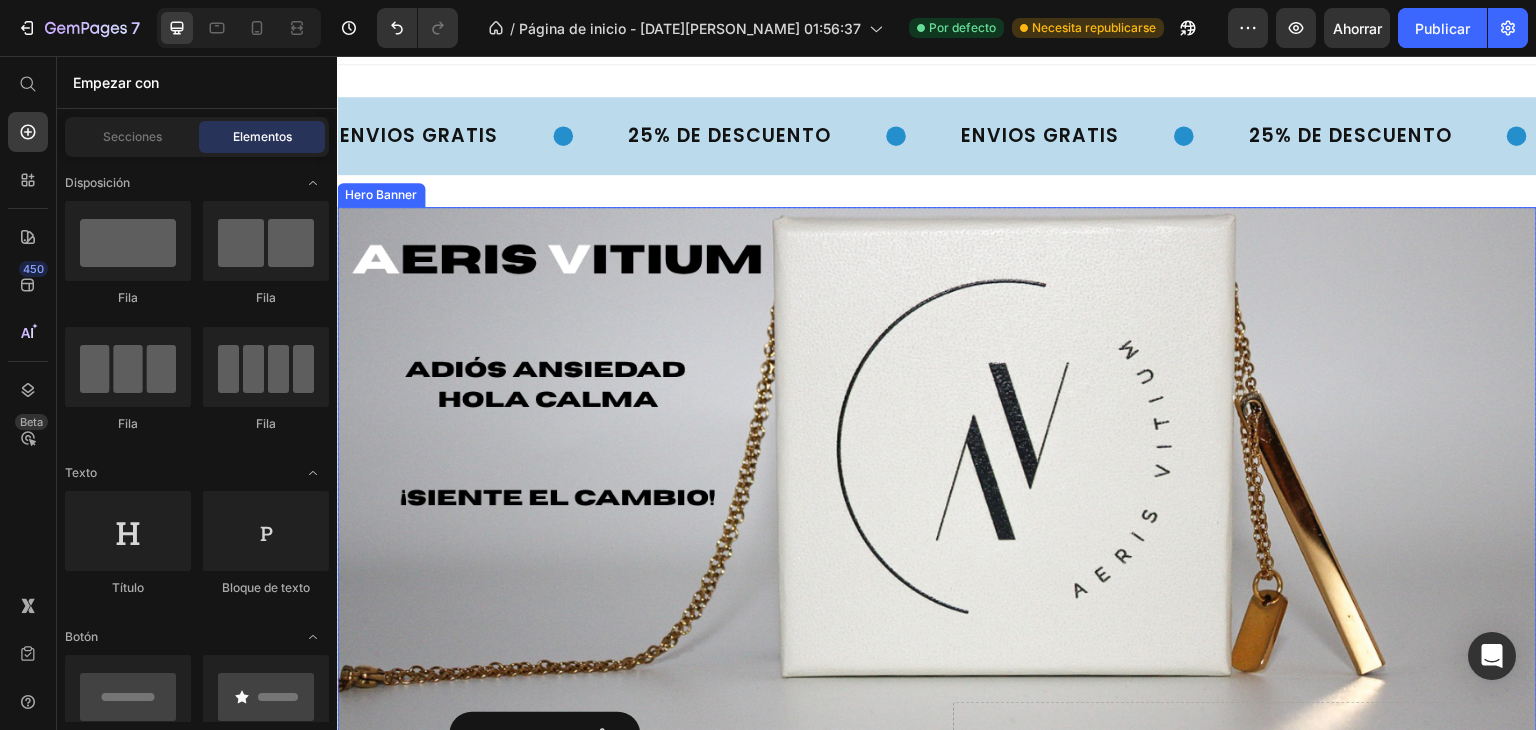 click at bounding box center (937, 507) 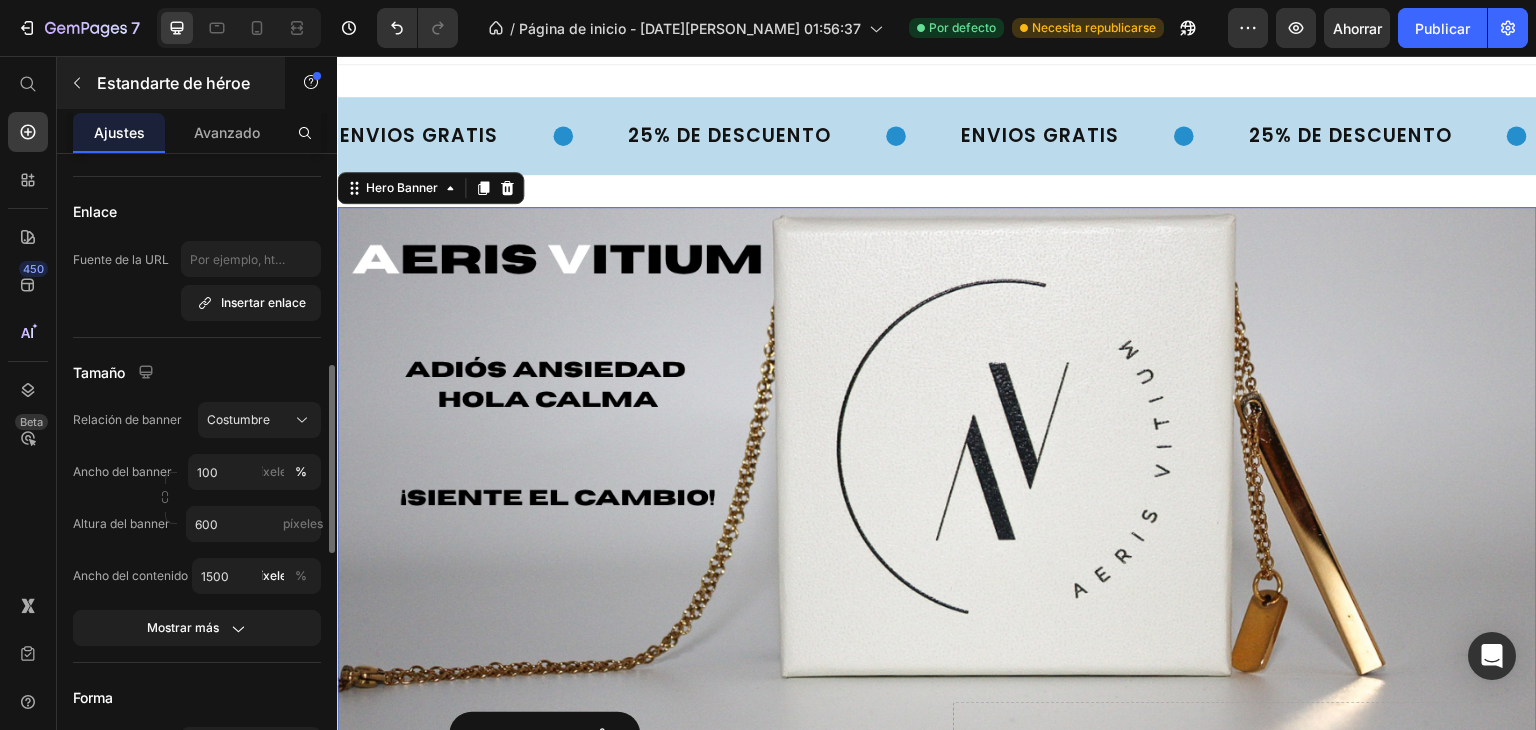 scroll, scrollTop: 782, scrollLeft: 0, axis: vertical 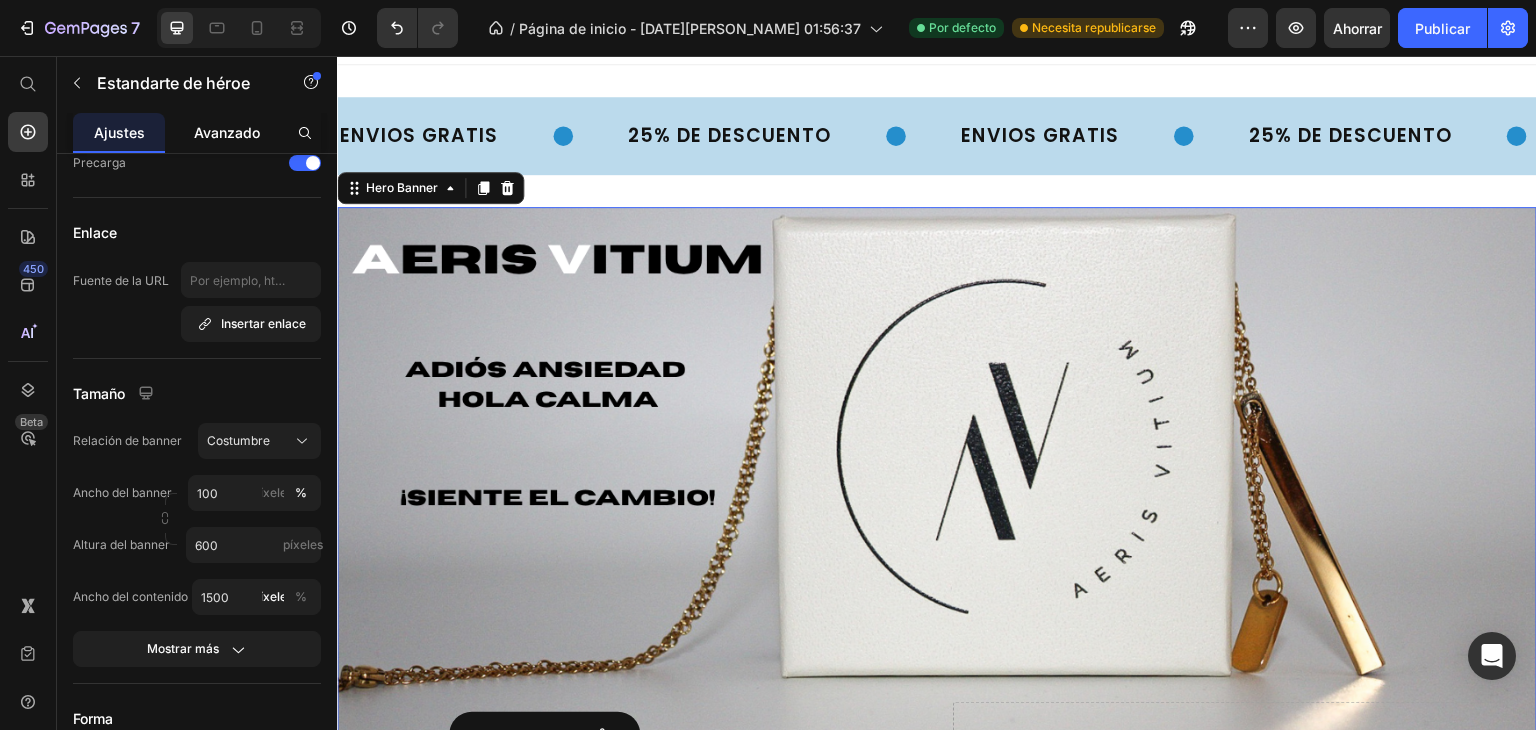 click on "Avanzado" at bounding box center (227, 132) 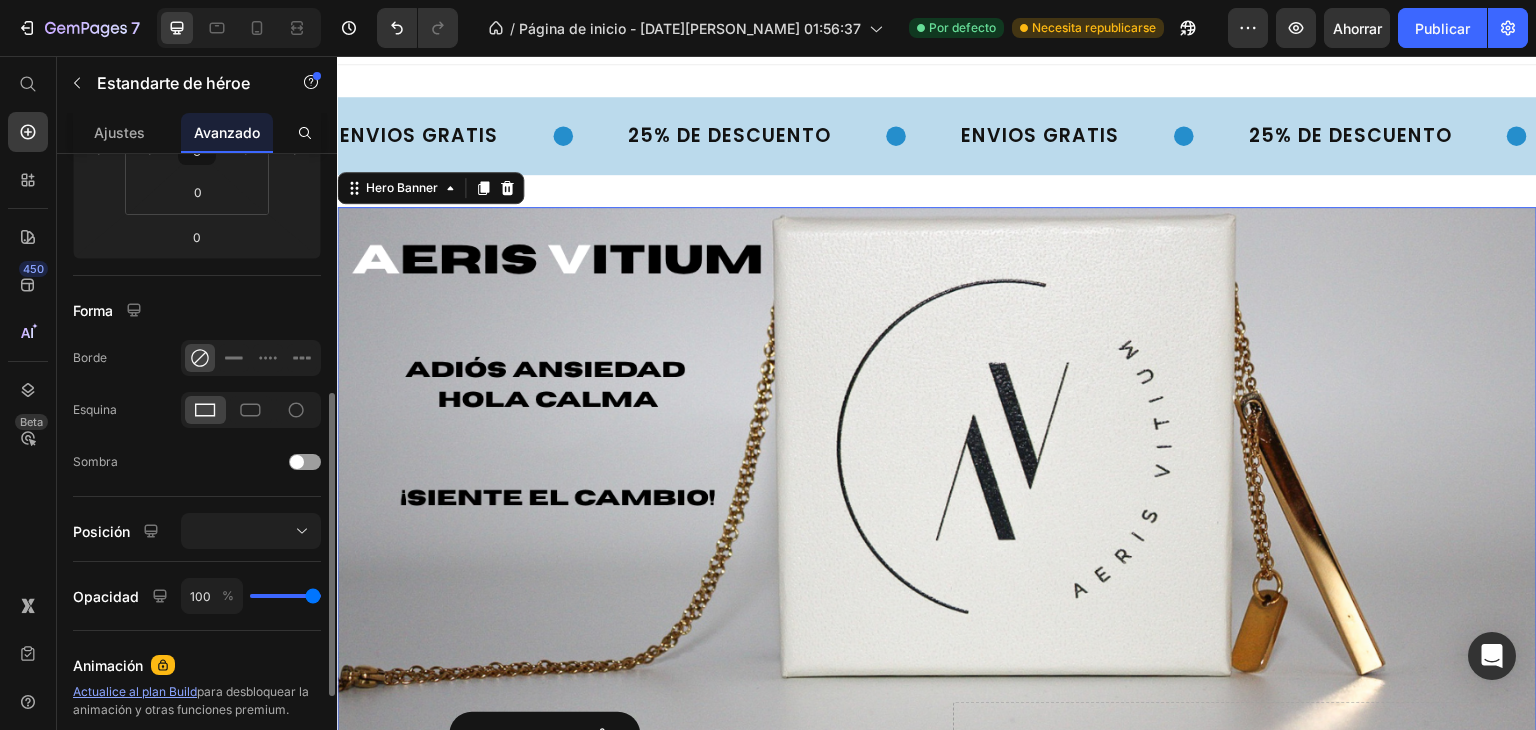 scroll, scrollTop: 416, scrollLeft: 0, axis: vertical 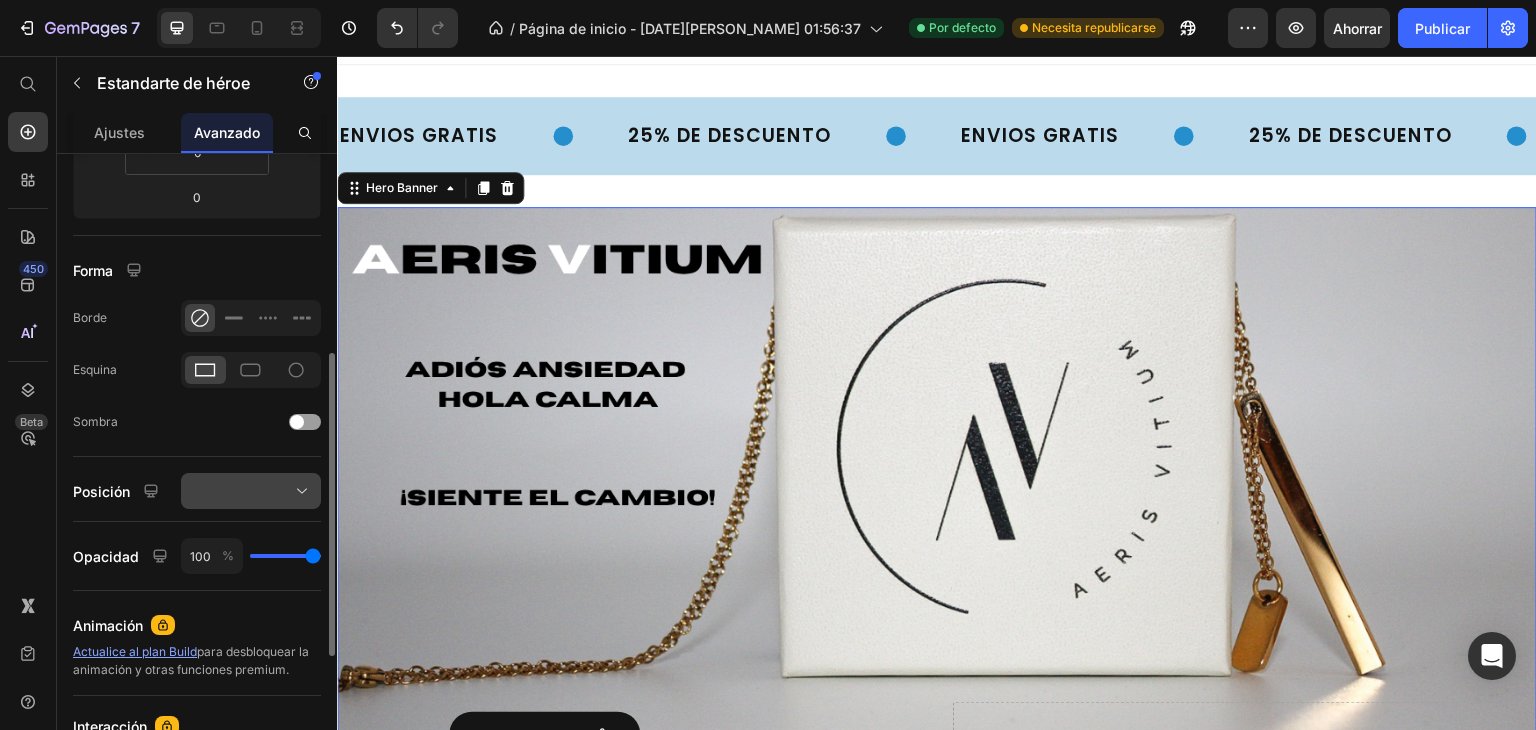 click at bounding box center [251, 491] 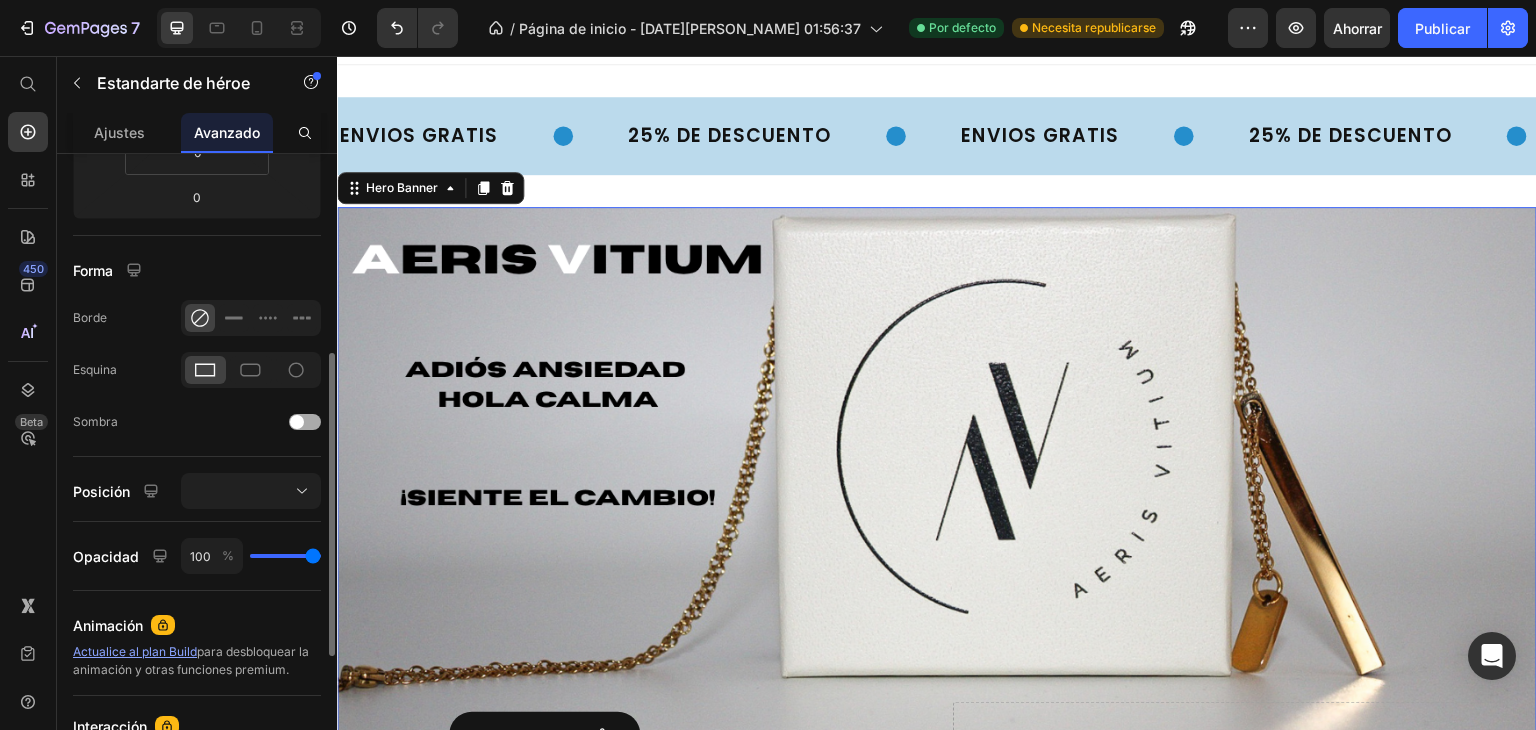 click on "Sombra" 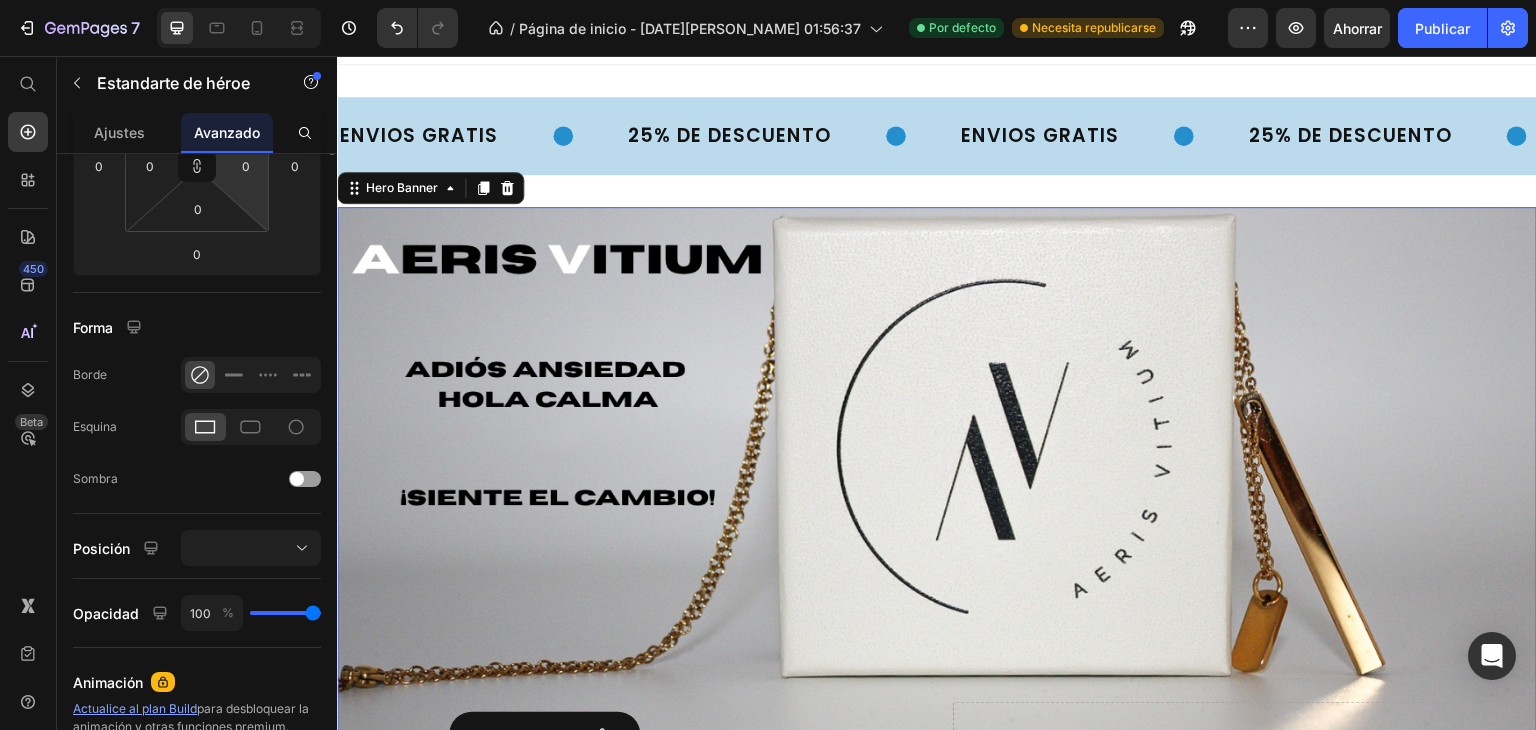 scroll, scrollTop: 0, scrollLeft: 0, axis: both 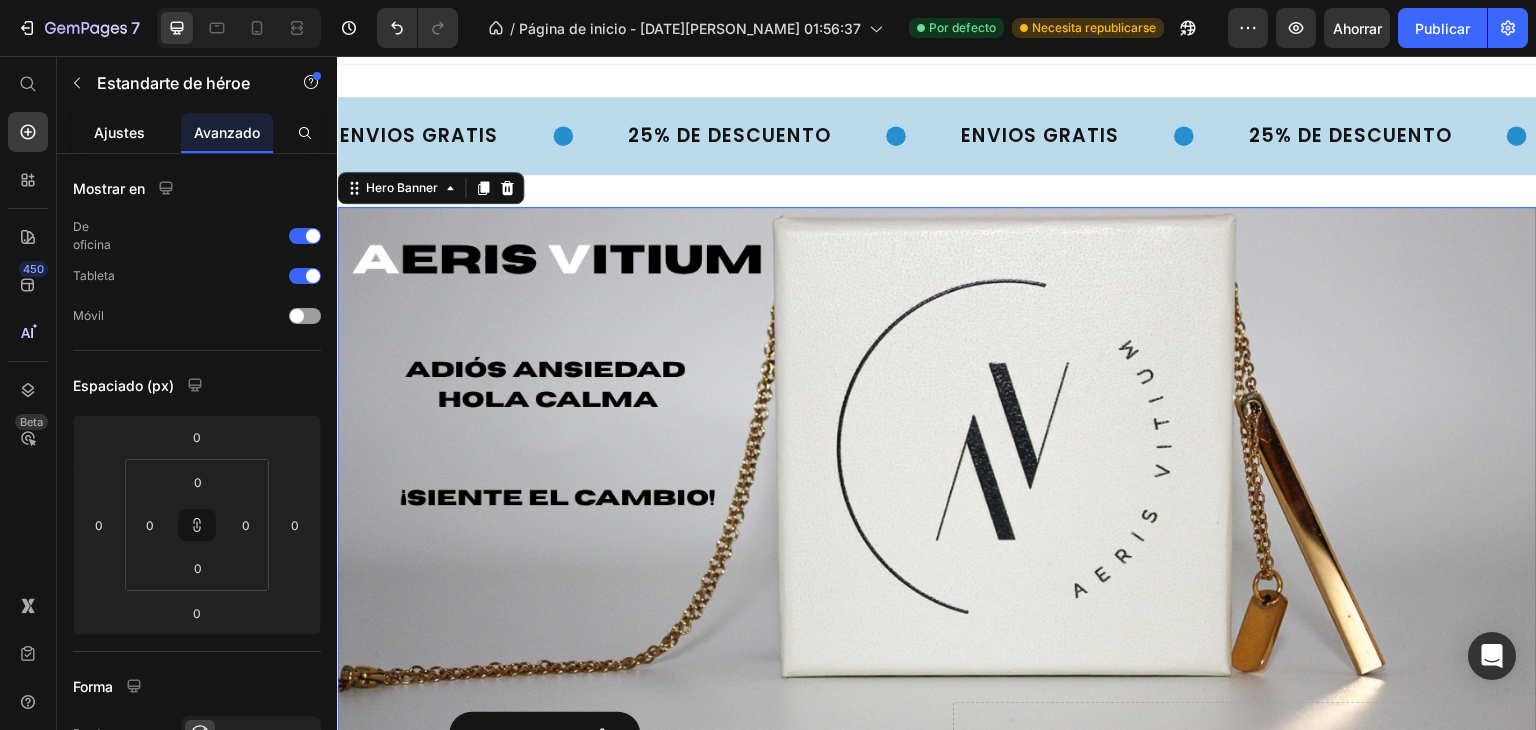click on "Ajustes" 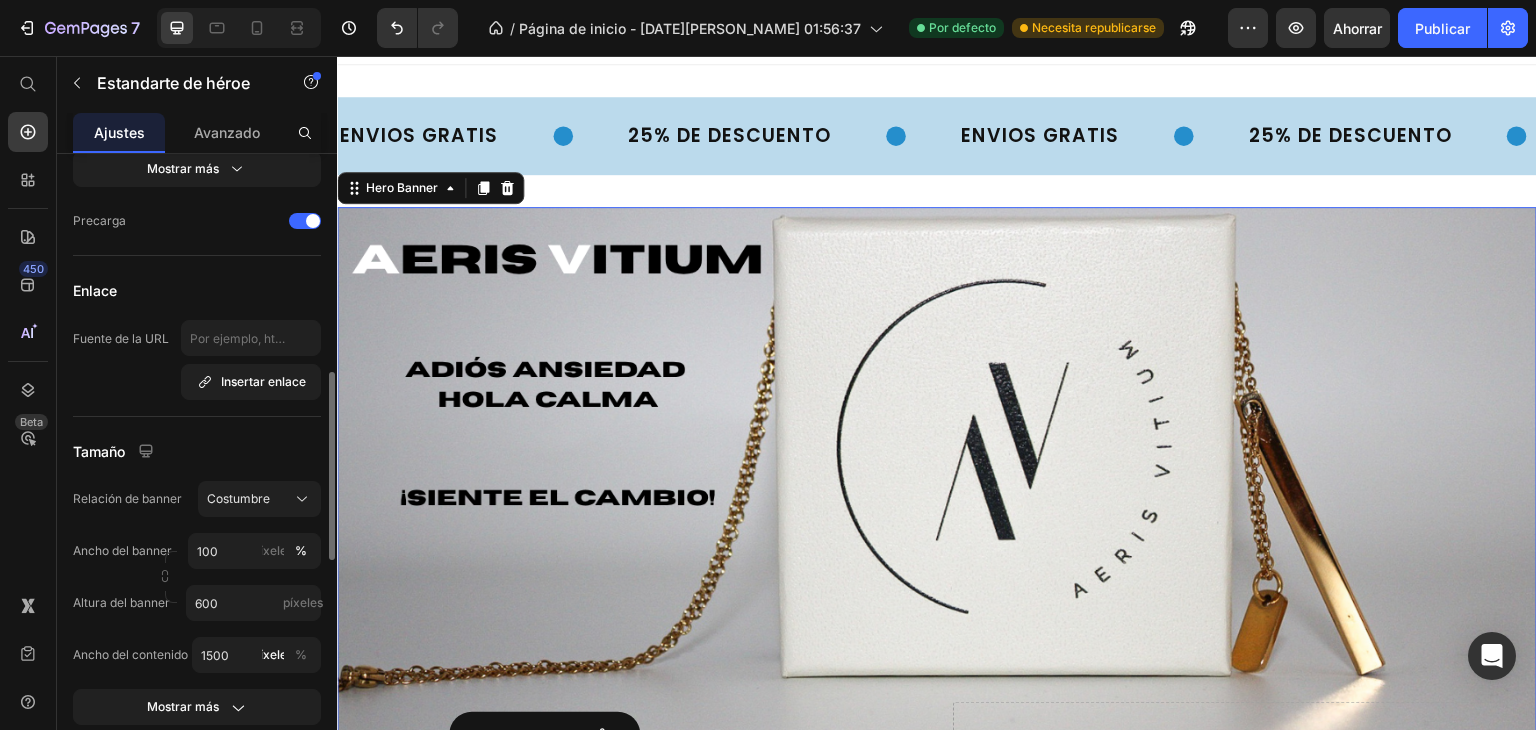 scroll, scrollTop: 727, scrollLeft: 0, axis: vertical 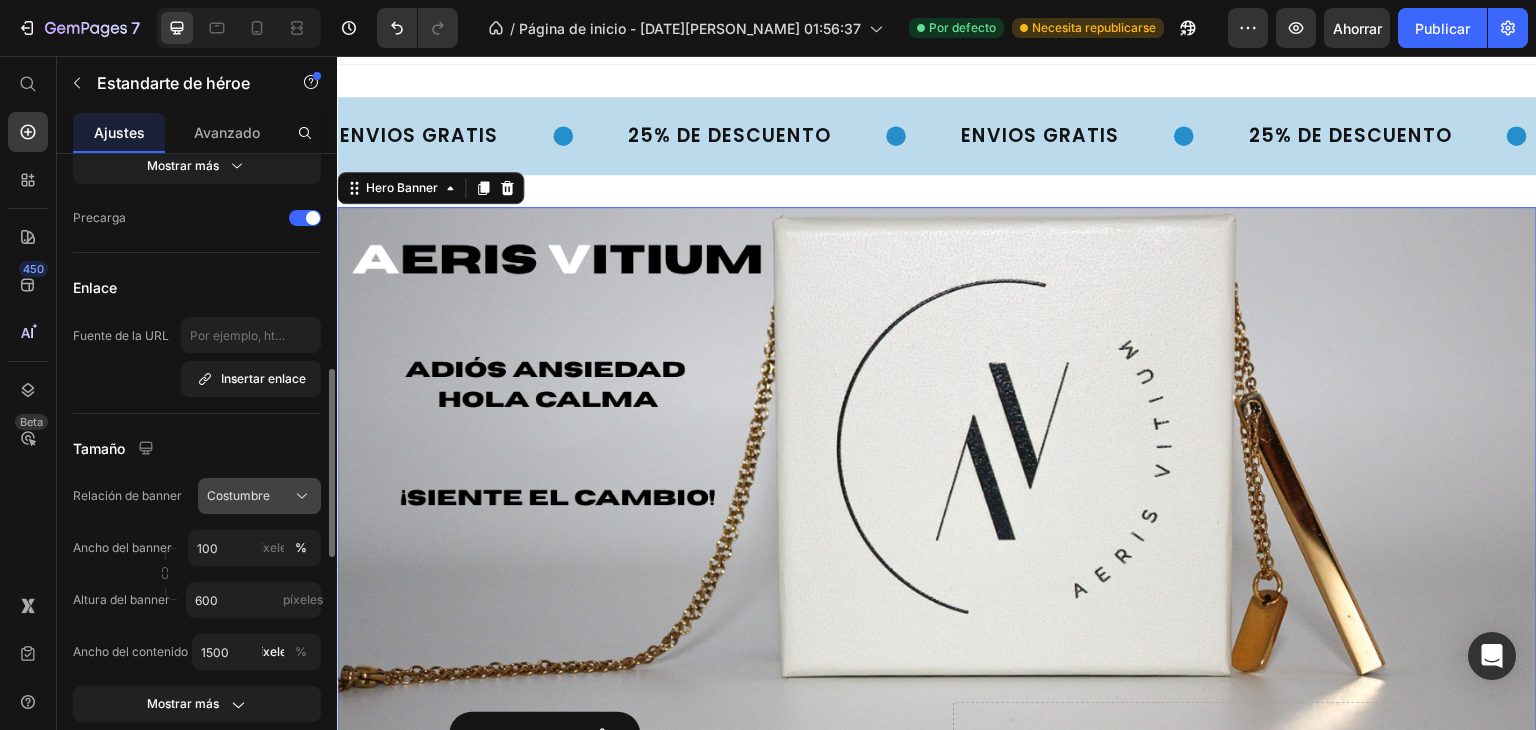 click on "Costumbre" at bounding box center [238, 495] 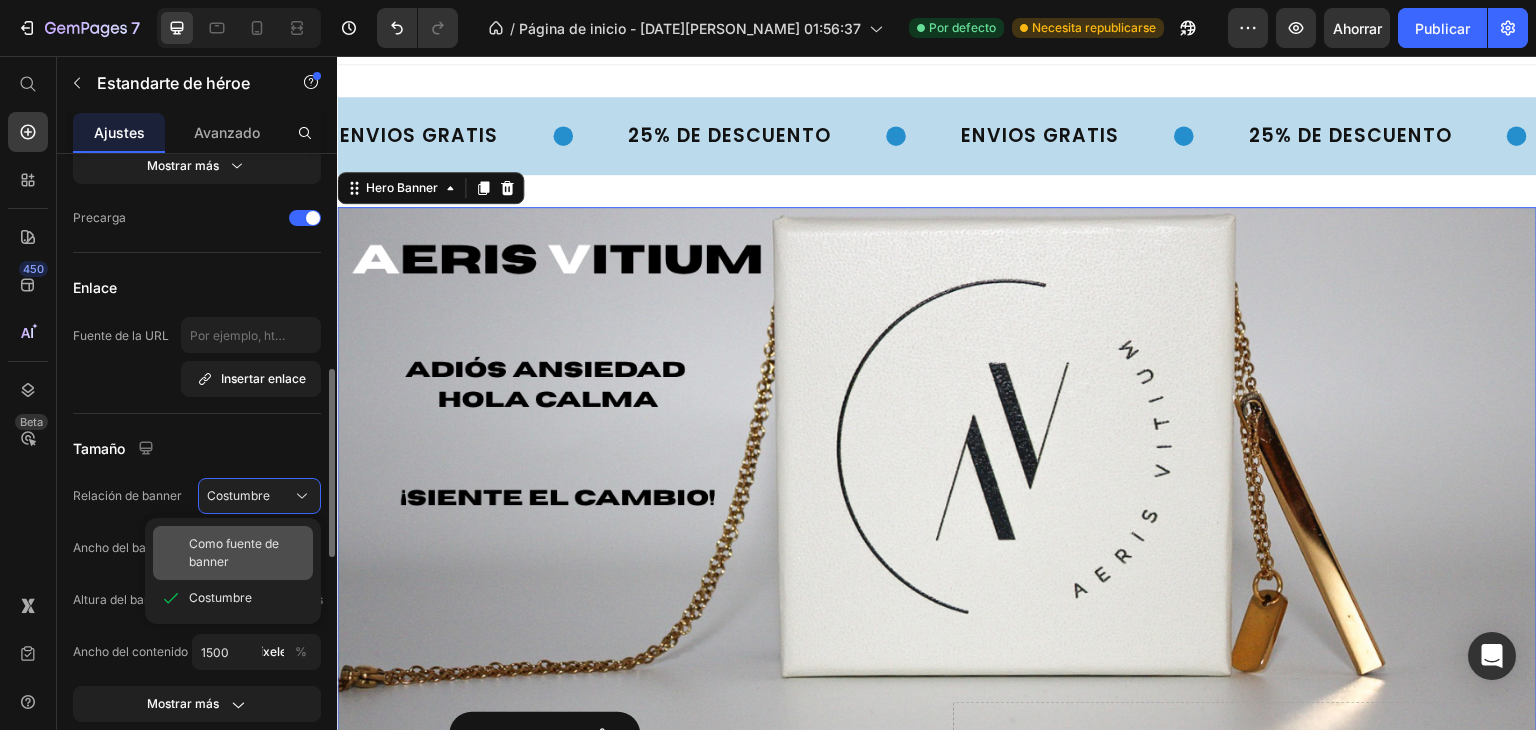 click on "Como fuente de banner" at bounding box center (247, 553) 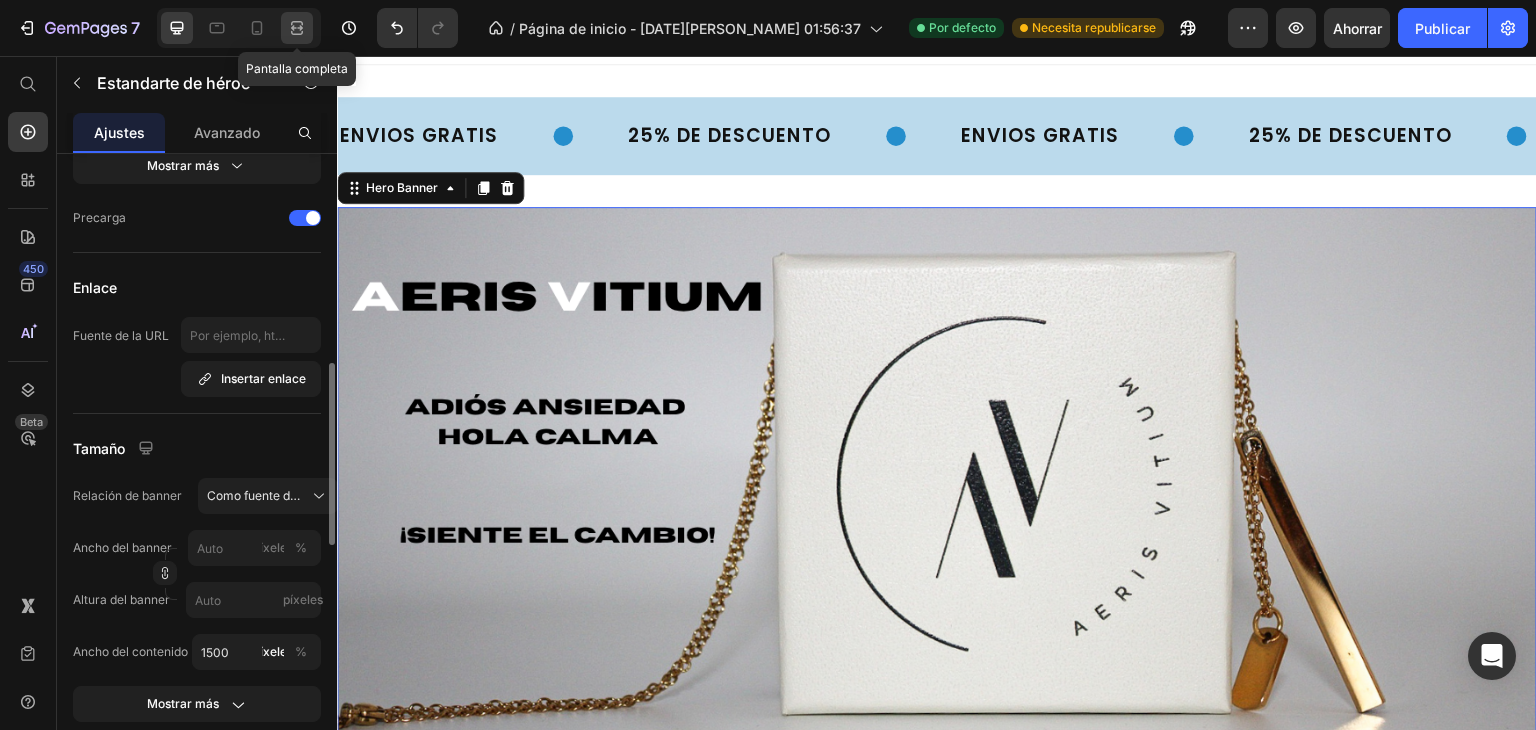 click 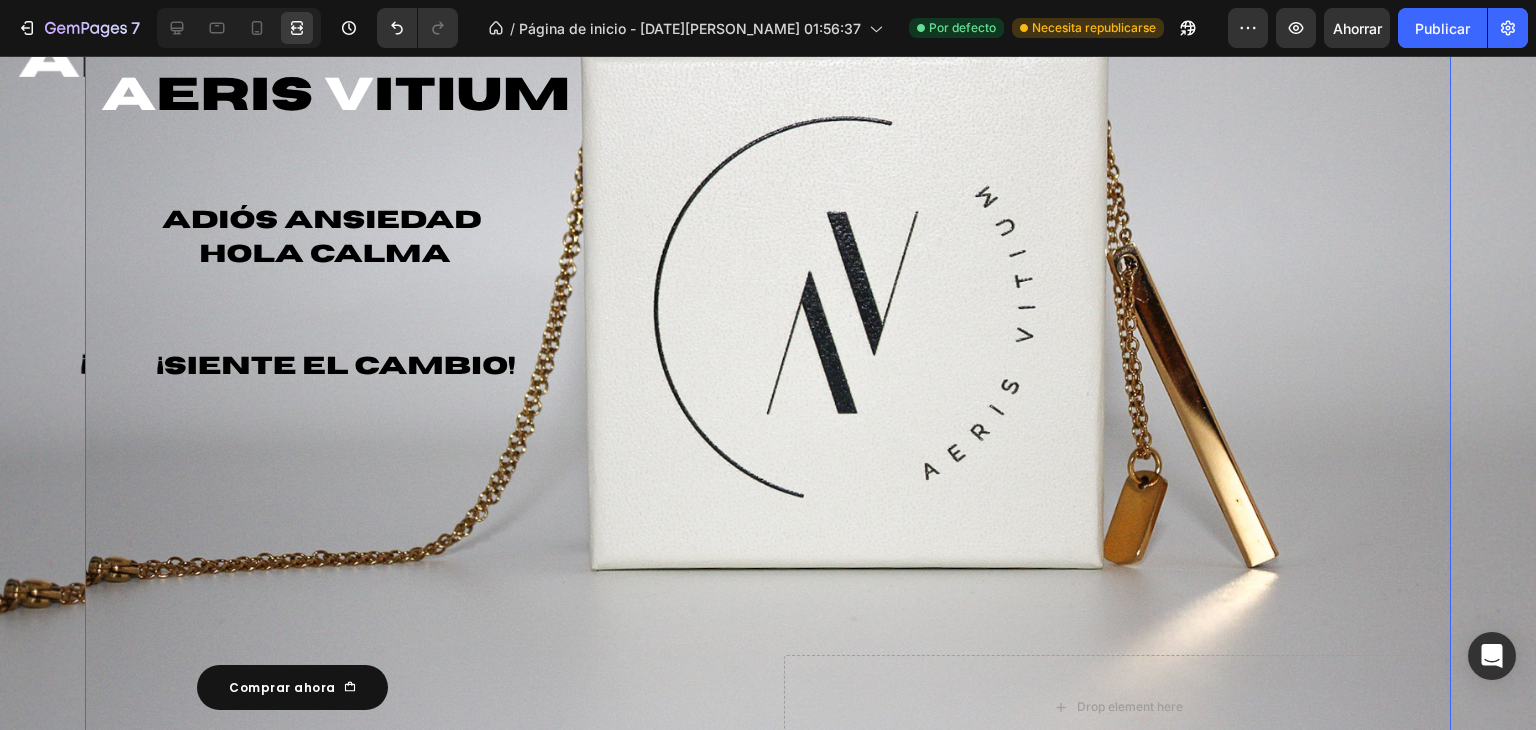scroll, scrollTop: 151, scrollLeft: 0, axis: vertical 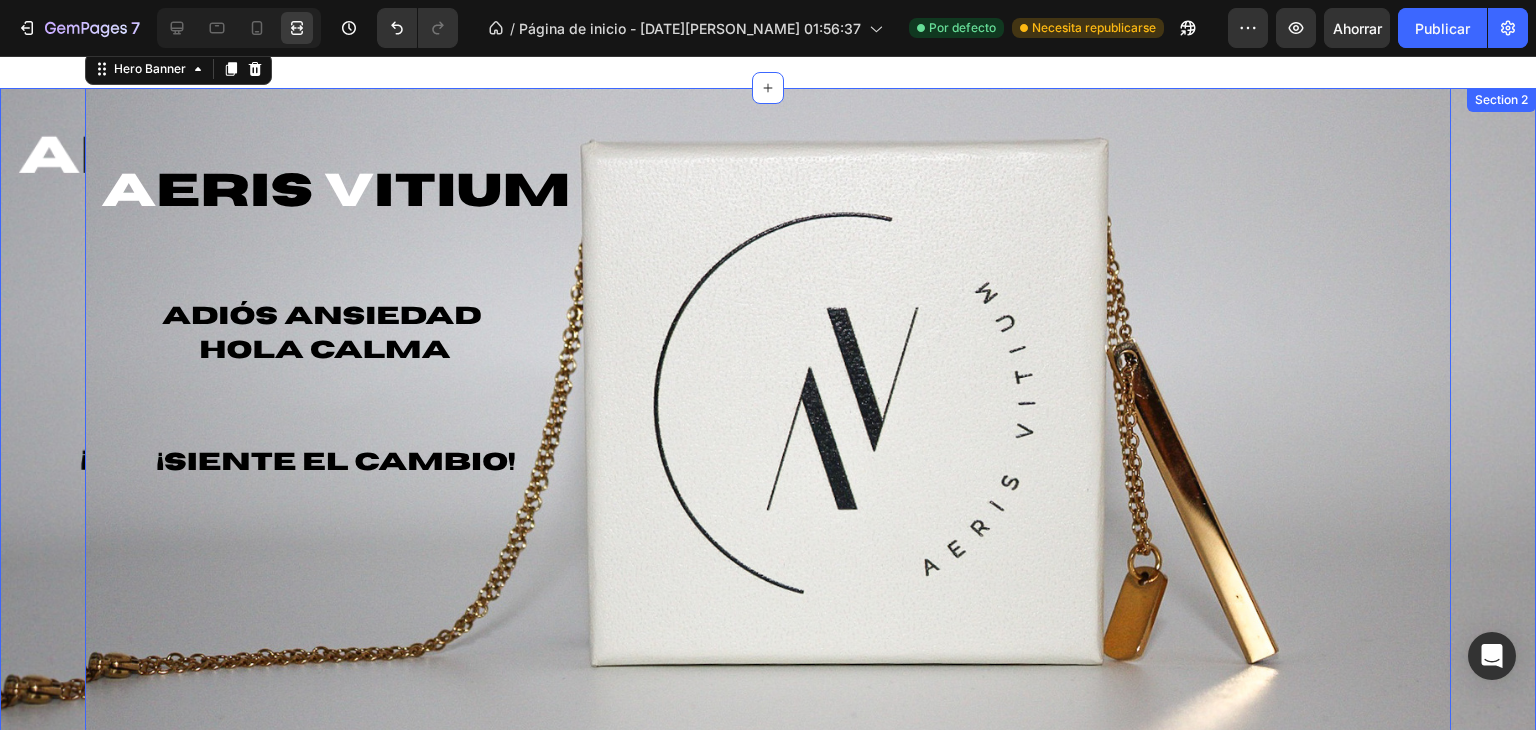 click on "Text Block
Comprar ahora Button Row
Drop element here Hero Banner   0" at bounding box center [768, 472] 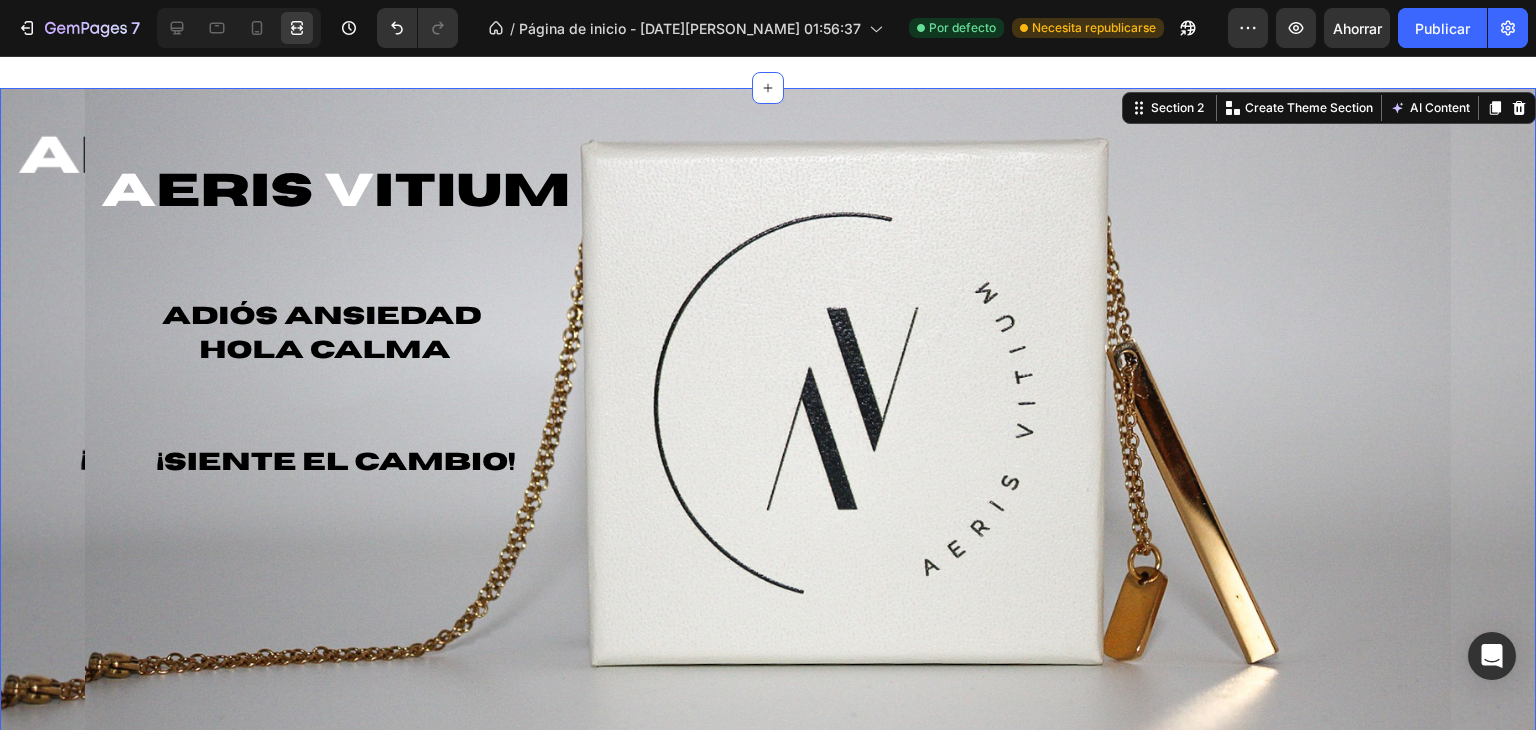 scroll, scrollTop: 0, scrollLeft: 0, axis: both 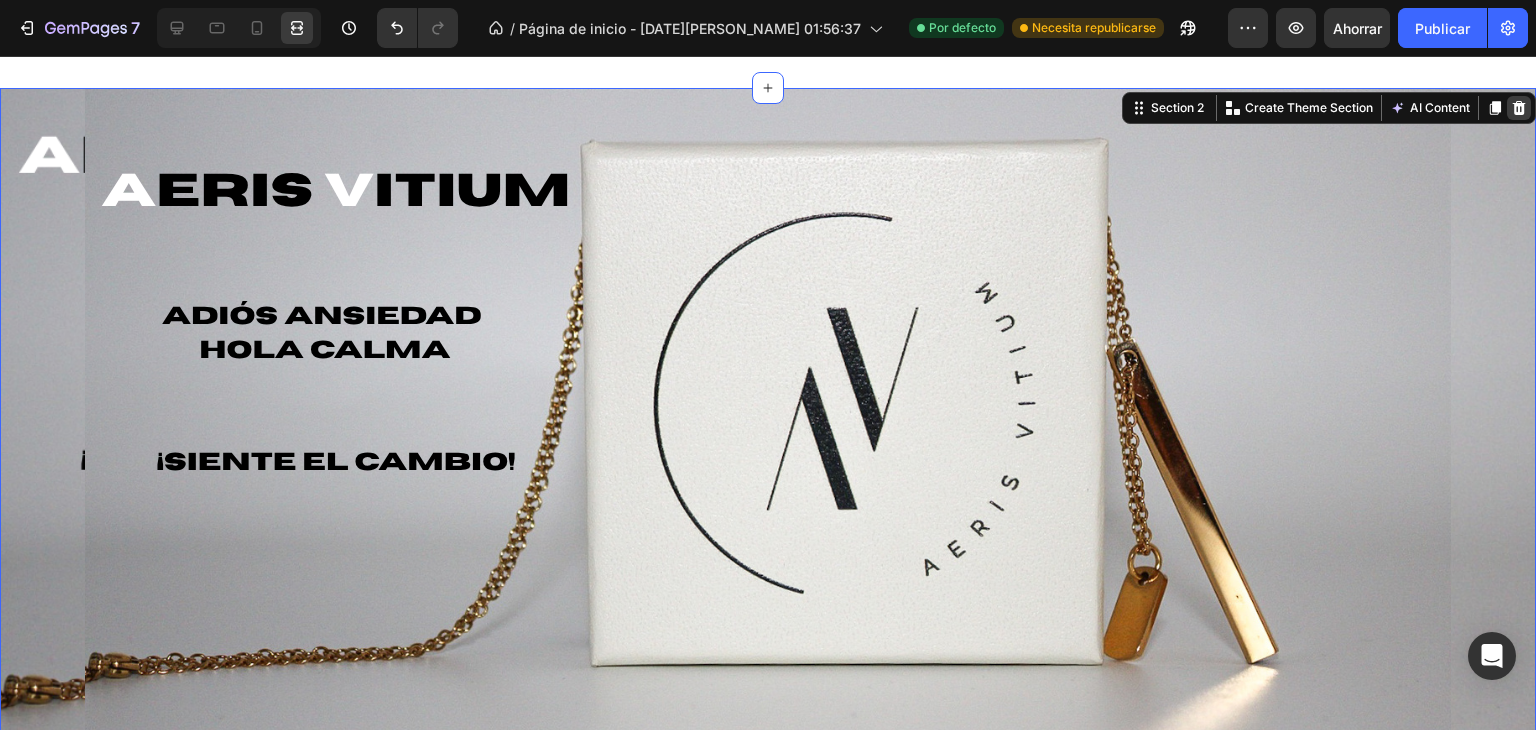 click 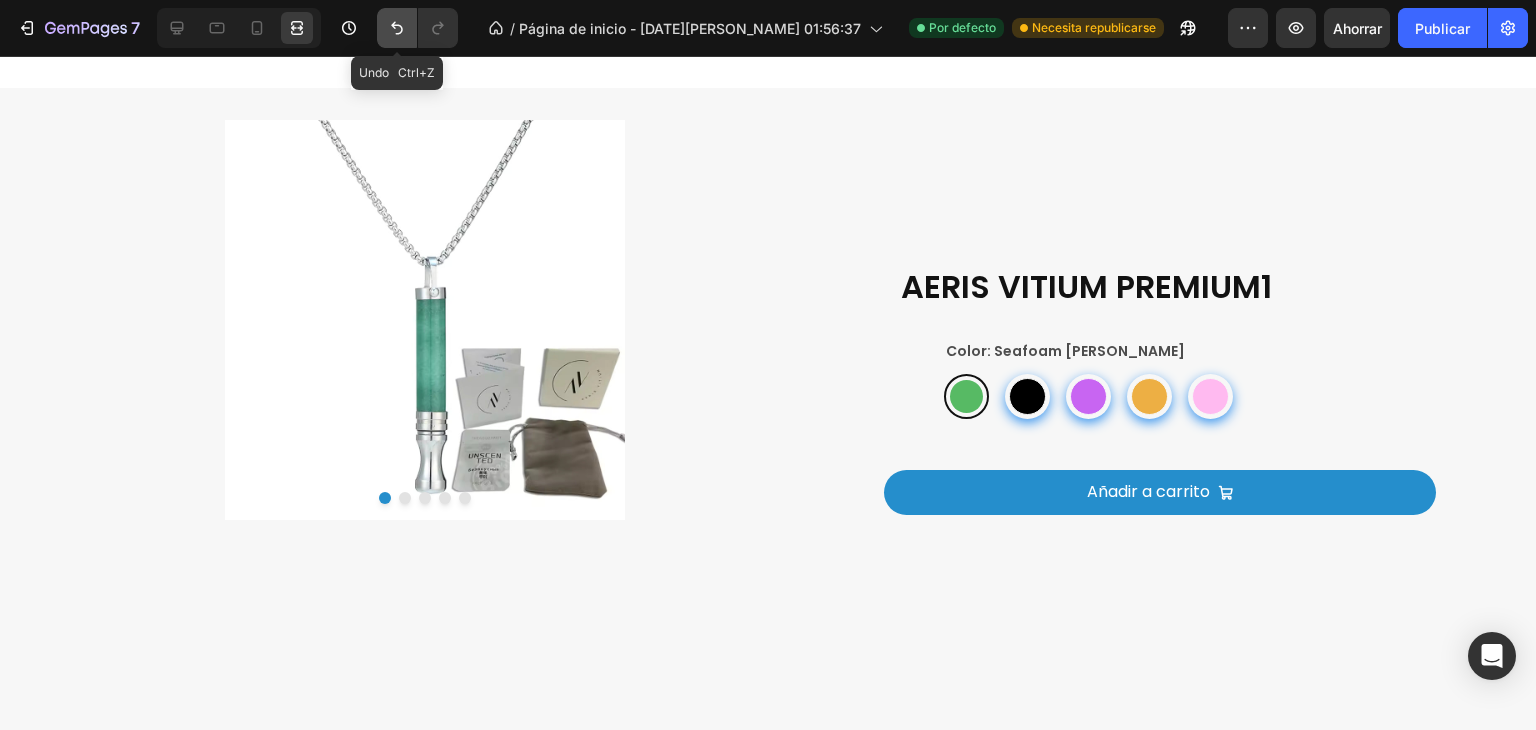 click 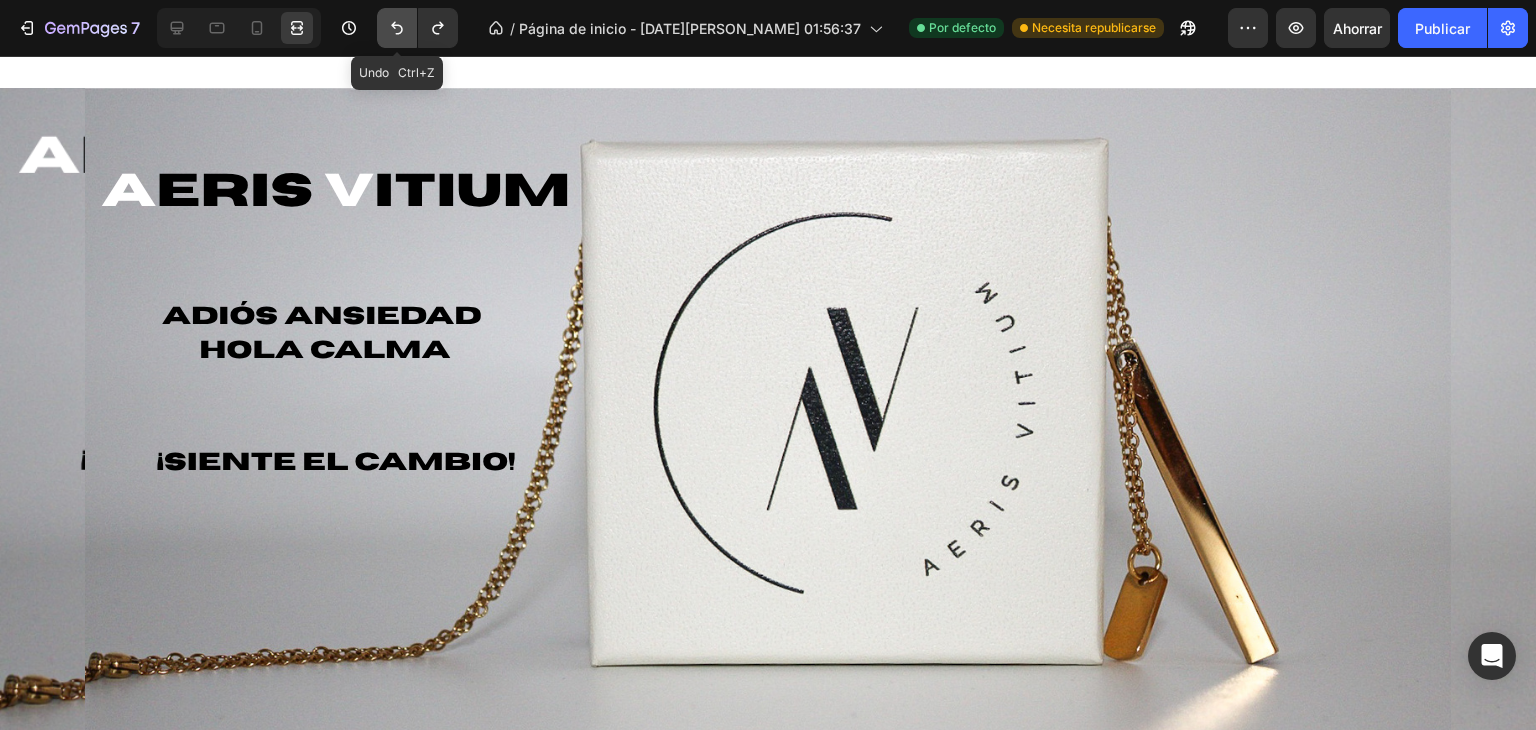 click 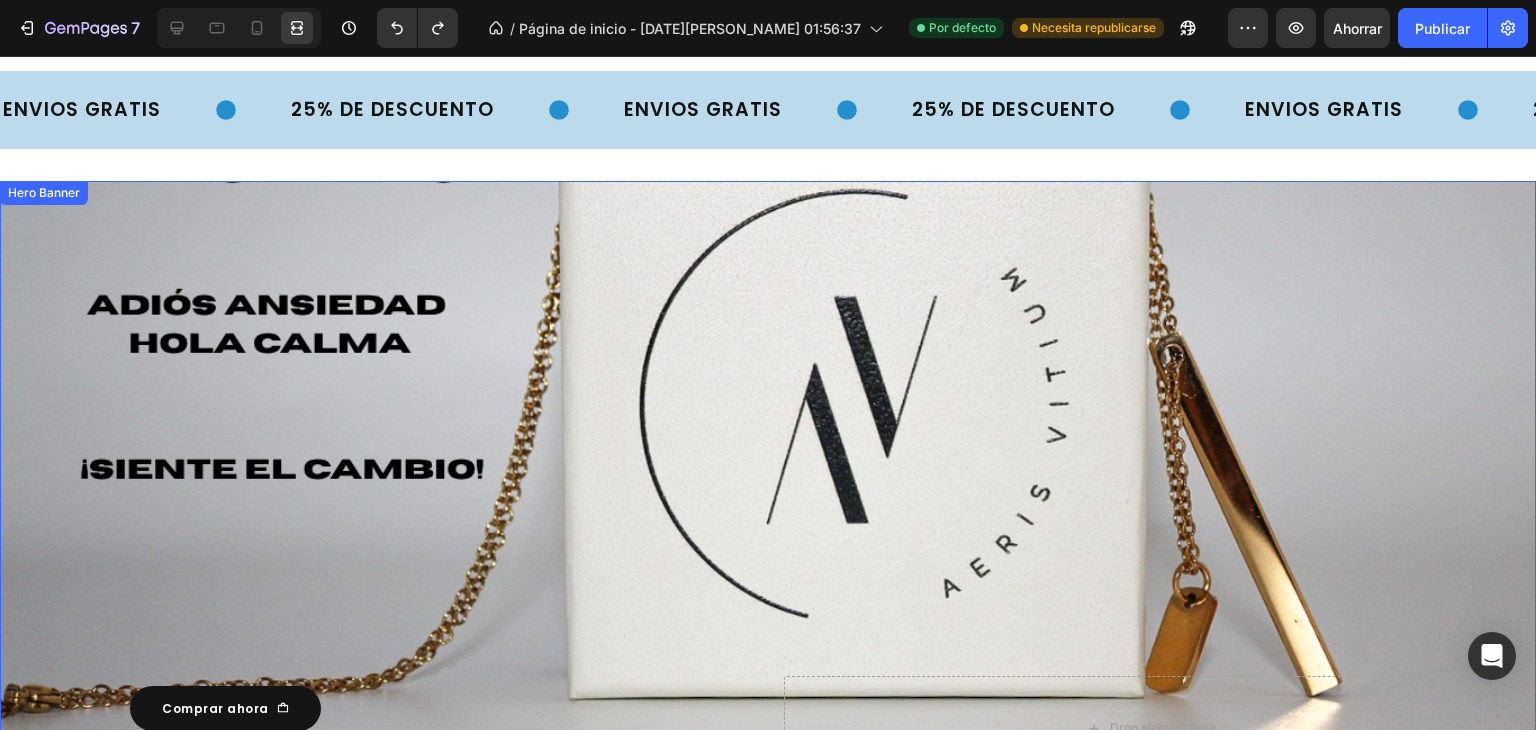 scroll, scrollTop: 72, scrollLeft: 0, axis: vertical 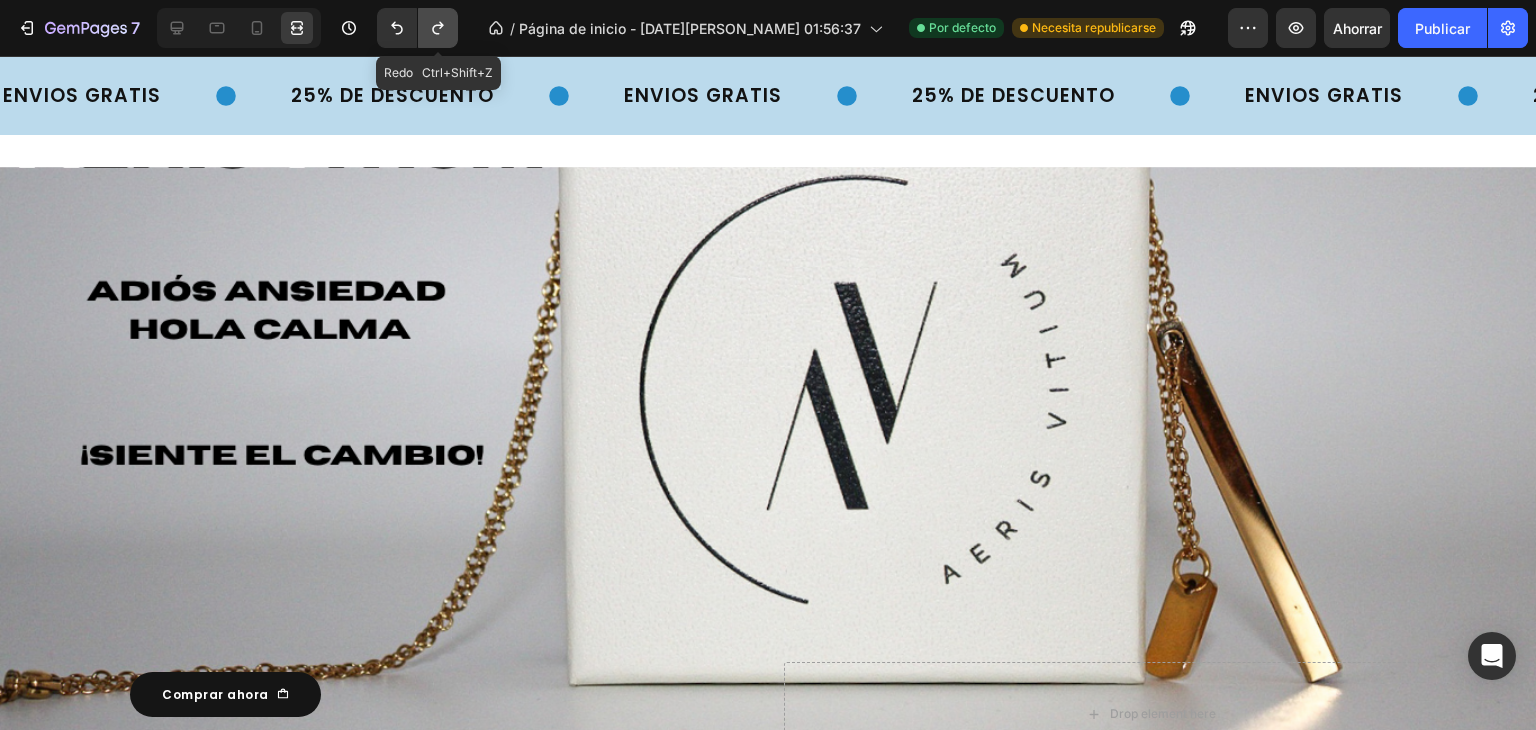 click 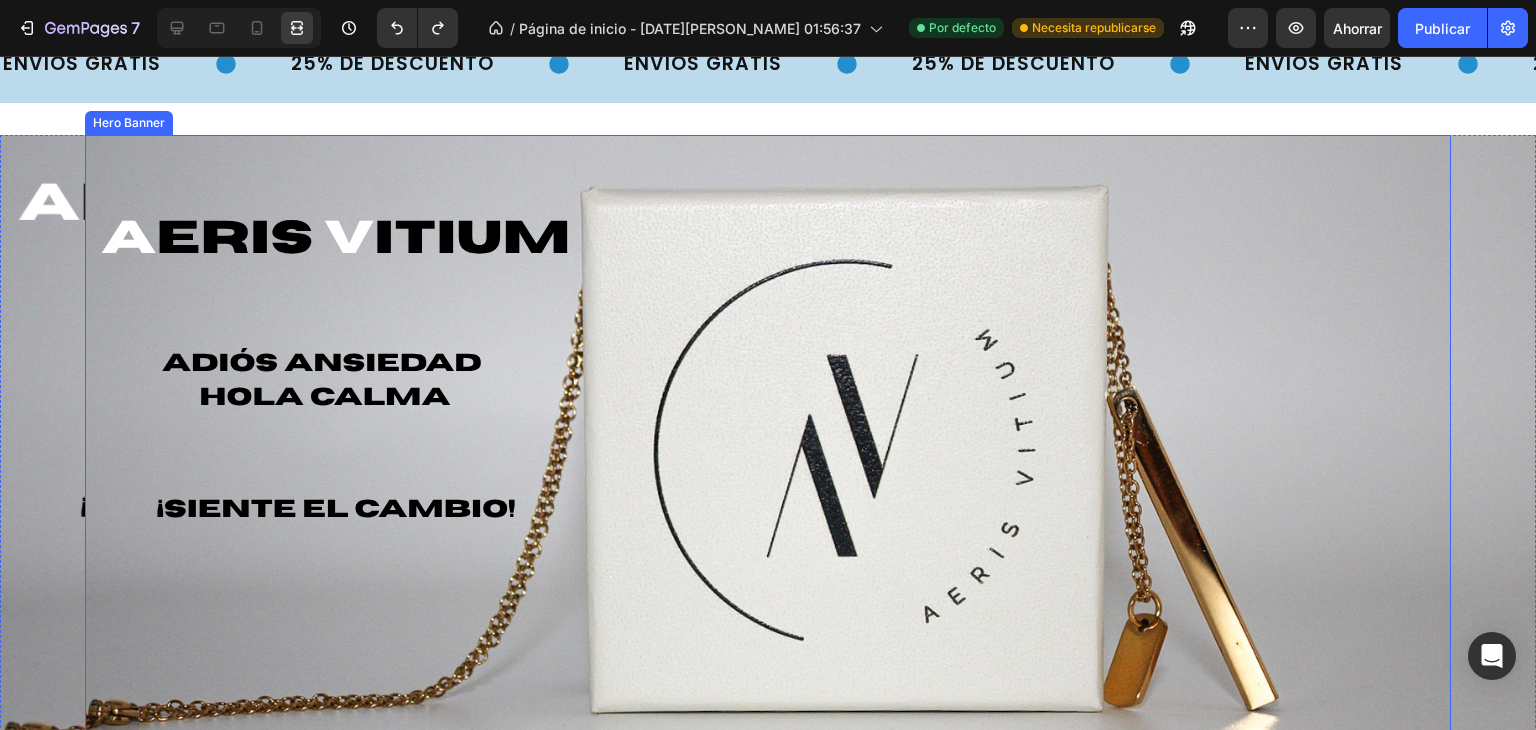 scroll, scrollTop: 142, scrollLeft: 0, axis: vertical 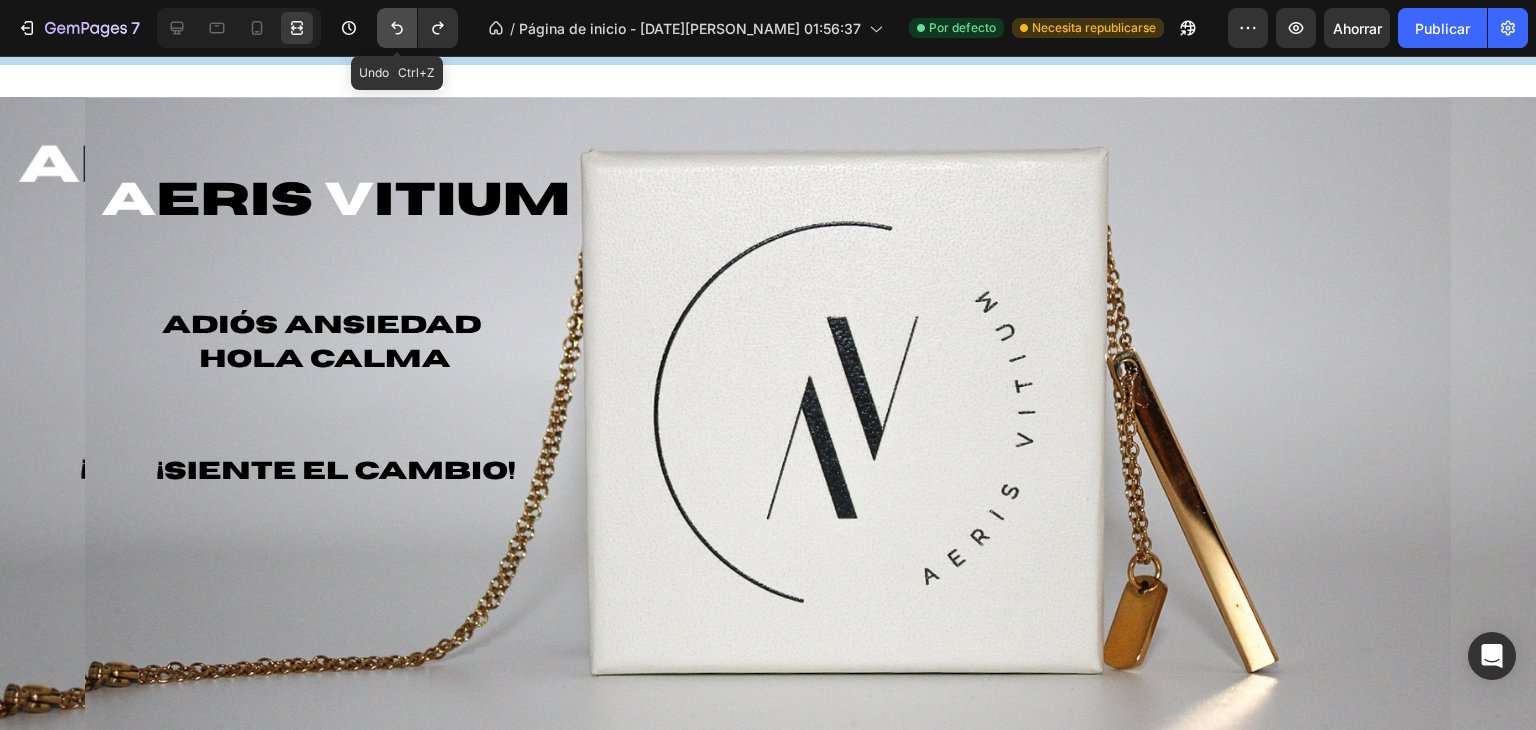 click 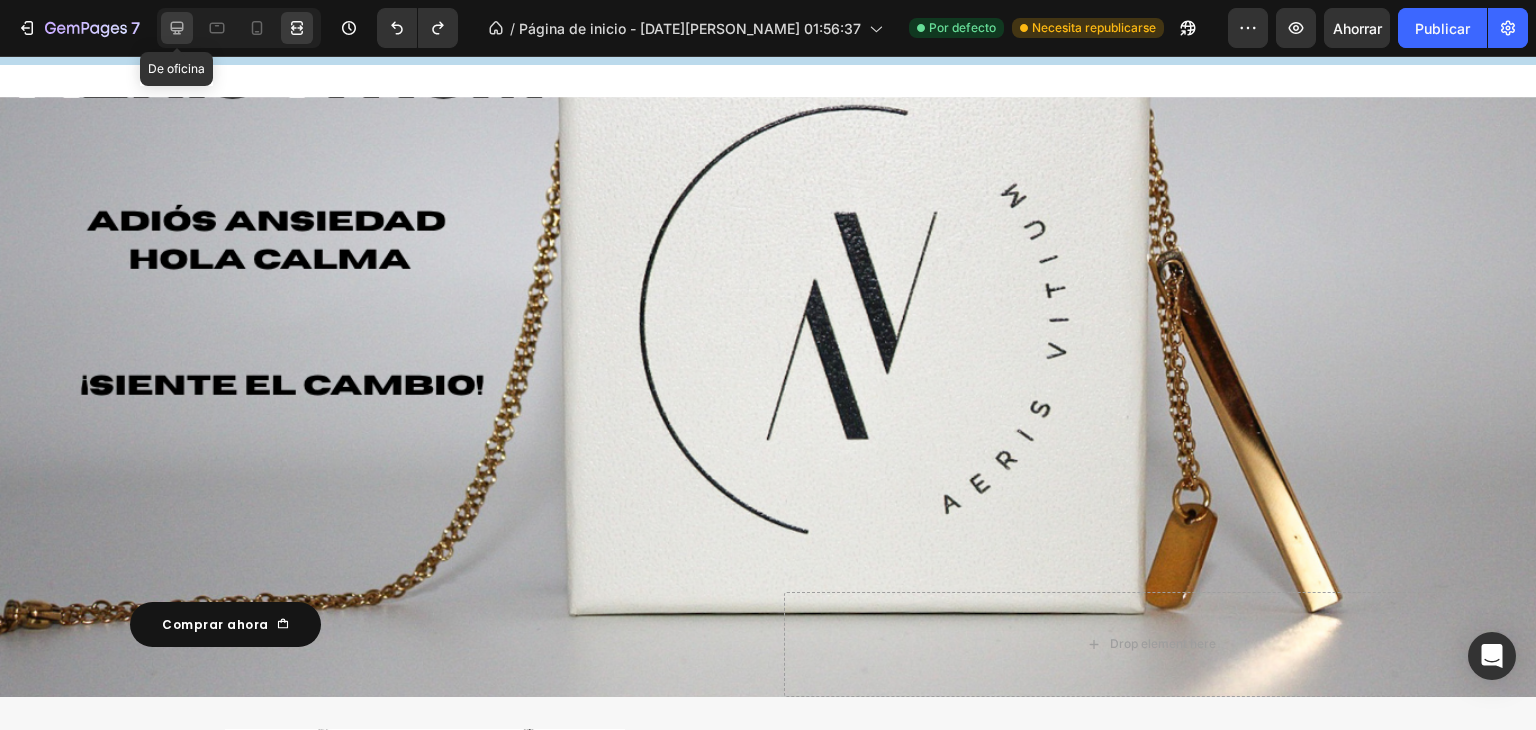 click 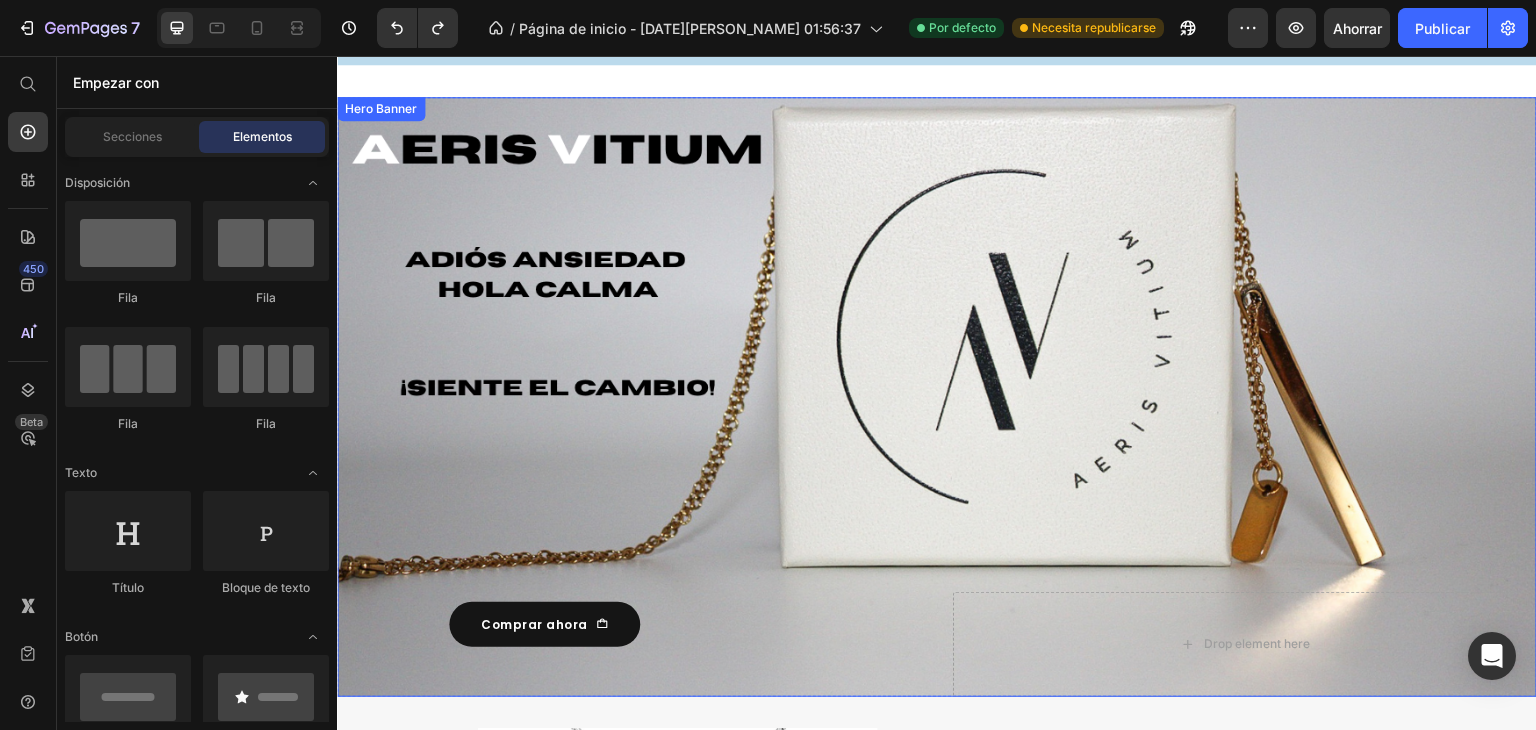click at bounding box center (937, 397) 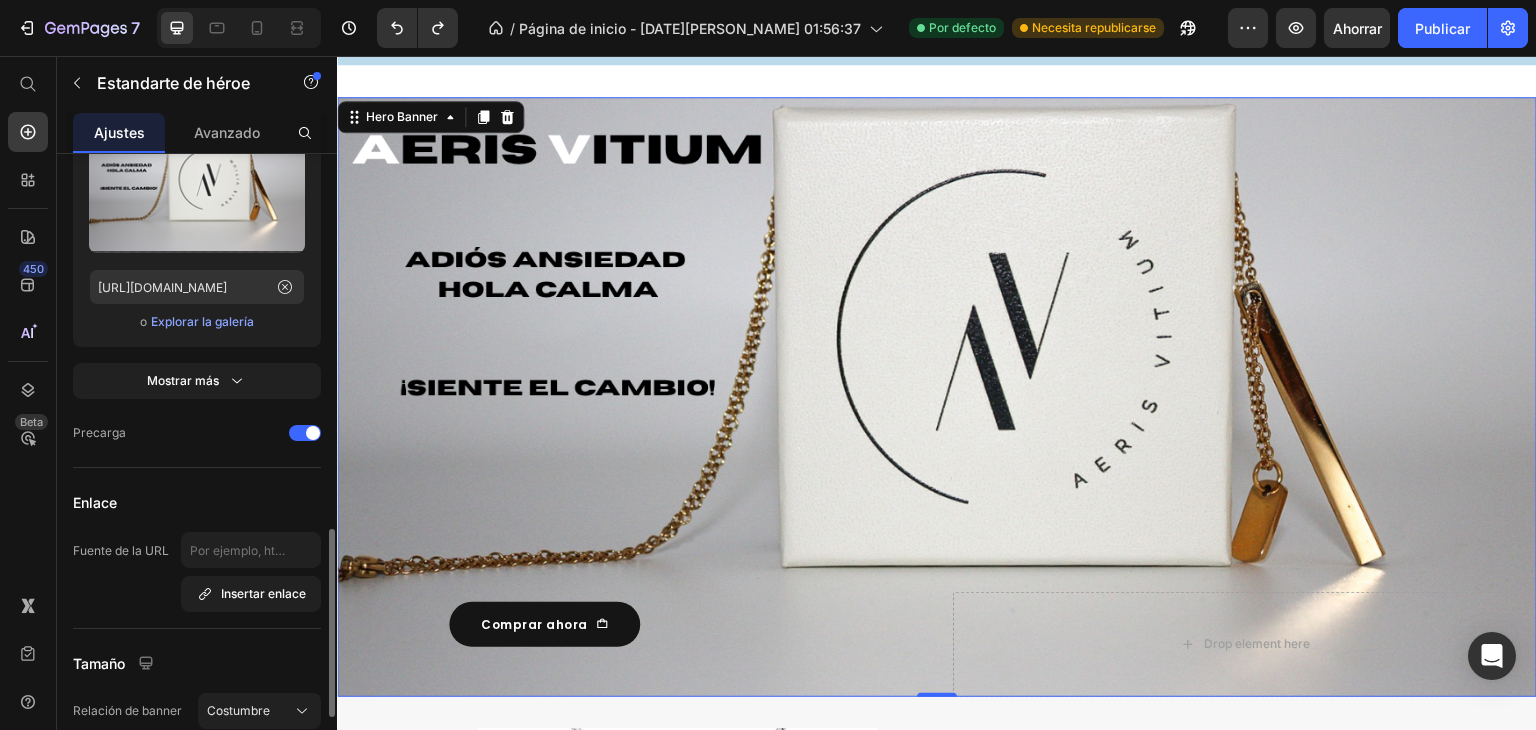 scroll, scrollTop: 685, scrollLeft: 0, axis: vertical 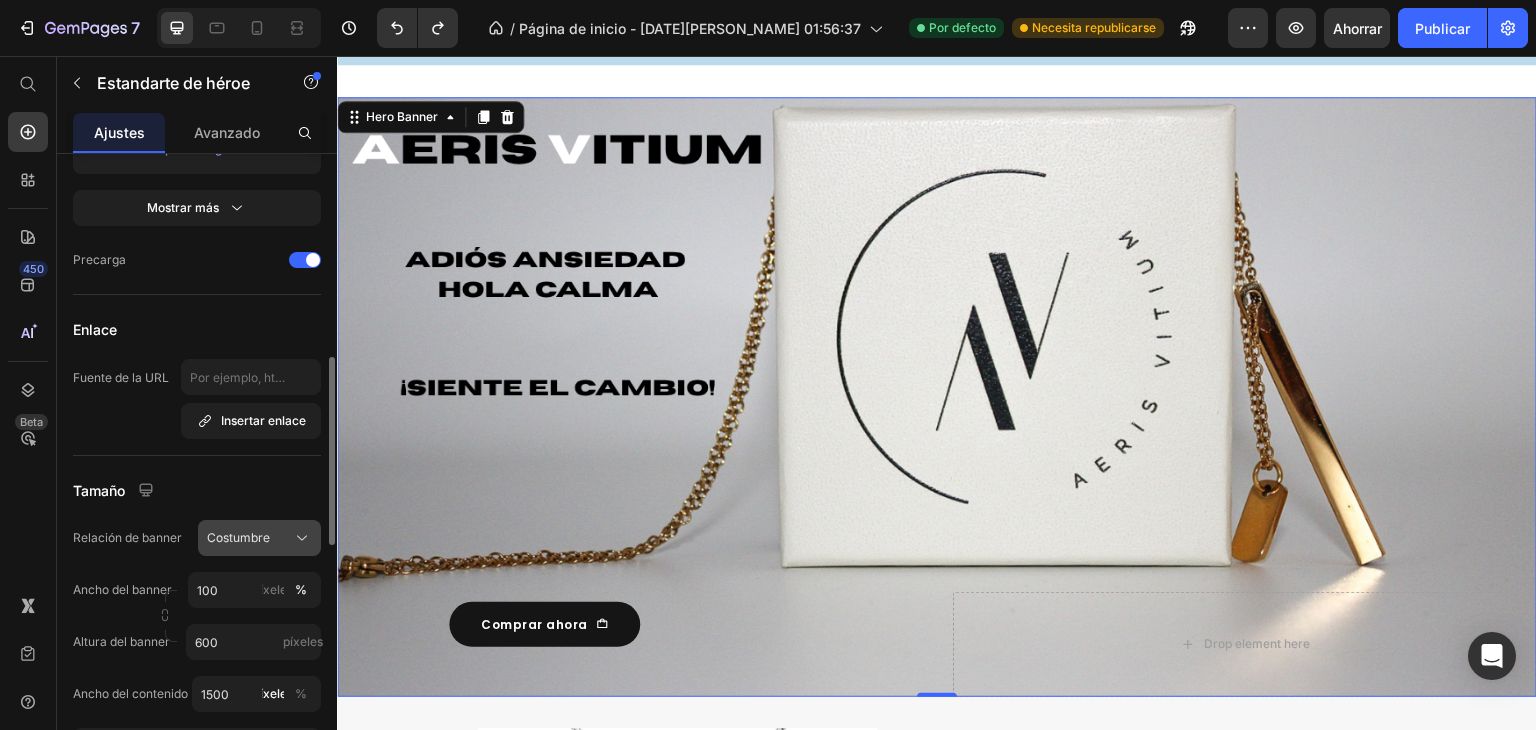 click on "Costumbre" at bounding box center (238, 537) 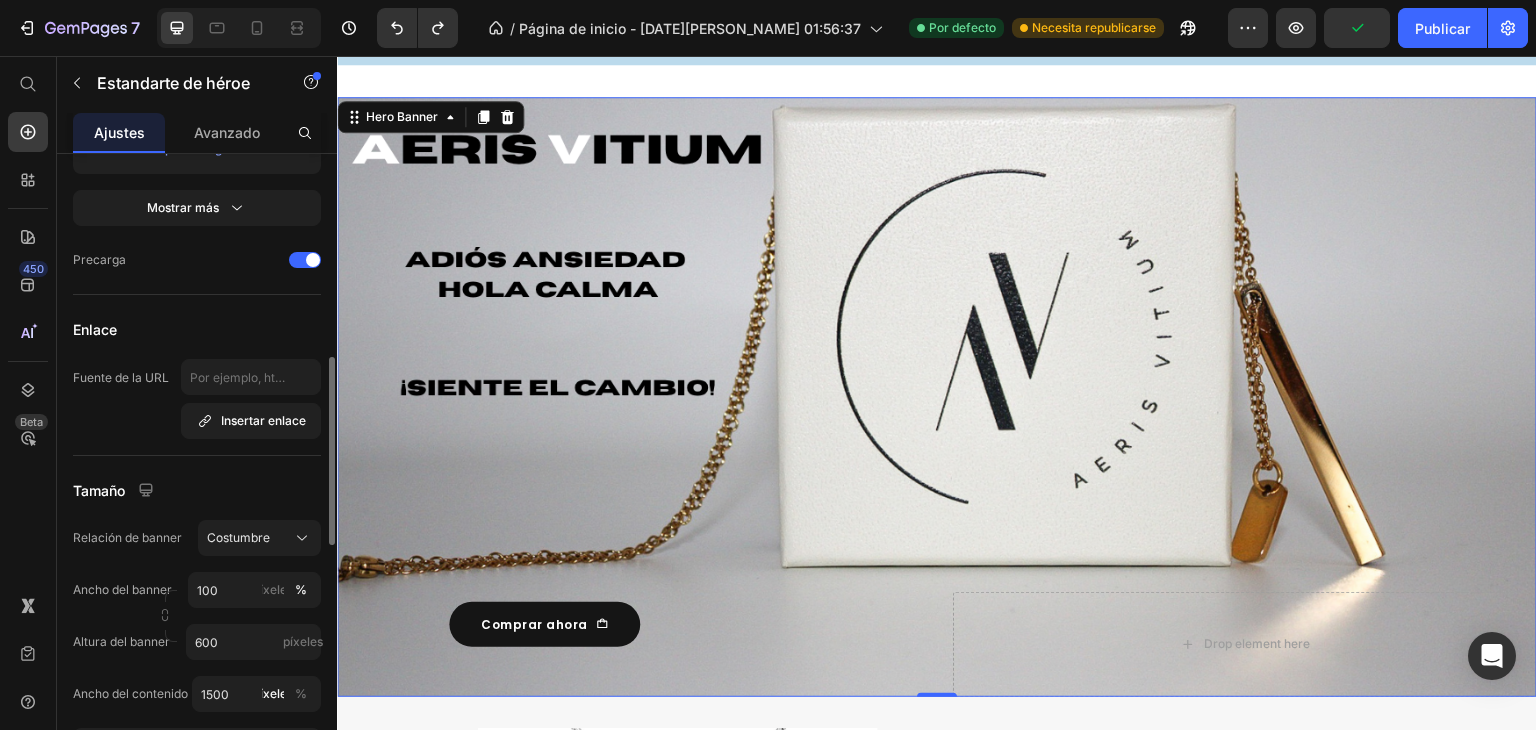 click on "Relación de banner" at bounding box center (127, 537) 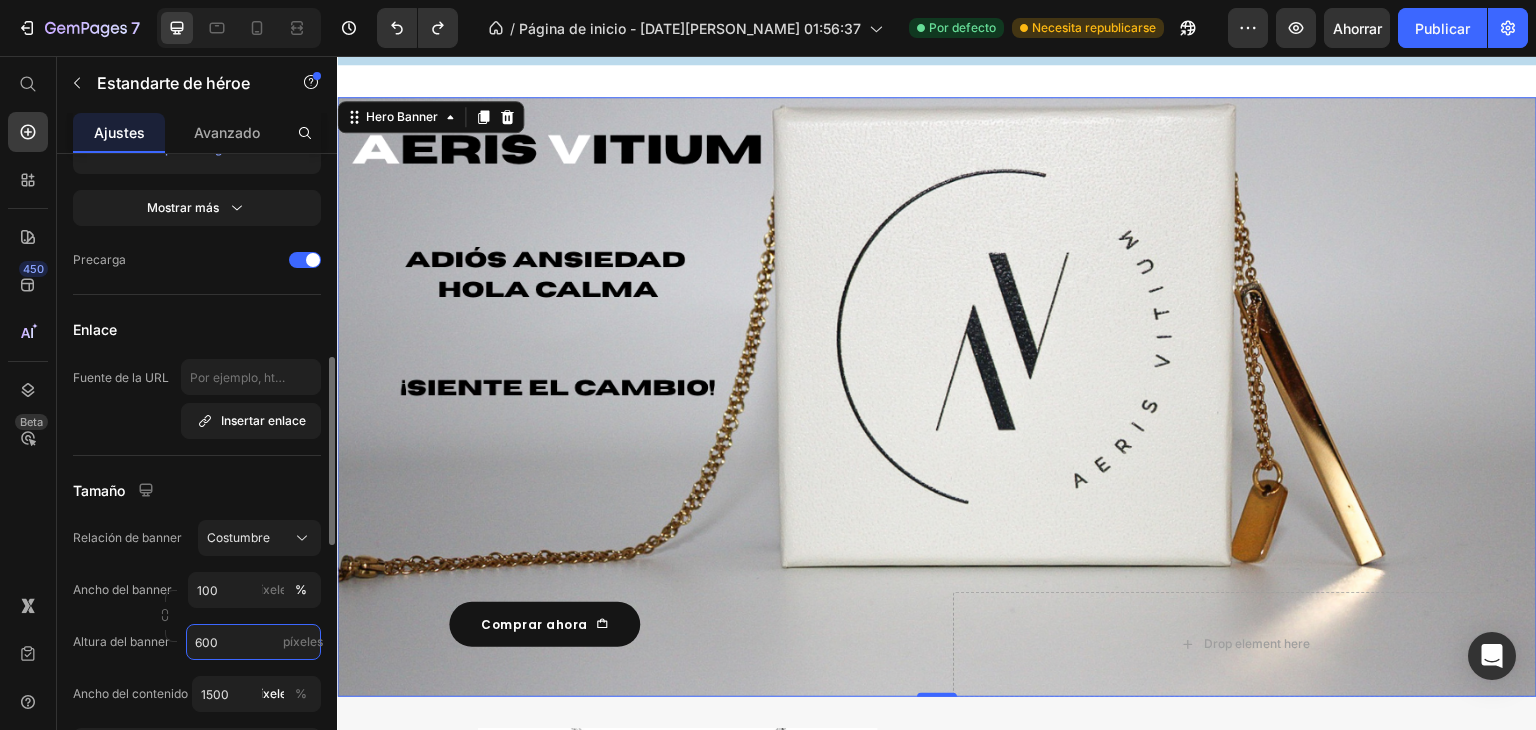 click on "600" at bounding box center [253, 642] 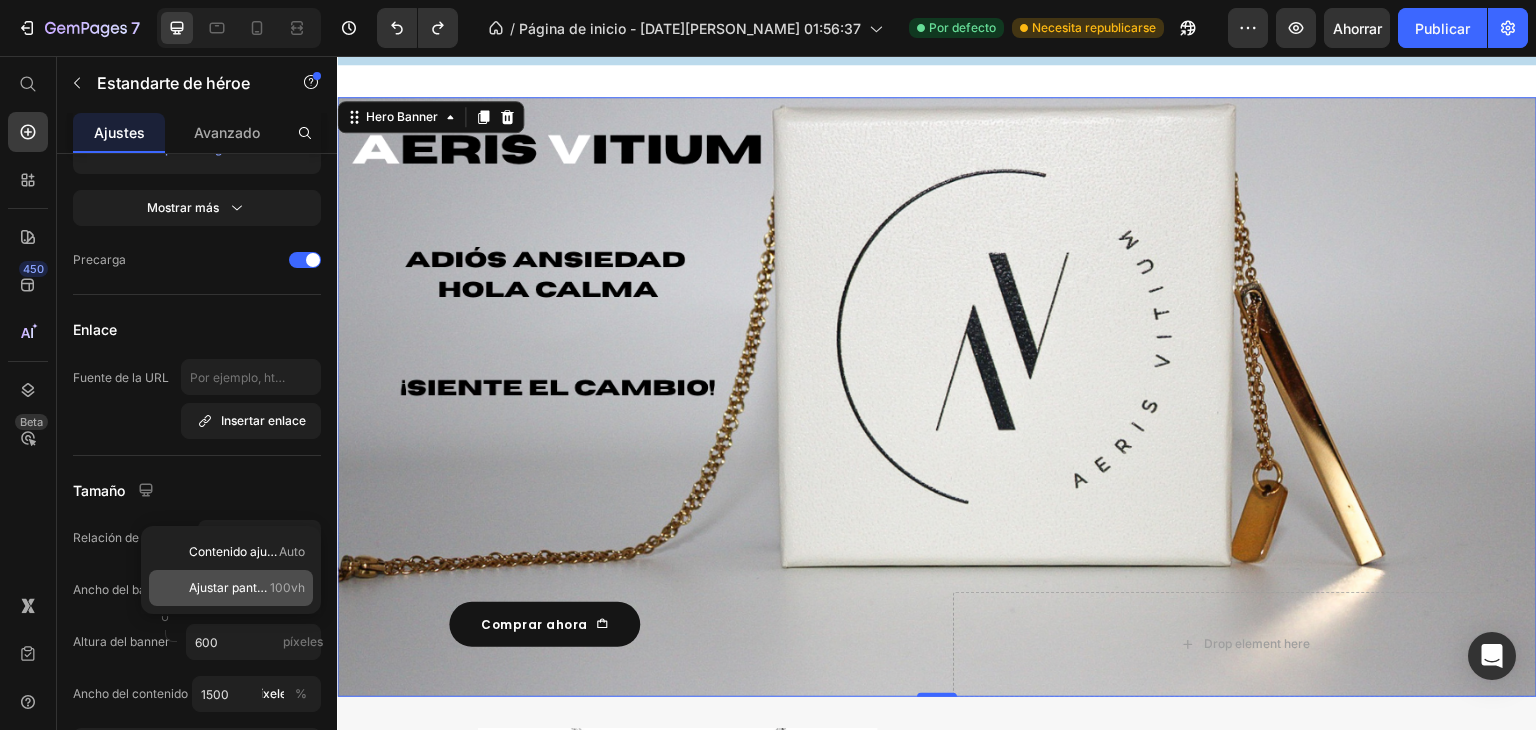 click on "Ajustar pantalla" at bounding box center (233, 587) 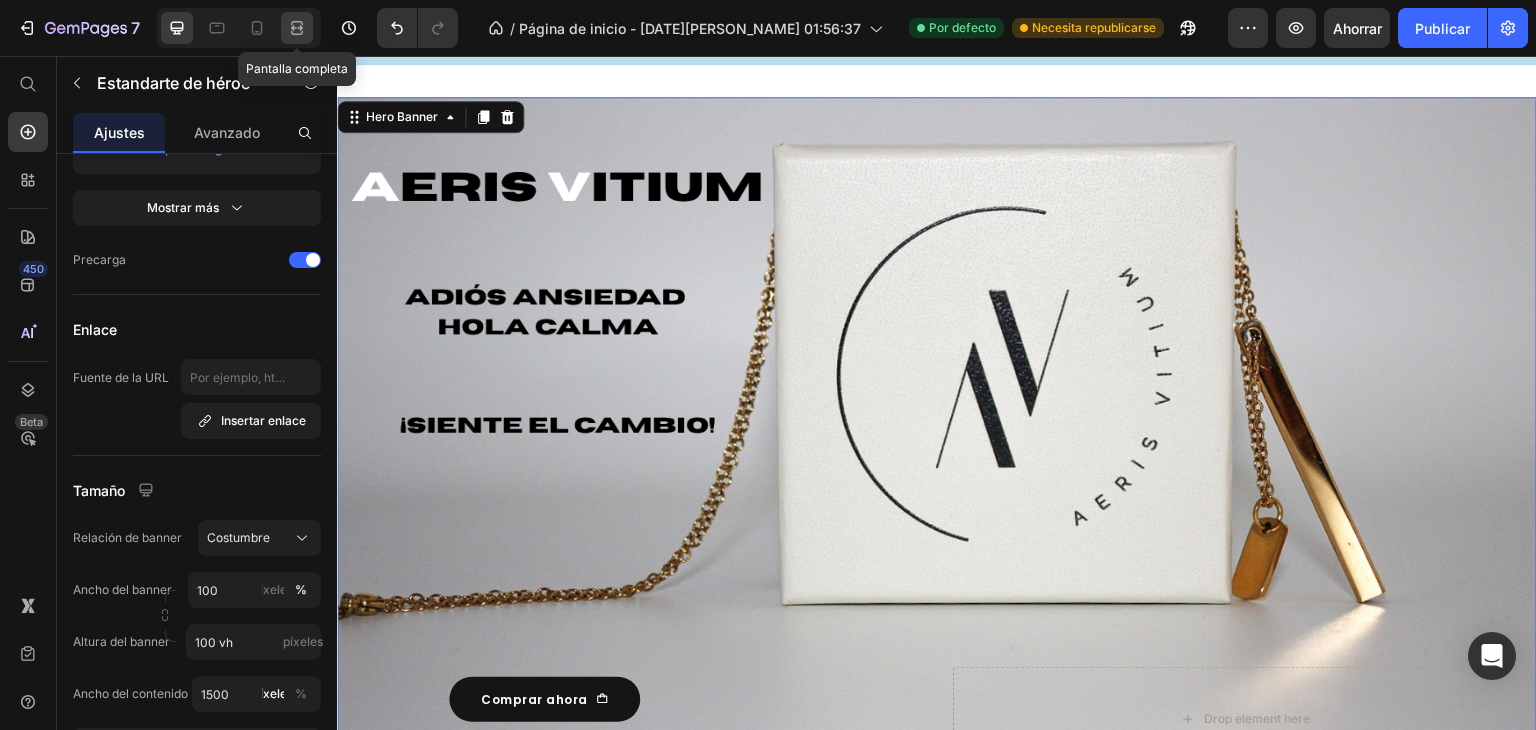 click 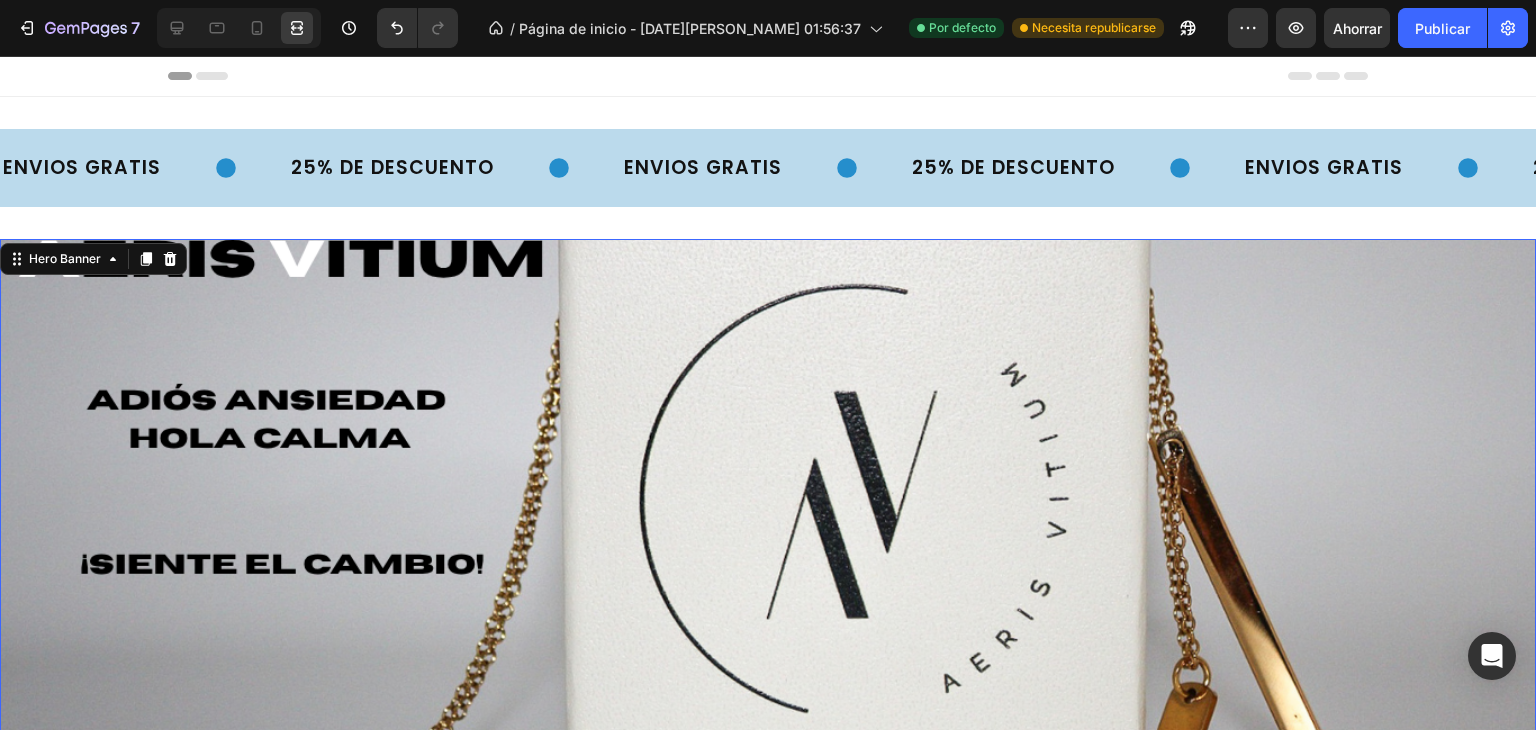 scroll, scrollTop: 0, scrollLeft: 0, axis: both 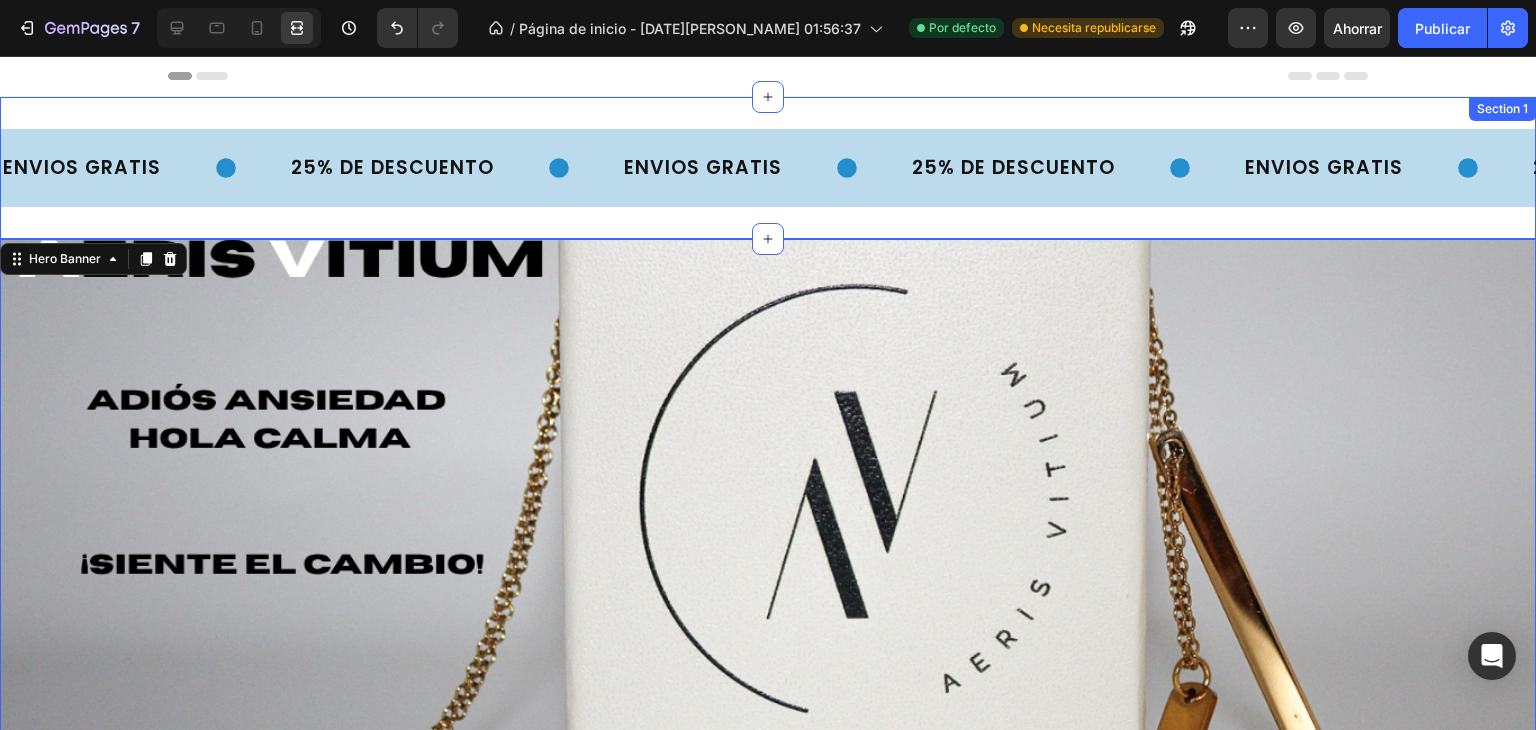 click on "Image [PERSON_NAME], Adiós Ansiedad. ¡siente el cambio! Text Block Comprar Button ENVIOS GRATIS Text
25% DE DESCUENTO Text
ENVIOS GRATIS Text
25% DE DESCUENTO Text
ENVIOS GRATIS Text
25% DE DESCUENTO Text
ENVIOS GRATIS Text
25% DE DESCUENTO Text
ENVIOS GRATIS Text
25% DE DESCUENTO Text
ENVIOS GRATIS Text
25% DE DESCUENTO Text
ENVIOS GRATIS Text
25% DE DESCUENTO Text
ENVIOS GRATIS Text
25% DE DESCUENTO Text
Marquee Section 1" at bounding box center (768, 168) 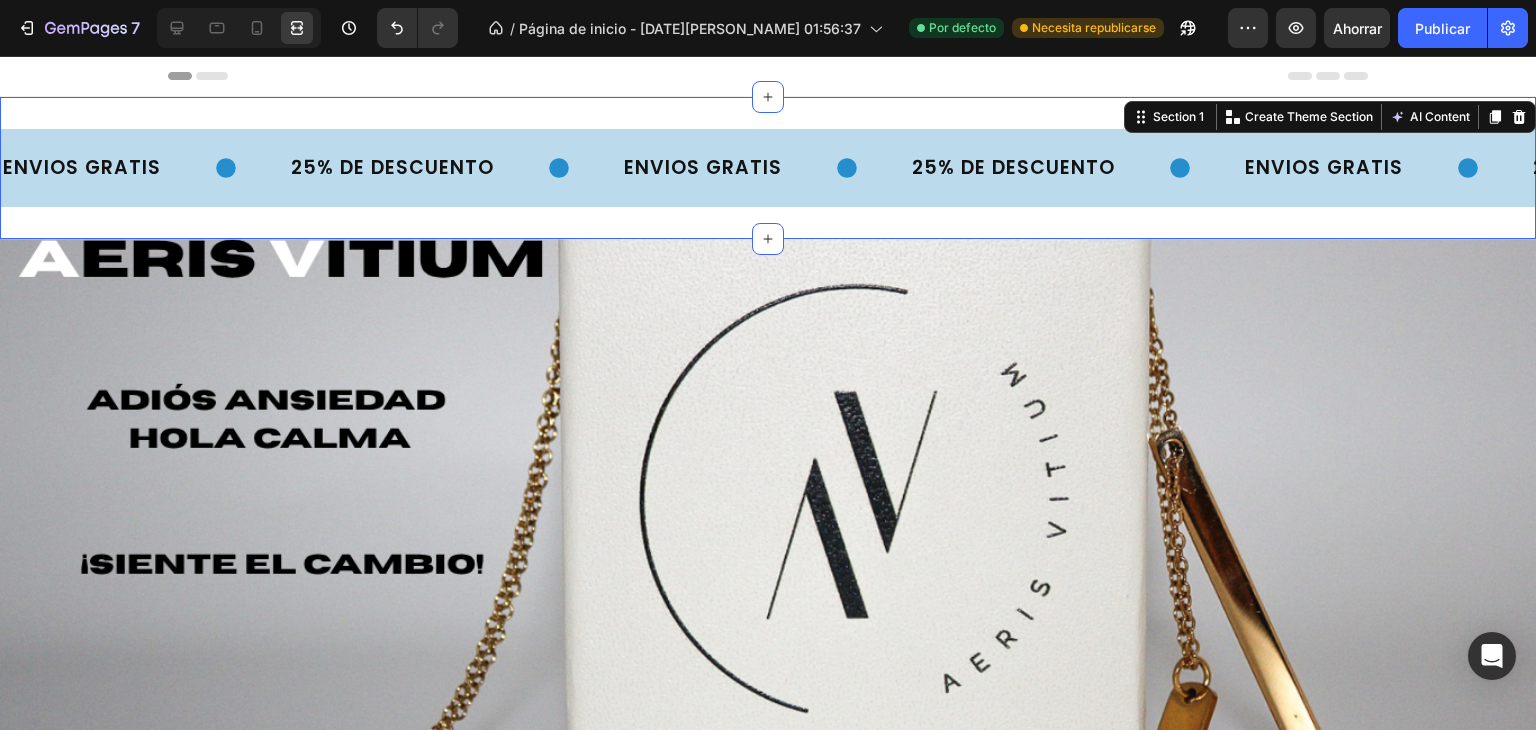 scroll, scrollTop: 0, scrollLeft: 0, axis: both 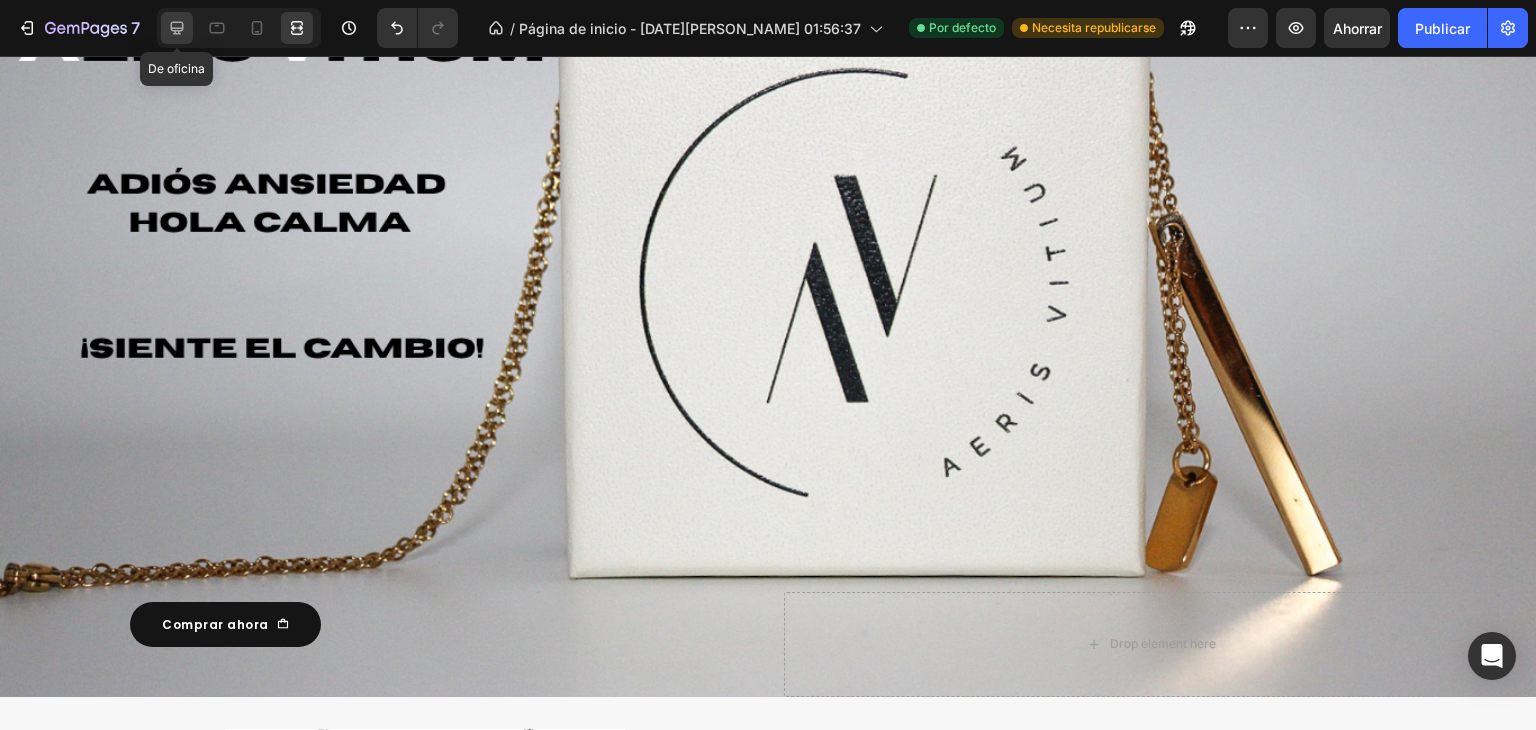 click 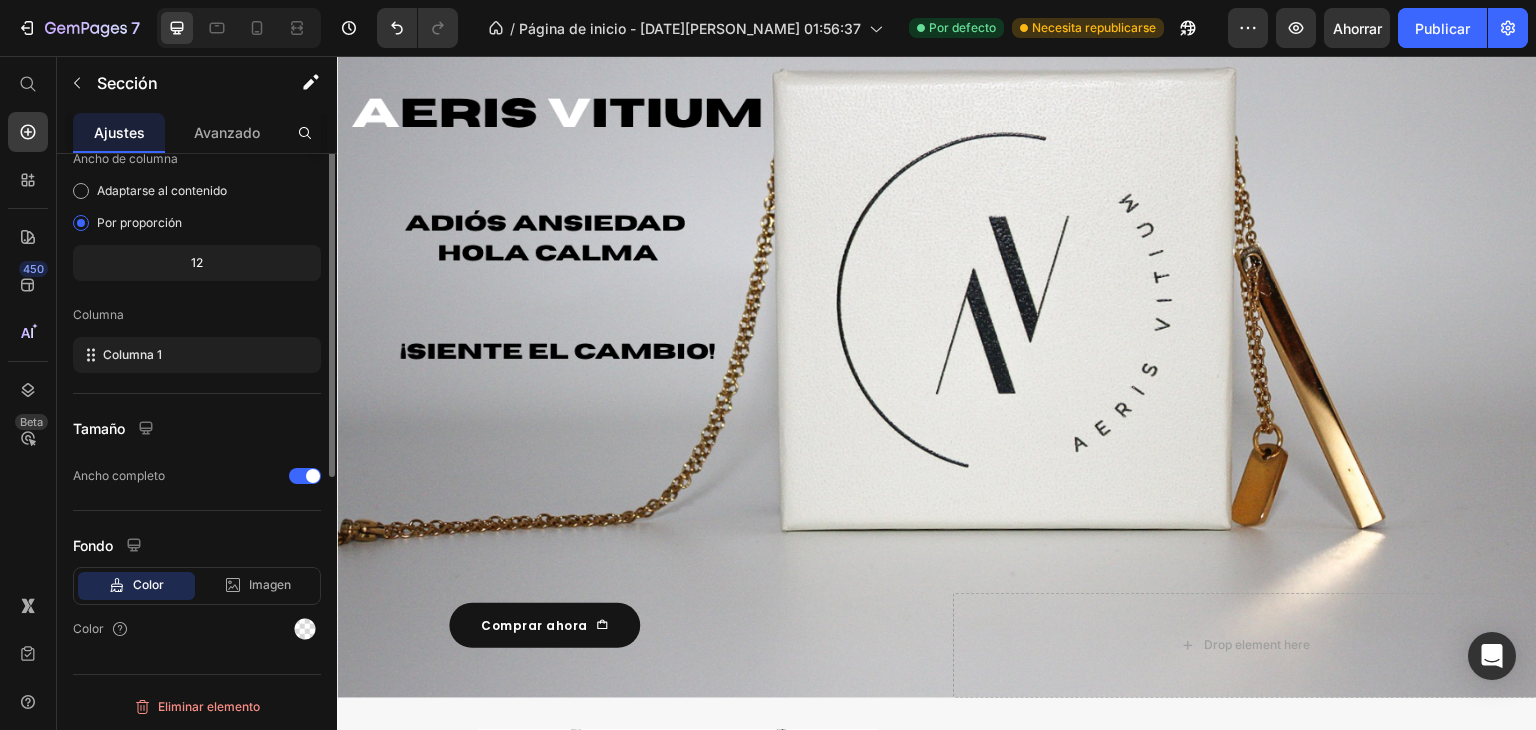 scroll, scrollTop: 0, scrollLeft: 0, axis: both 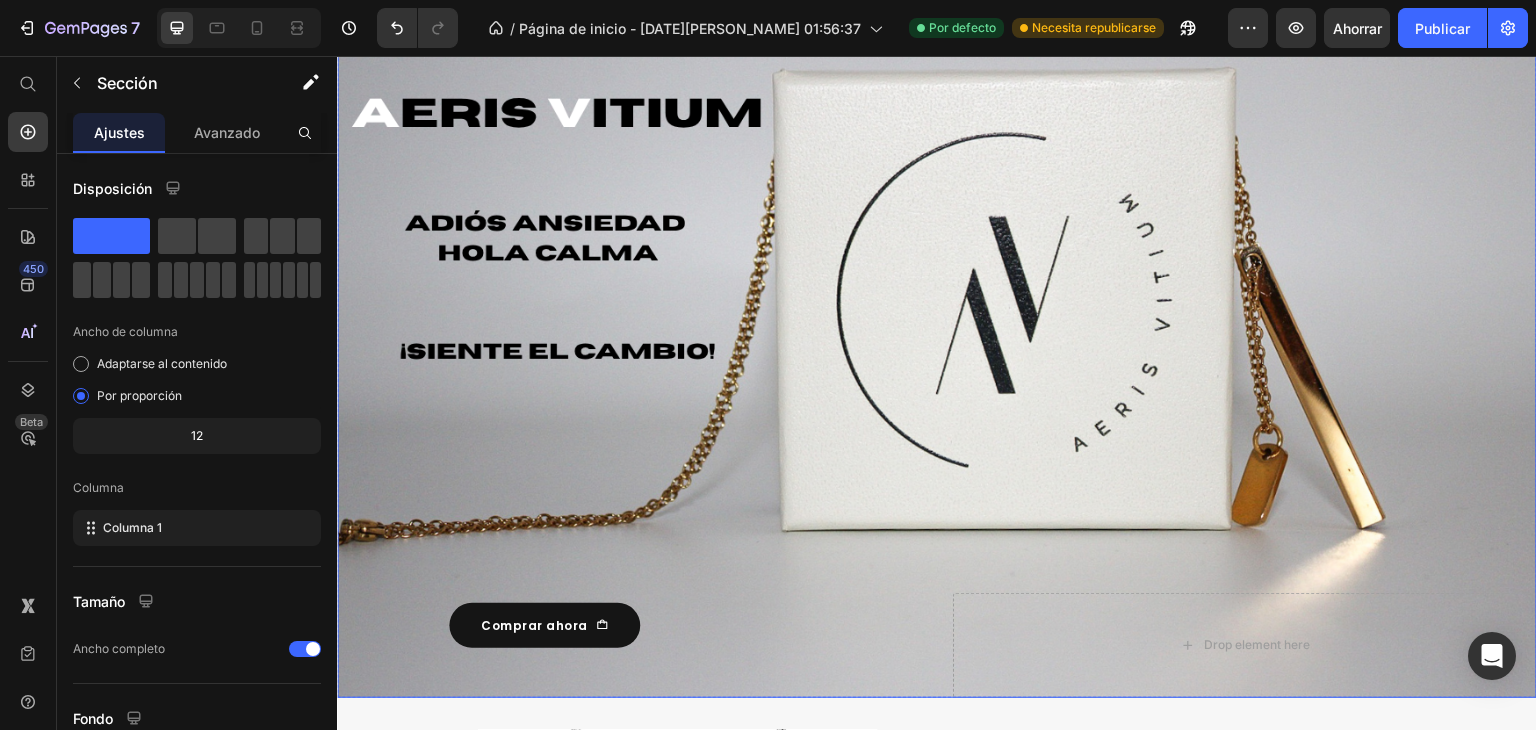 click at bounding box center (937, 360) 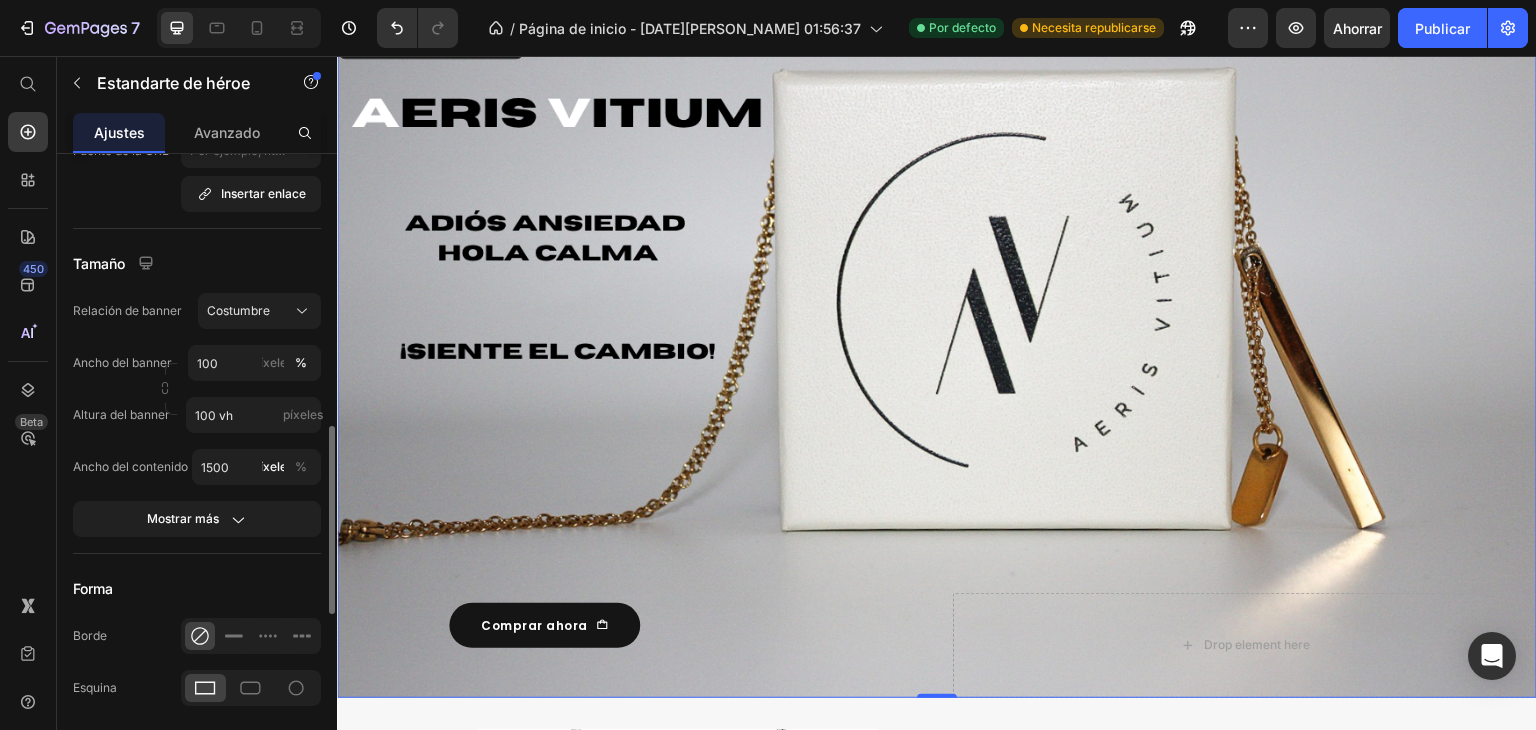 scroll, scrollTop: 913, scrollLeft: 0, axis: vertical 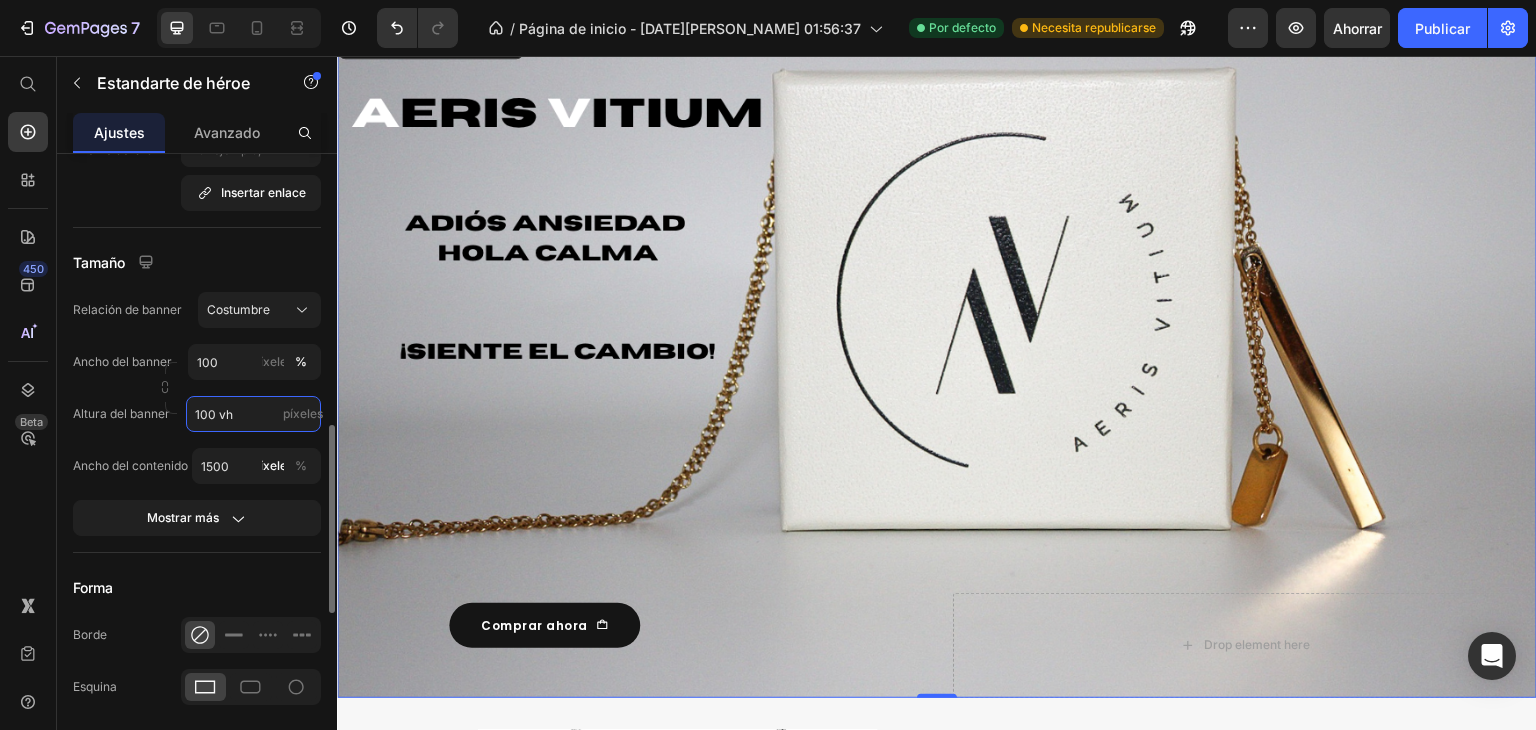click on "100 vh" at bounding box center (253, 414) 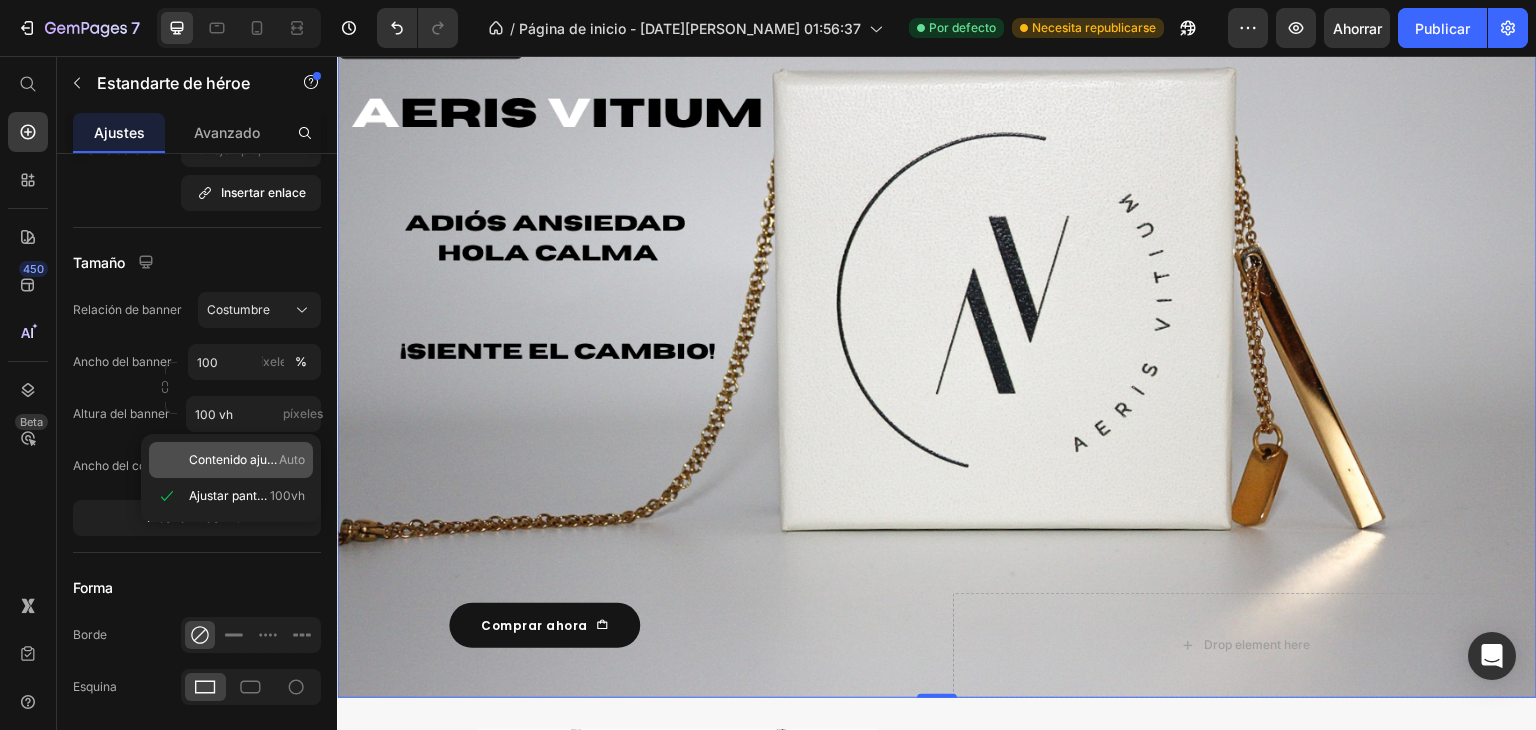 click on "Contenido ajustado" at bounding box center [243, 459] 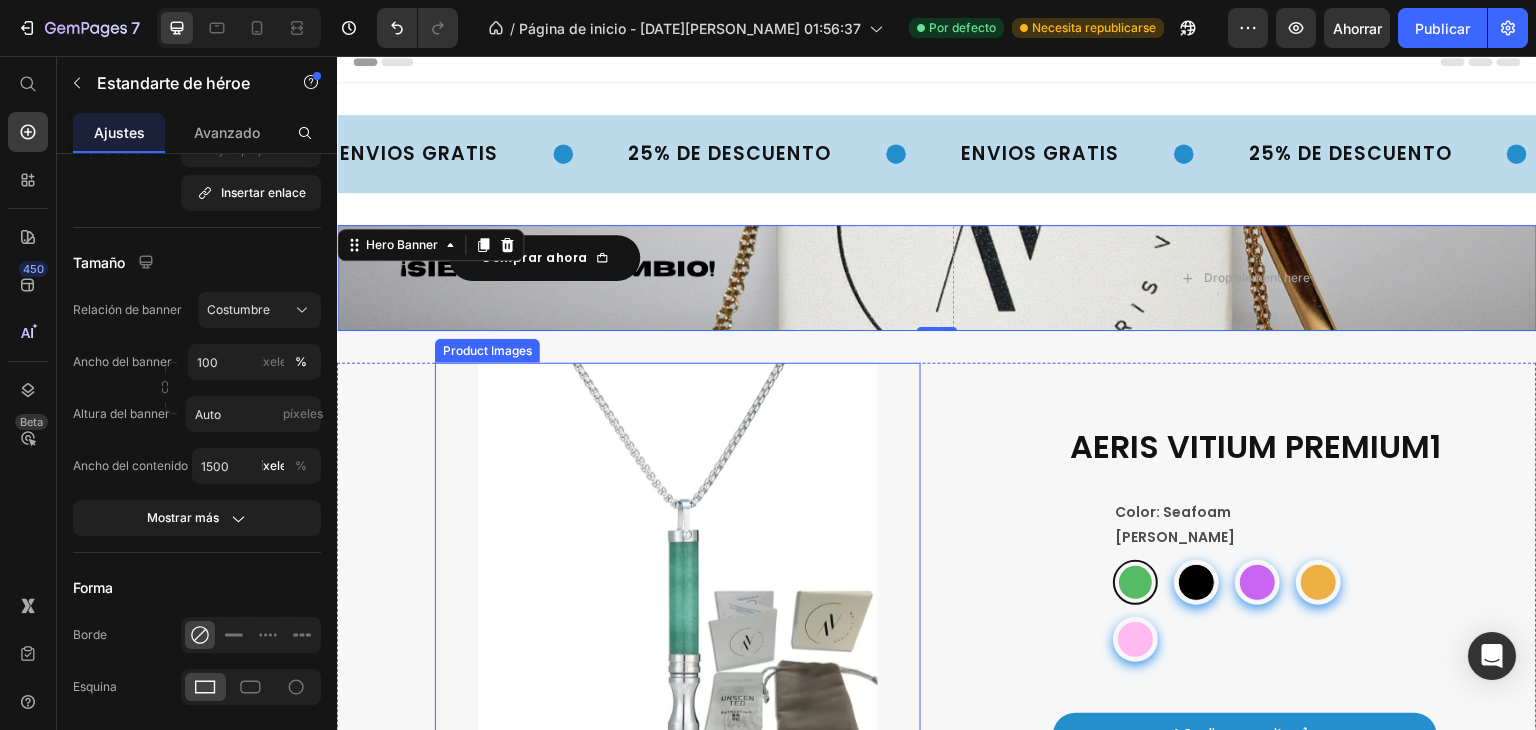 scroll, scrollTop: 0, scrollLeft: 0, axis: both 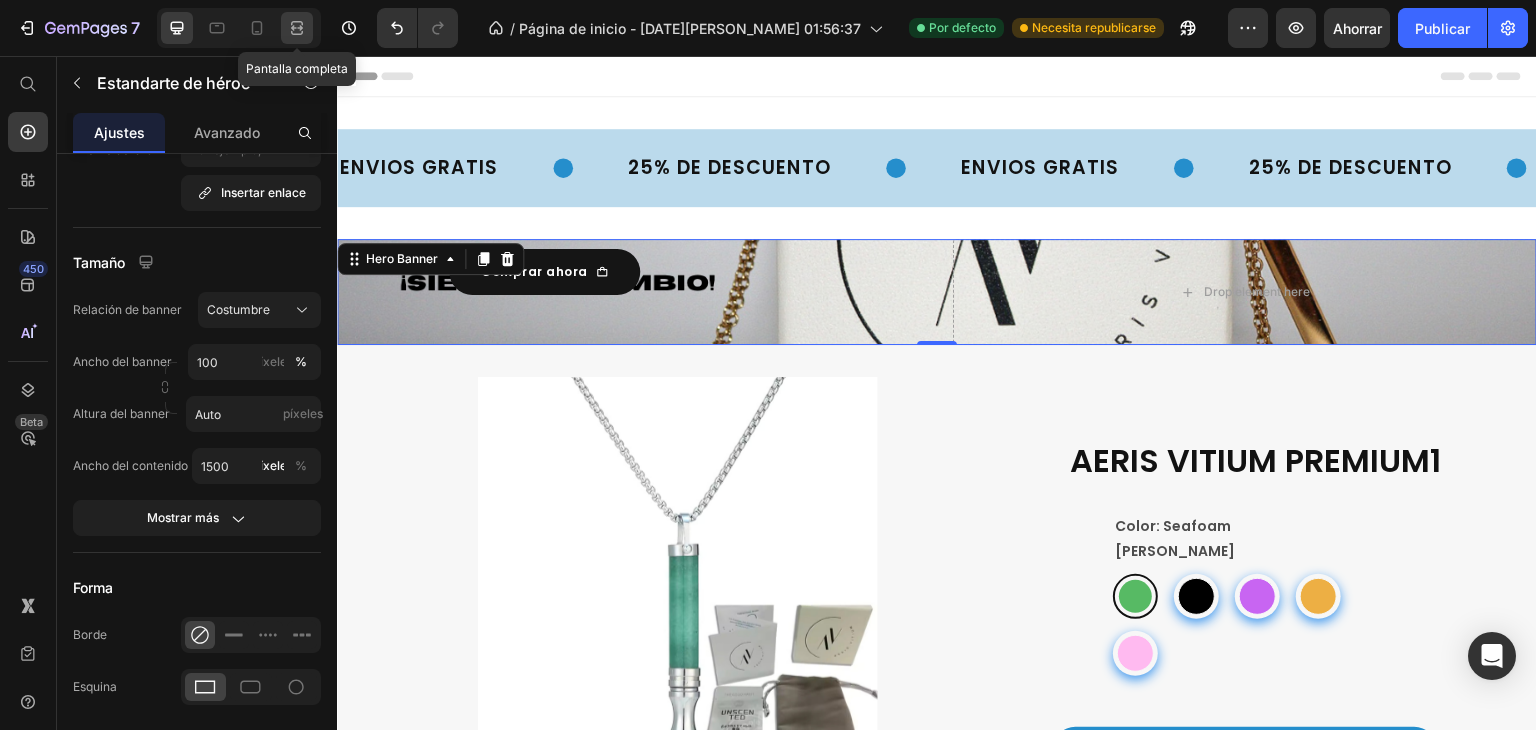 click 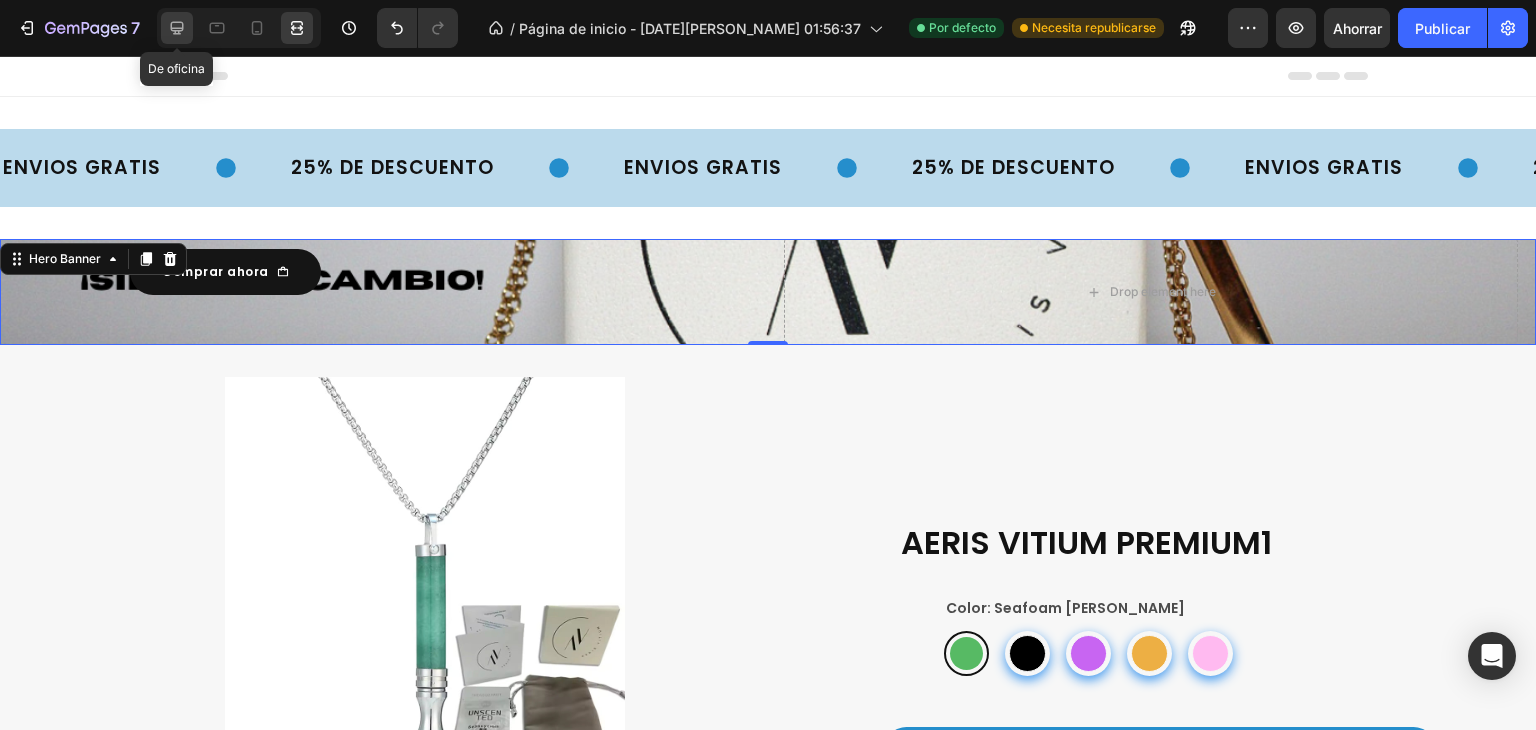 click 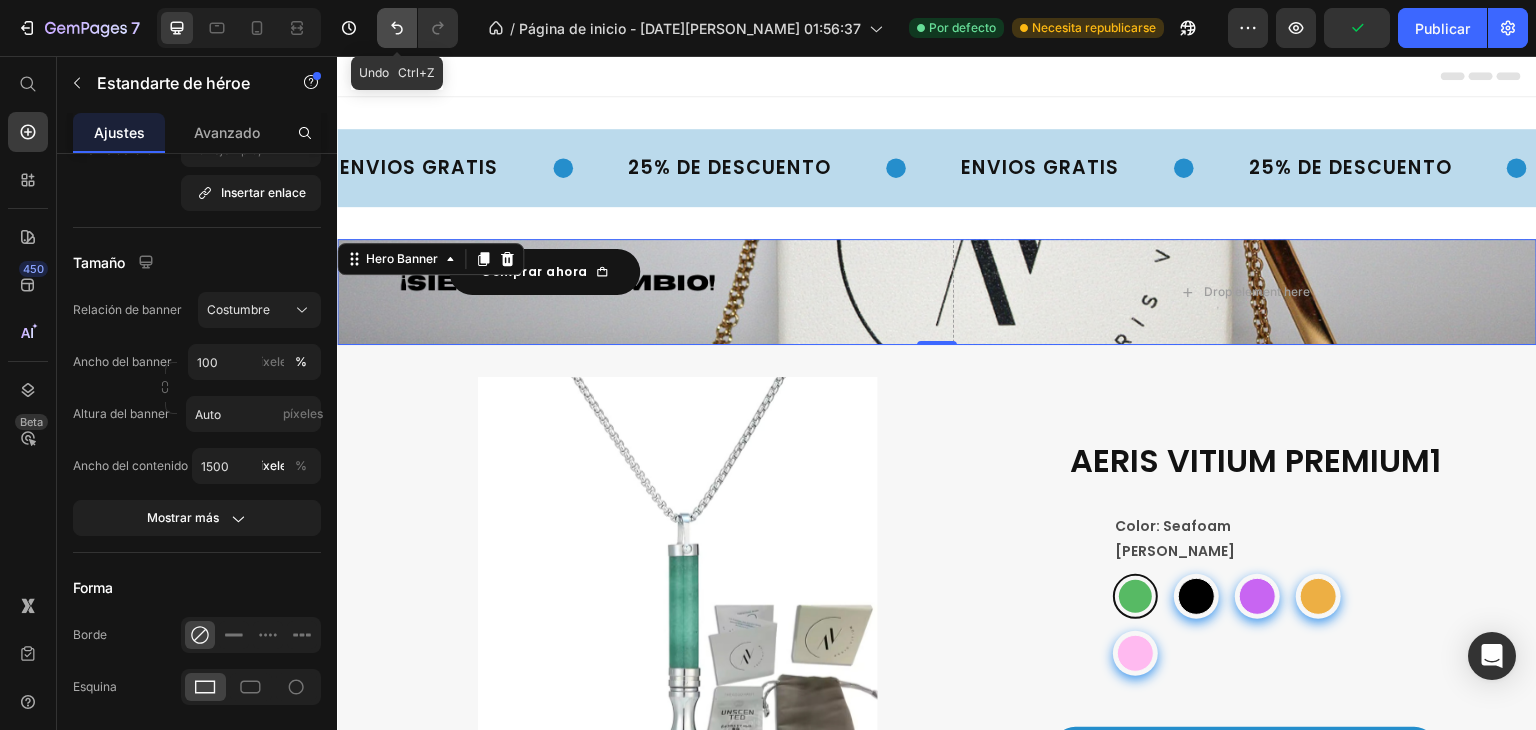 click 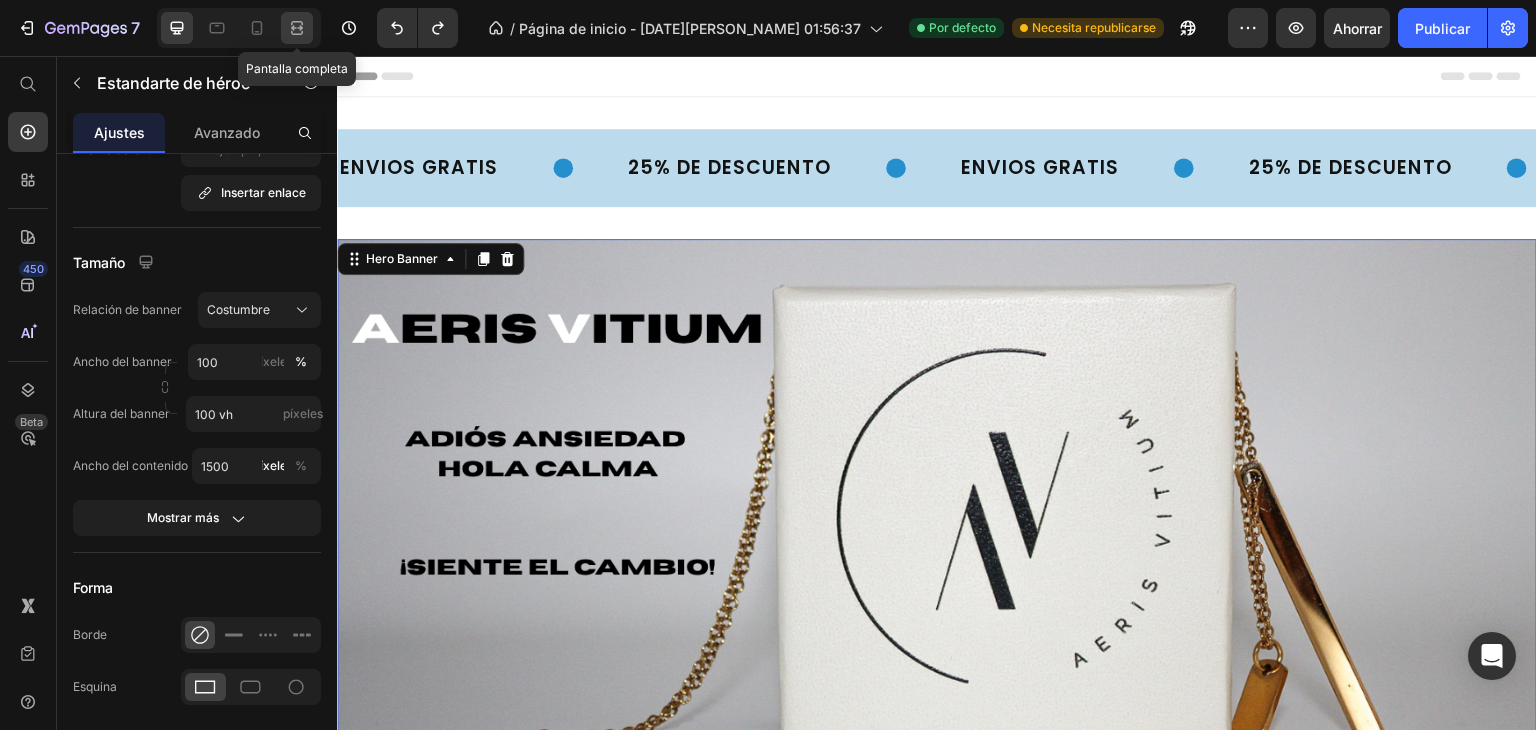 click 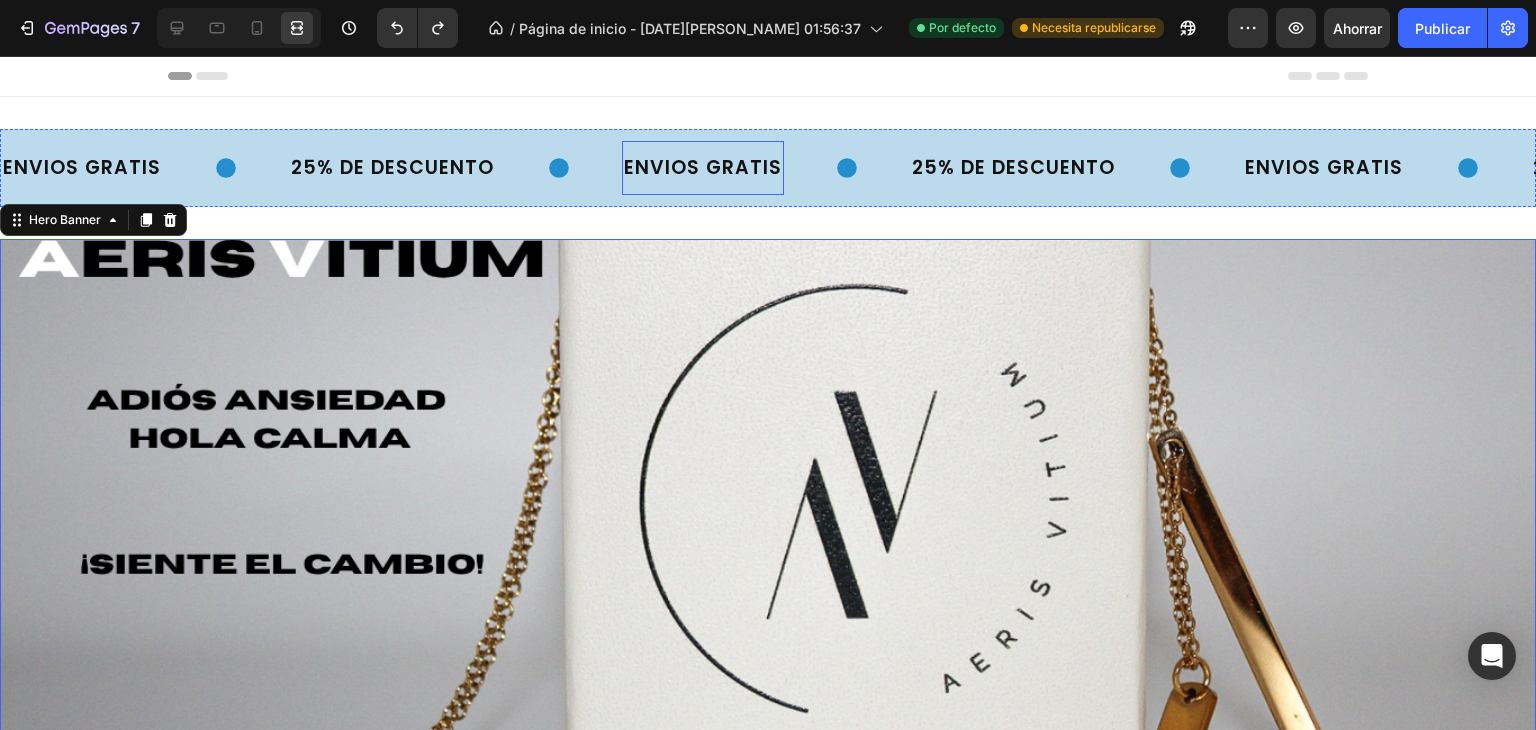 click on "ENVIOS GRATIS Text" at bounding box center (703, 168) 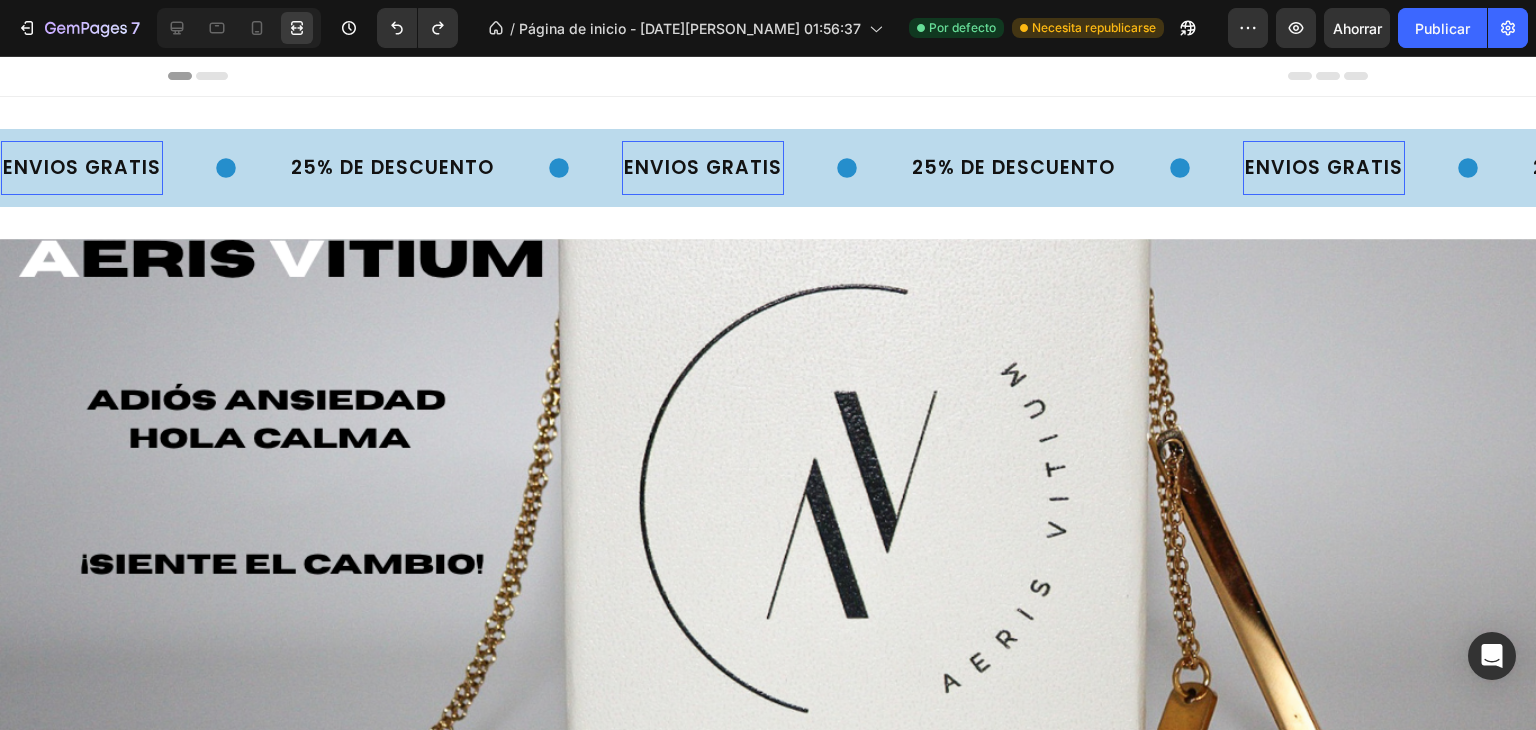 scroll, scrollTop: 0, scrollLeft: 0, axis: both 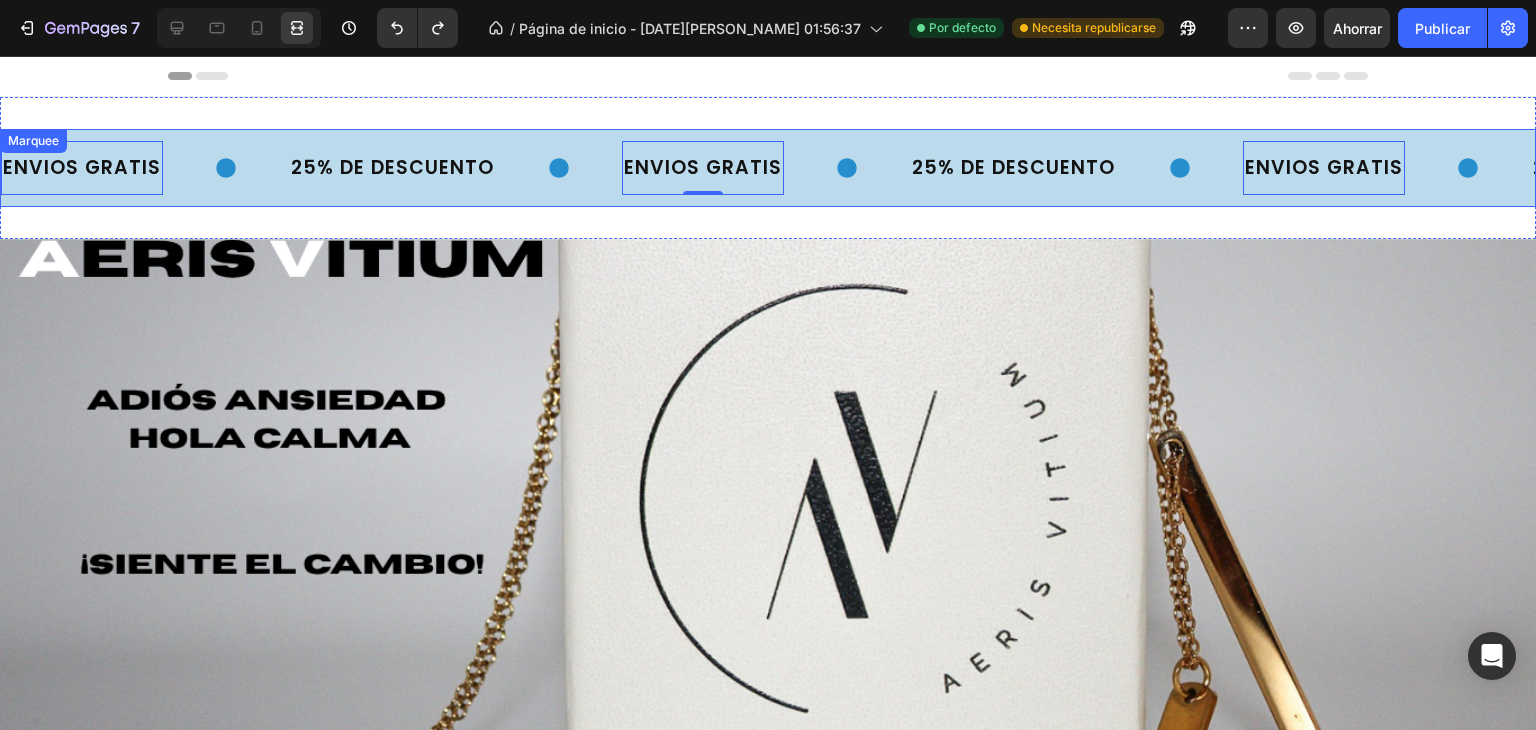 click on "ENVIOS GRATIS Text   0
25% DE DESCUENTO Text
ENVIOS GRATIS Text   0
25% DE DESCUENTO Text
ENVIOS GRATIS Text   0
25% DE DESCUENTO Text
ENVIOS GRATIS Text   0
25% DE DESCUENTO Text
ENVIOS GRATIS Text   0
25% DE DESCUENTO Text
ENVIOS GRATIS Text   0
25% DE DESCUENTO Text
ENVIOS GRATIS Text   0
25% DE DESCUENTO Text
ENVIOS GRATIS Text   0
25% DE DESCUENTO Text
Marquee" at bounding box center [768, 168] 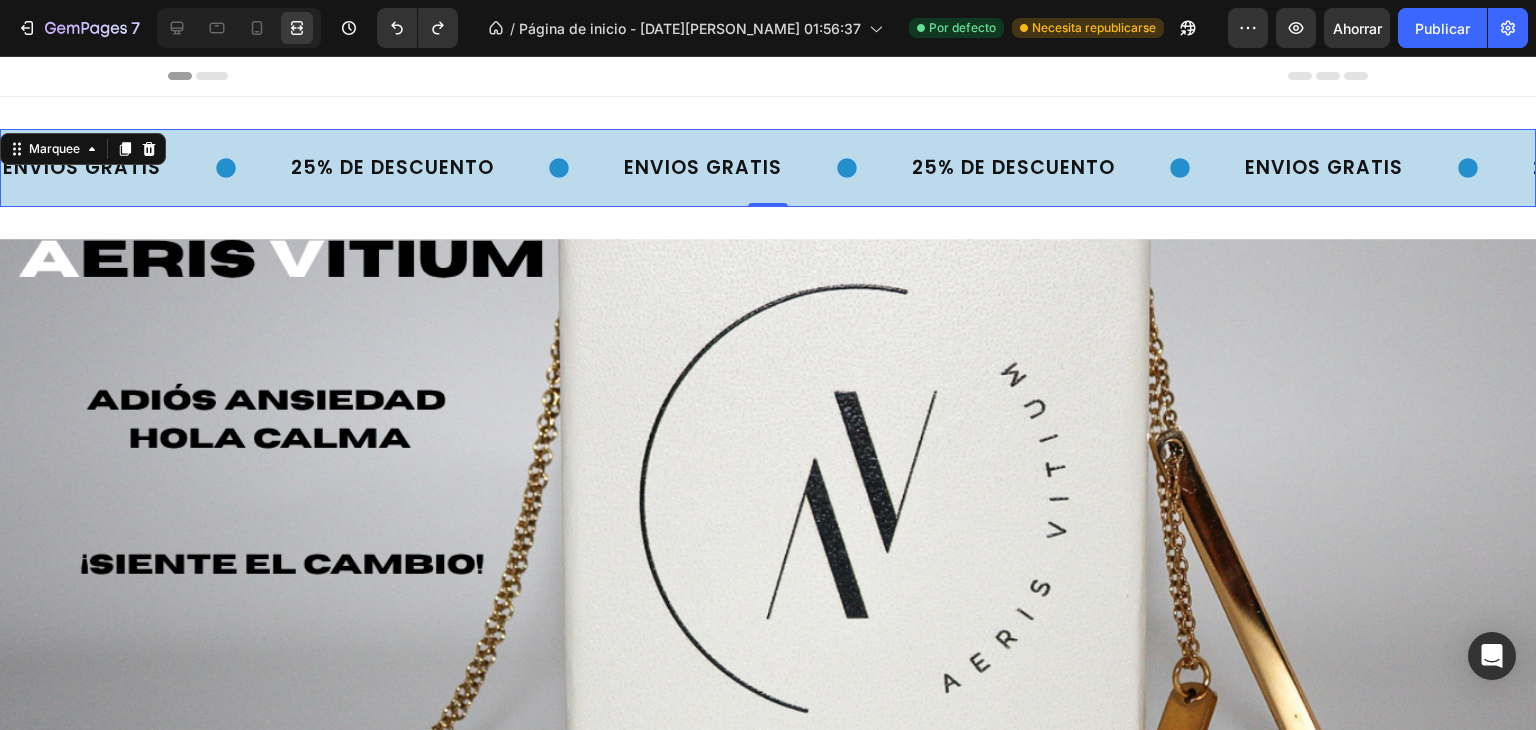 drag, startPoint x: 769, startPoint y: 205, endPoint x: 771, endPoint y: 183, distance: 22.090721 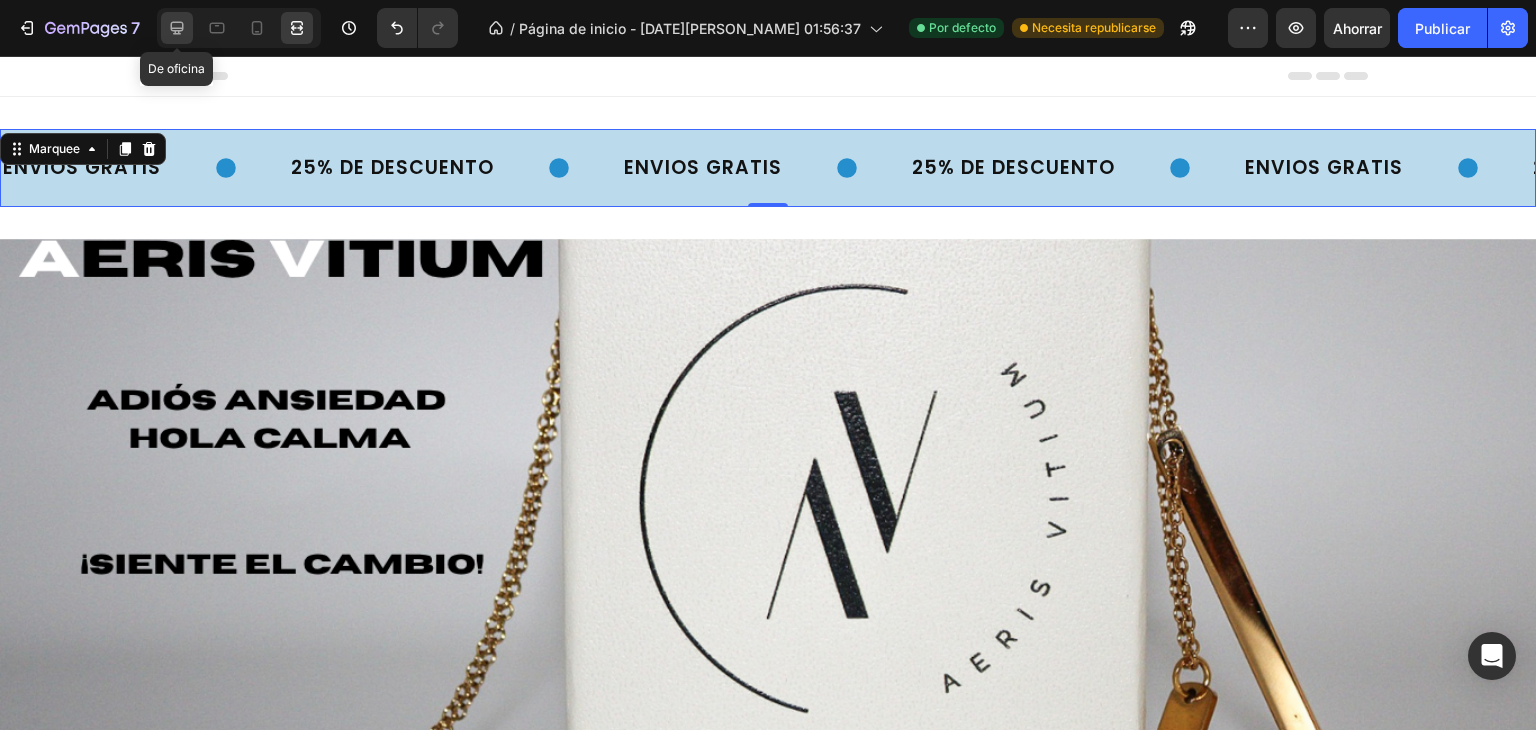click 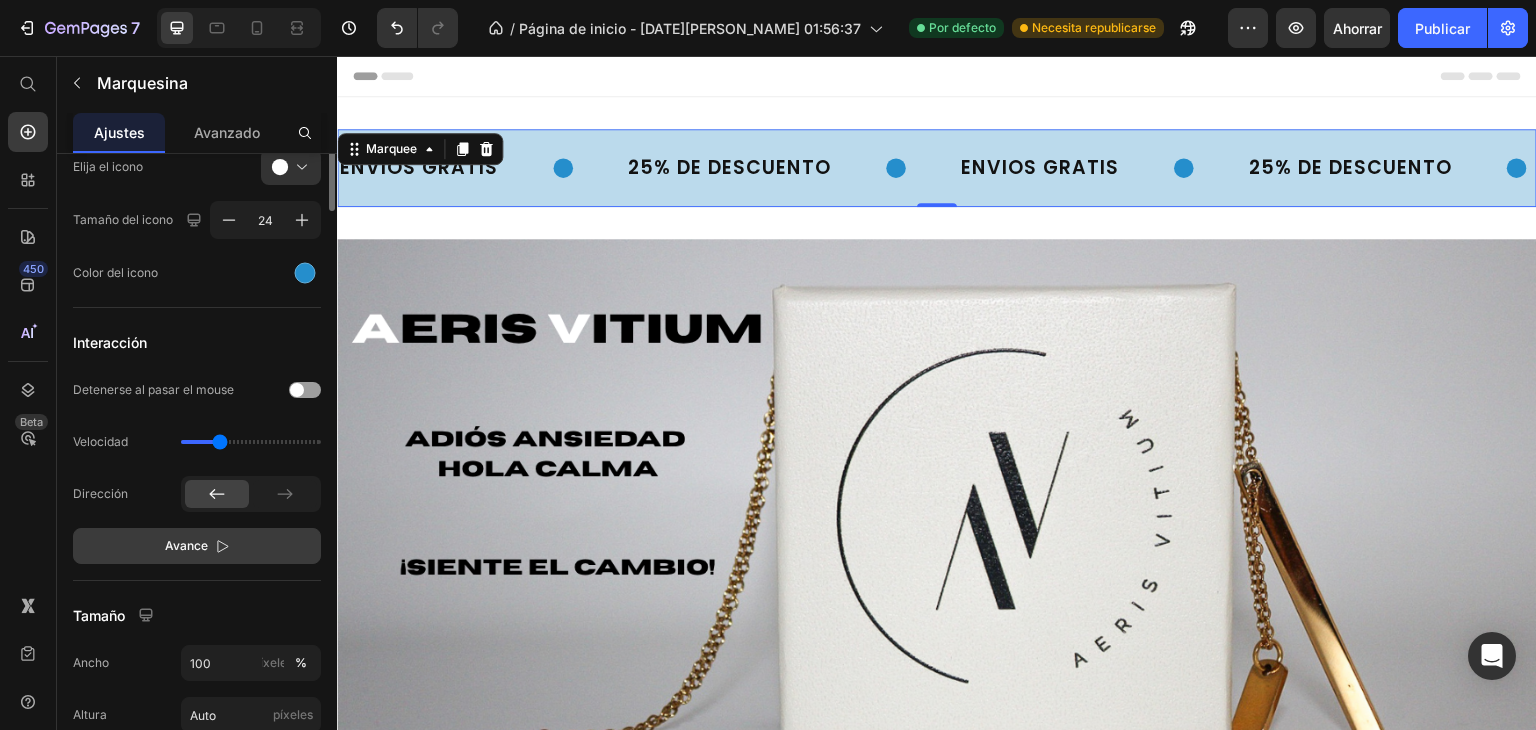scroll, scrollTop: 179, scrollLeft: 0, axis: vertical 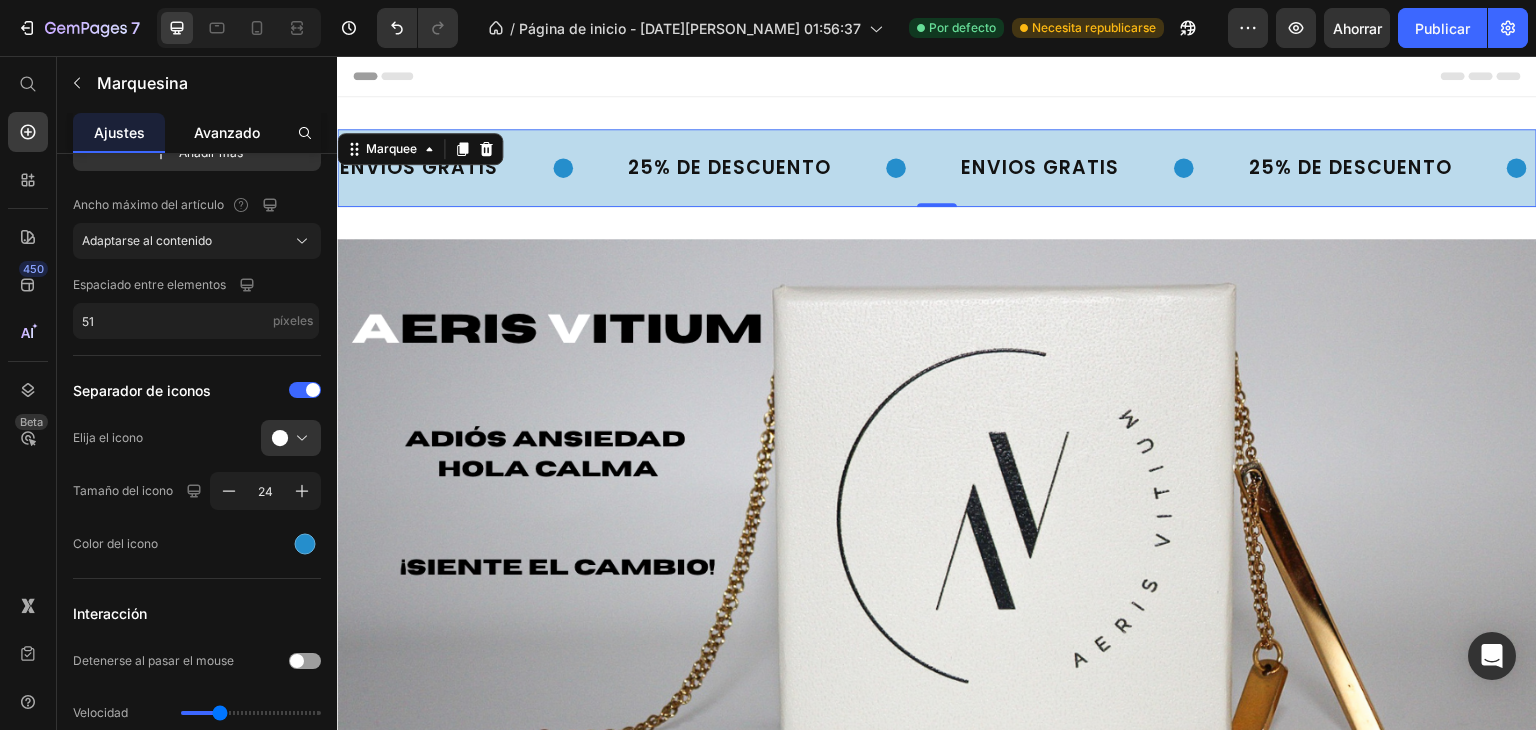 click on "Avanzado" at bounding box center [227, 132] 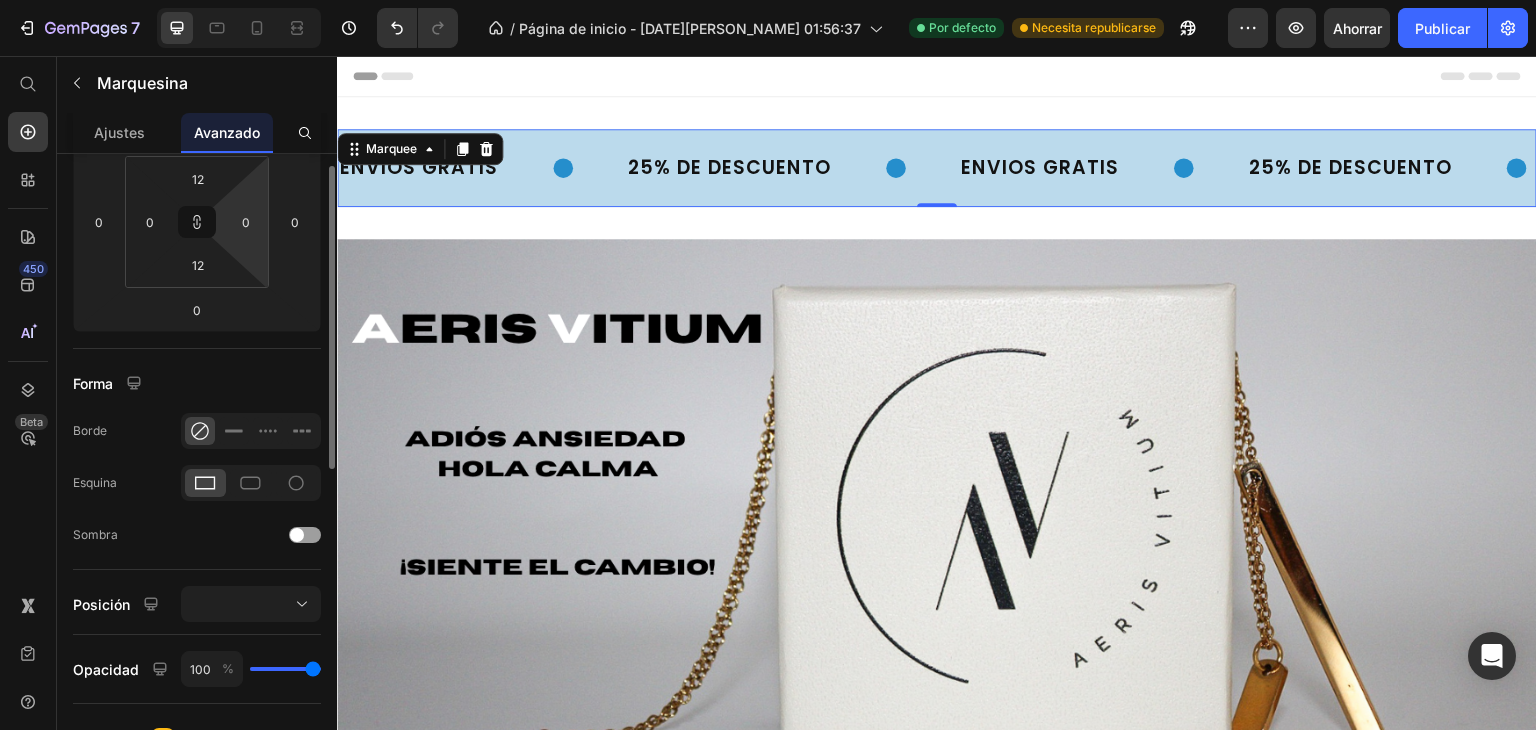 scroll, scrollTop: 213, scrollLeft: 0, axis: vertical 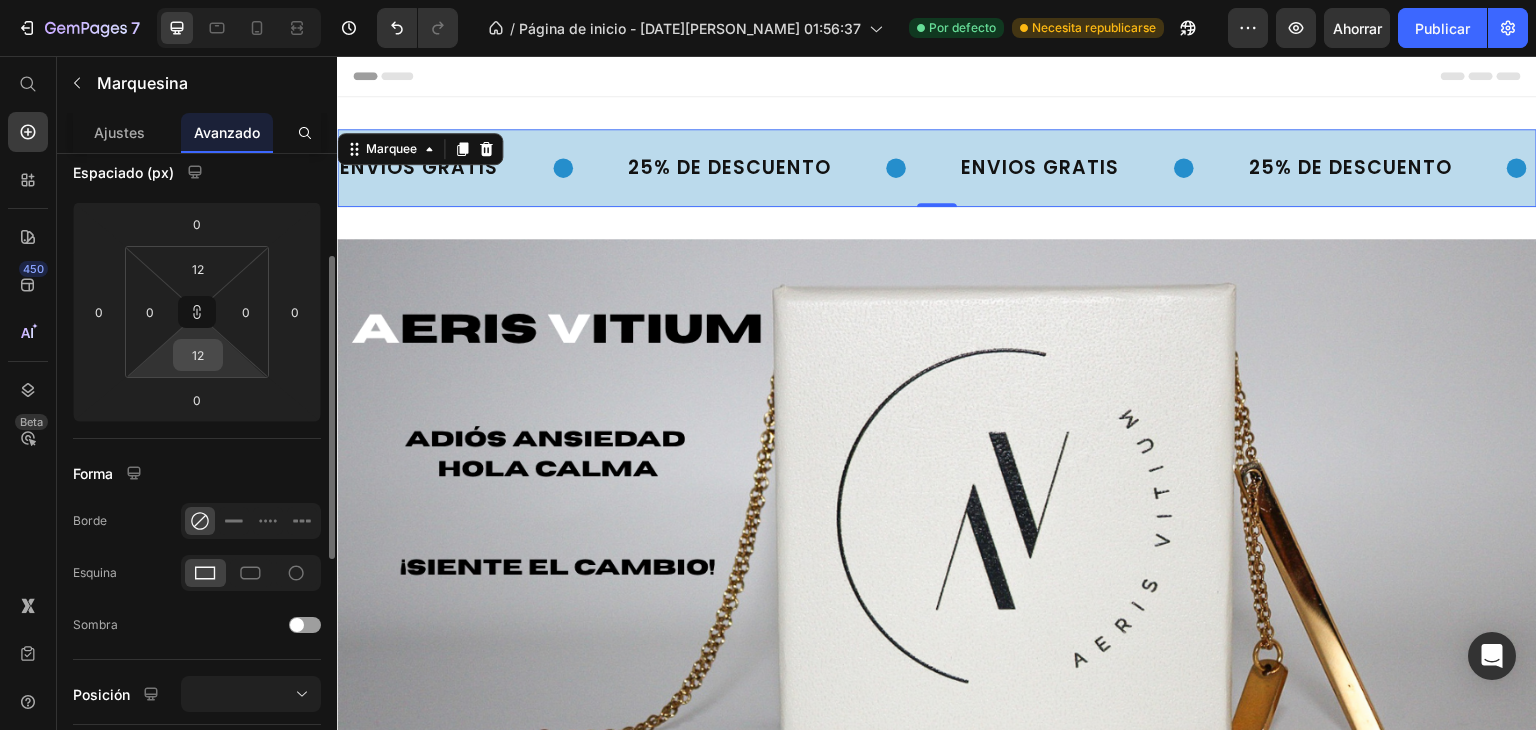 click on "12" at bounding box center (198, 355) 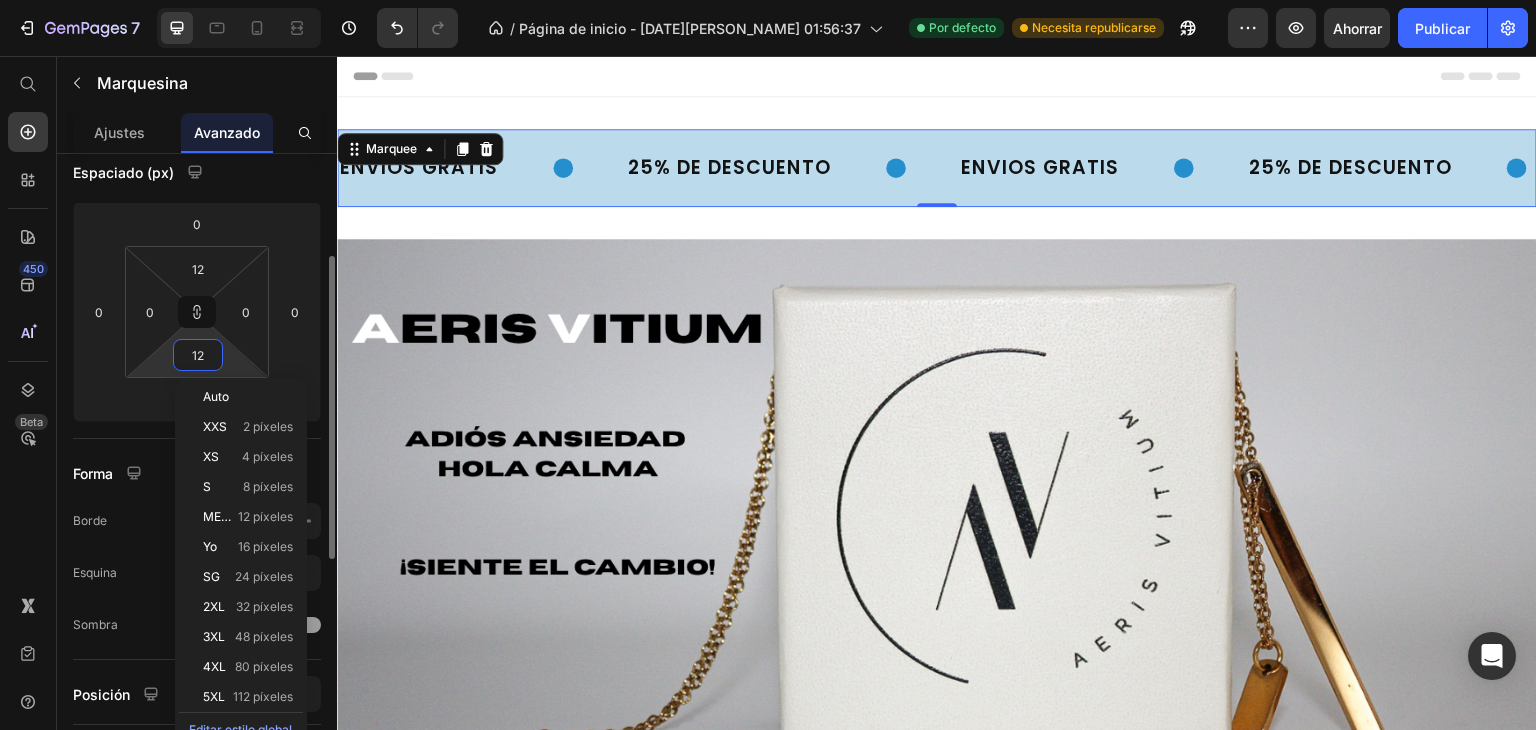 type on "0" 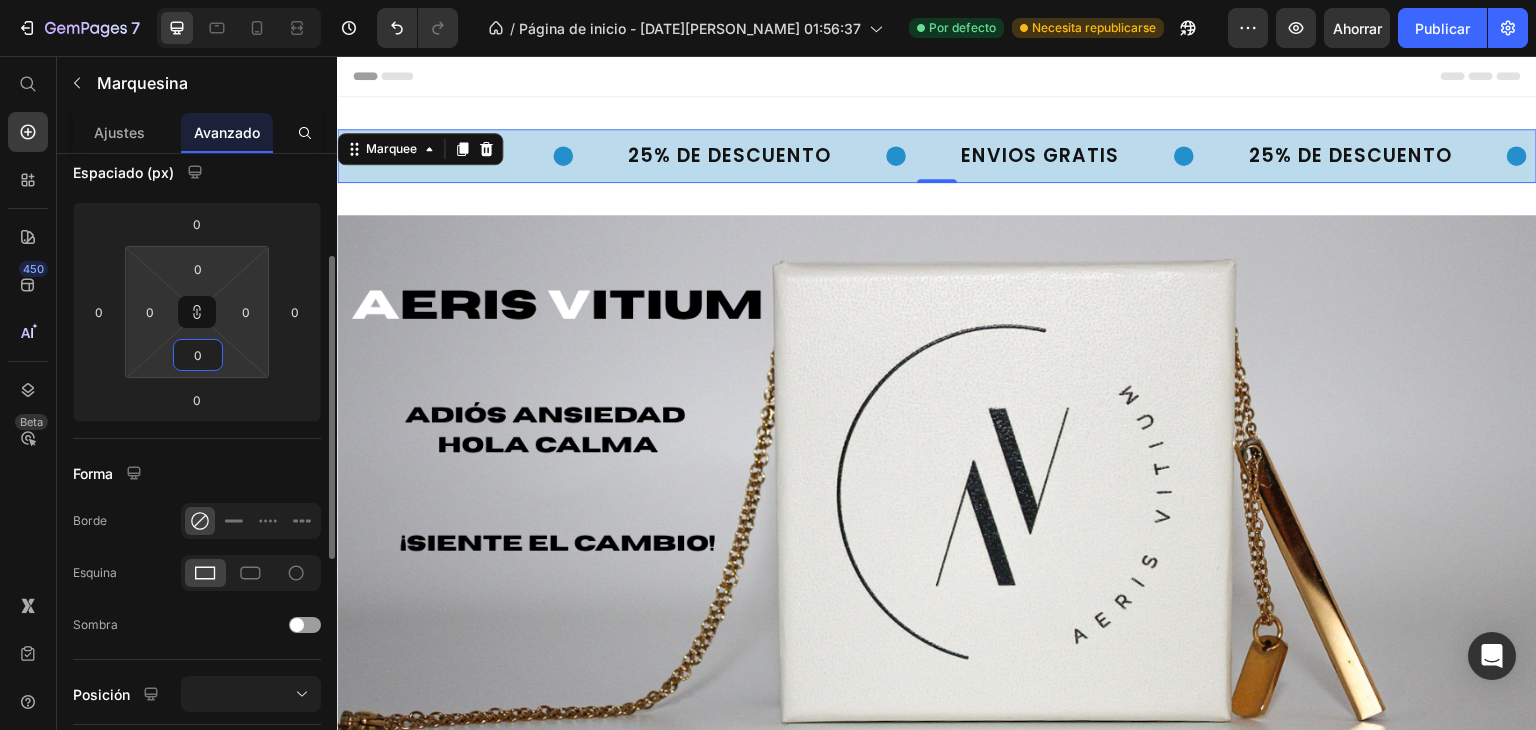 type on "1" 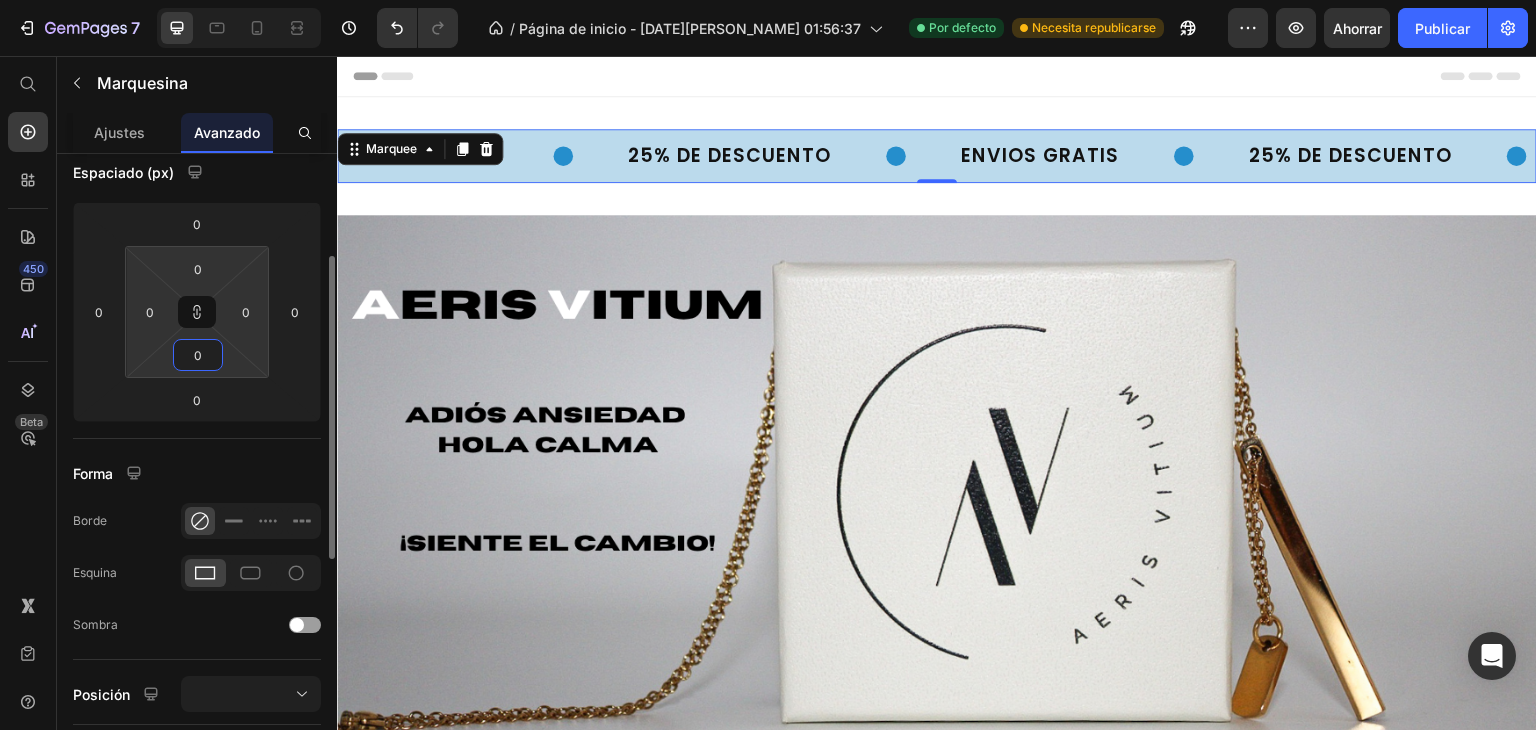 type on "1" 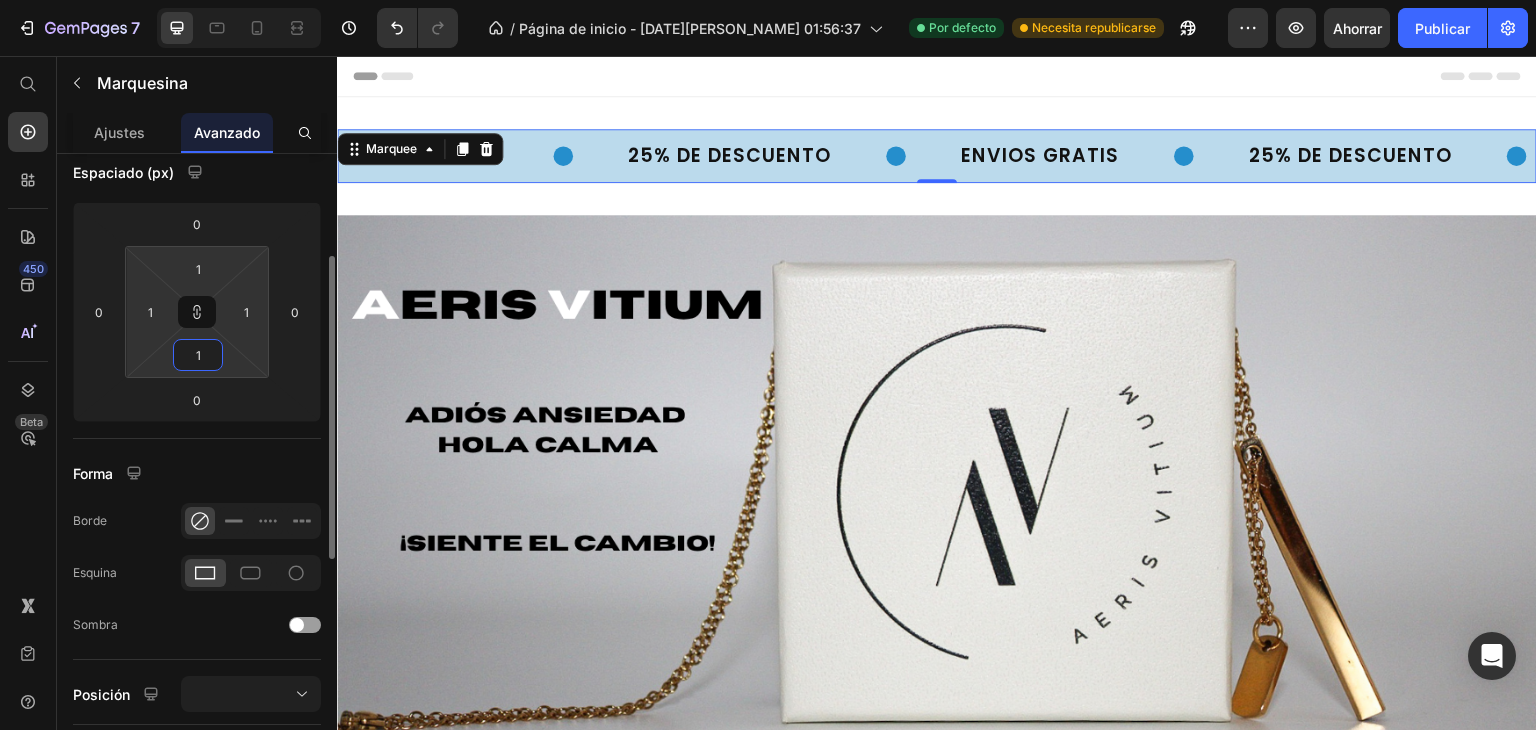 type on "12" 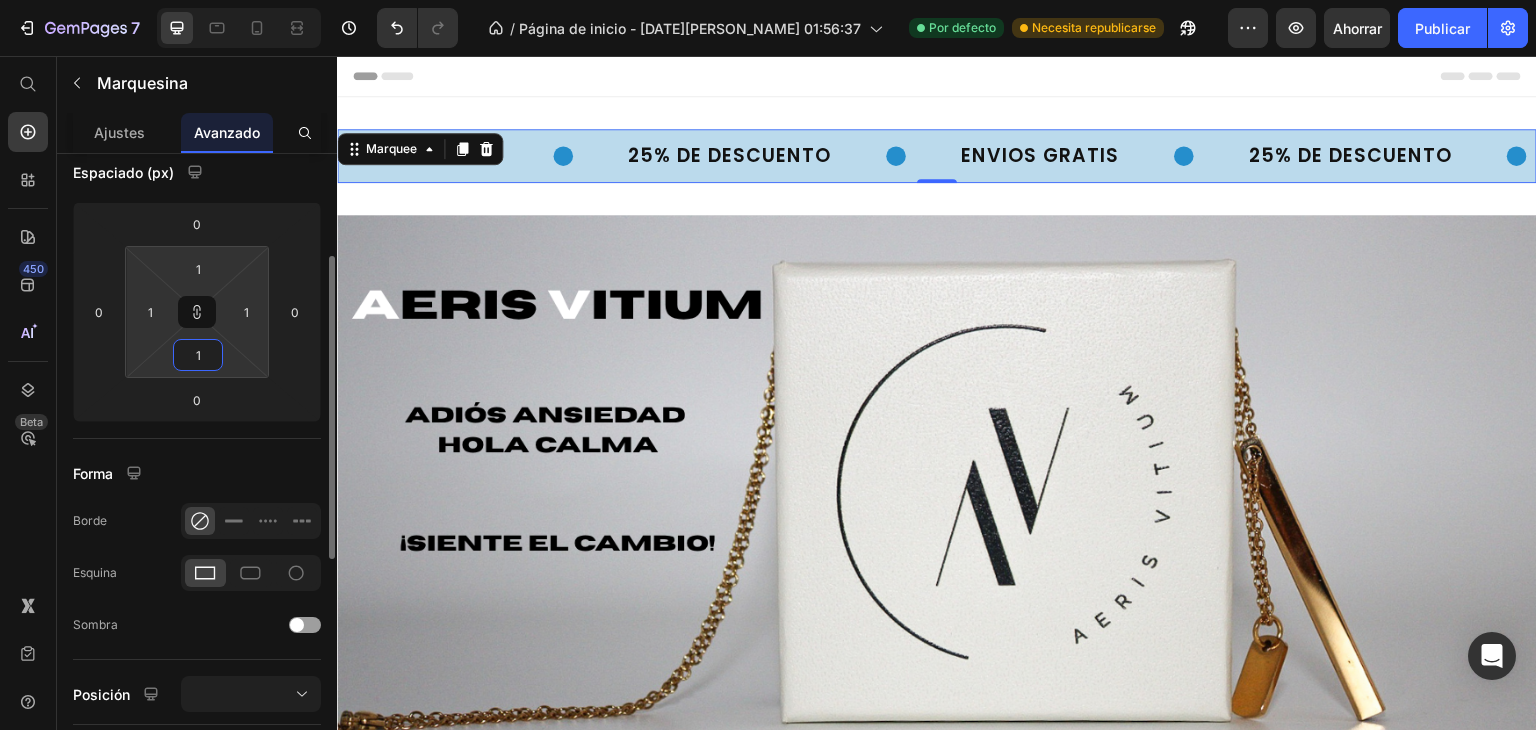 type on "12" 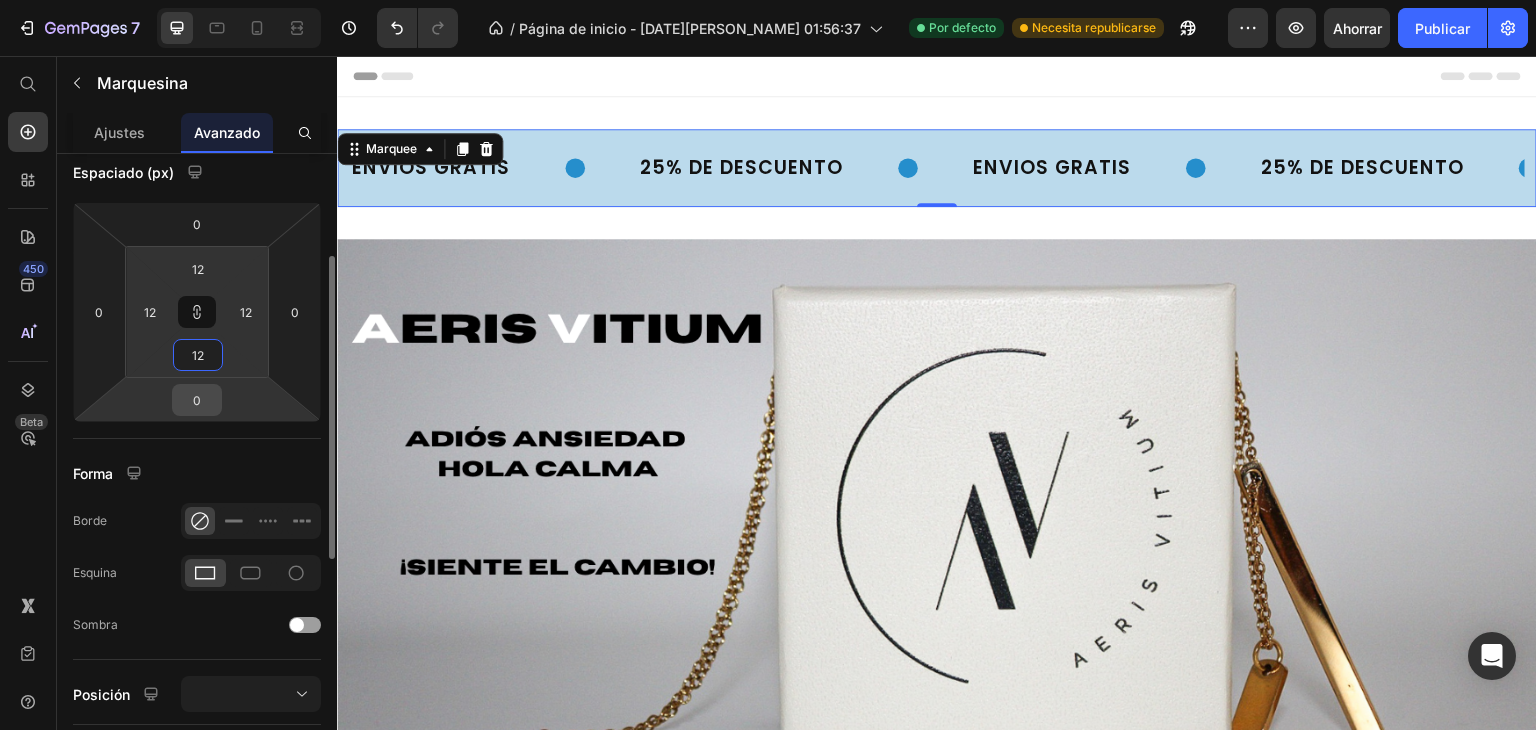 click on "0" at bounding box center (197, 400) 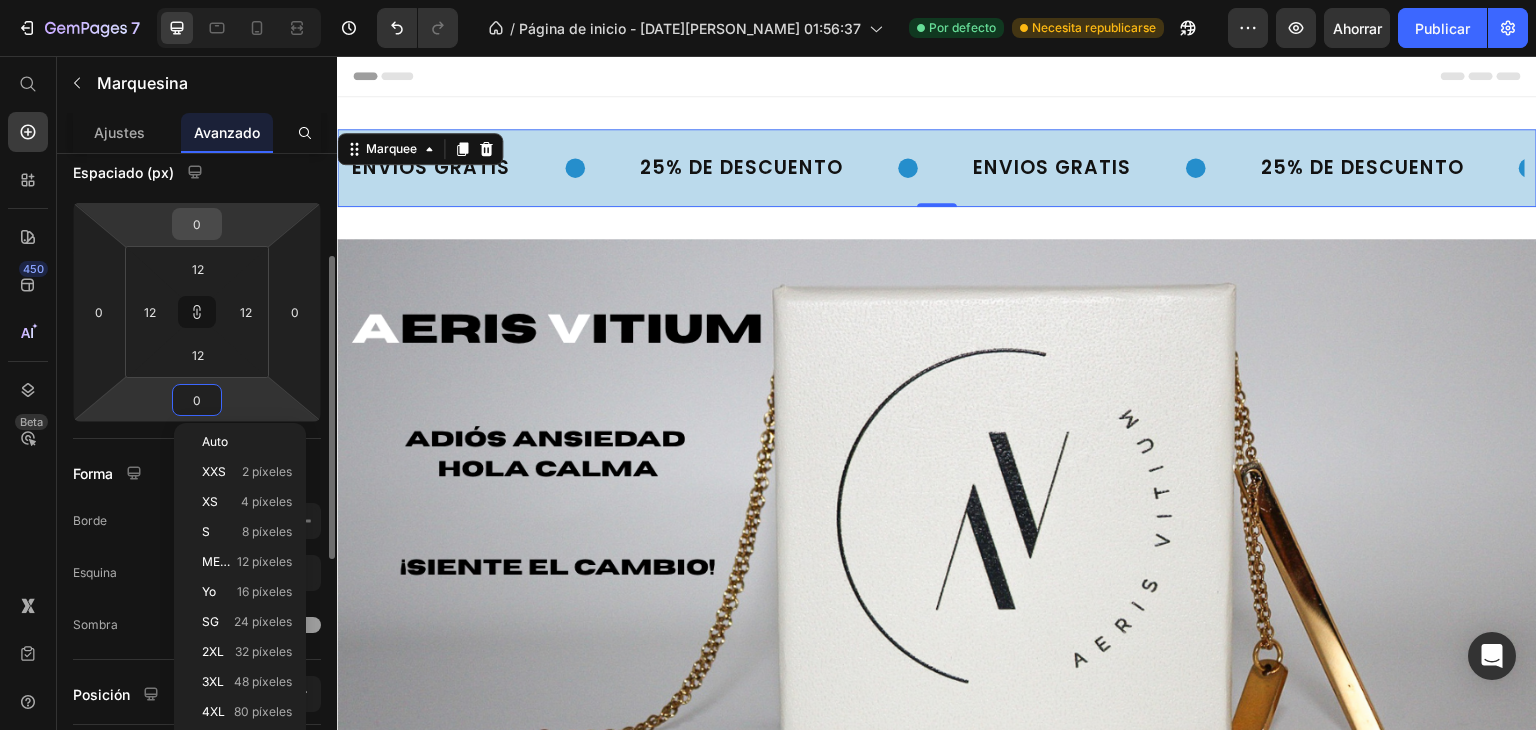 click on "0" at bounding box center [197, 224] 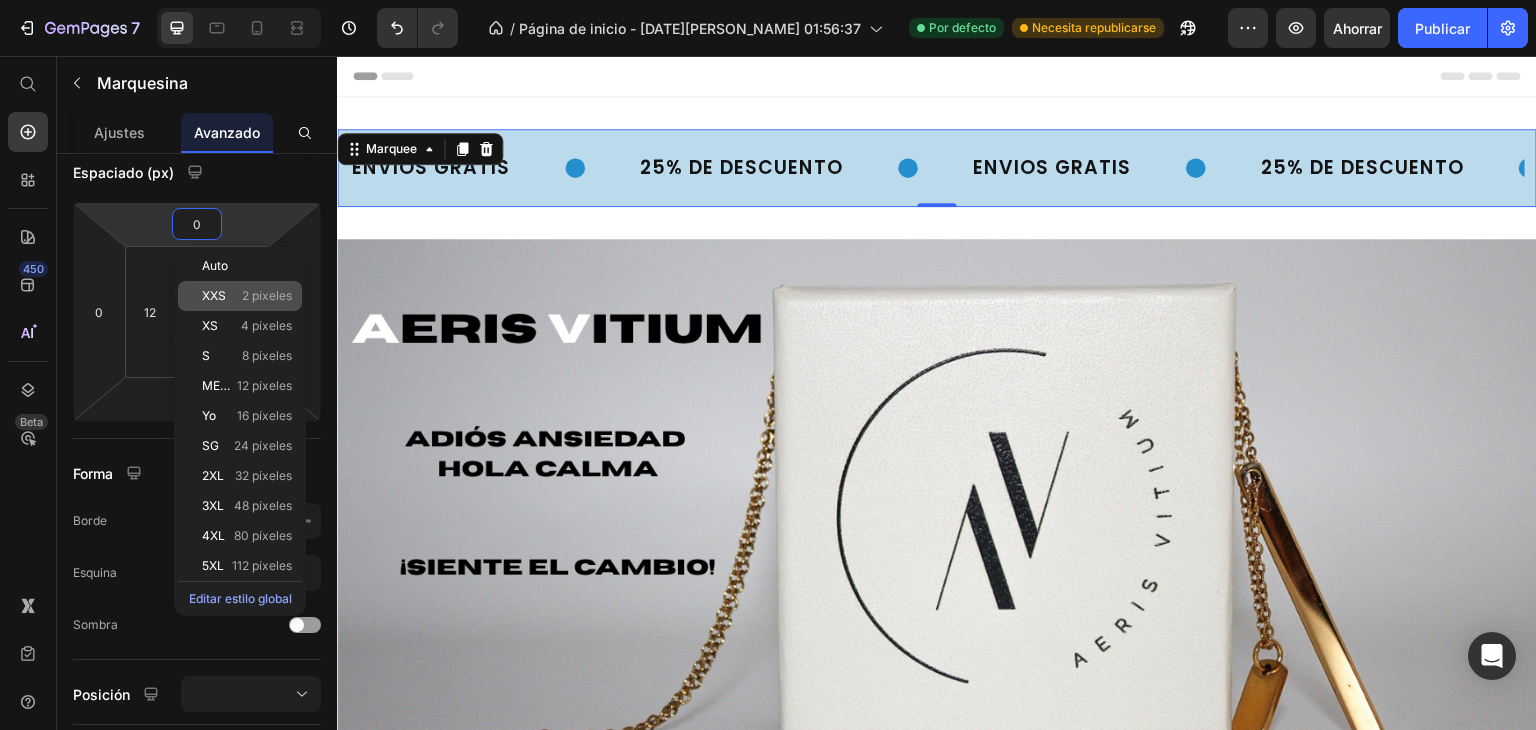 click on "XXS 2 píxeles" 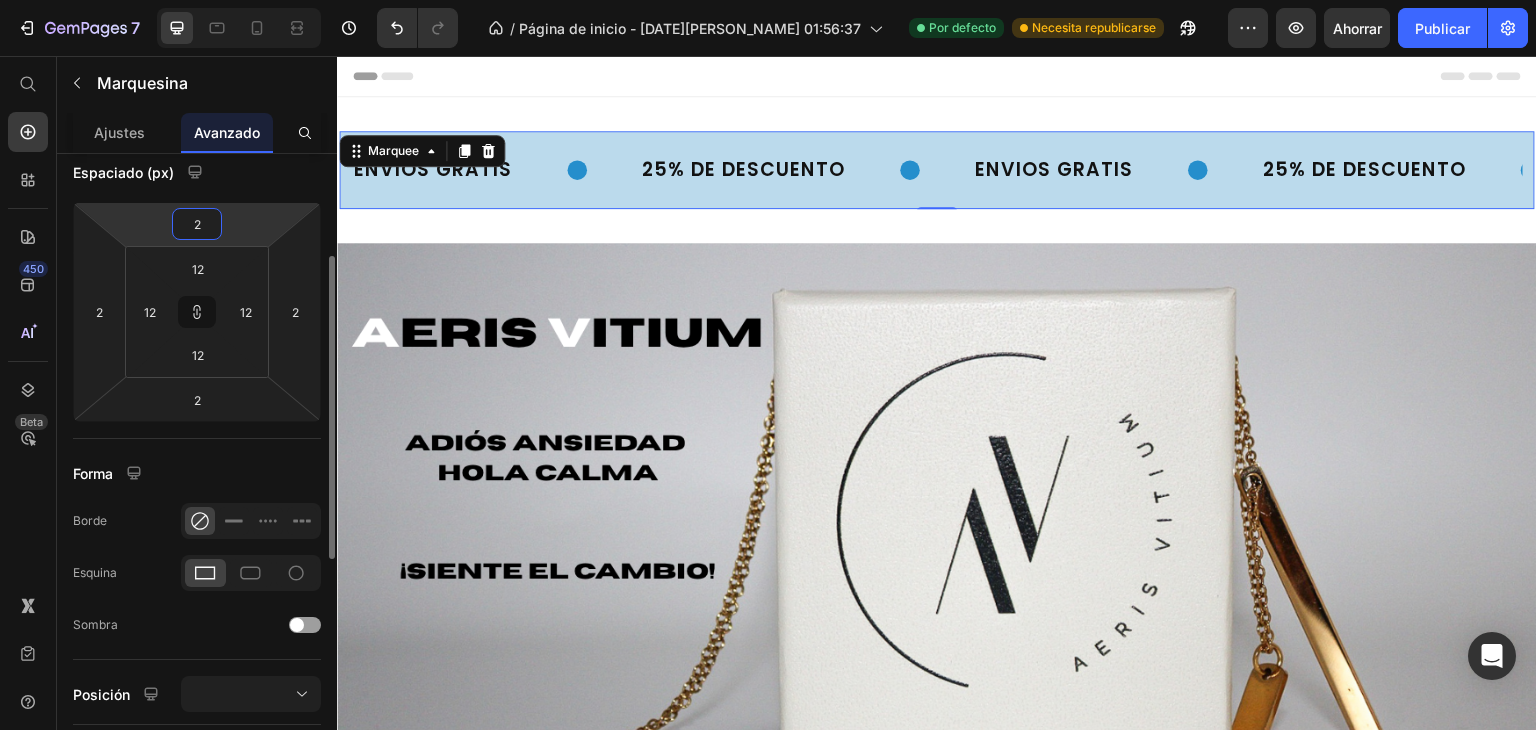 click on "2" at bounding box center [197, 224] 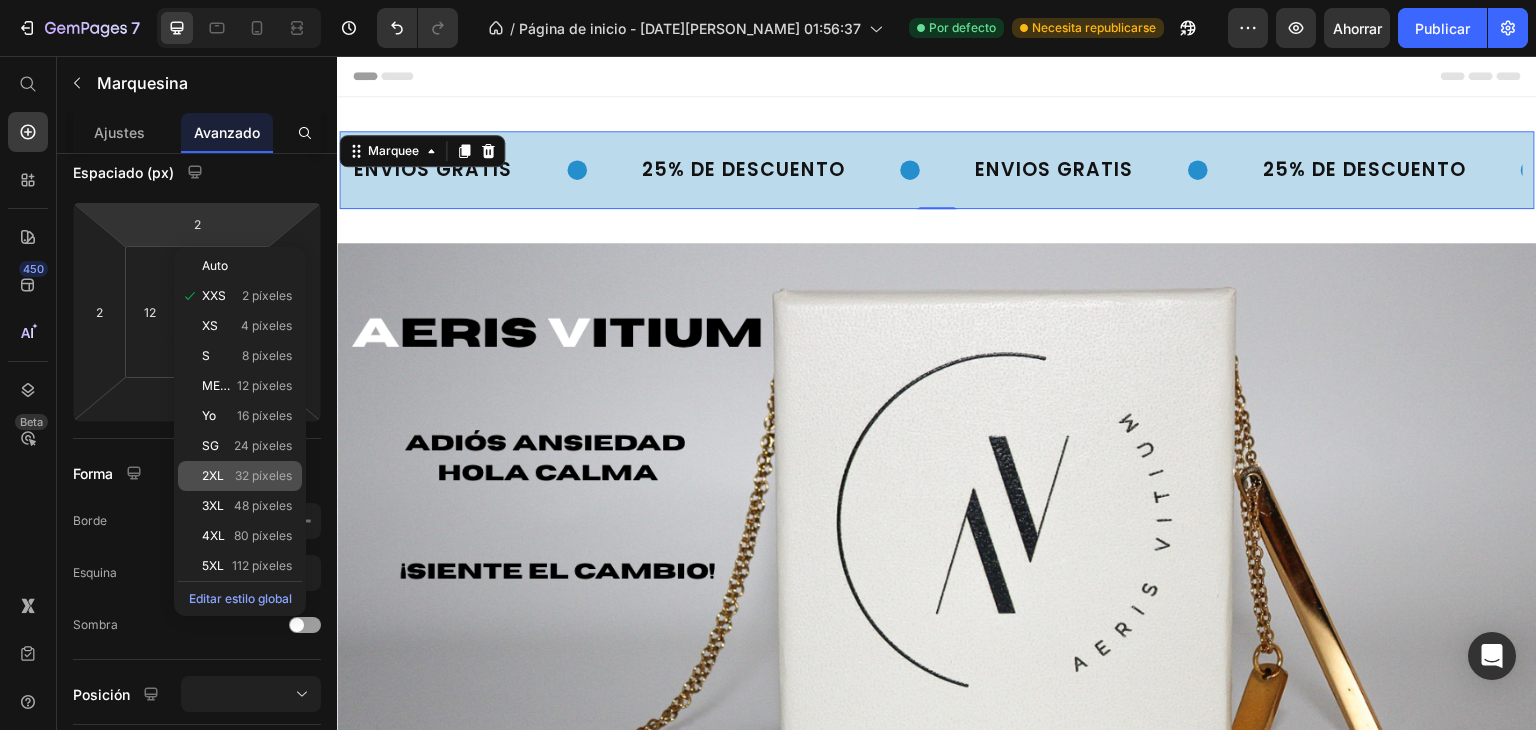 click on "2XL 32 píxeles" 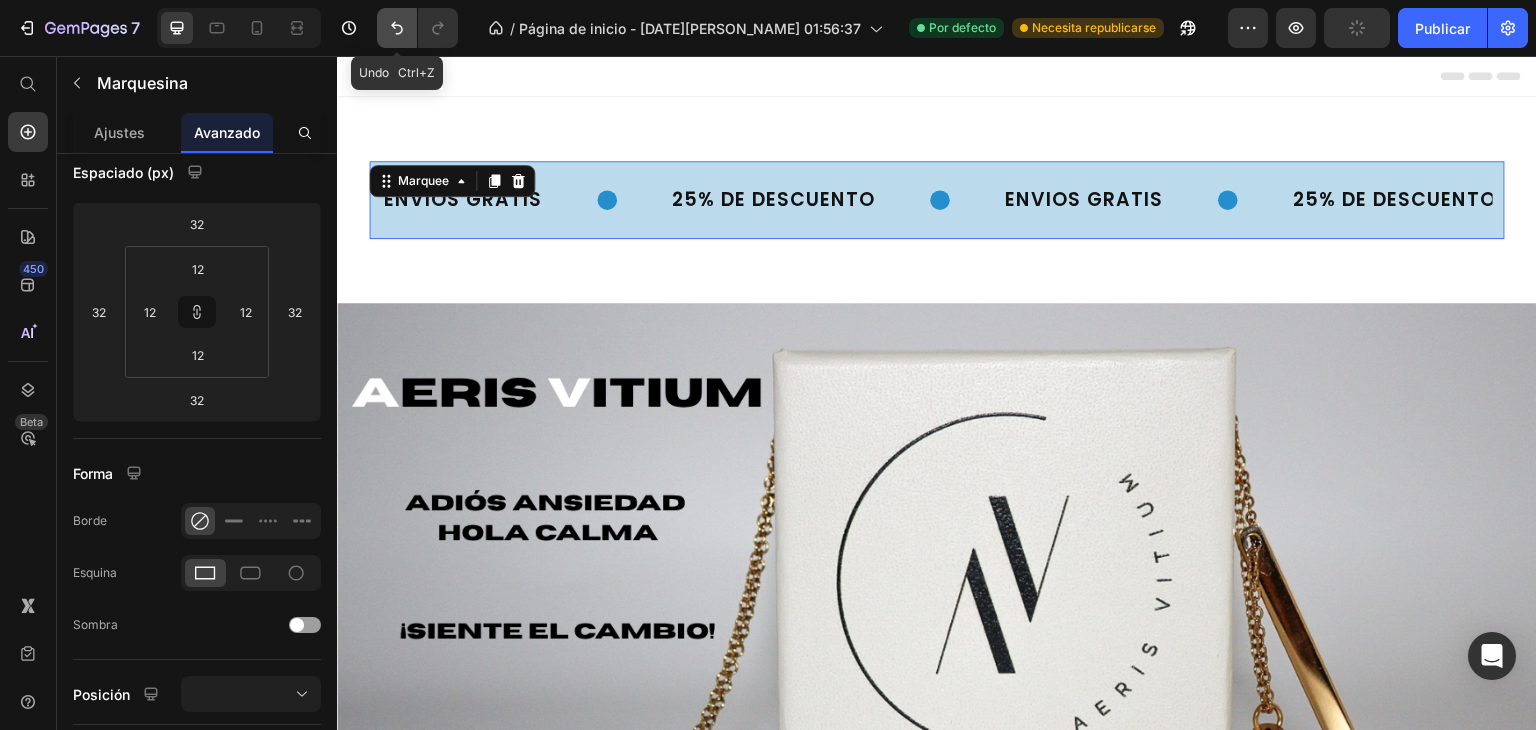 click 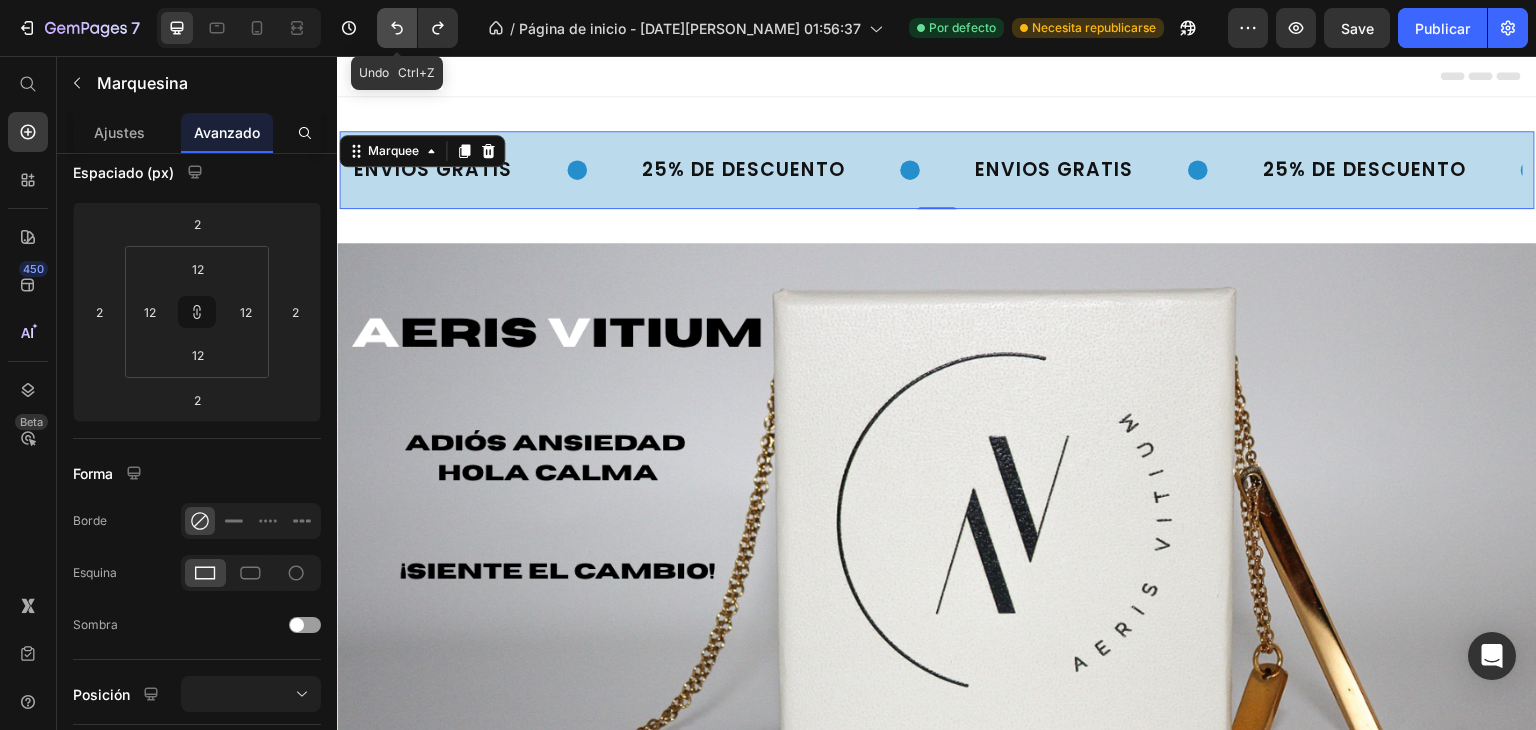 click 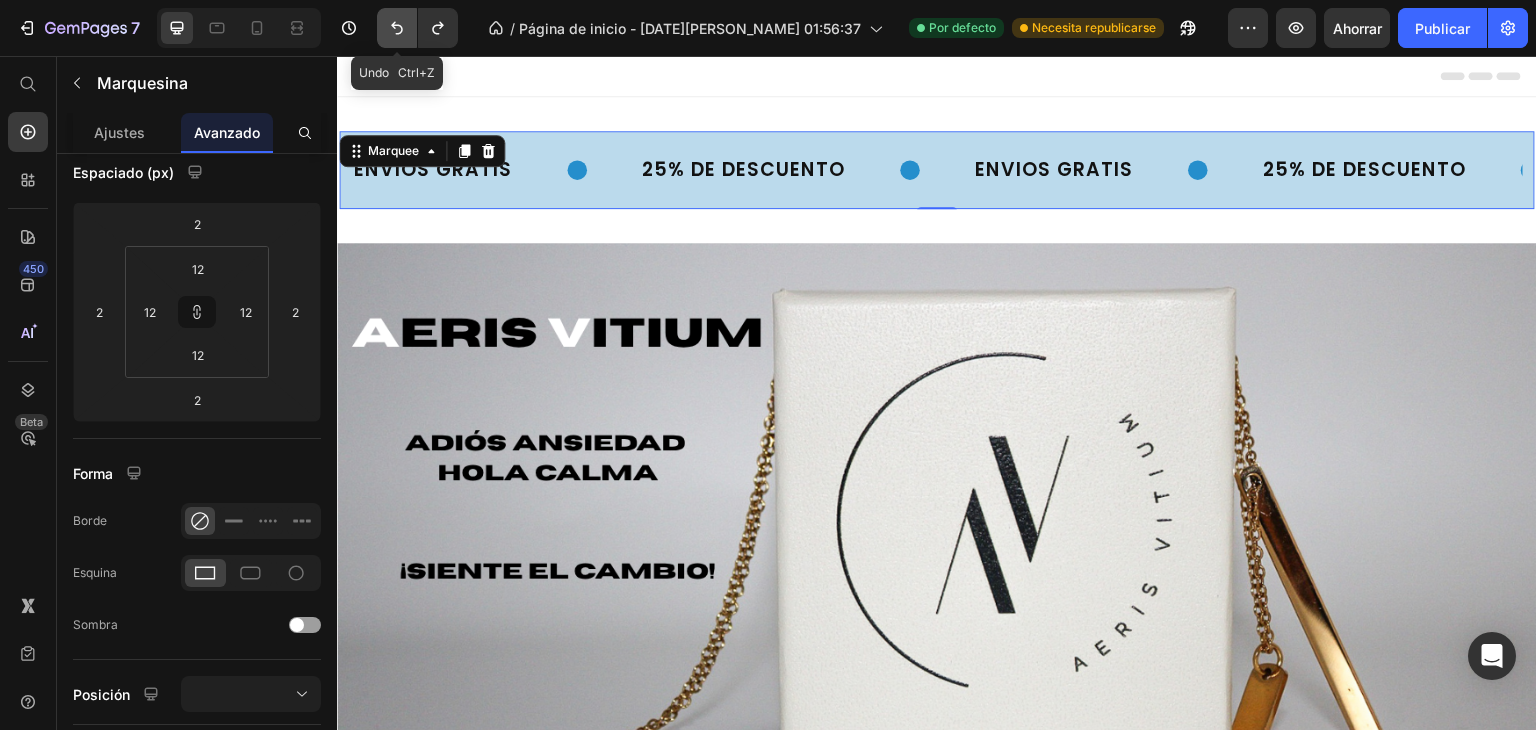 click 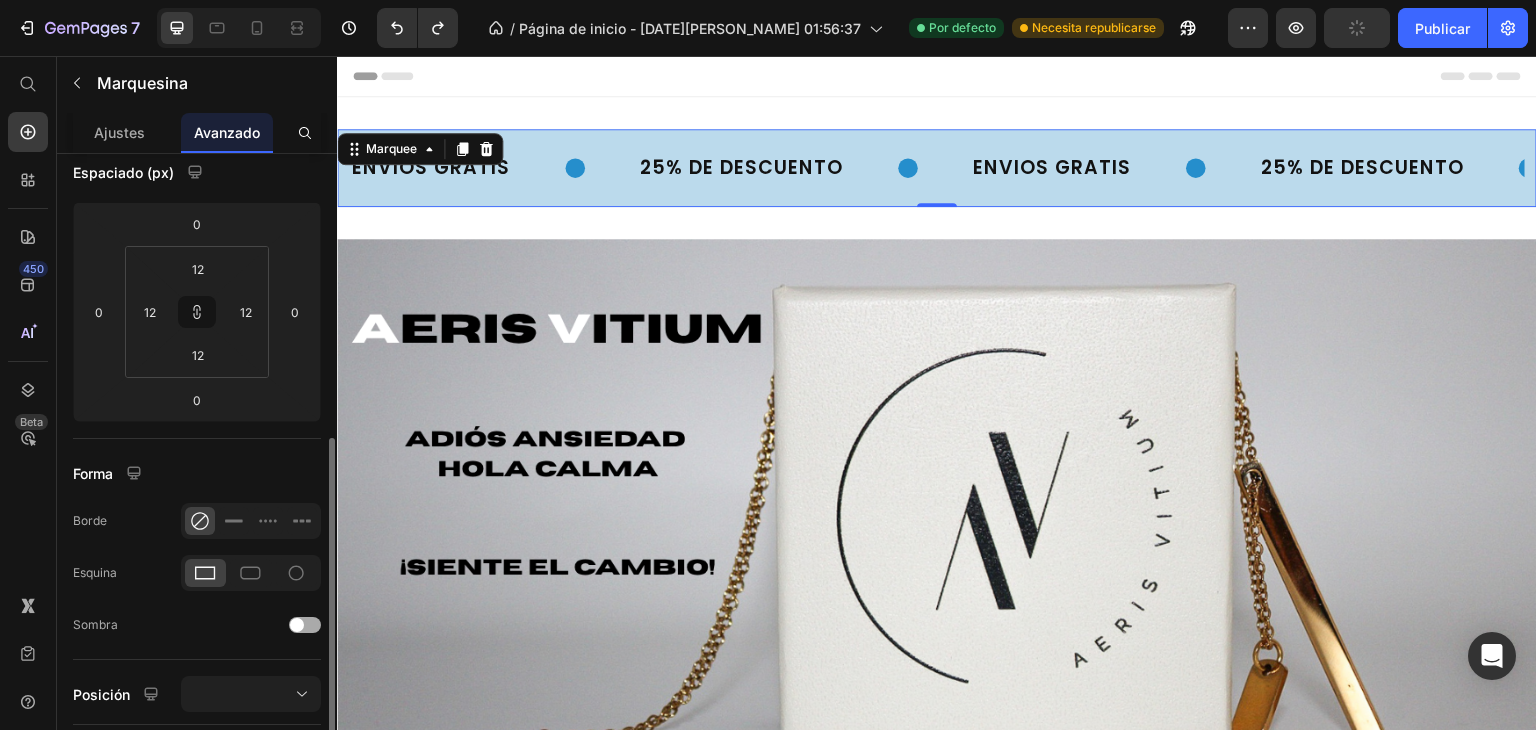 scroll, scrollTop: 336, scrollLeft: 0, axis: vertical 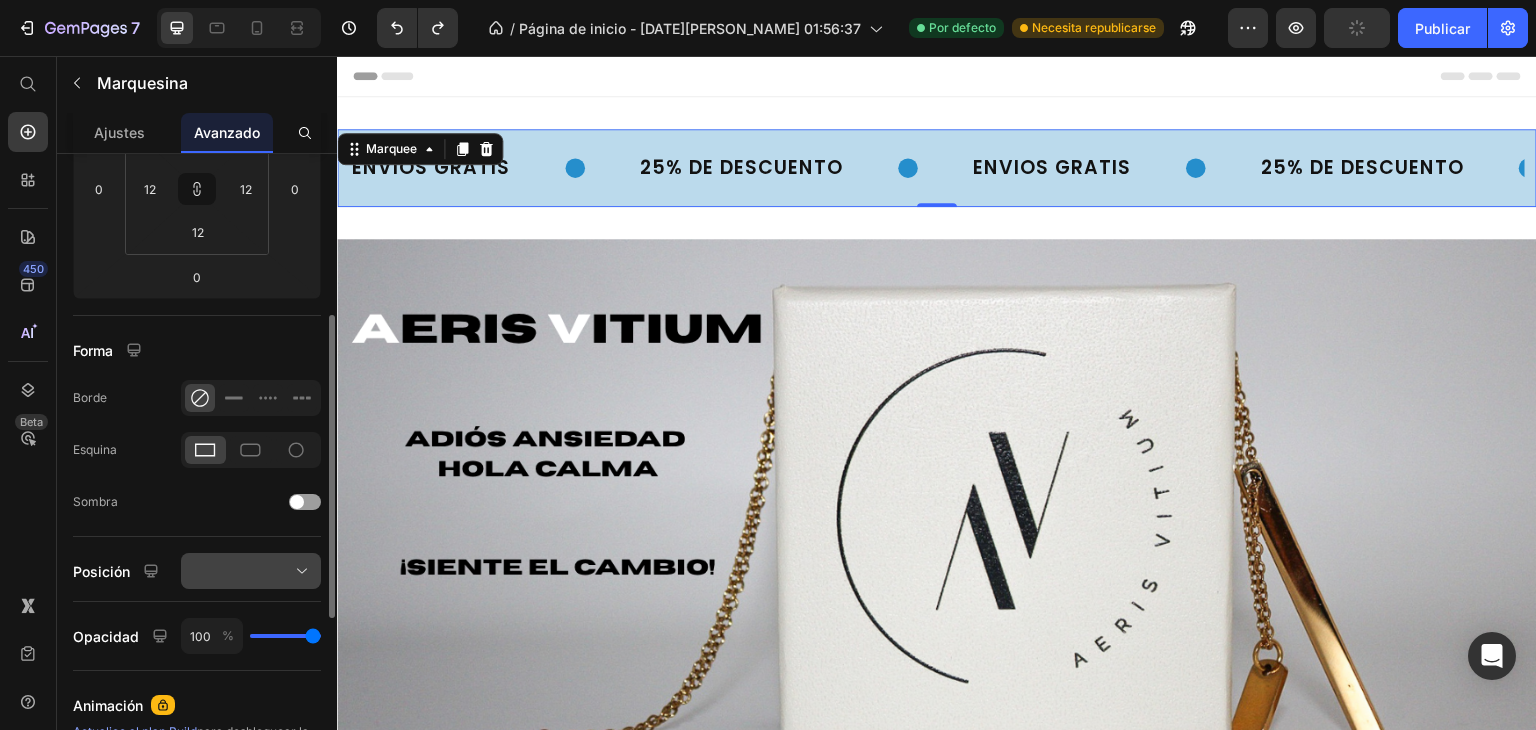 drag, startPoint x: 274, startPoint y: 548, endPoint x: 271, endPoint y: 565, distance: 17.262676 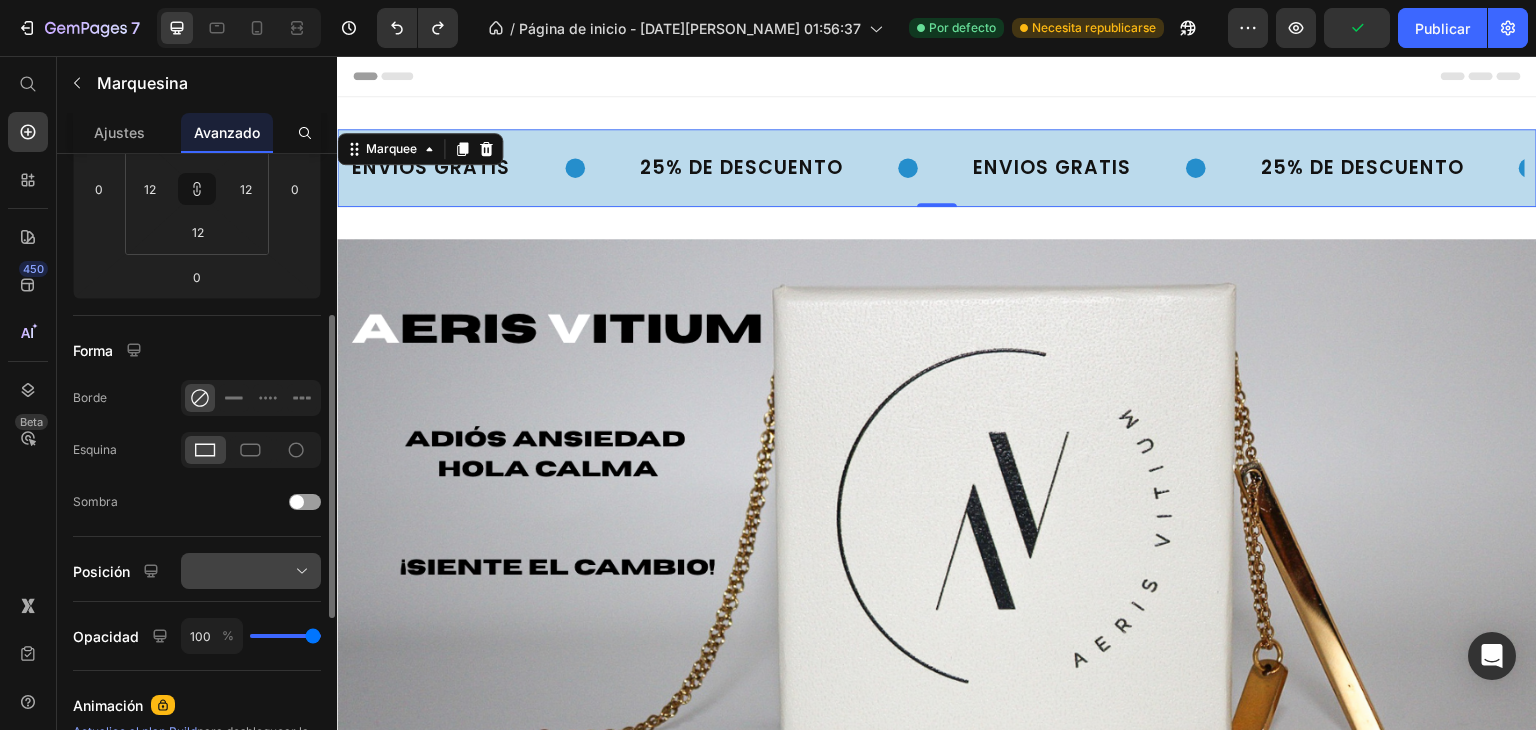 click at bounding box center [251, 571] 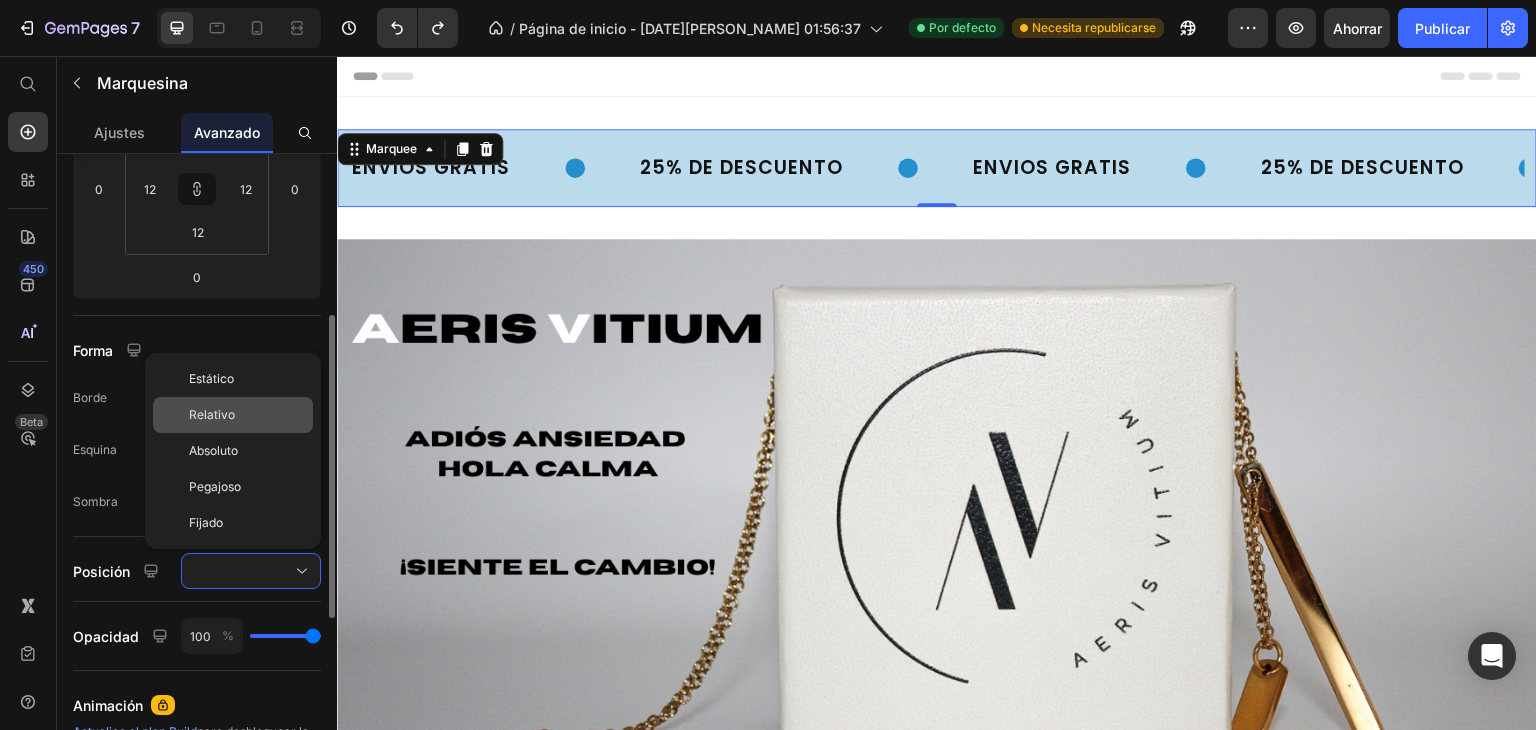 click on "Relativo" 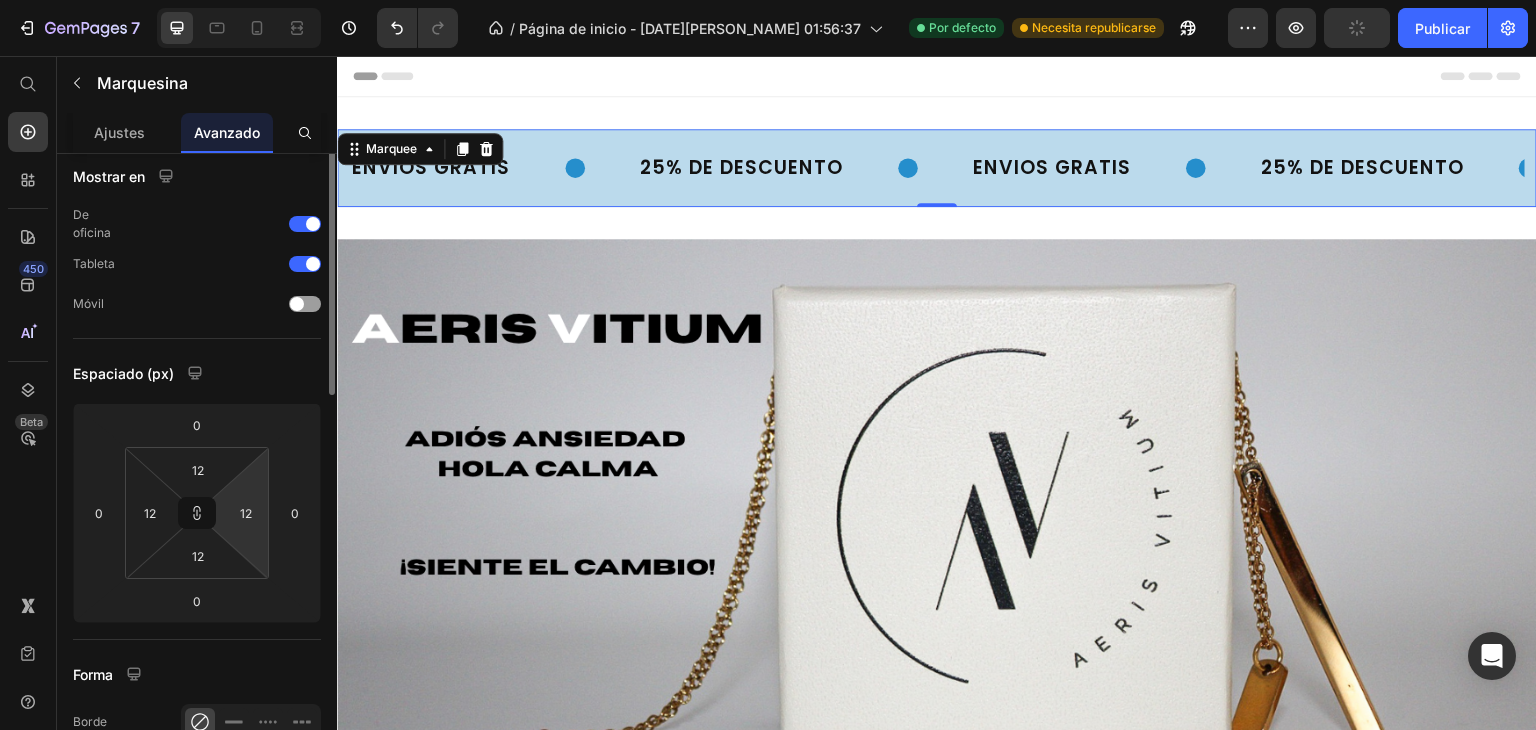 scroll, scrollTop: 0, scrollLeft: 0, axis: both 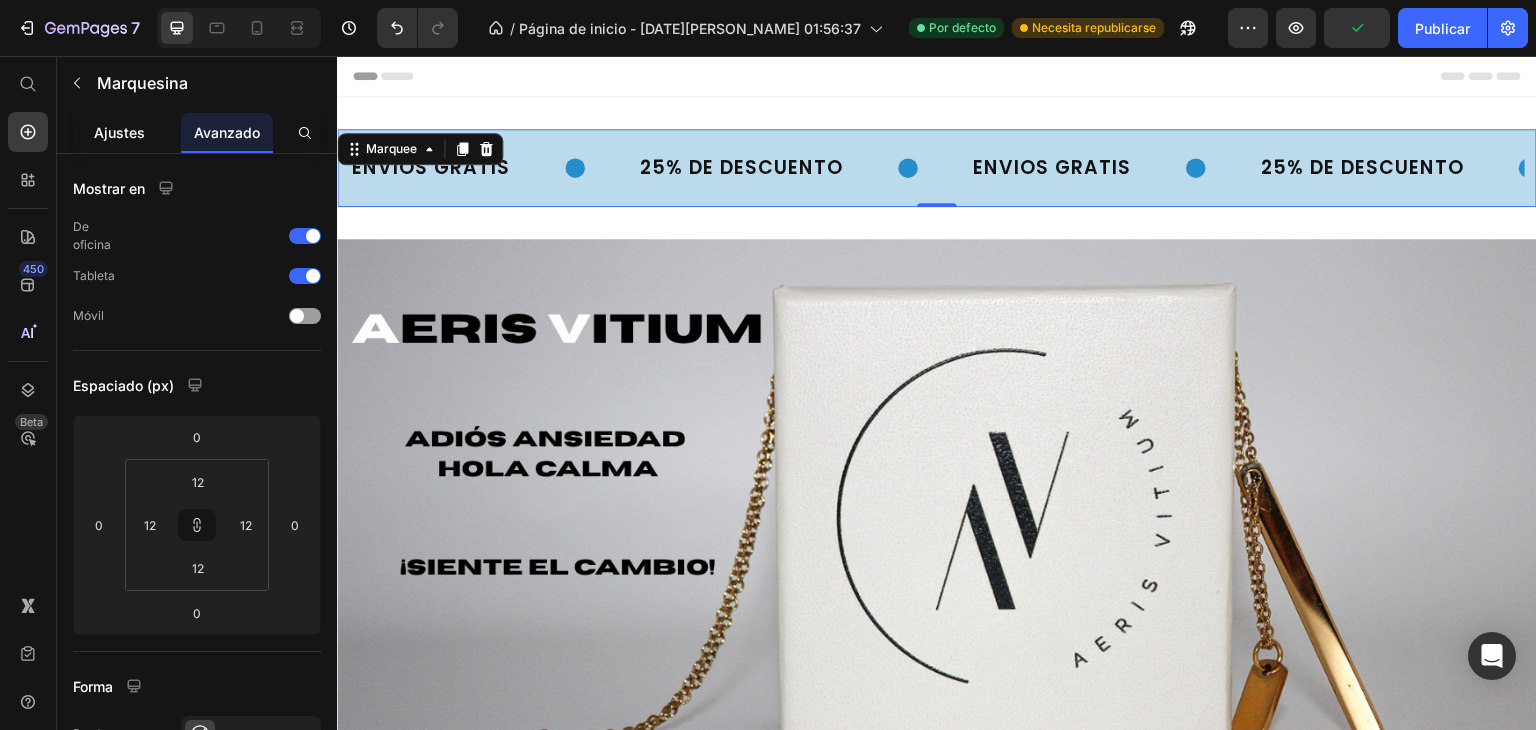 click on "Ajustes" at bounding box center (119, 132) 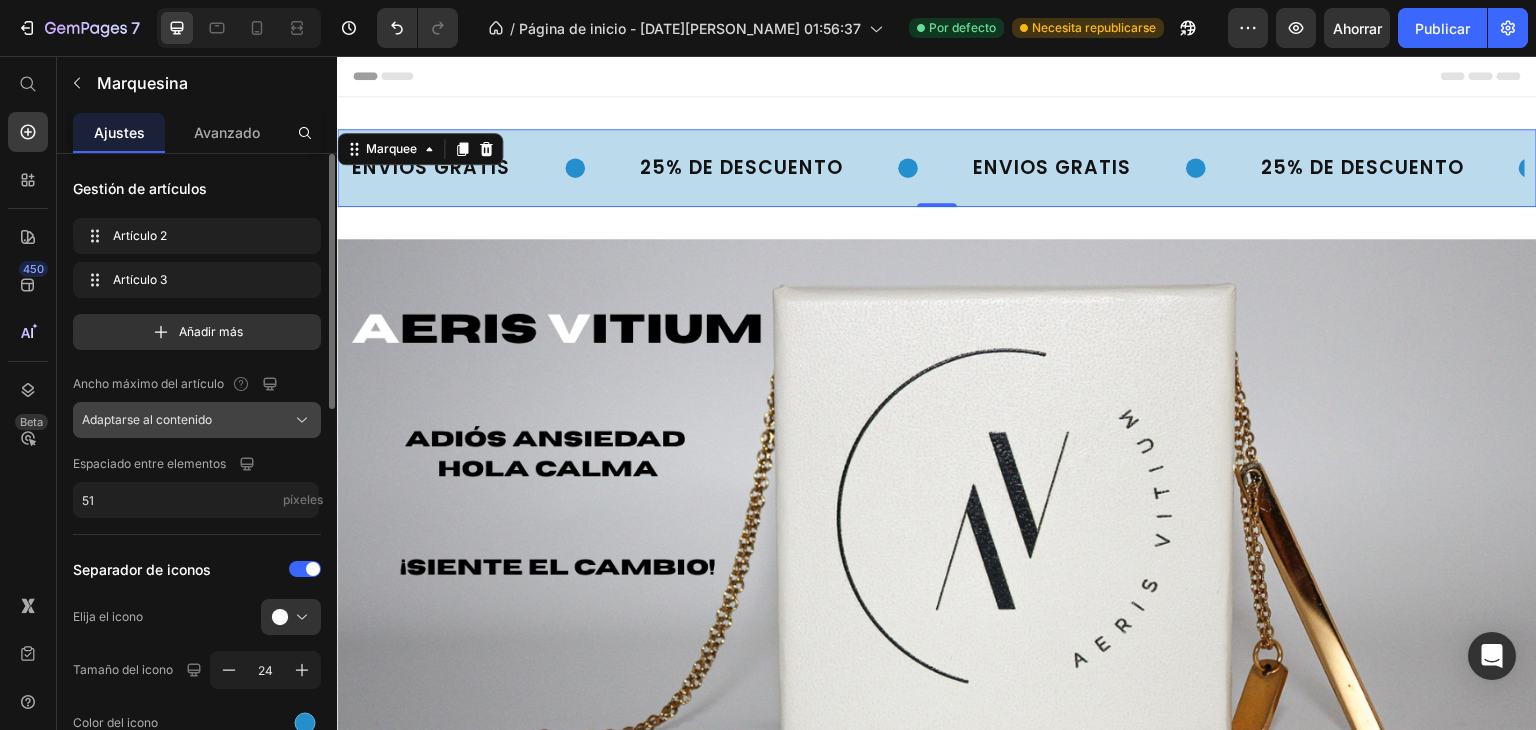click on "Adaptarse al contenido" 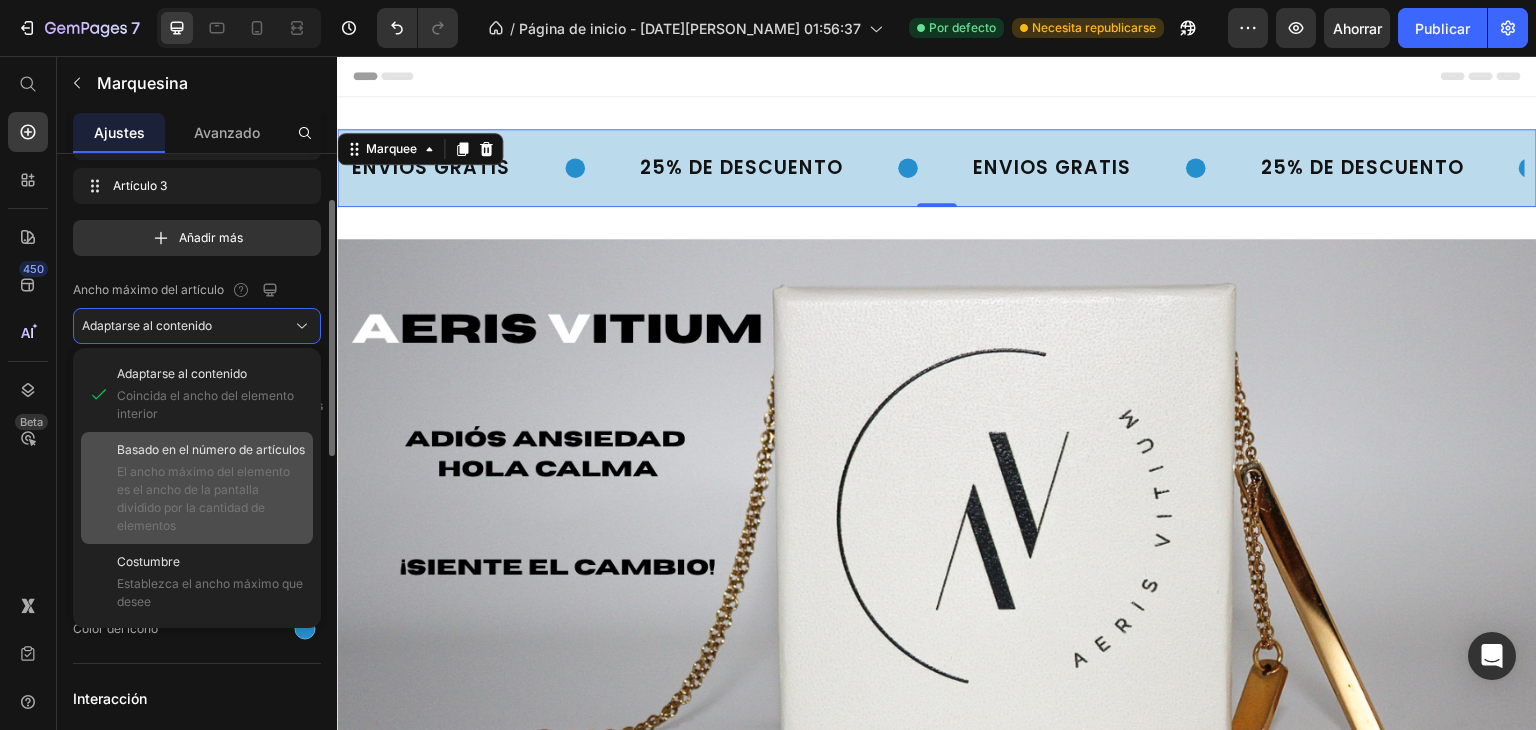 scroll, scrollTop: 100, scrollLeft: 0, axis: vertical 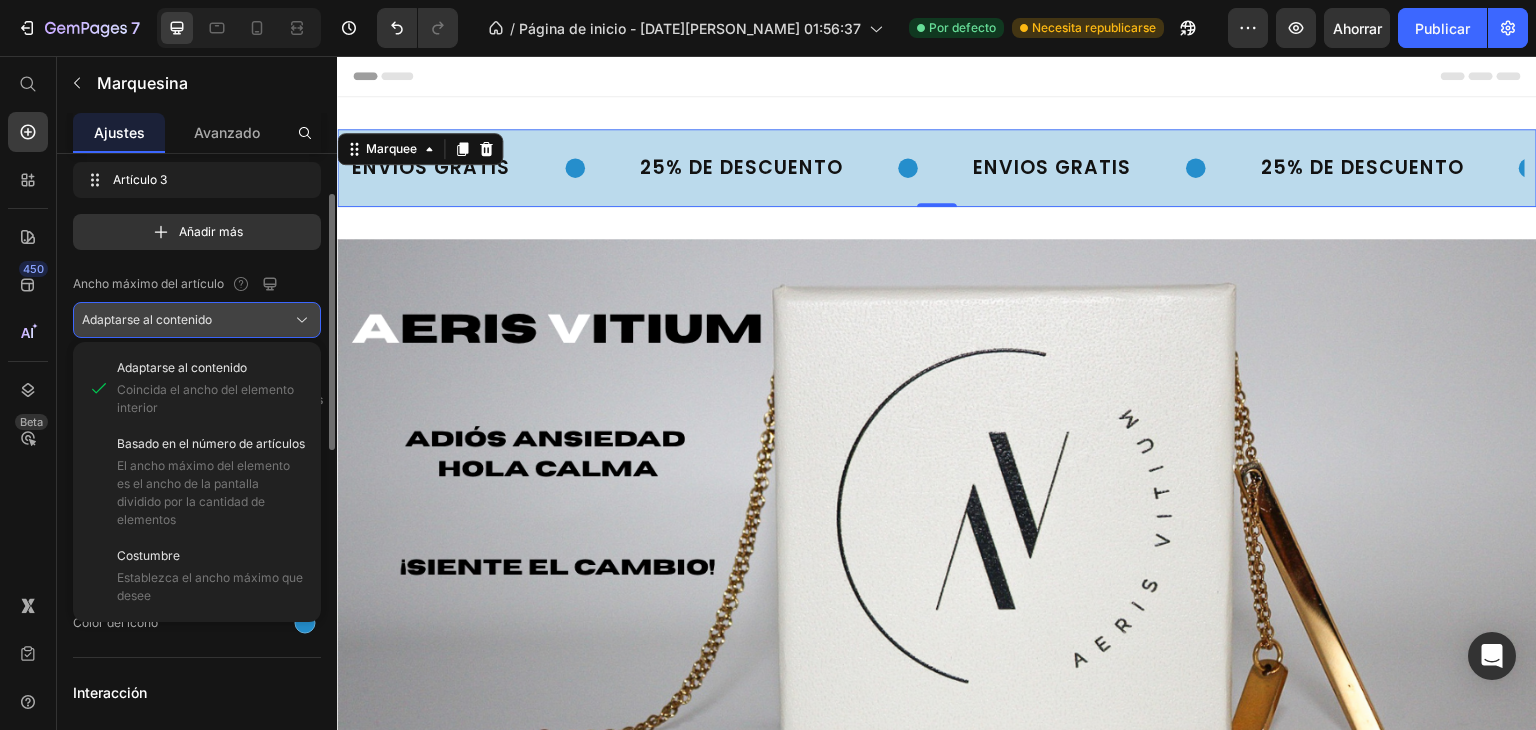 click on "Adaptarse al contenido" 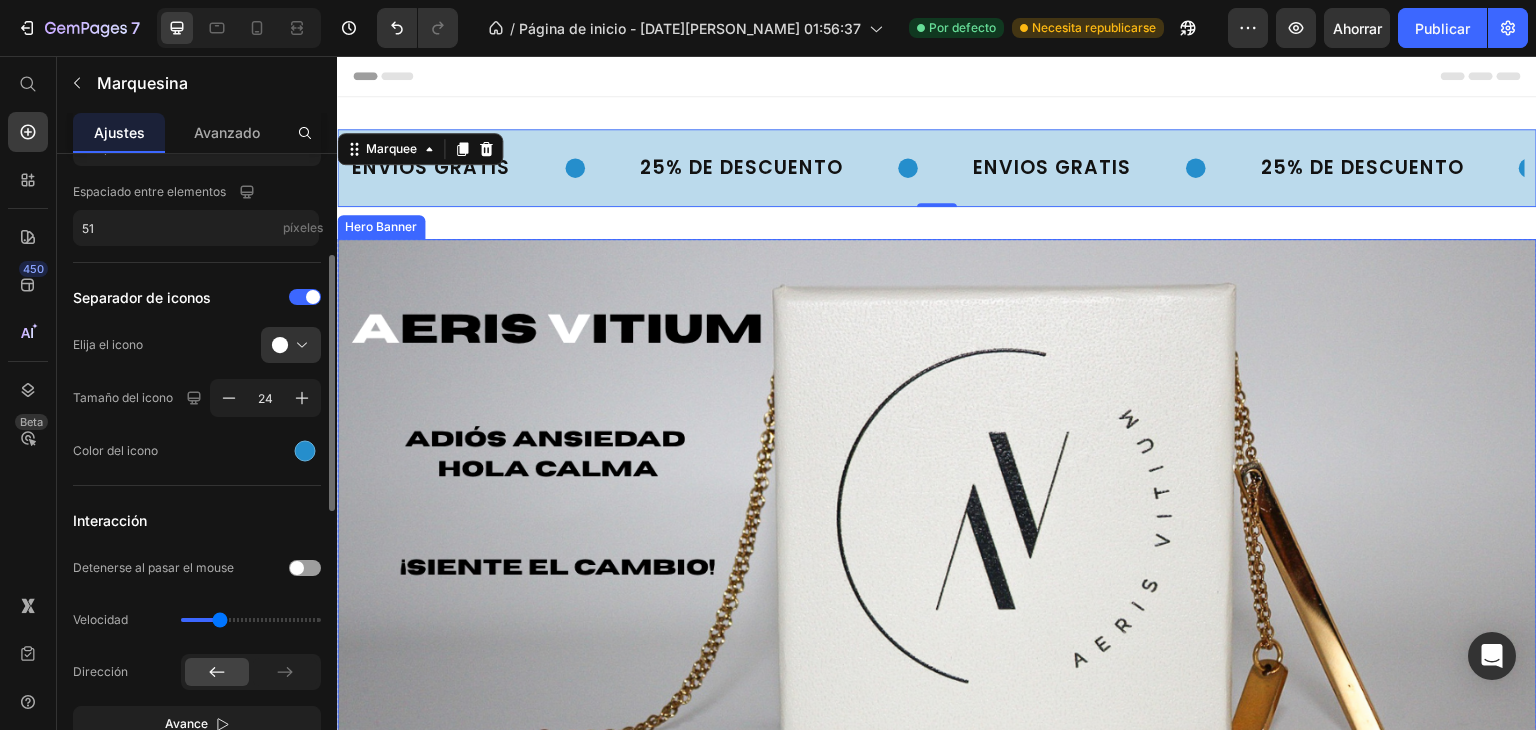 scroll, scrollTop: 265, scrollLeft: 0, axis: vertical 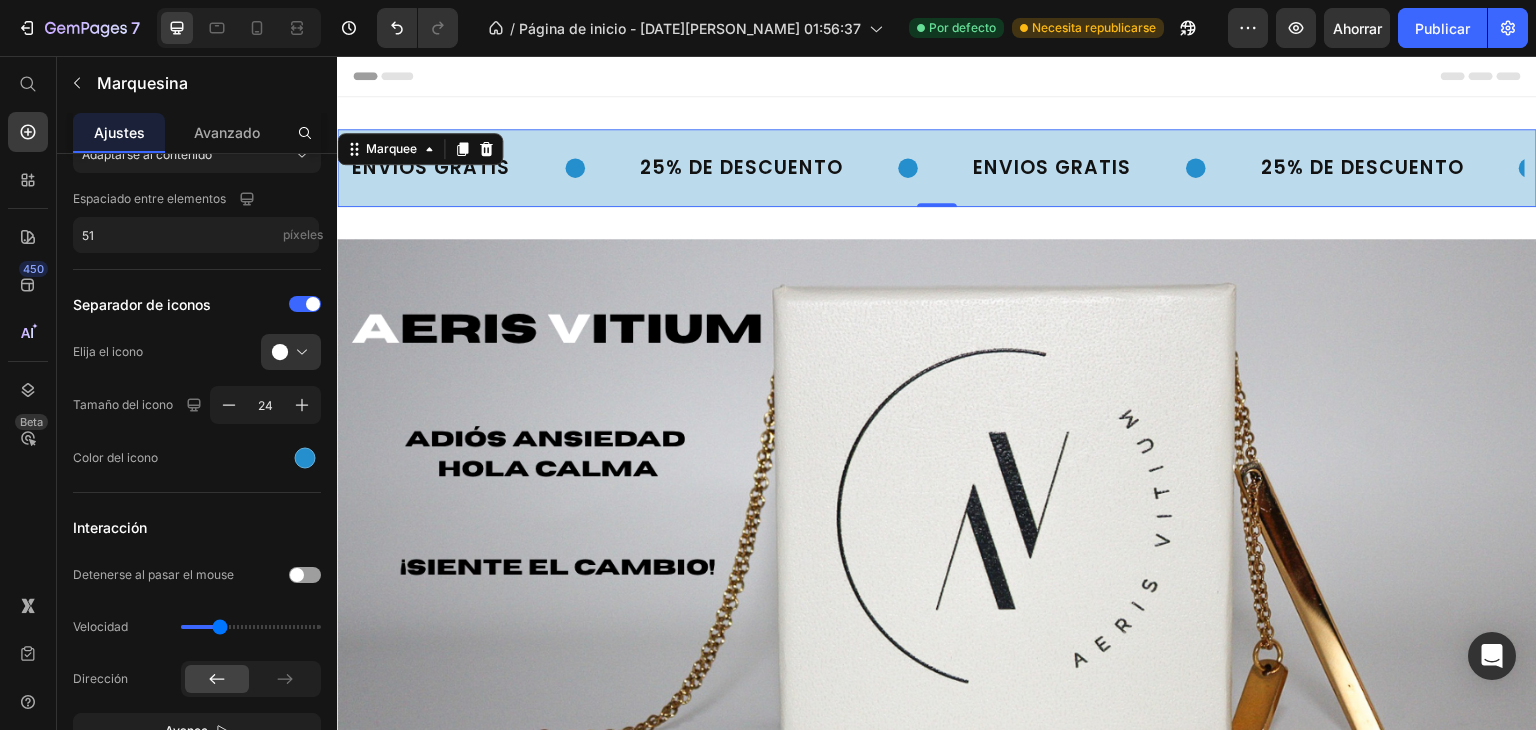 click on "ENVIOS GRATIS Text
25% DE DESCUENTO Text
ENVIOS GRATIS Text
25% DE DESCUENTO Text
ENVIOS GRATIS Text
25% DE DESCUENTO Text
ENVIOS GRATIS Text
25% DE DESCUENTO Text
ENVIOS GRATIS Text
25% DE DESCUENTO Text
ENVIOS GRATIS Text
25% DE DESCUENTO Text
Marquee   0" at bounding box center [937, 168] 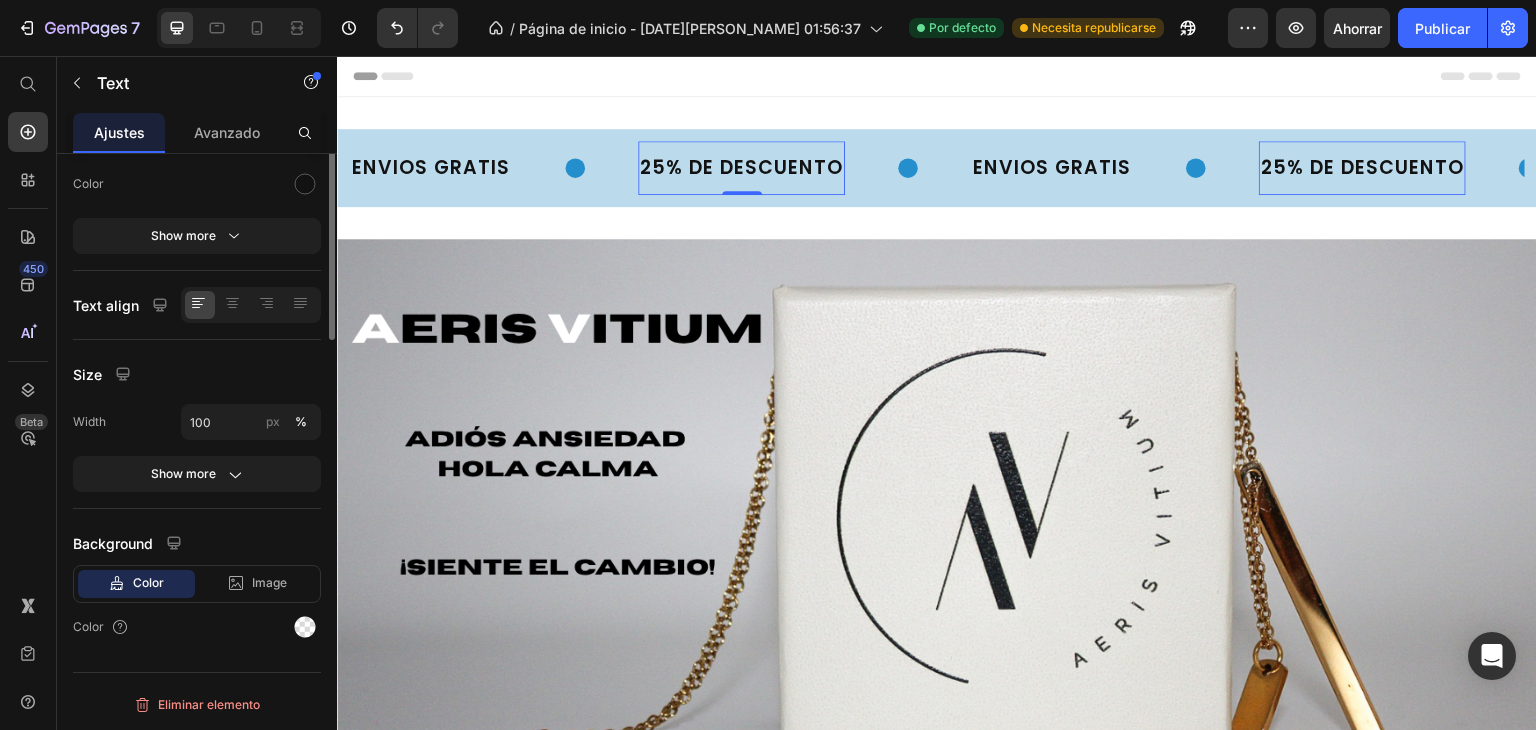 scroll, scrollTop: 0, scrollLeft: 0, axis: both 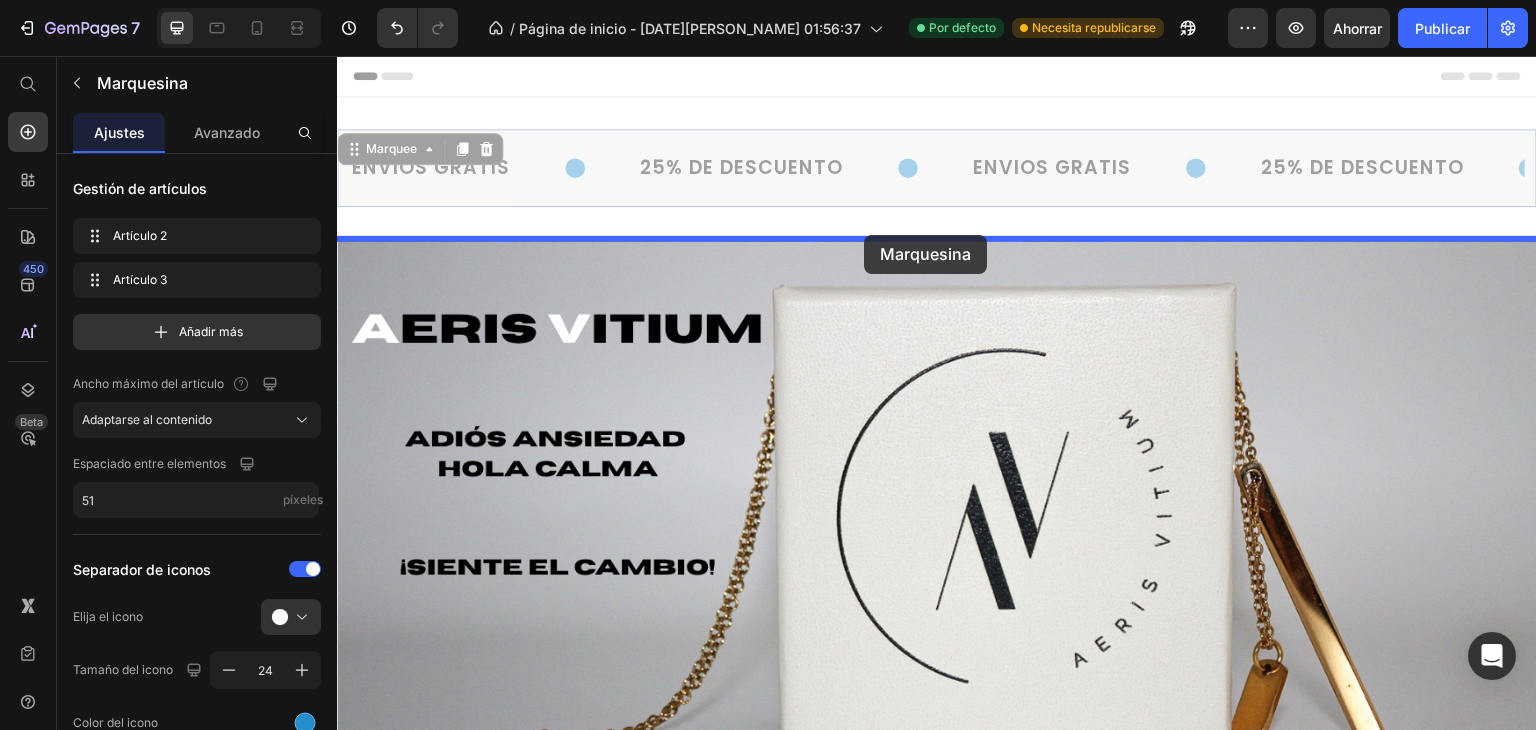 drag, startPoint x: 854, startPoint y: 196, endPoint x: 864, endPoint y: 235, distance: 40.261642 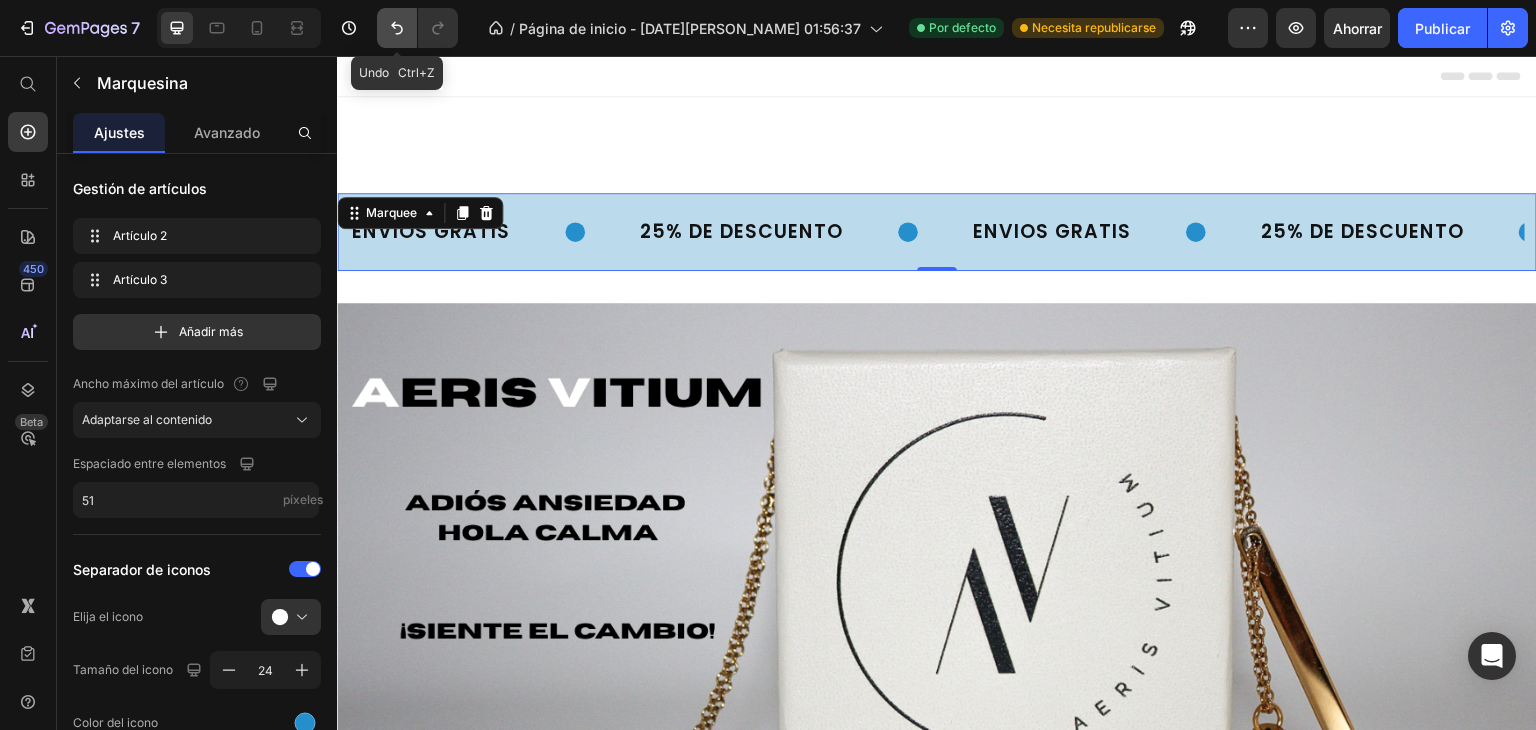 click 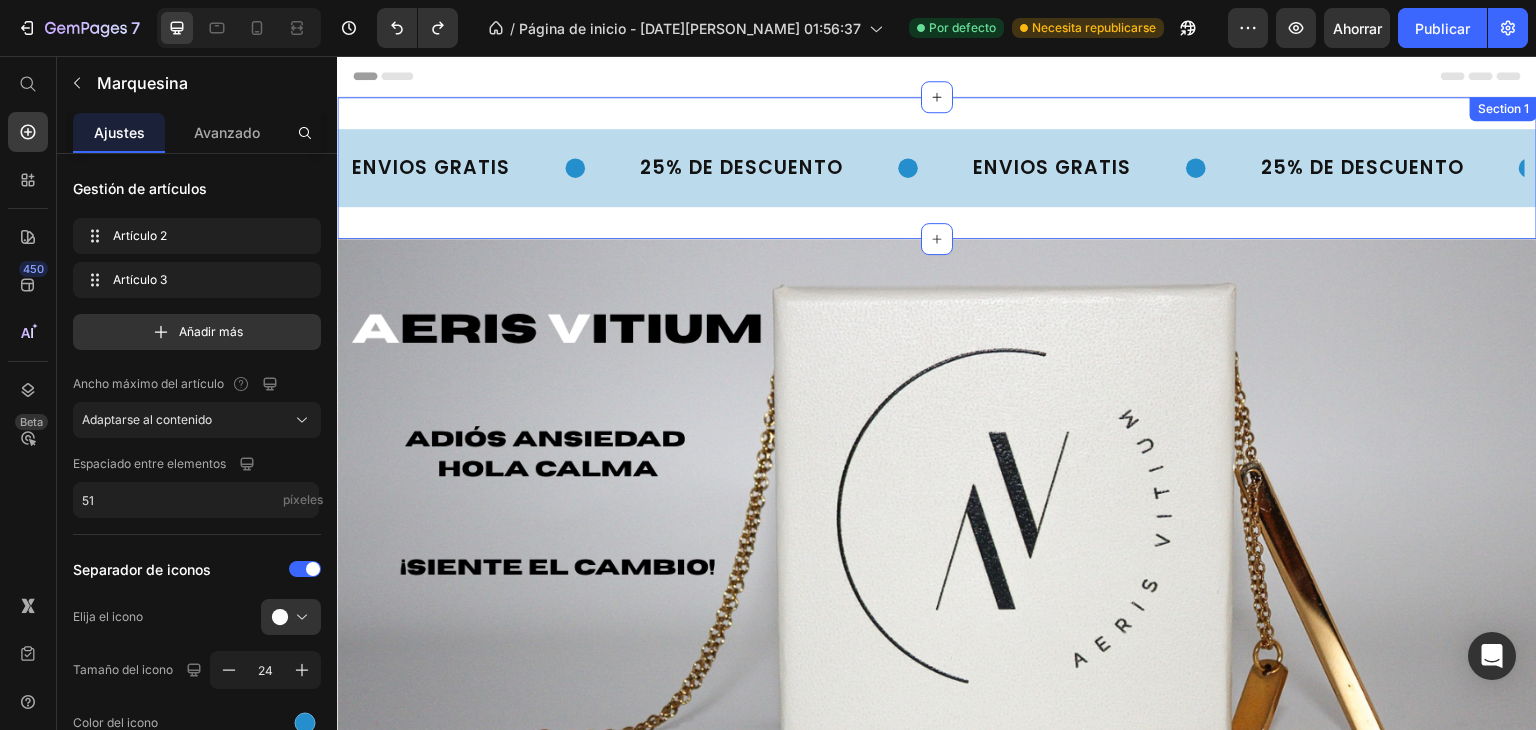 click on "Image [PERSON_NAME], Adiós Ansiedad. ¡siente el cambio! Text Block Comprar Button ENVIOS GRATIS Text
25% DE DESCUENTO Text
ENVIOS GRATIS Text
25% DE DESCUENTO Text
ENVIOS GRATIS Text
25% DE DESCUENTO Text
ENVIOS GRATIS Text
25% DE DESCUENTO Text
ENVIOS GRATIS Text
25% DE DESCUENTO Text
ENVIOS GRATIS Text
25% DE DESCUENTO Text
Marquee Section 1" at bounding box center (937, 168) 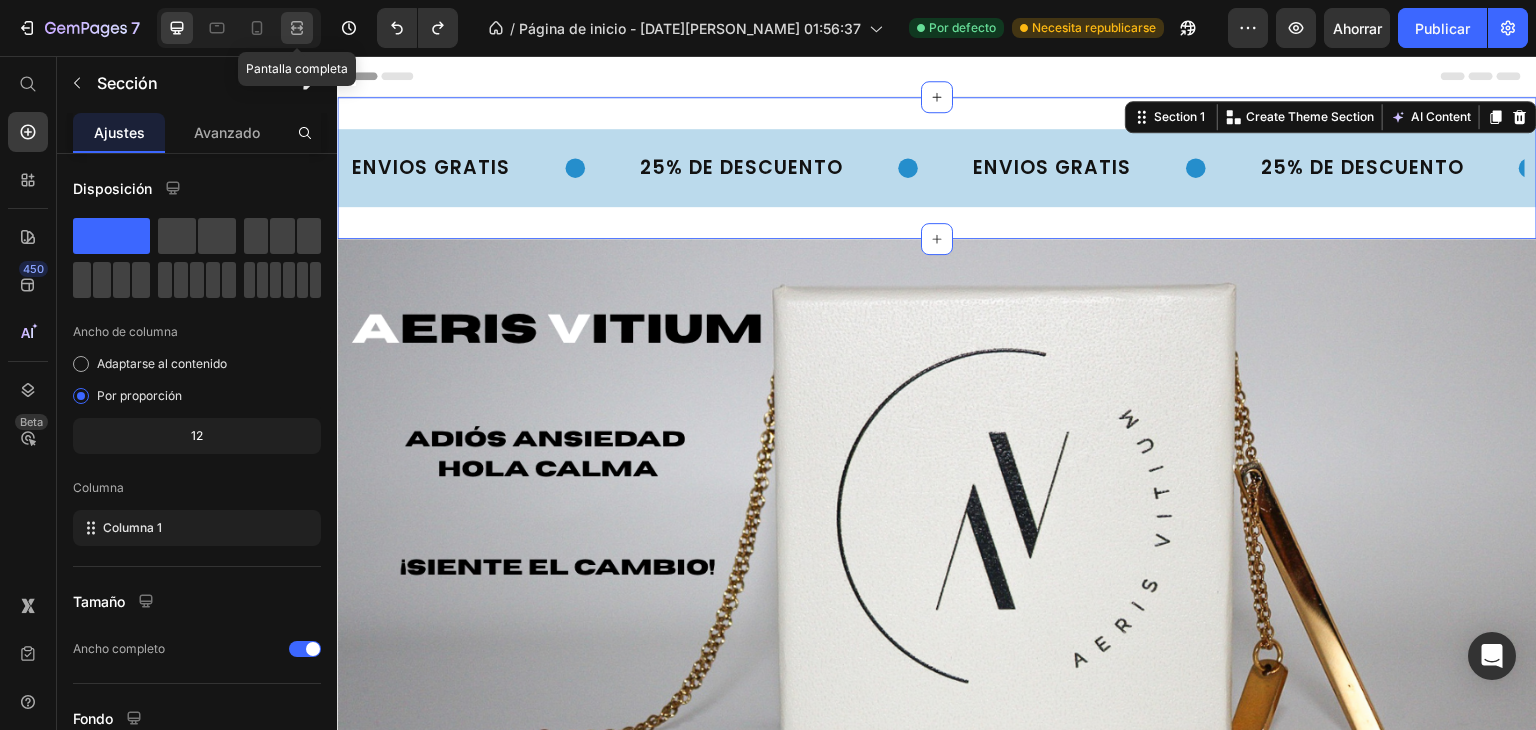 click 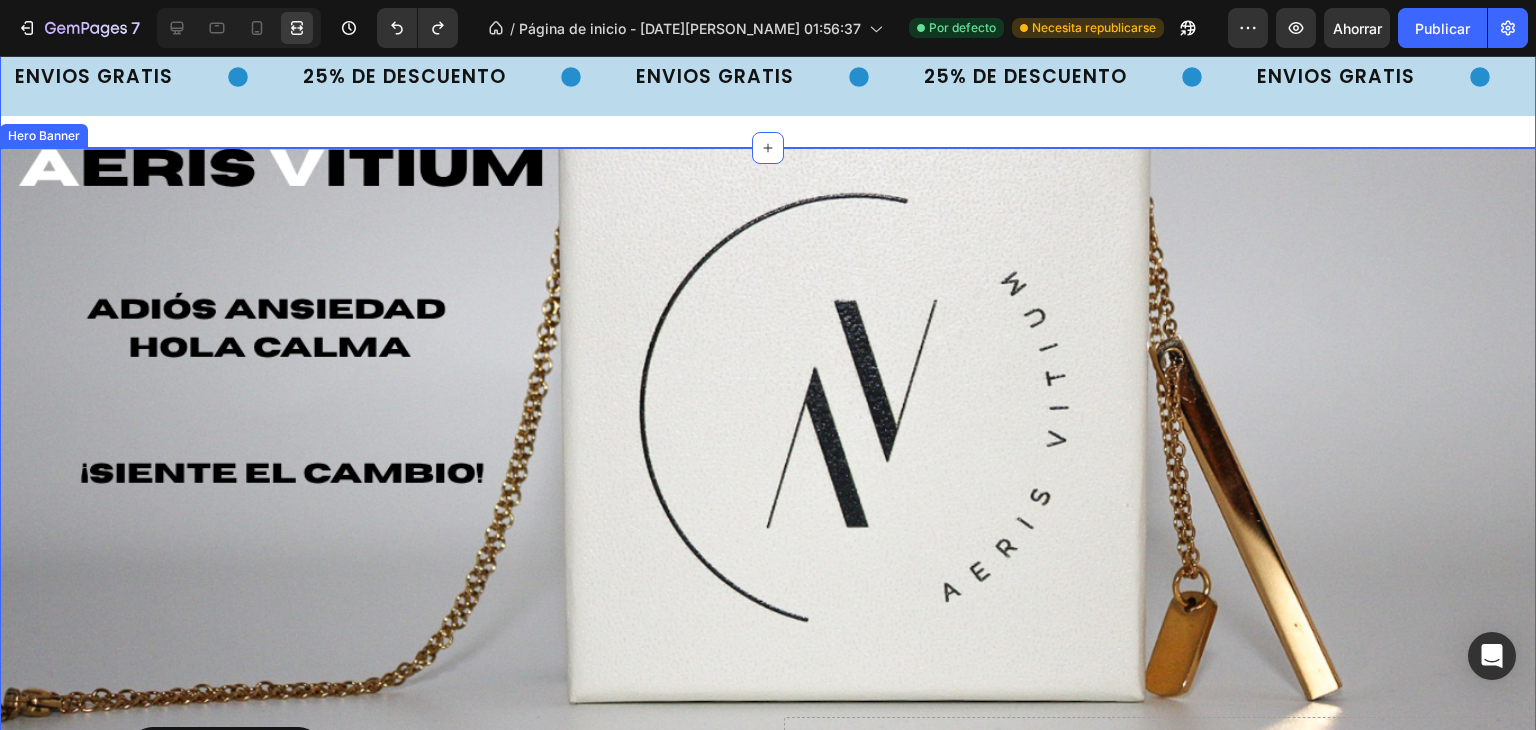 scroll, scrollTop: 92, scrollLeft: 0, axis: vertical 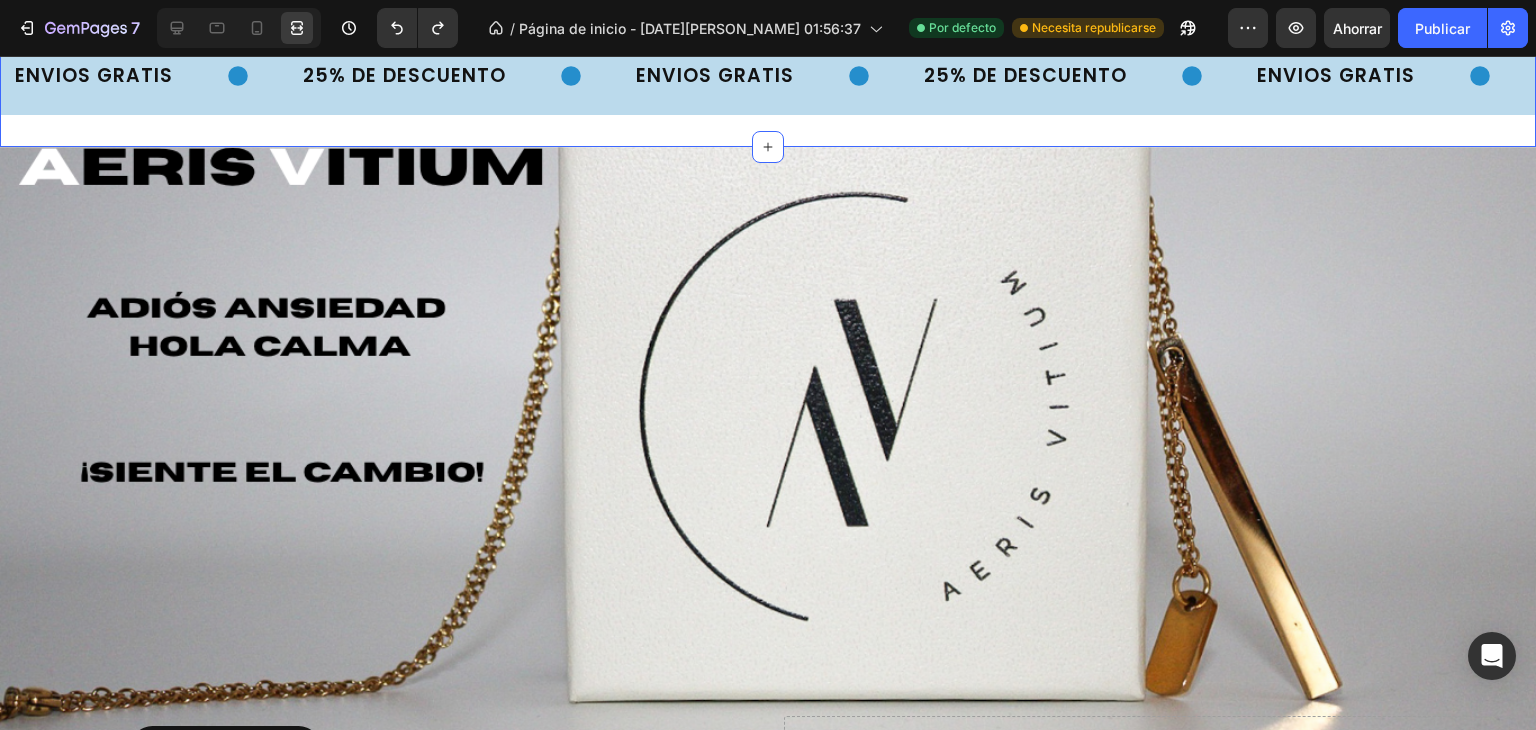 click on "Image [PERSON_NAME], Adiós Ansiedad. ¡siente el cambio! Text Block Comprar Button ENVIOS GRATIS Text
25% DE DESCUENTO Text
ENVIOS GRATIS Text
25% DE DESCUENTO Text
ENVIOS GRATIS Text
25% DE DESCUENTO Text
ENVIOS GRATIS Text
25% DE DESCUENTO Text
ENVIOS GRATIS Text
25% DE DESCUENTO Text
ENVIOS GRATIS Text
25% DE DESCUENTO Text
ENVIOS GRATIS Text
25% DE DESCUENTO Text
ENVIOS GRATIS Text
25% DE DESCUENTO Text
Marquee Section 1   You can create reusable sections Create Theme Section AI Content Write with [PERSON_NAME] What would you like to describe here? Tone and Voice Persuasive Product AERIS VITIUM PREMIUM3 Show more Generate" at bounding box center [768, 76] 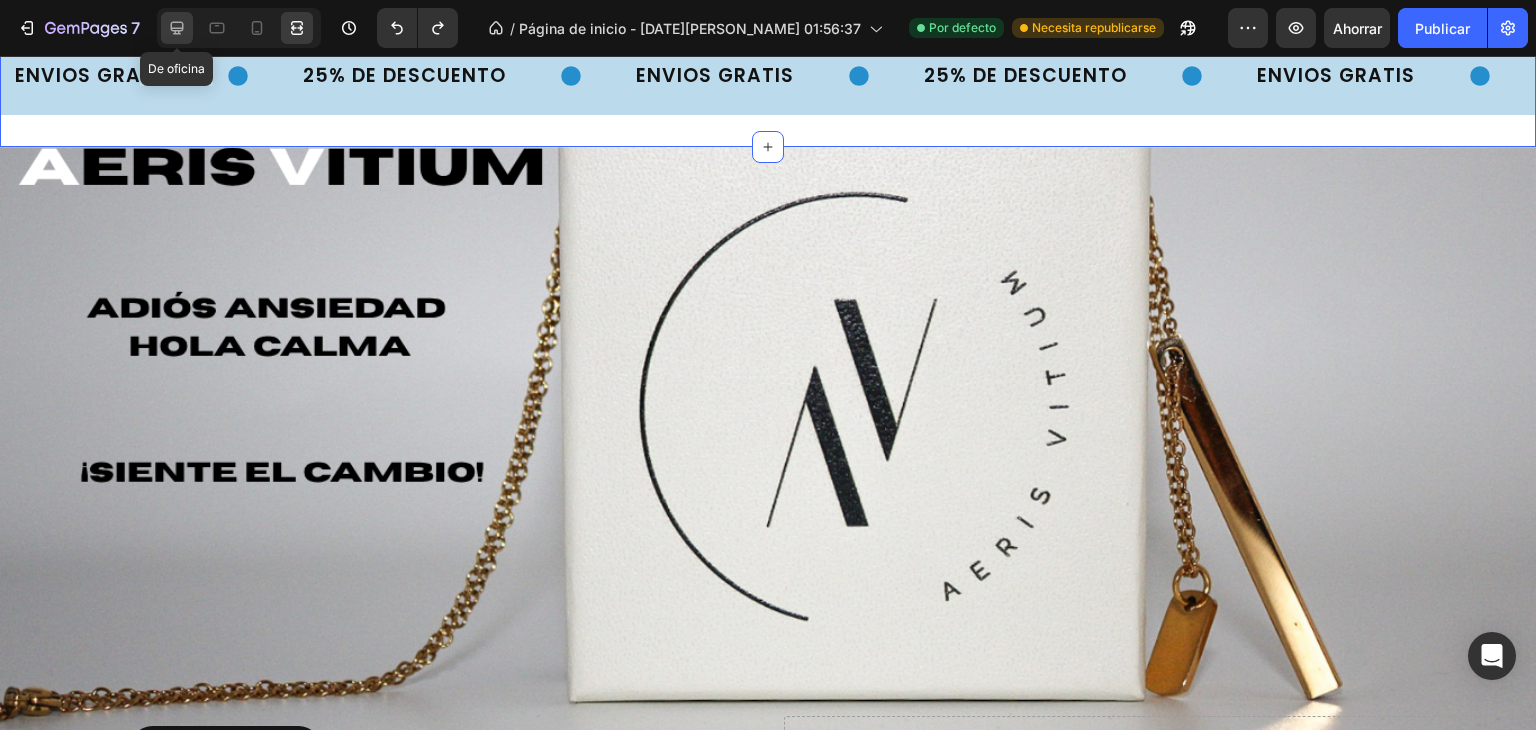 click 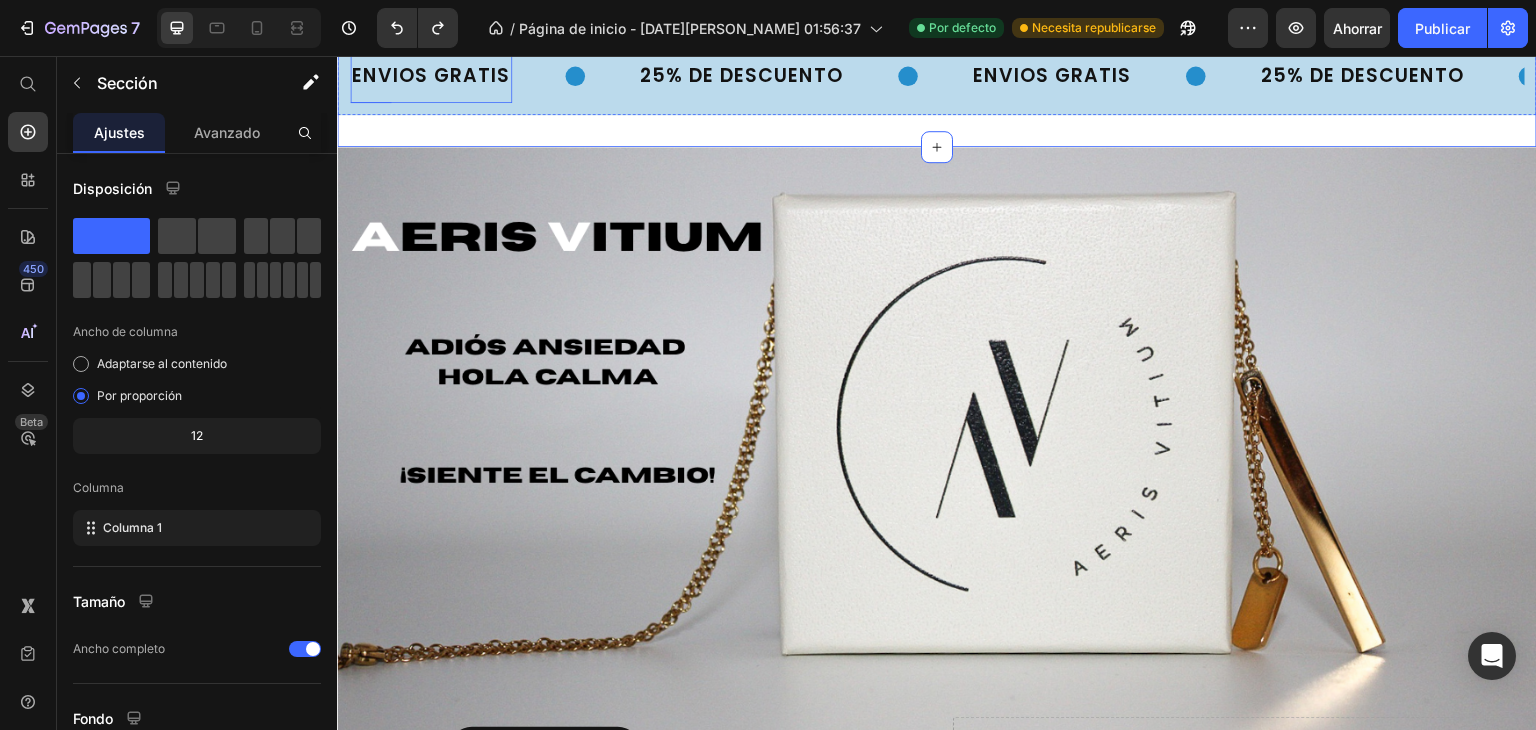 click on "ENVIOS GRATIS Text" at bounding box center (431, 76) 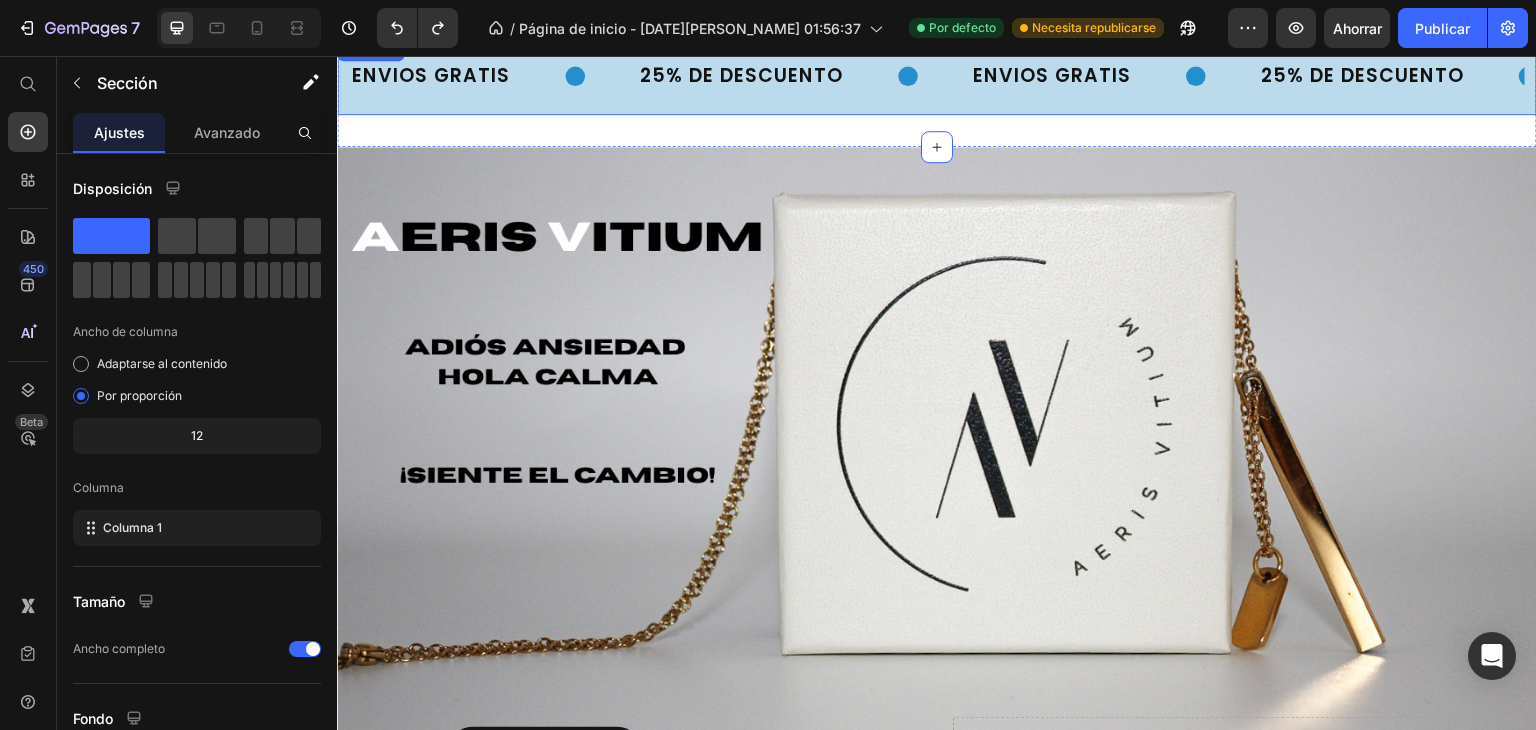 click on "ENVIOS GRATIS Text
25% DE DESCUENTO Text
ENVIOS GRATIS Text
25% DE DESCUENTO Text
ENVIOS GRATIS Text
25% DE DESCUENTO Text
ENVIOS GRATIS Text
25% DE DESCUENTO Text
ENVIOS GRATIS Text
25% DE DESCUENTO Text
ENVIOS GRATIS Text
25% DE DESCUENTO Text
Marquee" at bounding box center (937, 76) 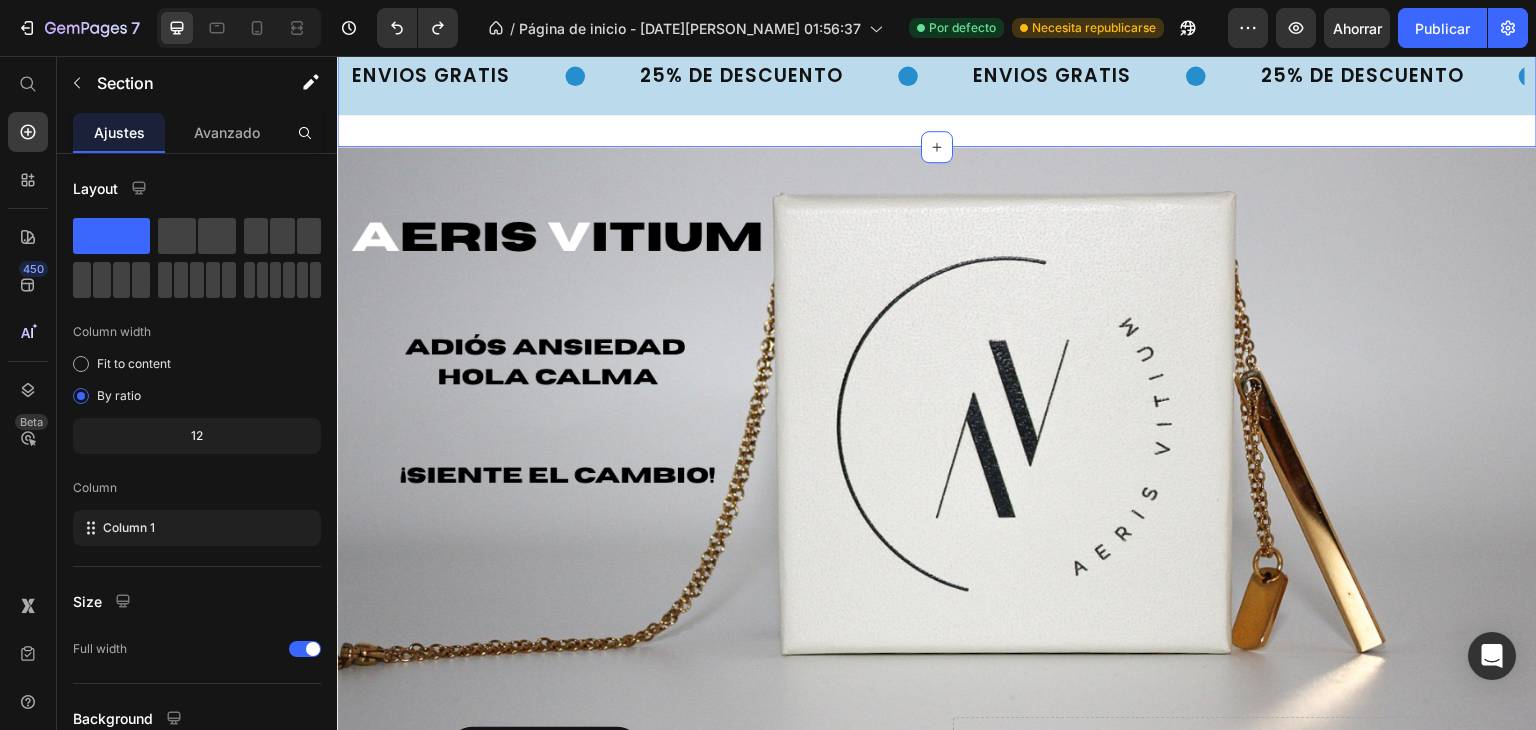 click on "Image [PERSON_NAME], Adiós Ansiedad. ¡siente el cambio! Text Block Comprar Button ENVIOS GRATIS Text
25% DE DESCUENTO Text
ENVIOS GRATIS Text
25% DE DESCUENTO Text
ENVIOS GRATIS Text
25% DE DESCUENTO Text
ENVIOS GRATIS Text
25% DE DESCUENTO Text
ENVIOS GRATIS Text
25% DE DESCUENTO Text
ENVIOS GRATIS Text
25% DE DESCUENTO Text
Marquee Section 1   You can create reusable sections Create Theme Section AI Content Write with [PERSON_NAME] What would you like to describe here? Tone and Voice Persuasive Product Show more Generate" at bounding box center [937, 76] 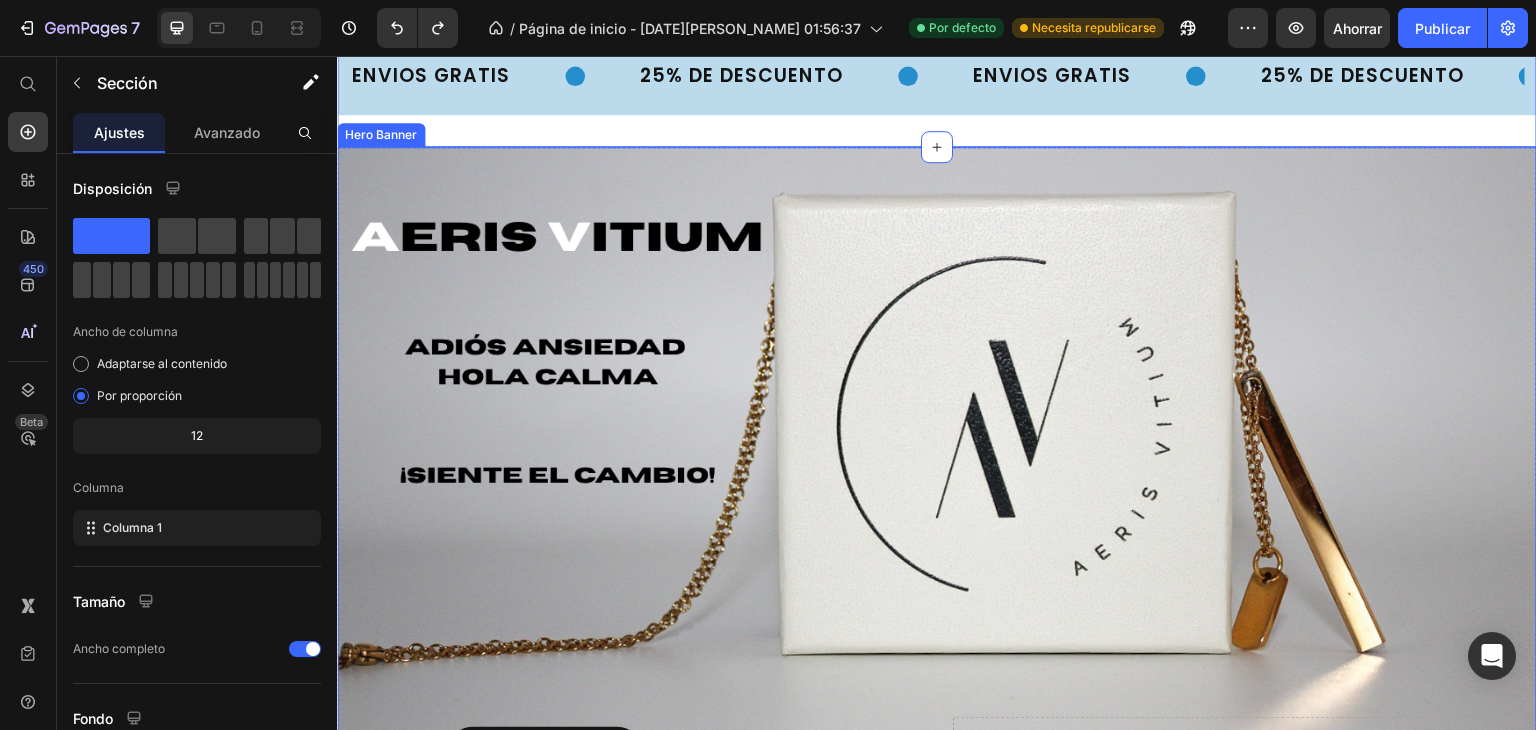 scroll, scrollTop: 0, scrollLeft: 0, axis: both 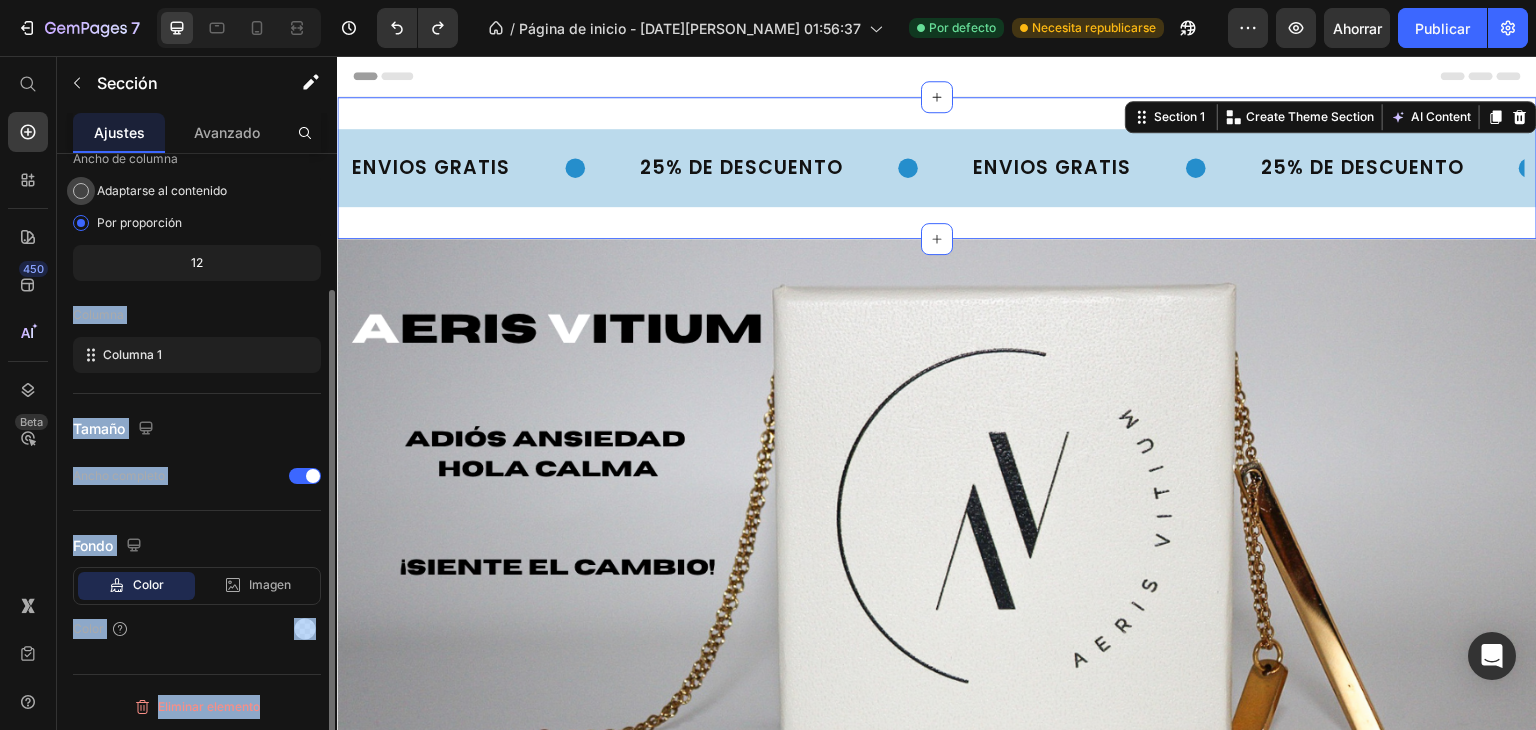 drag, startPoint x: 321, startPoint y: 164, endPoint x: 315, endPoint y: 197, distance: 33.54102 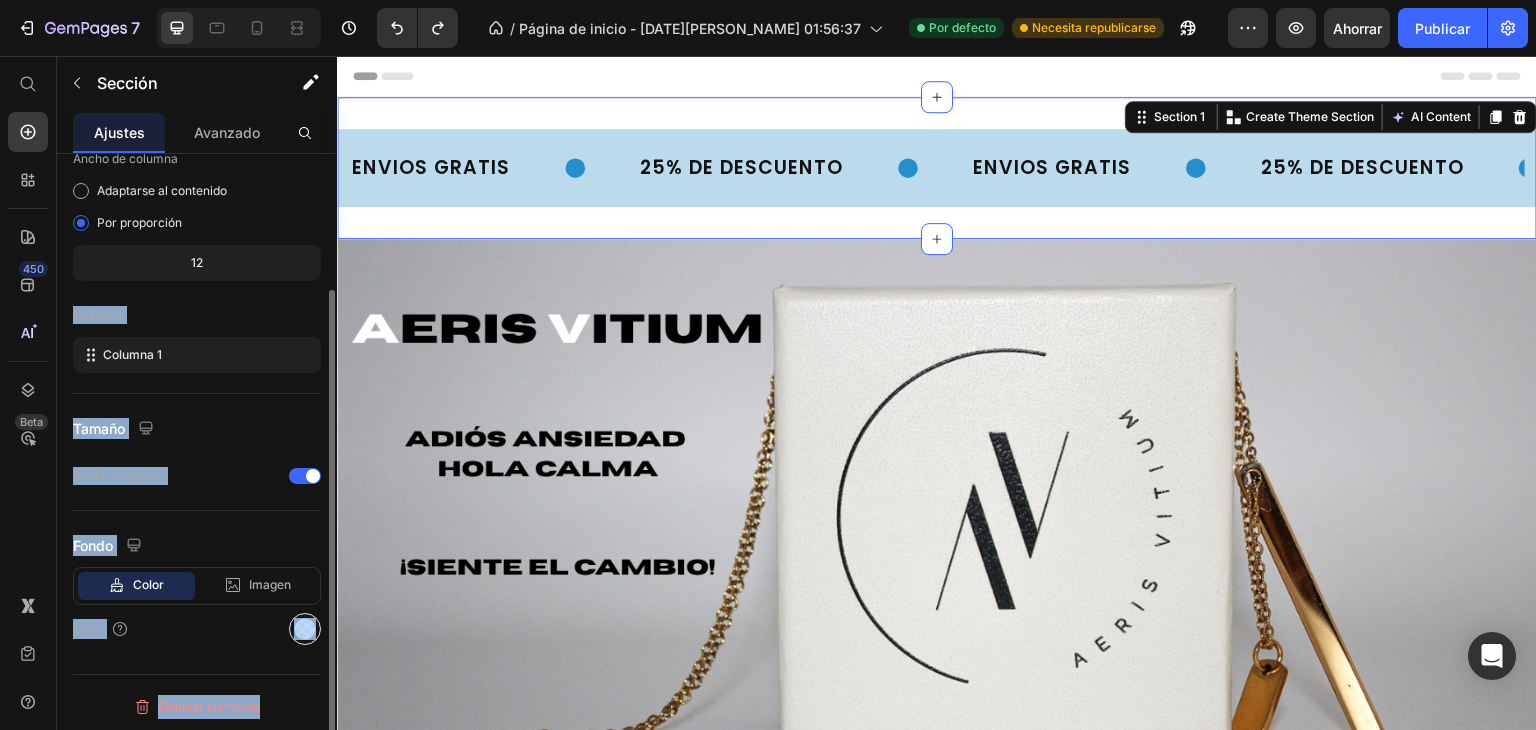 click at bounding box center (305, 629) 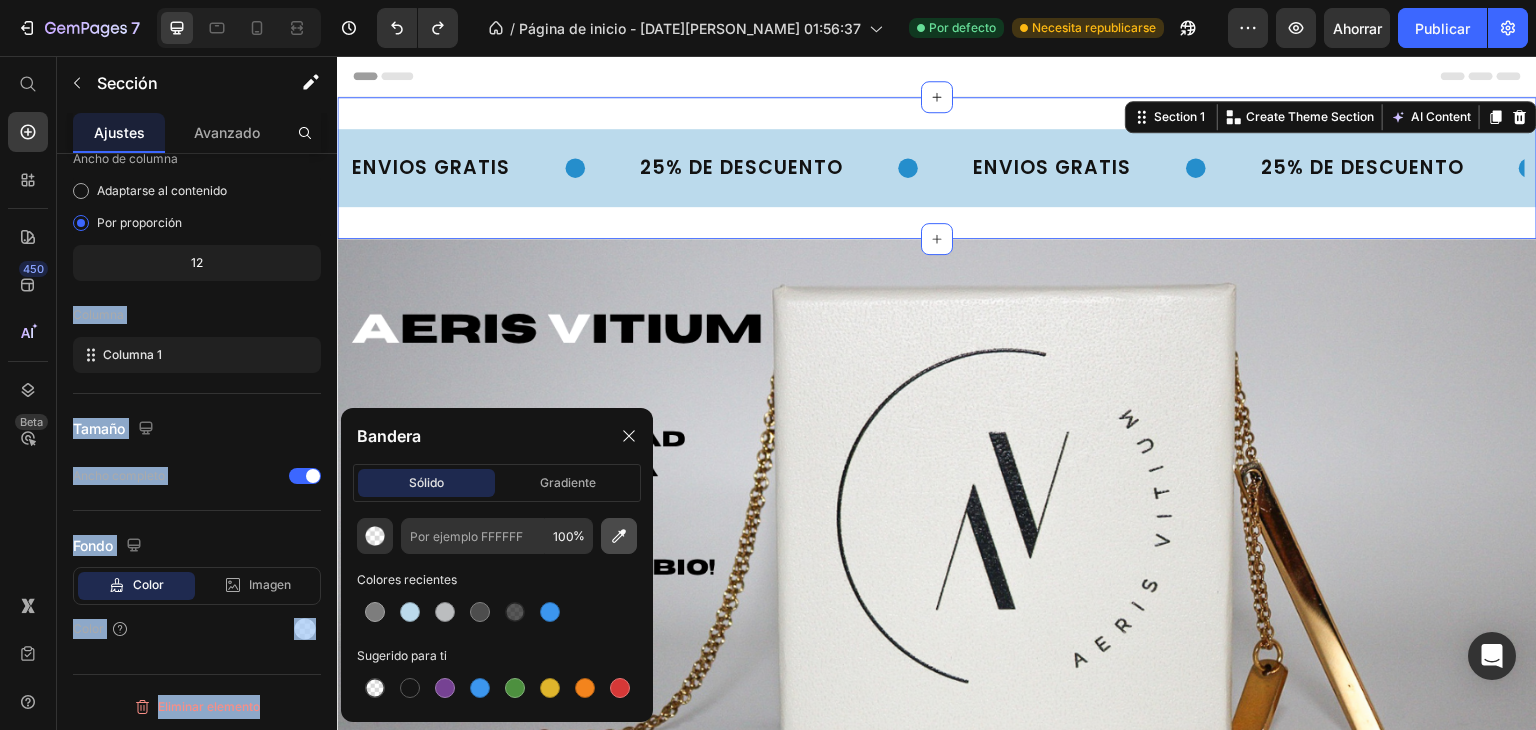 click 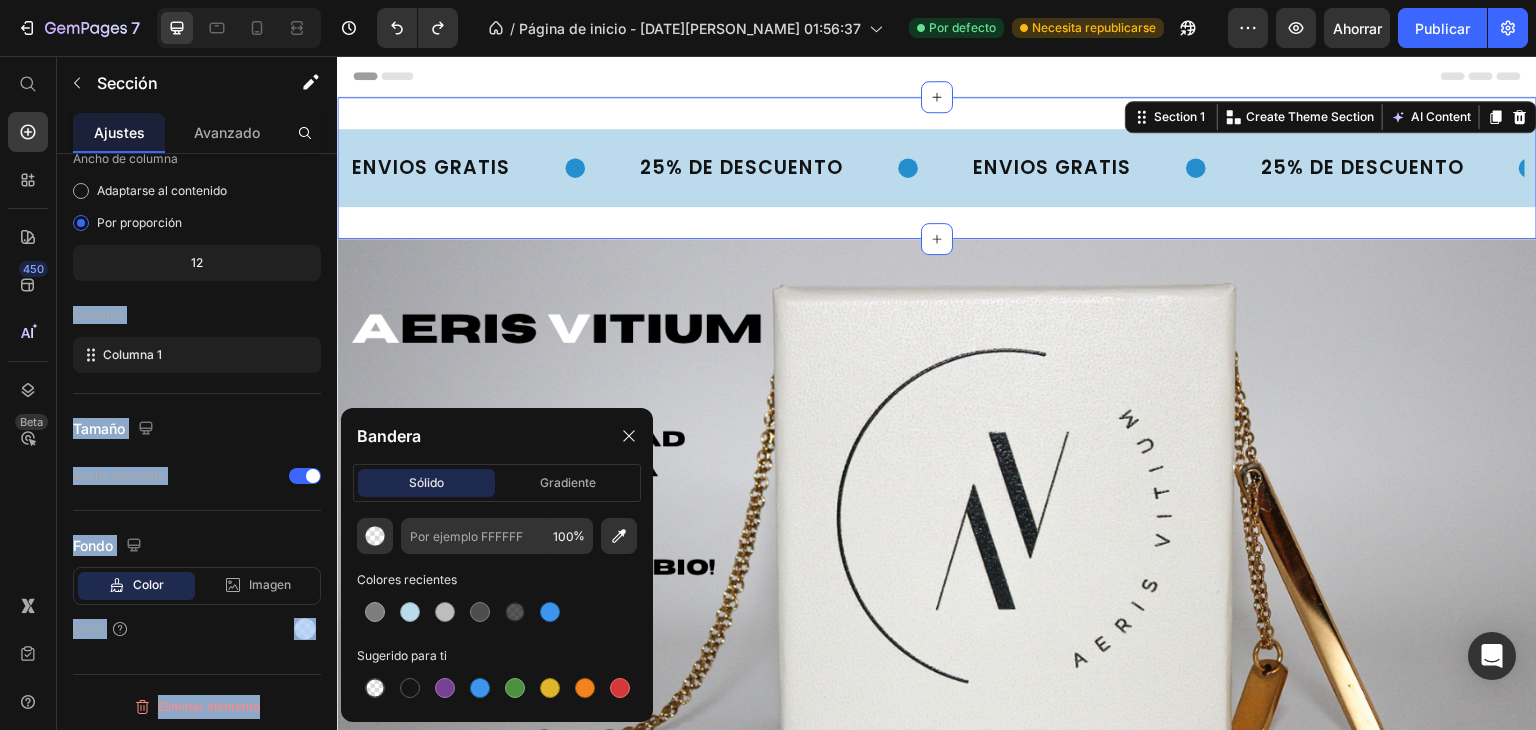 type on "ABAAAF" 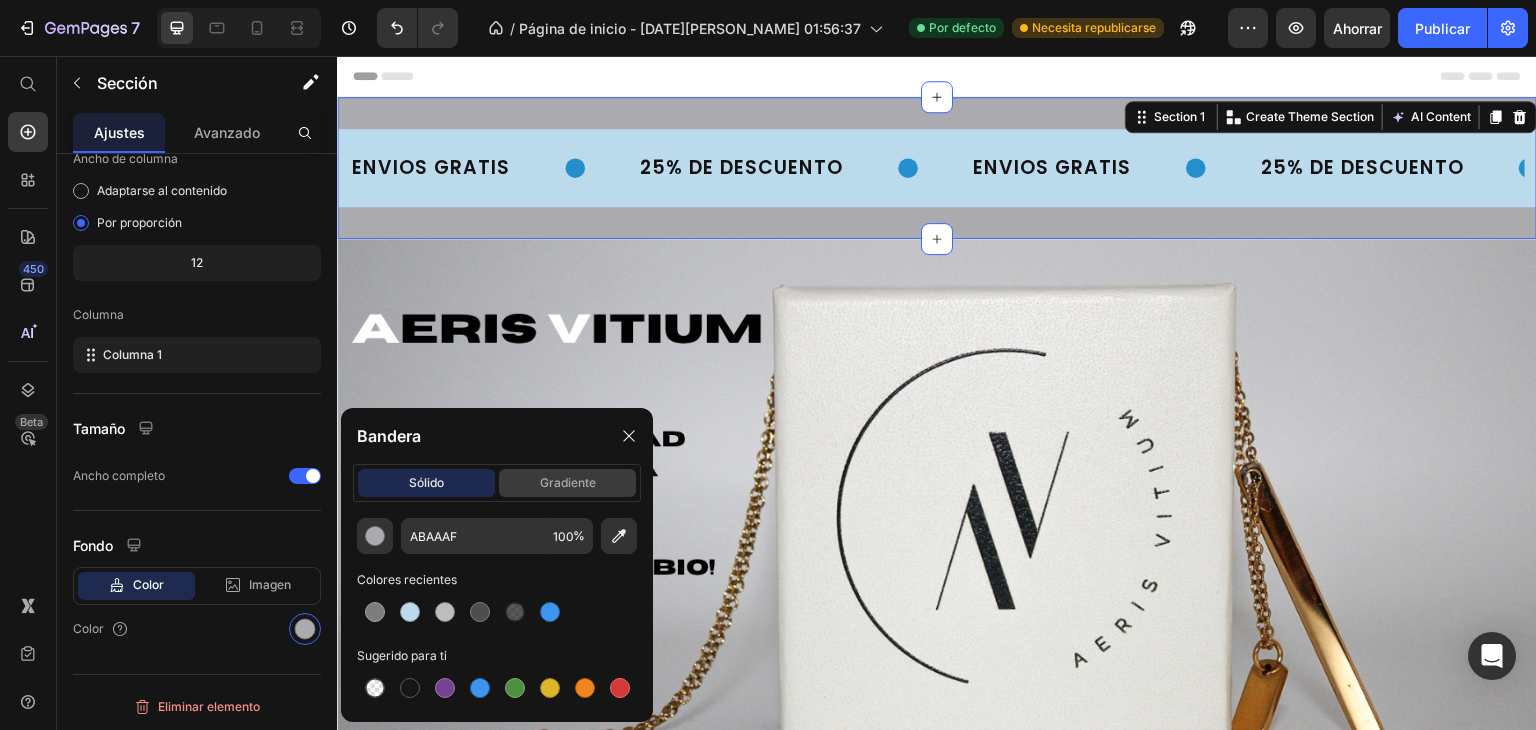 click on "gradiente" at bounding box center (568, 482) 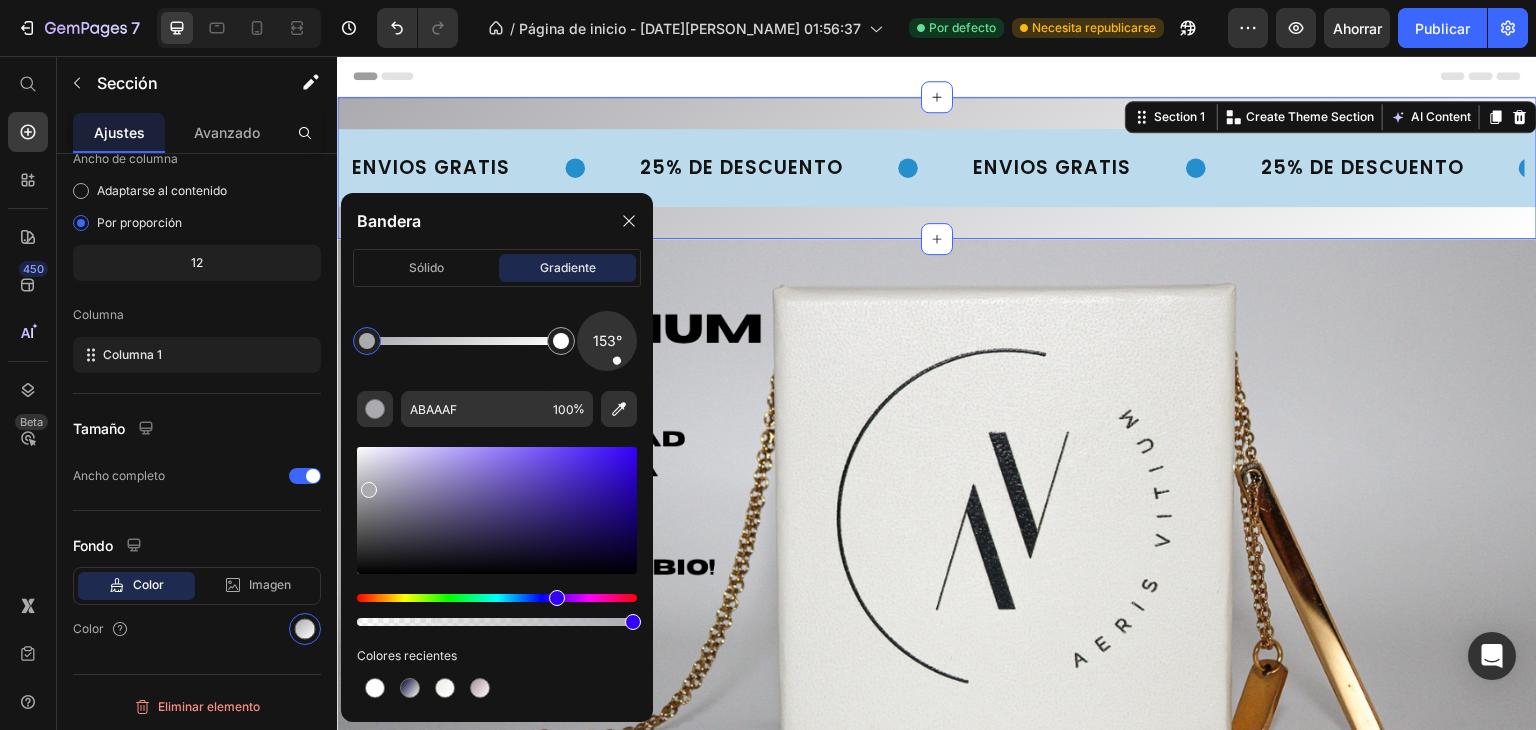 drag, startPoint x: 625, startPoint y: 363, endPoint x: 608, endPoint y: 343, distance: 26.24881 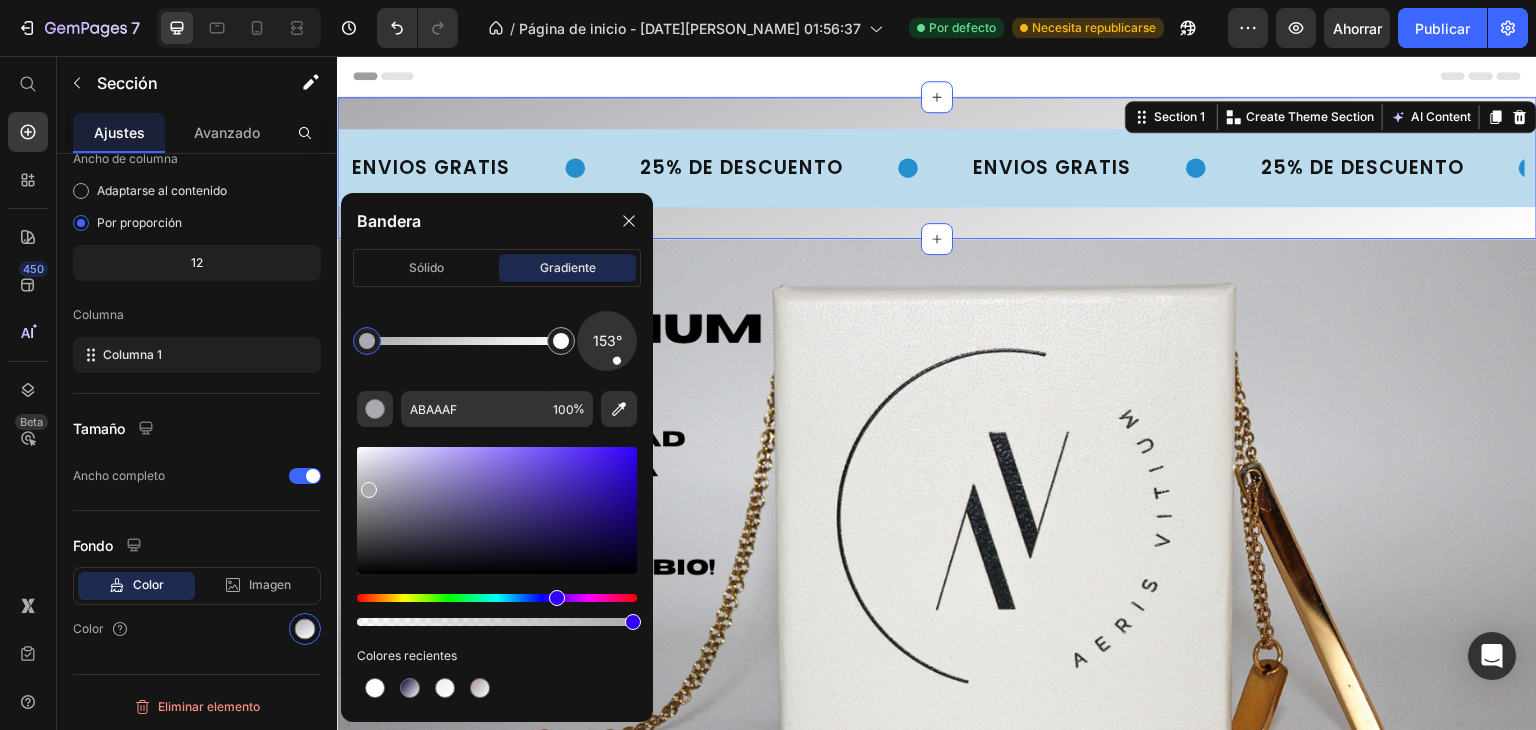 click on "153°" at bounding box center (607, 340) 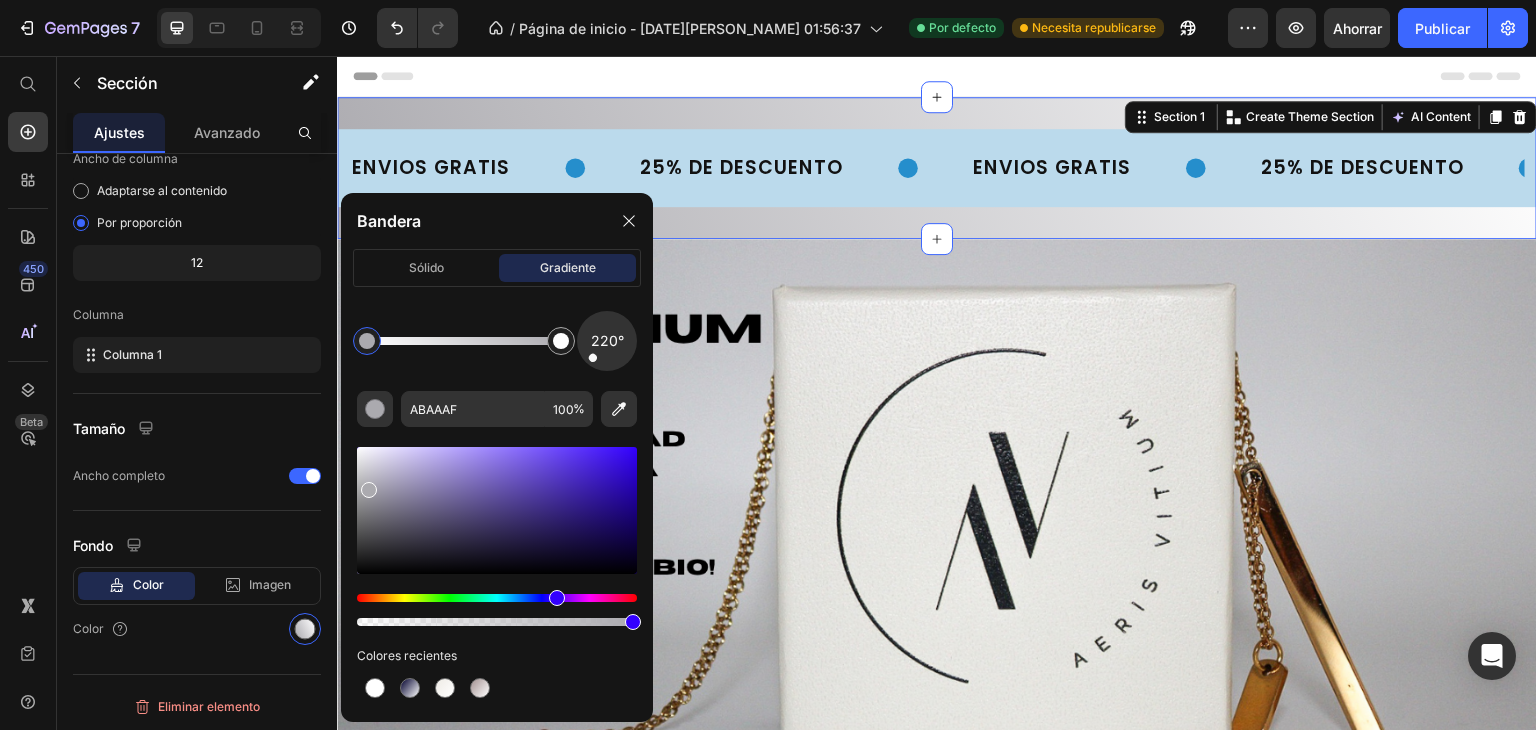 drag, startPoint x: 612, startPoint y: 356, endPoint x: 602, endPoint y: 347, distance: 13.453624 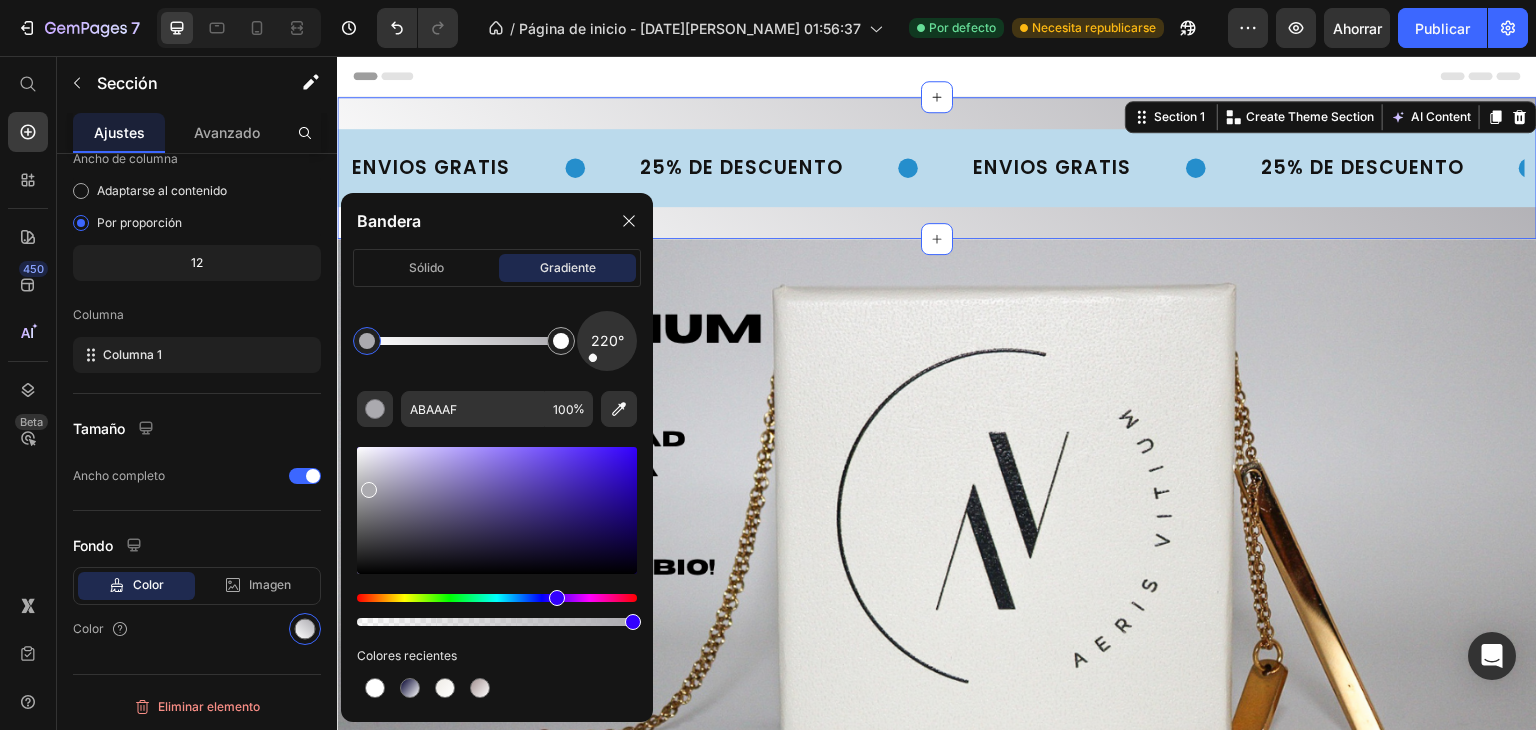 click on "220°" at bounding box center [607, 340] 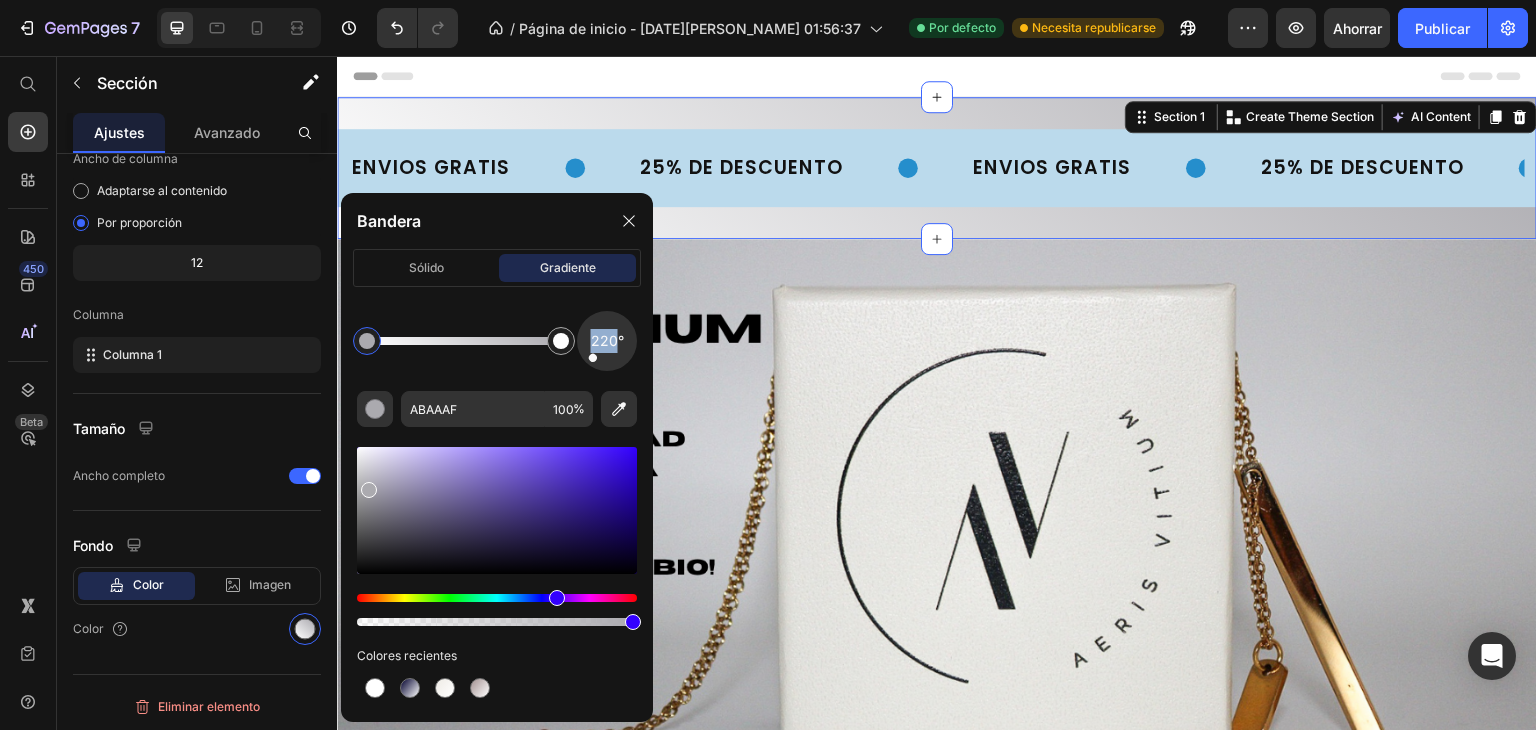click on "220°" at bounding box center [607, 340] 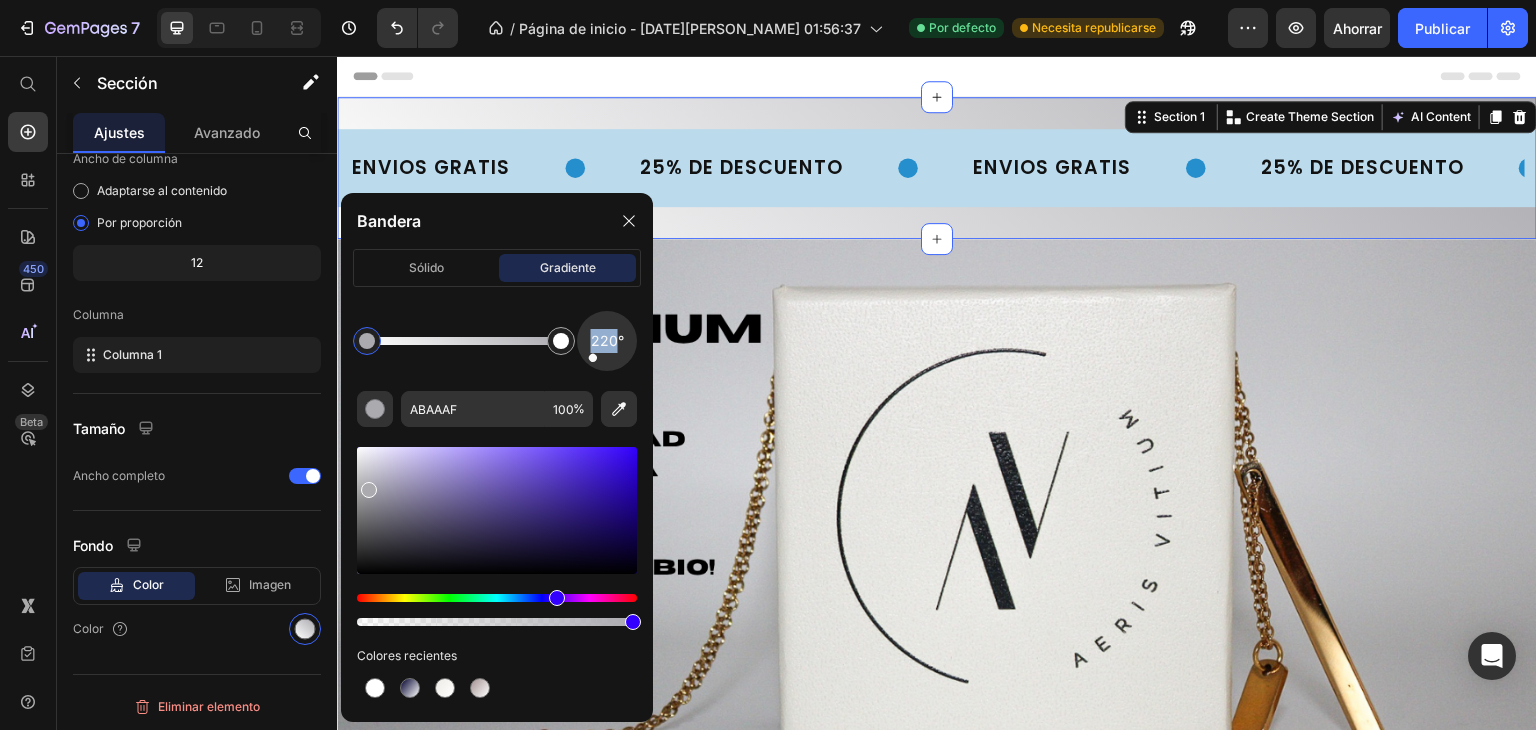 click at bounding box center (607, 341) 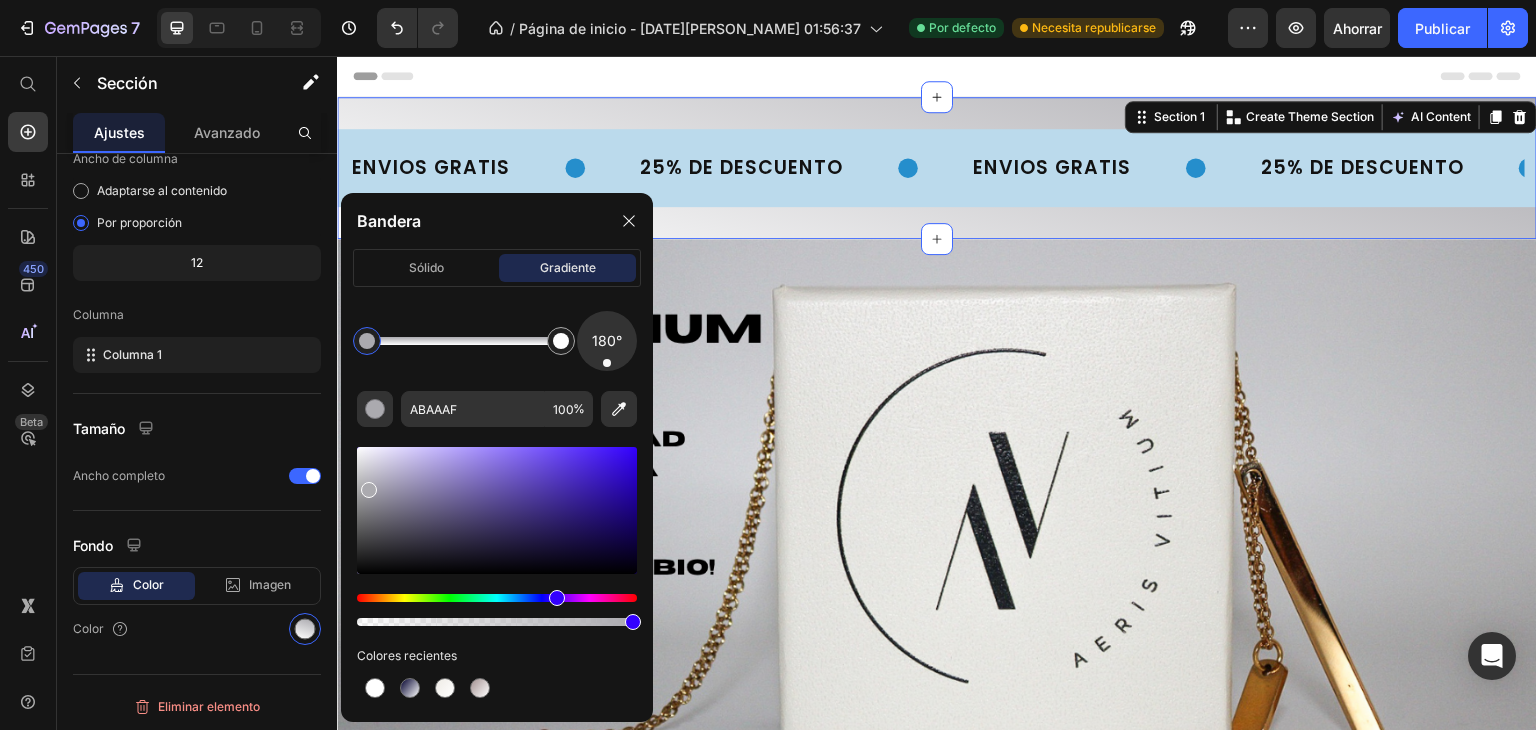 drag, startPoint x: 600, startPoint y: 366, endPoint x: 608, endPoint y: 359, distance: 10.630146 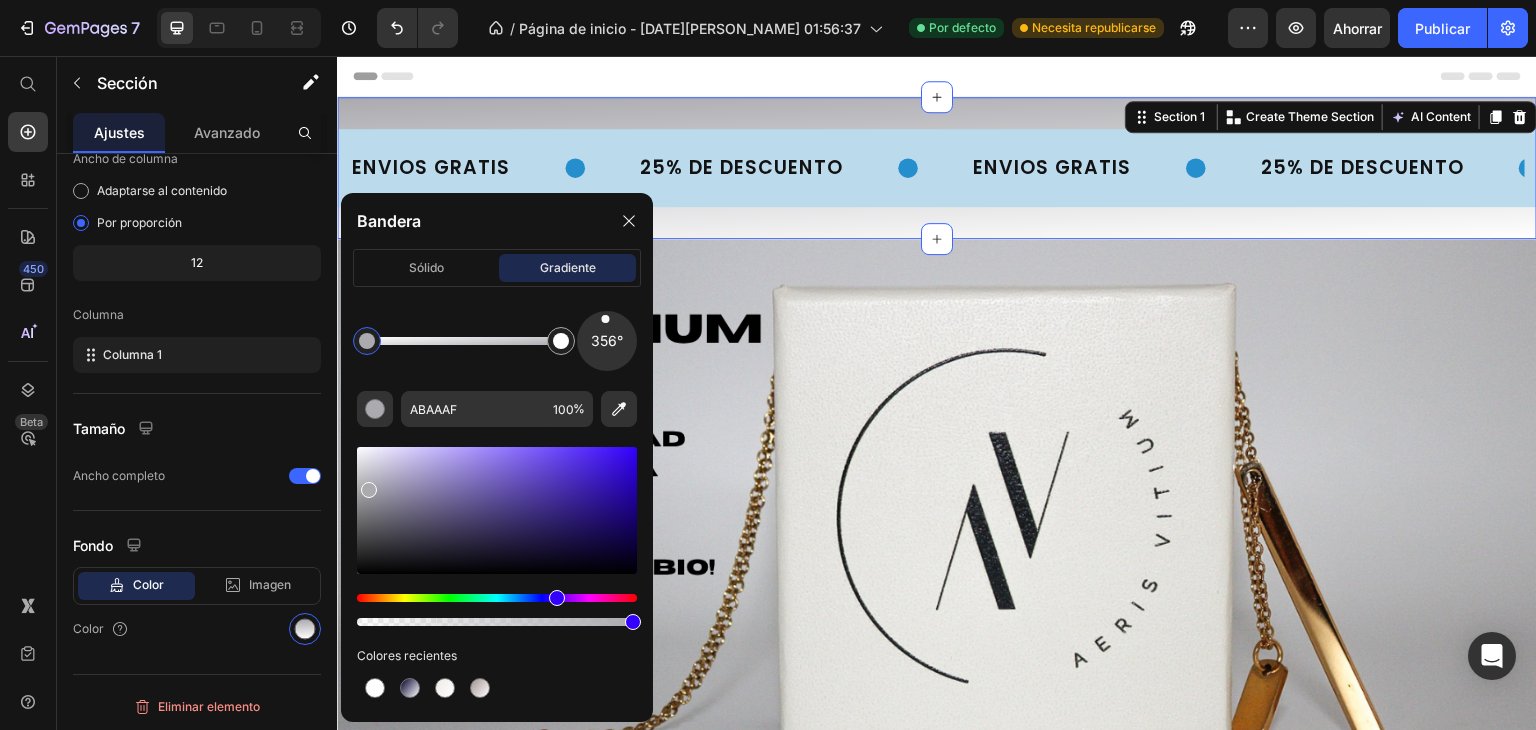 drag, startPoint x: 608, startPoint y: 366, endPoint x: 606, endPoint y: 325, distance: 41.04875 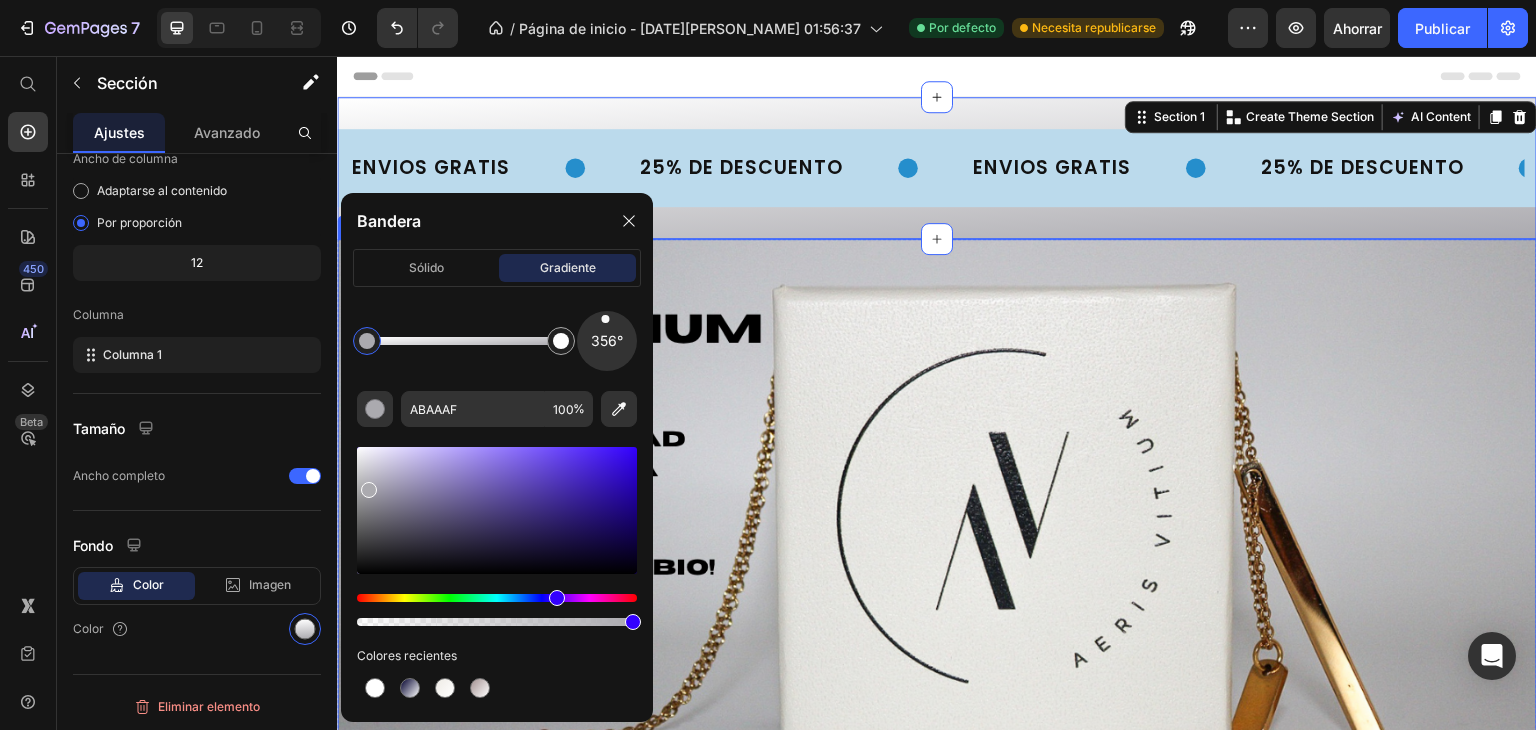 click at bounding box center [937, 576] 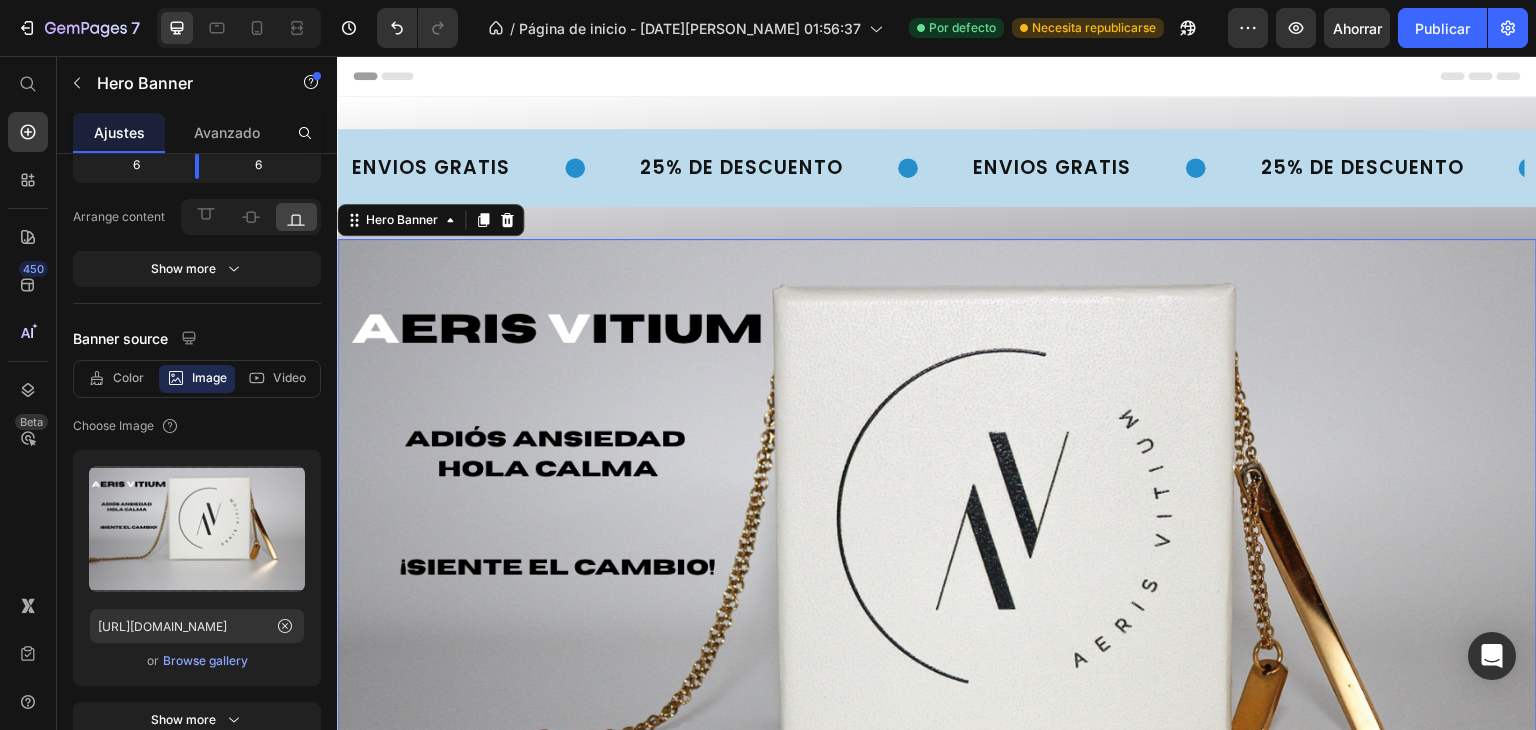 scroll, scrollTop: 0, scrollLeft: 0, axis: both 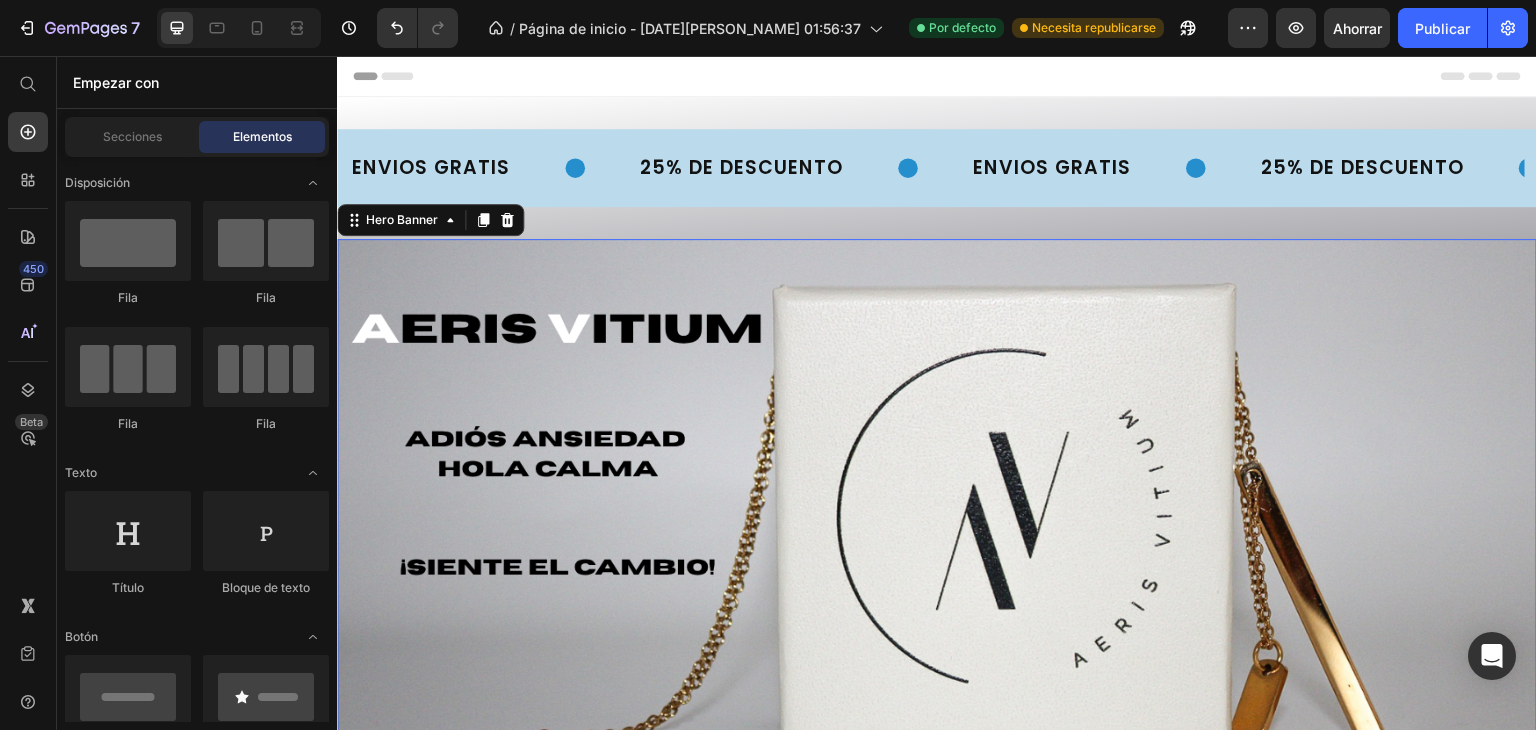 click on "Header" at bounding box center (937, 76) 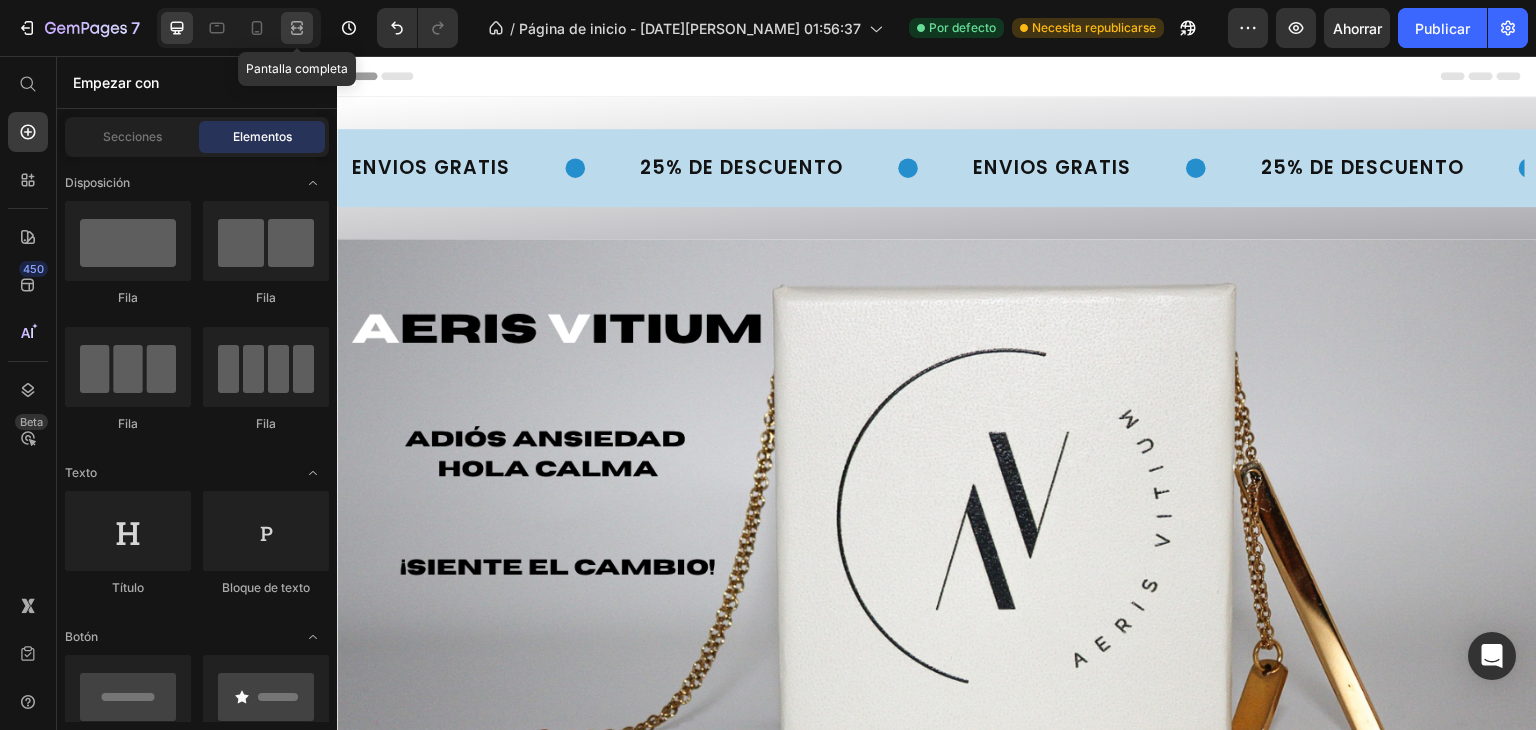 click 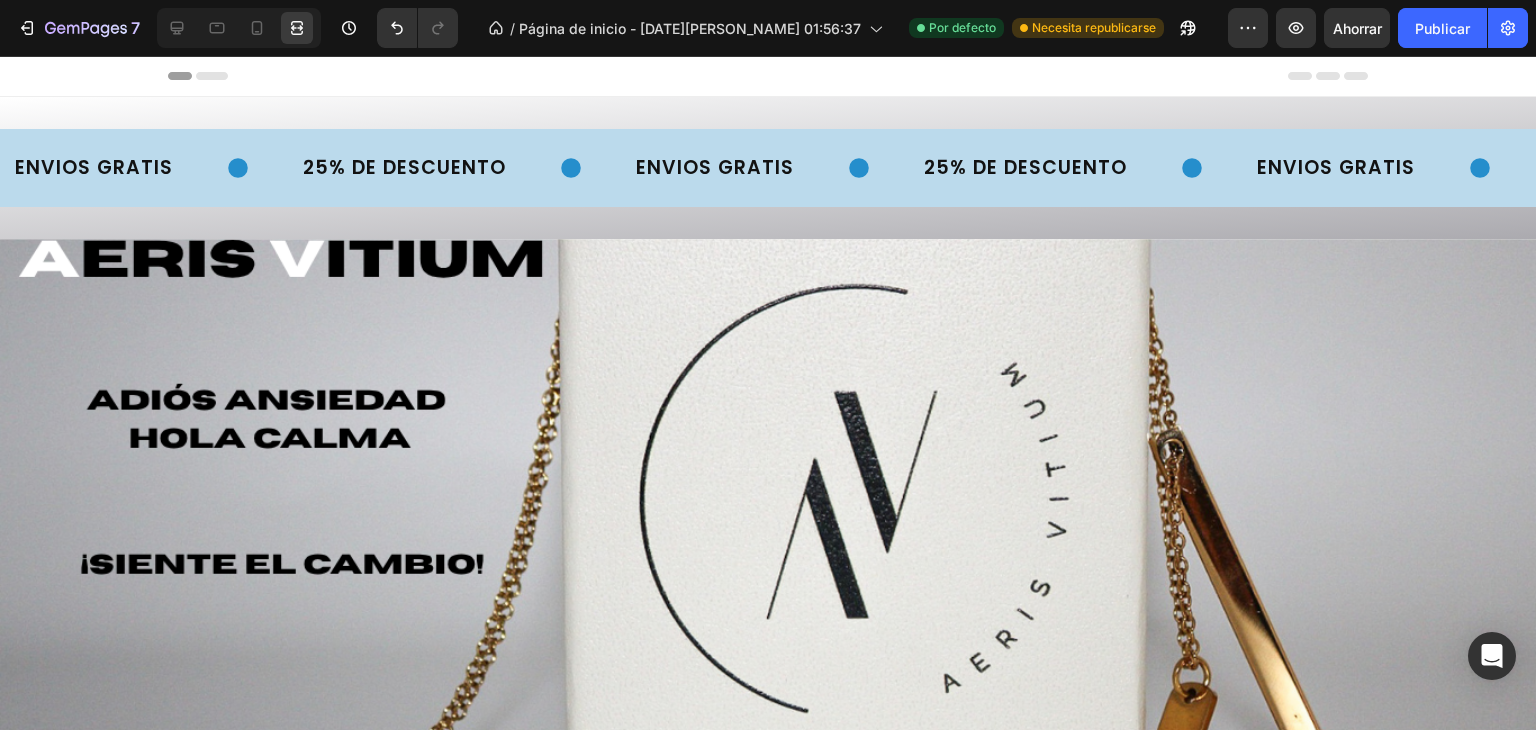 click on "Header" at bounding box center [768, 76] 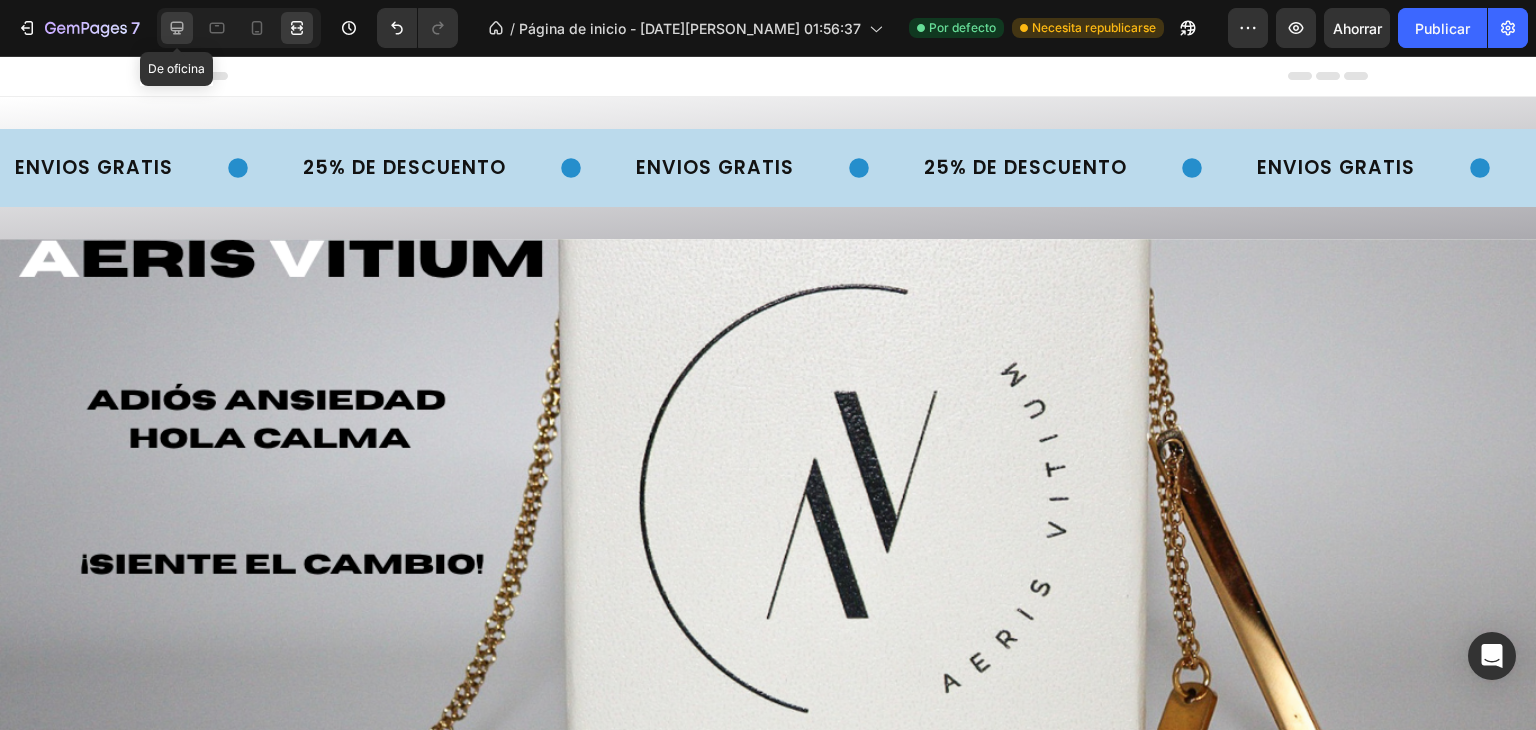 click 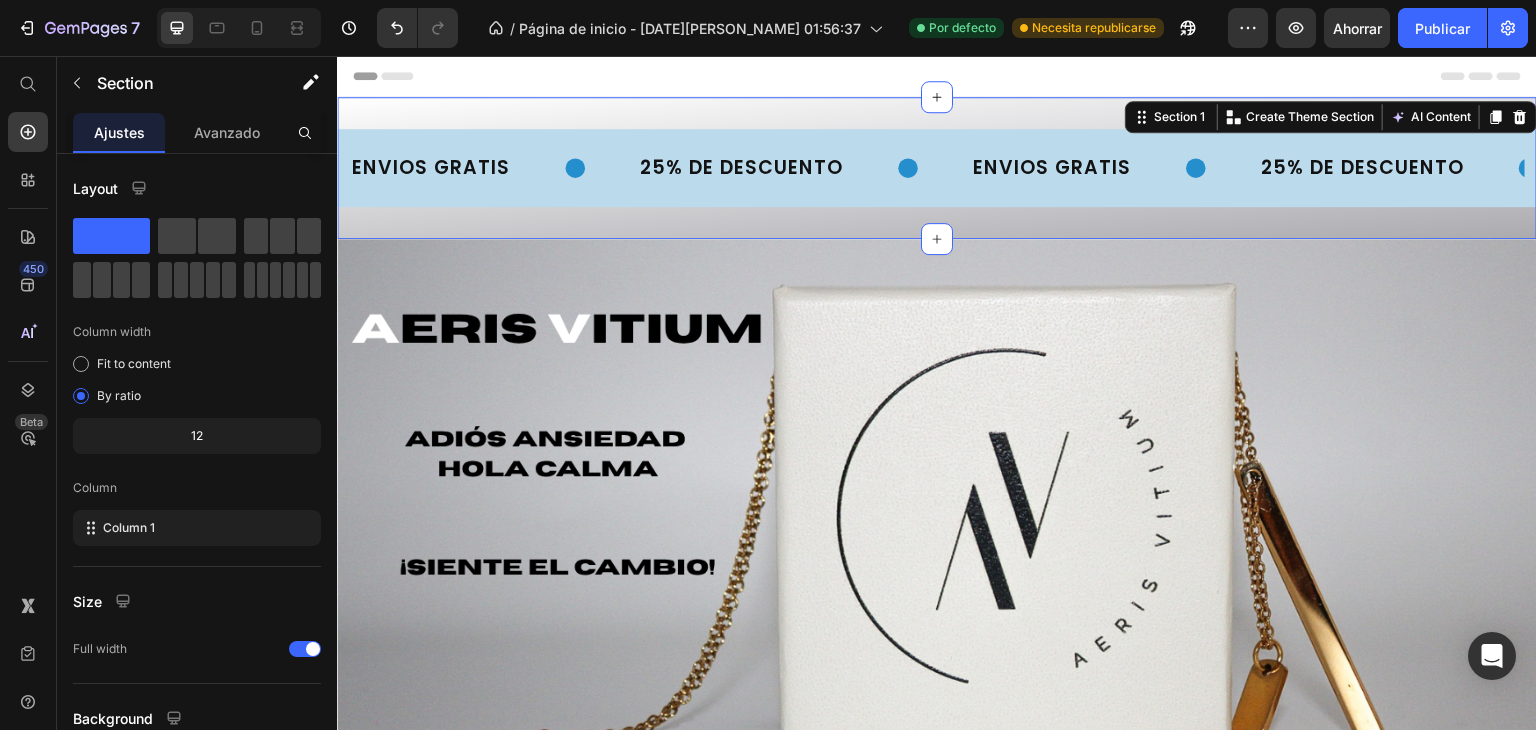click on "Image [PERSON_NAME], Adiós Ansiedad. ¡siente el cambio! Text Block Comprar Button ENVIOS GRATIS Text
25% DE DESCUENTO Text
ENVIOS GRATIS Text
25% DE DESCUENTO Text
ENVIOS GRATIS Text
25% DE DESCUENTO Text
ENVIOS GRATIS Text
25% DE DESCUENTO Text
ENVIOS GRATIS Text
25% DE DESCUENTO Text
ENVIOS GRATIS Text
25% DE DESCUENTO Text
Marquee Section 1   You can create reusable sections Create Theme Section AI Content Write with [PERSON_NAME] What would you like to describe here? Tone and Voice Persuasive Product AERIS VITIUM PREMIUM3 Show more Generate" at bounding box center [937, 168] 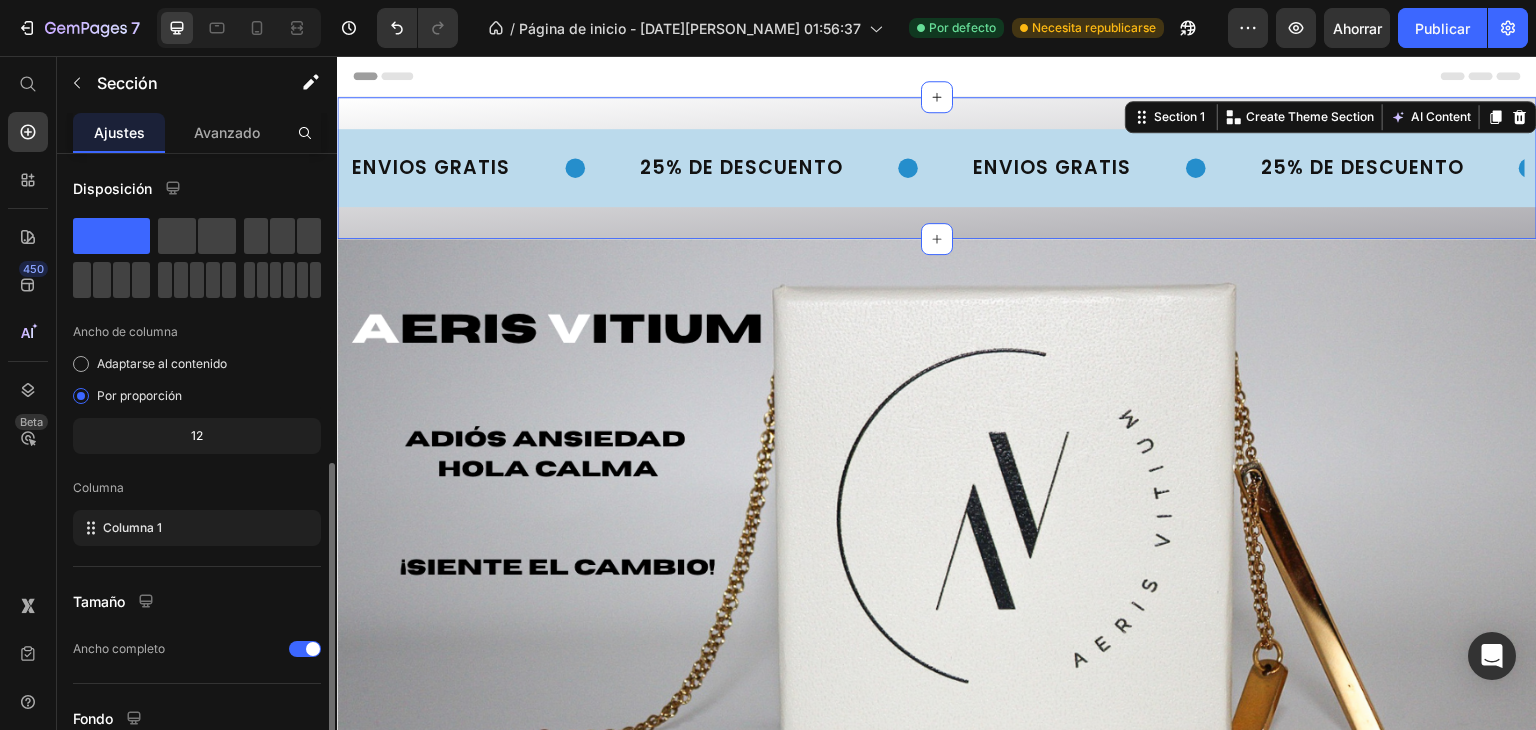scroll, scrollTop: 173, scrollLeft: 0, axis: vertical 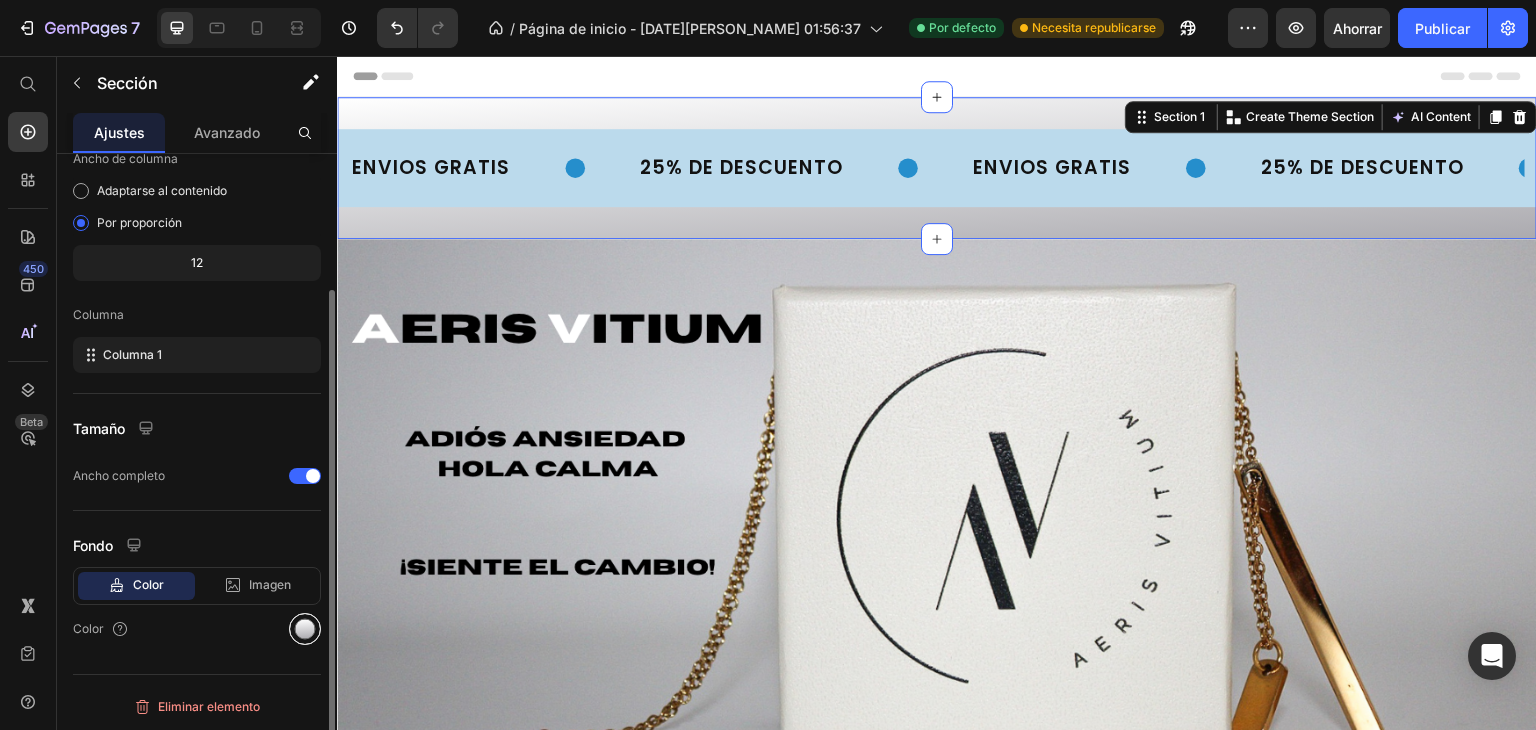 click at bounding box center (305, 629) 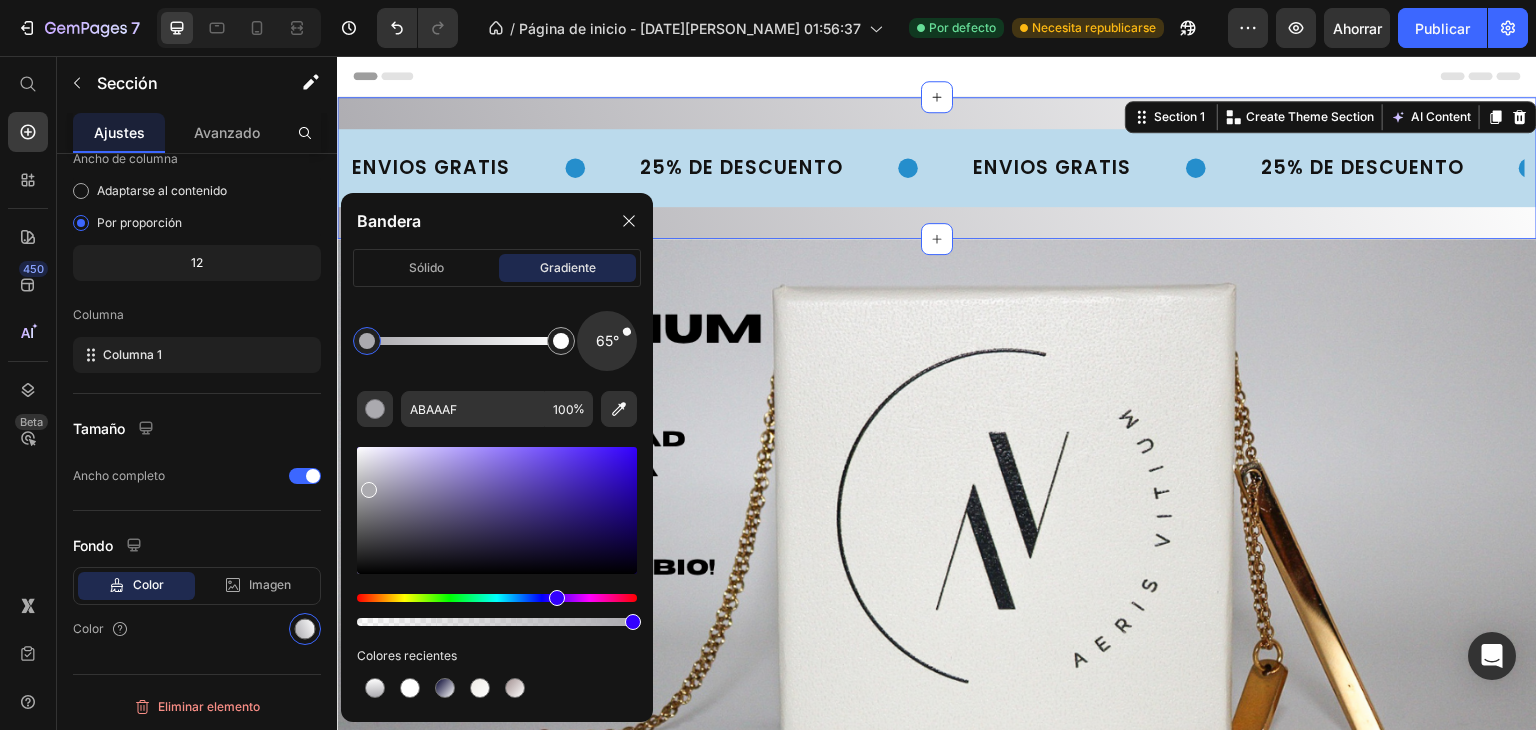 drag, startPoint x: 610, startPoint y: 328, endPoint x: 628, endPoint y: 331, distance: 18.248287 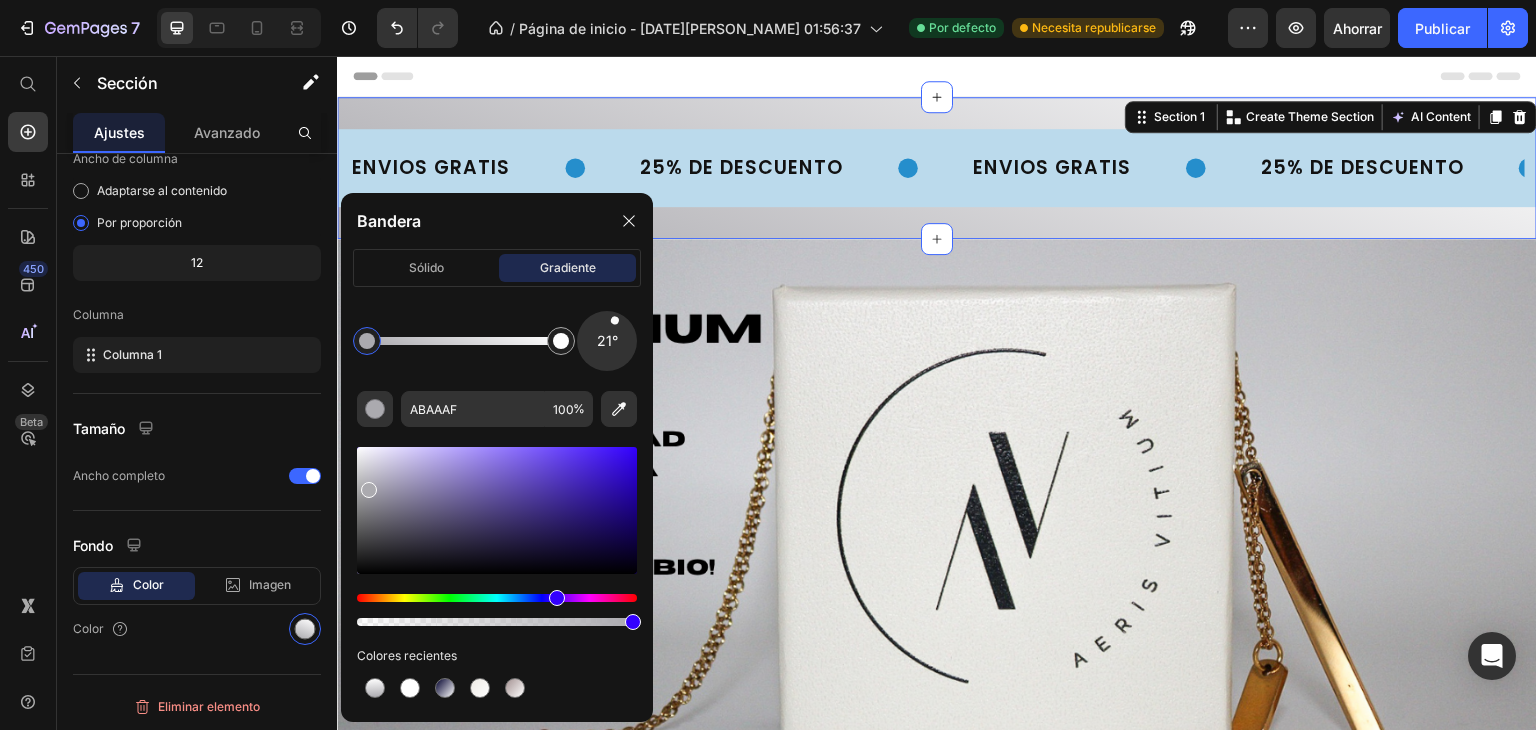 drag, startPoint x: 628, startPoint y: 342, endPoint x: 618, endPoint y: 313, distance: 30.675724 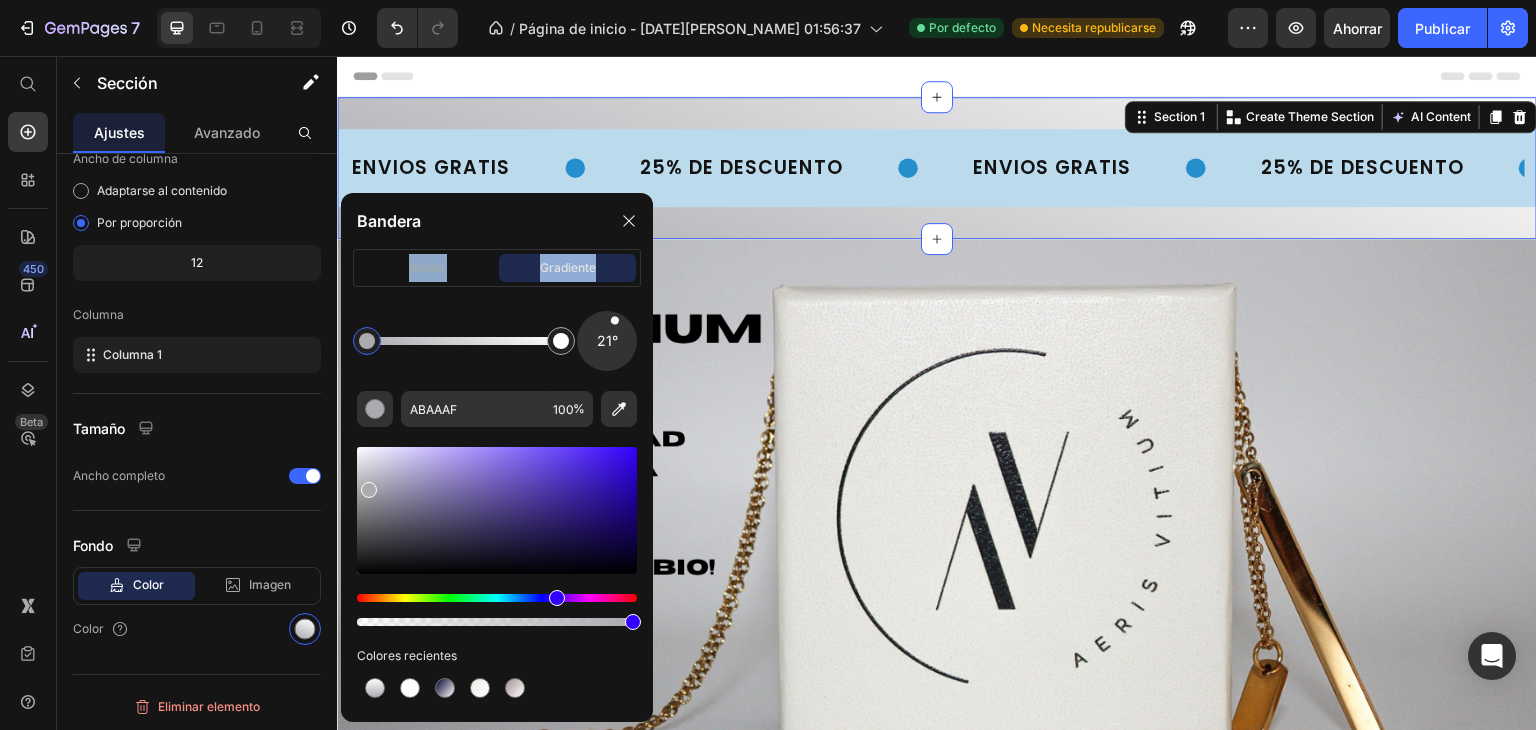 drag, startPoint x: 556, startPoint y: 201, endPoint x: 635, endPoint y: 292, distance: 120.50726 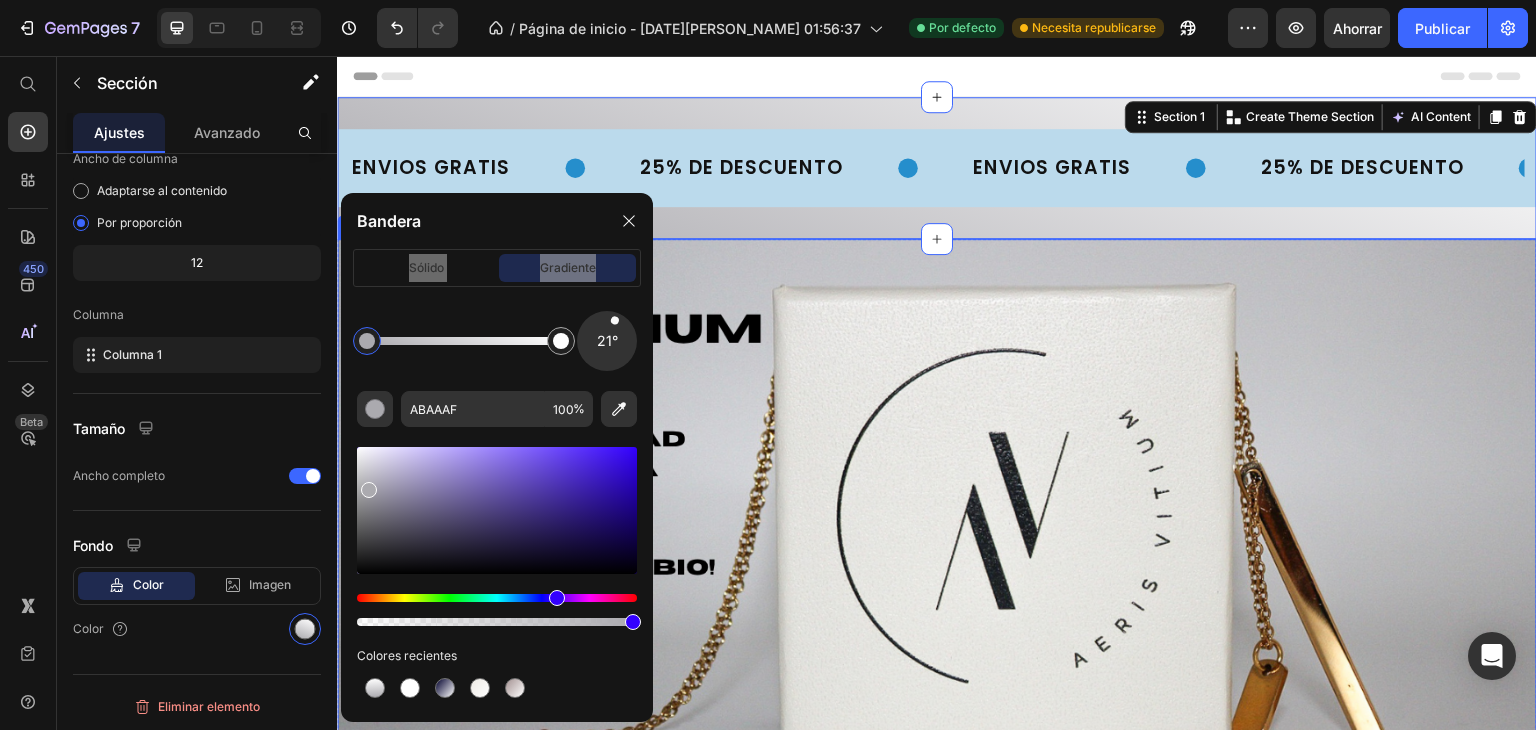 click at bounding box center [937, 576] 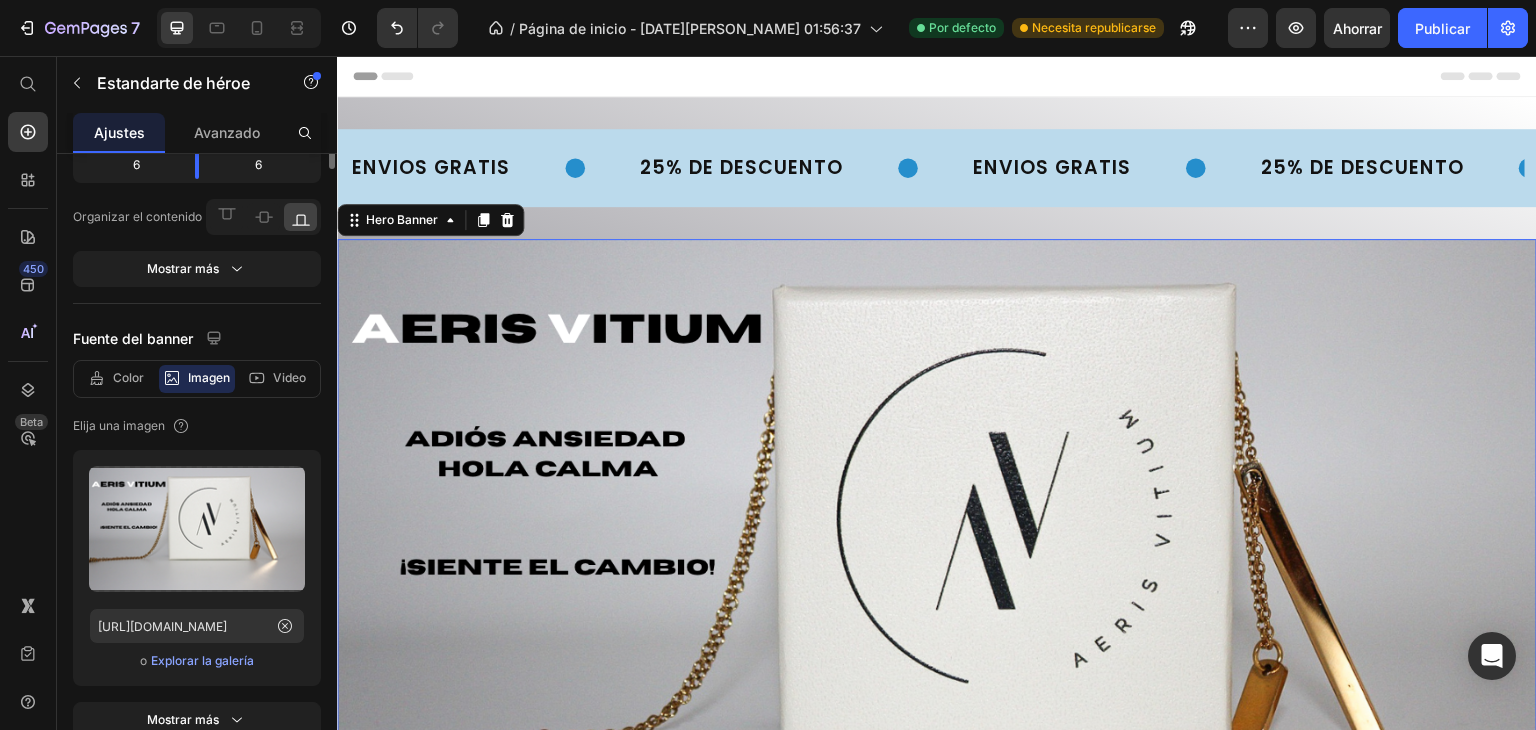 scroll, scrollTop: 0, scrollLeft: 0, axis: both 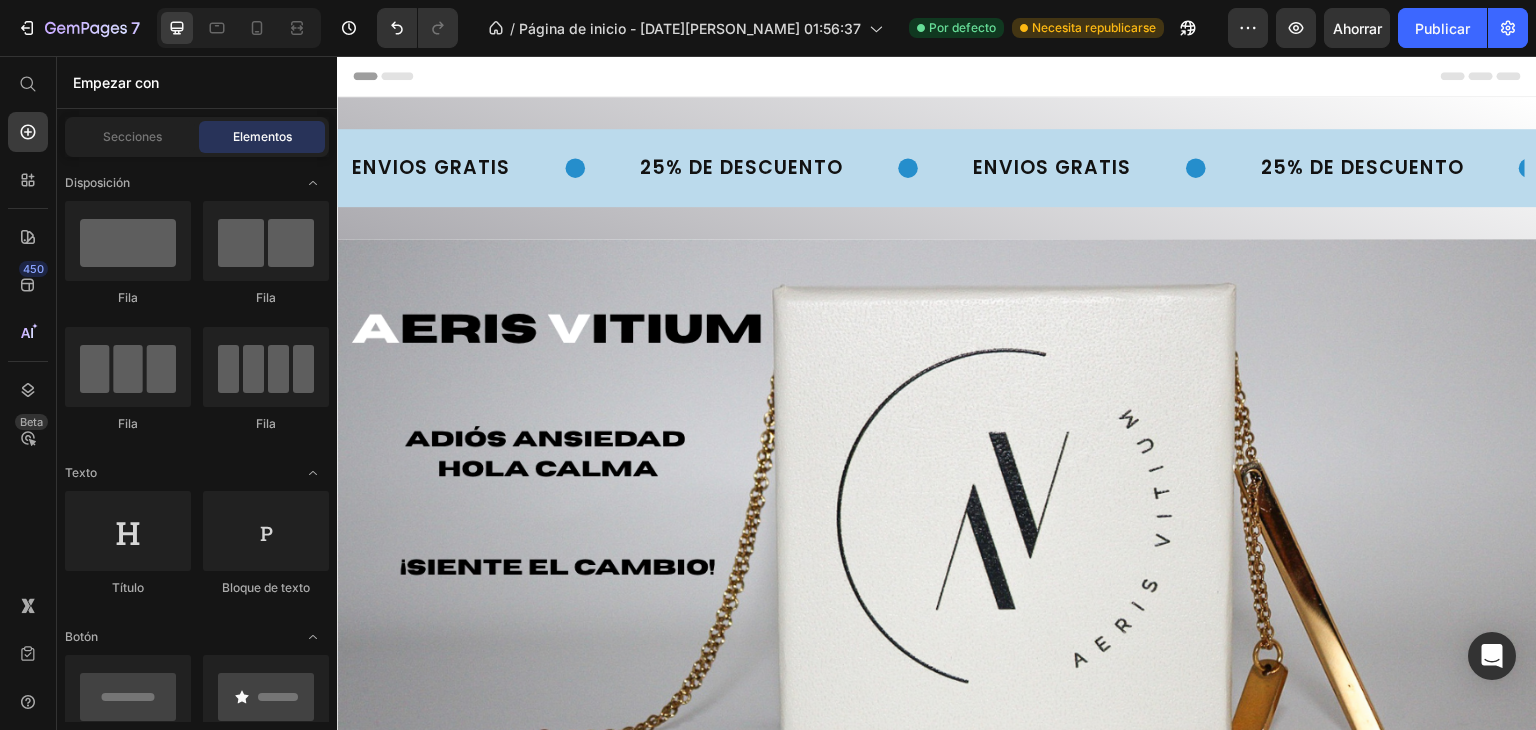click on "Header" at bounding box center (937, 76) 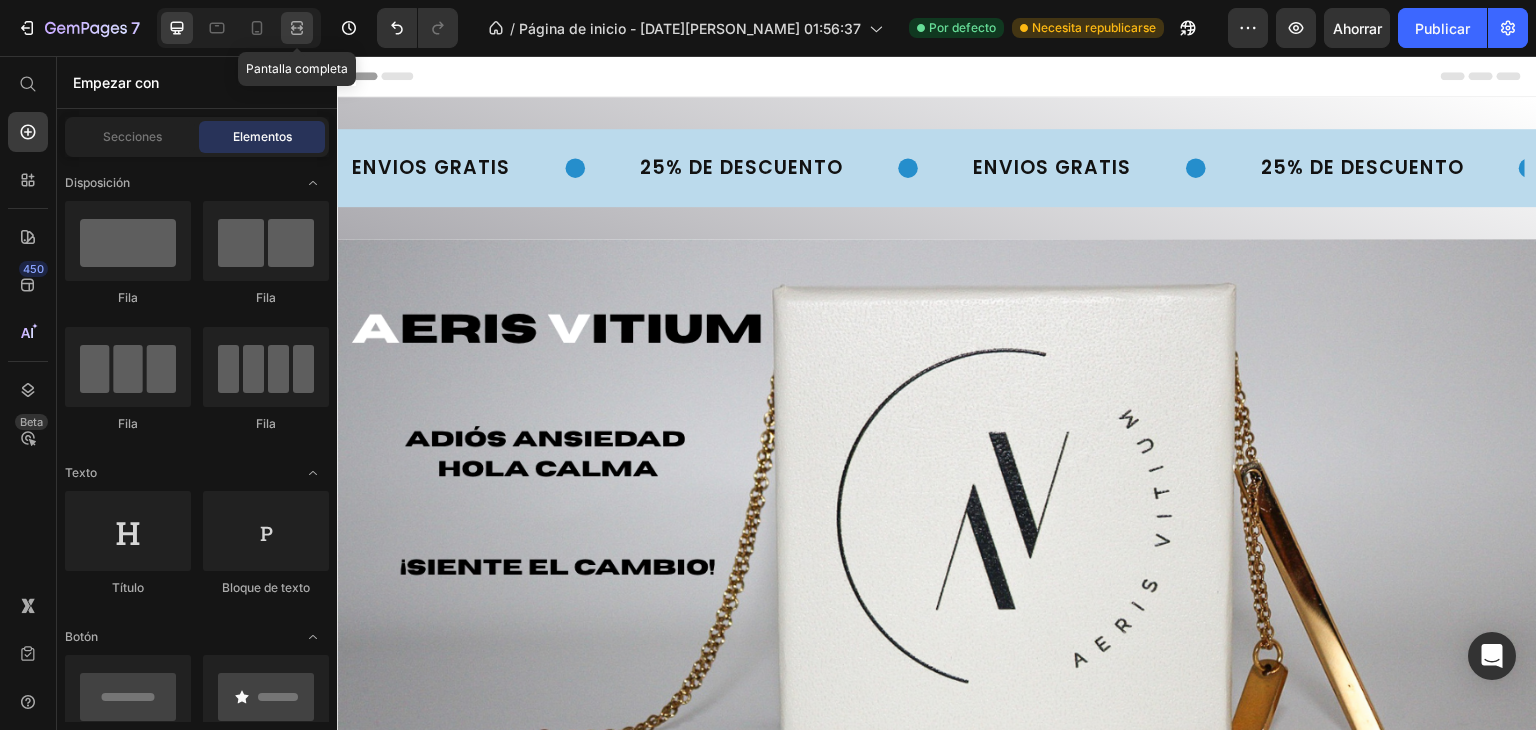 click 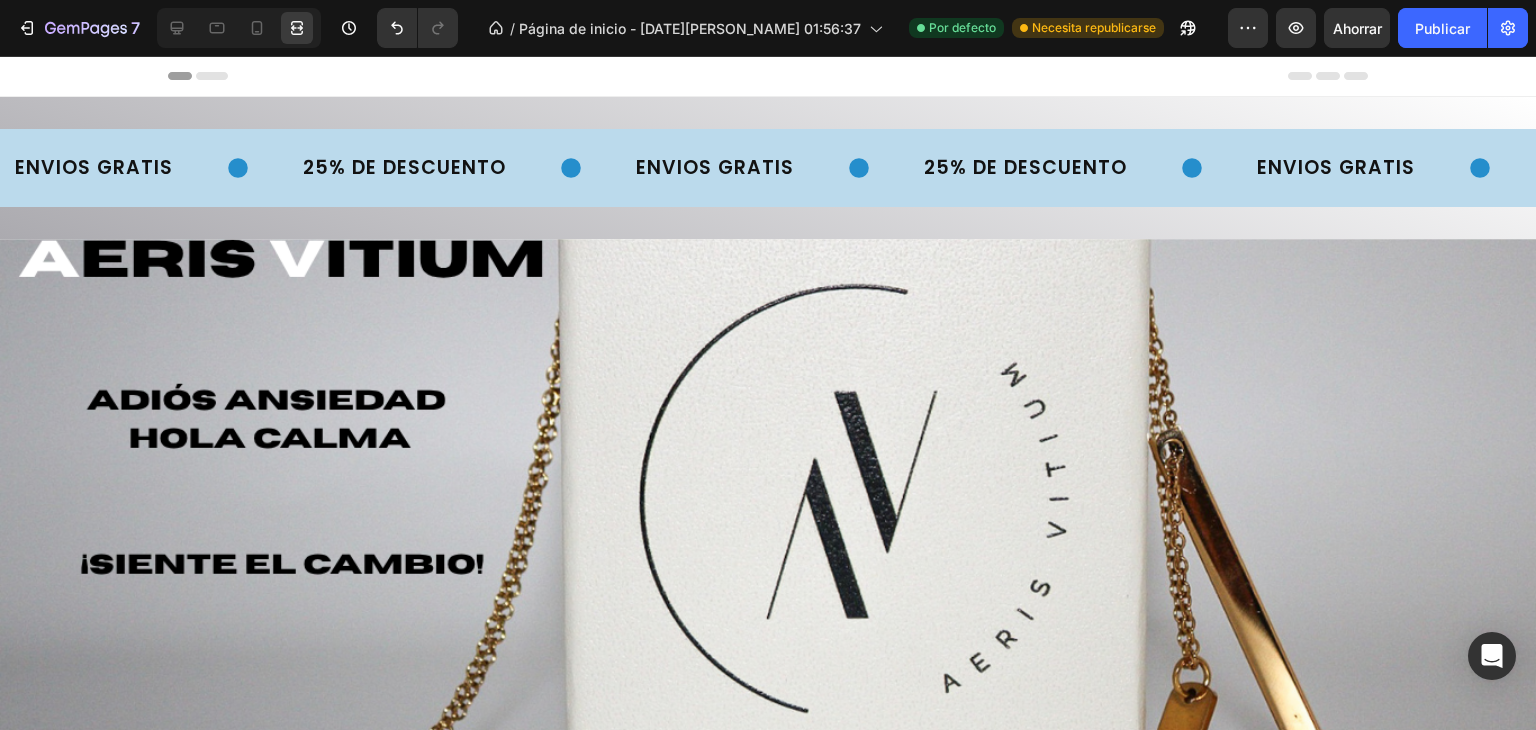 click on "Header" at bounding box center (768, 76) 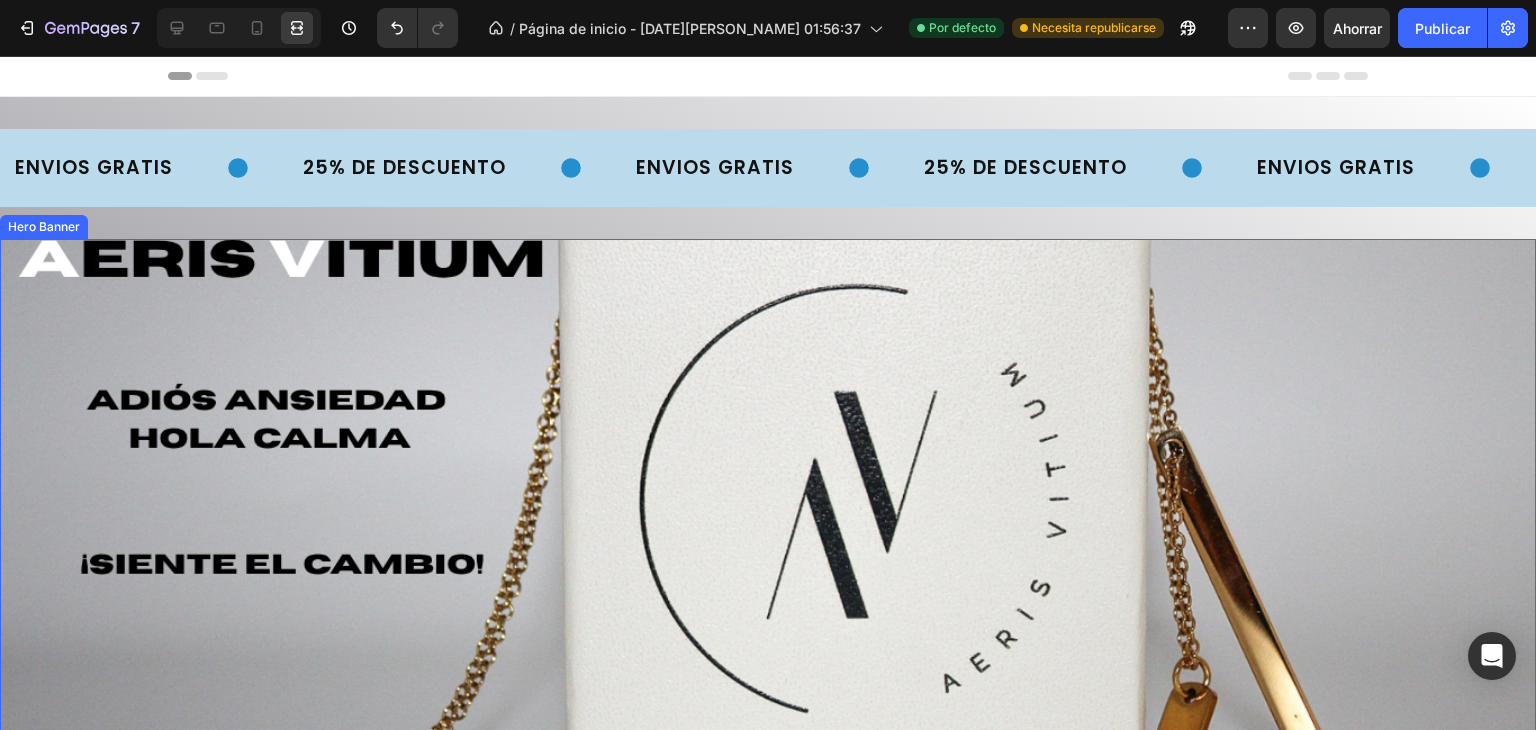 scroll, scrollTop: 2, scrollLeft: 0, axis: vertical 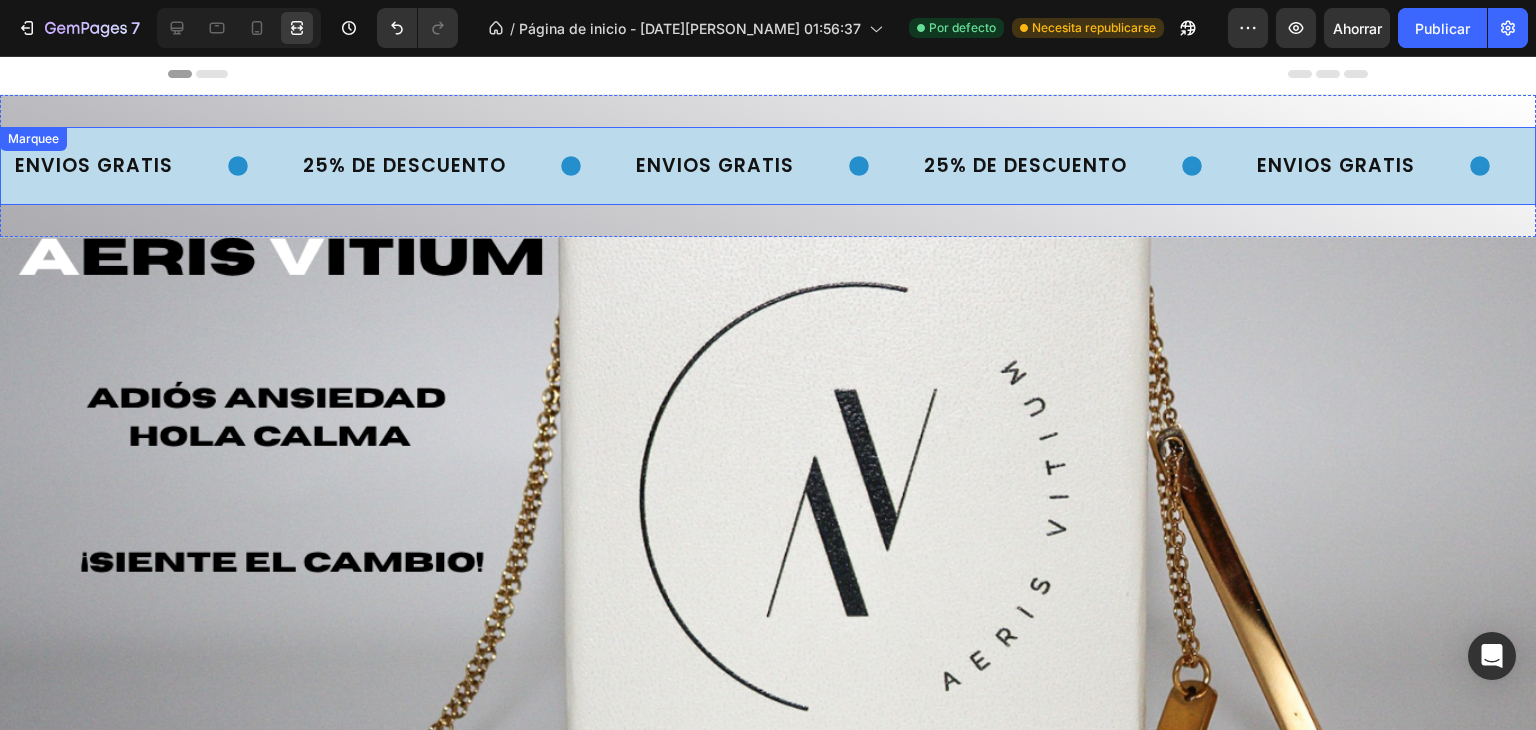 click on "ENVIOS GRATIS Text" at bounding box center [778, 166] 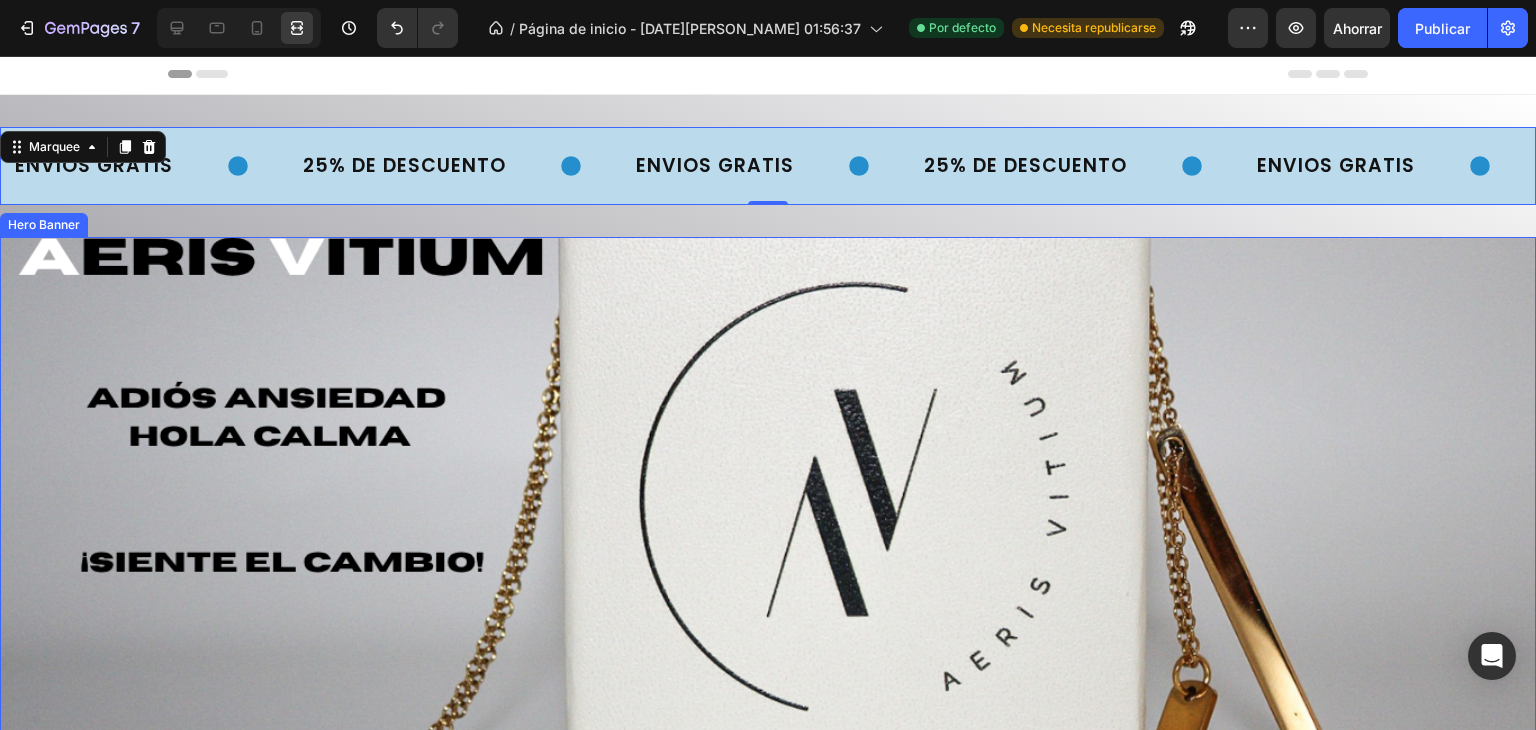 click at bounding box center [768, 574] 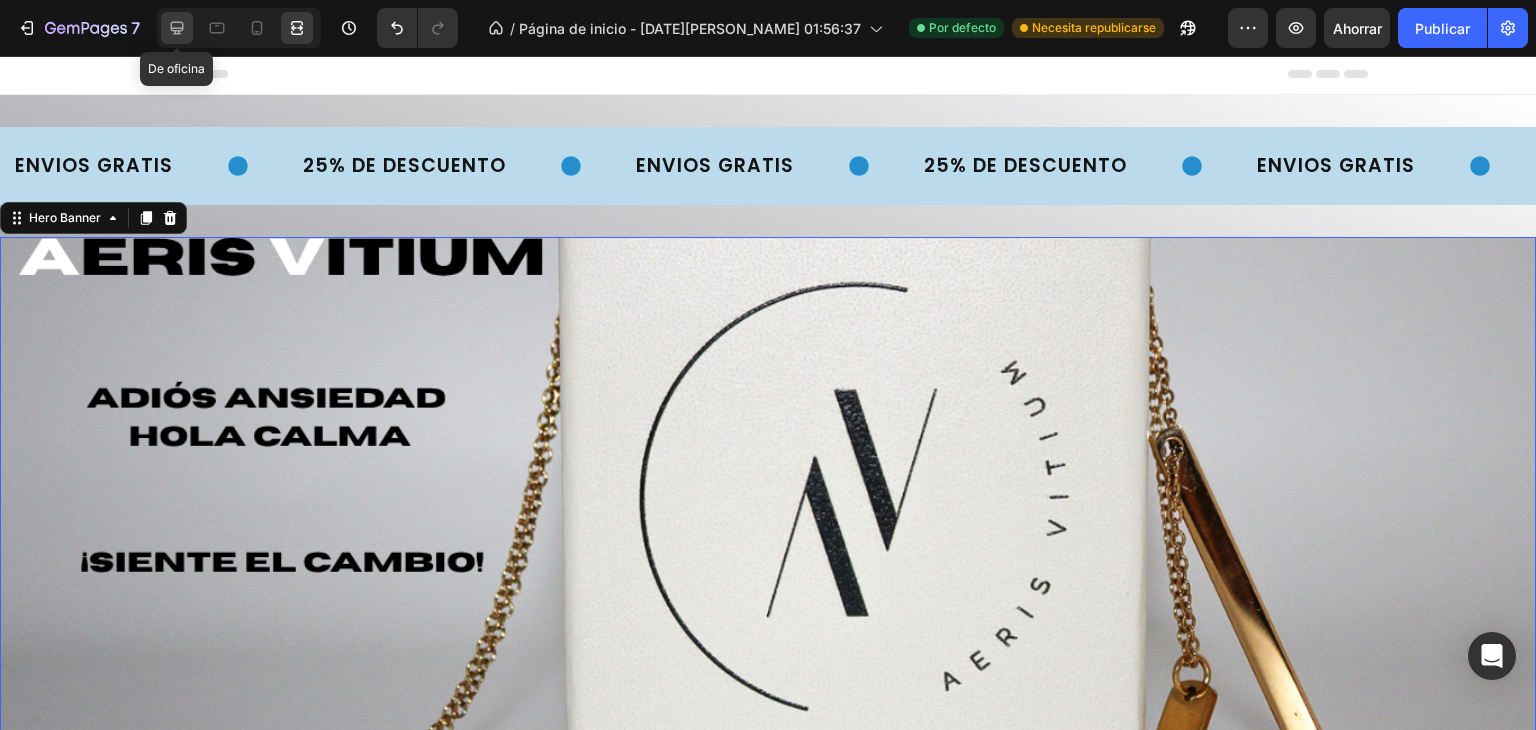 click 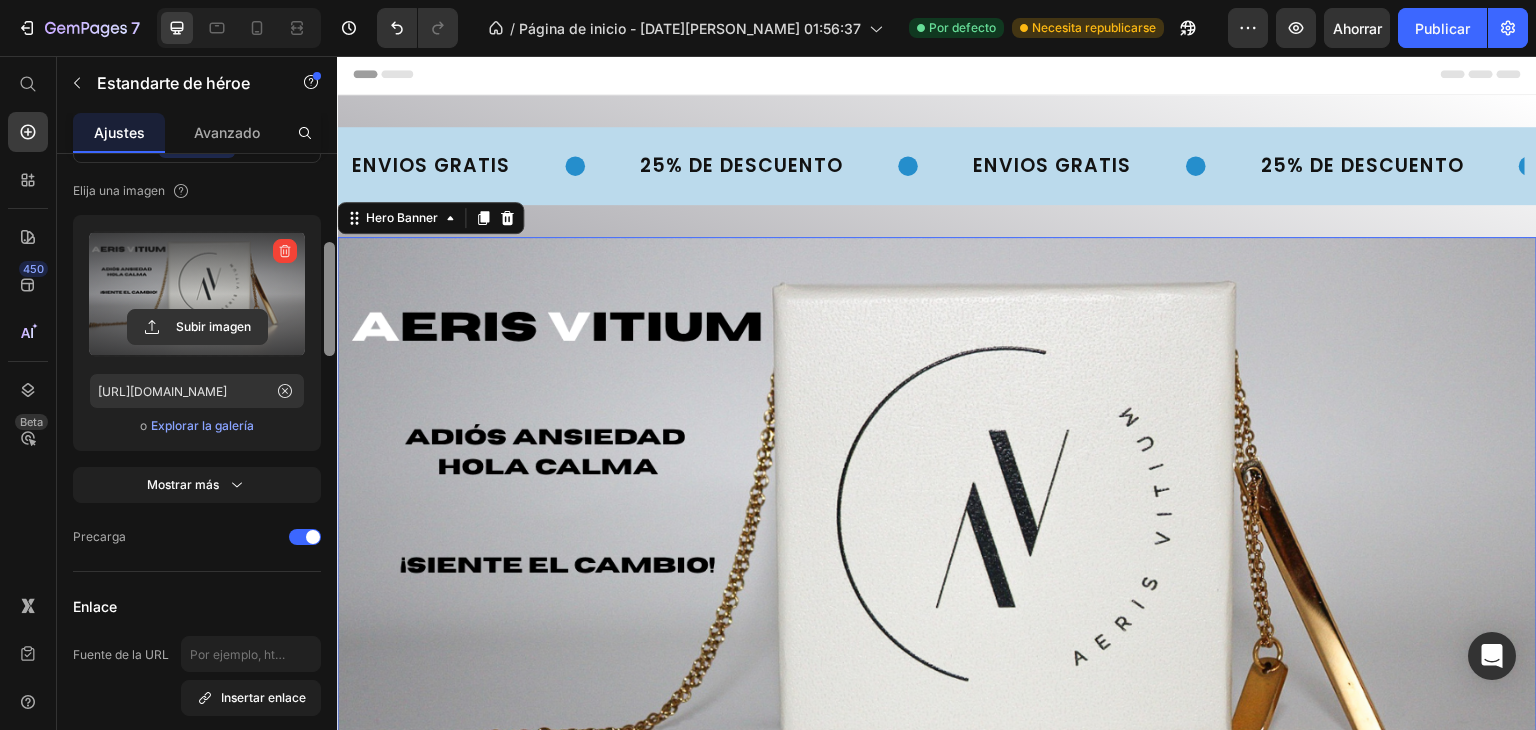 drag, startPoint x: 330, startPoint y: 261, endPoint x: 303, endPoint y: 337, distance: 80.65358 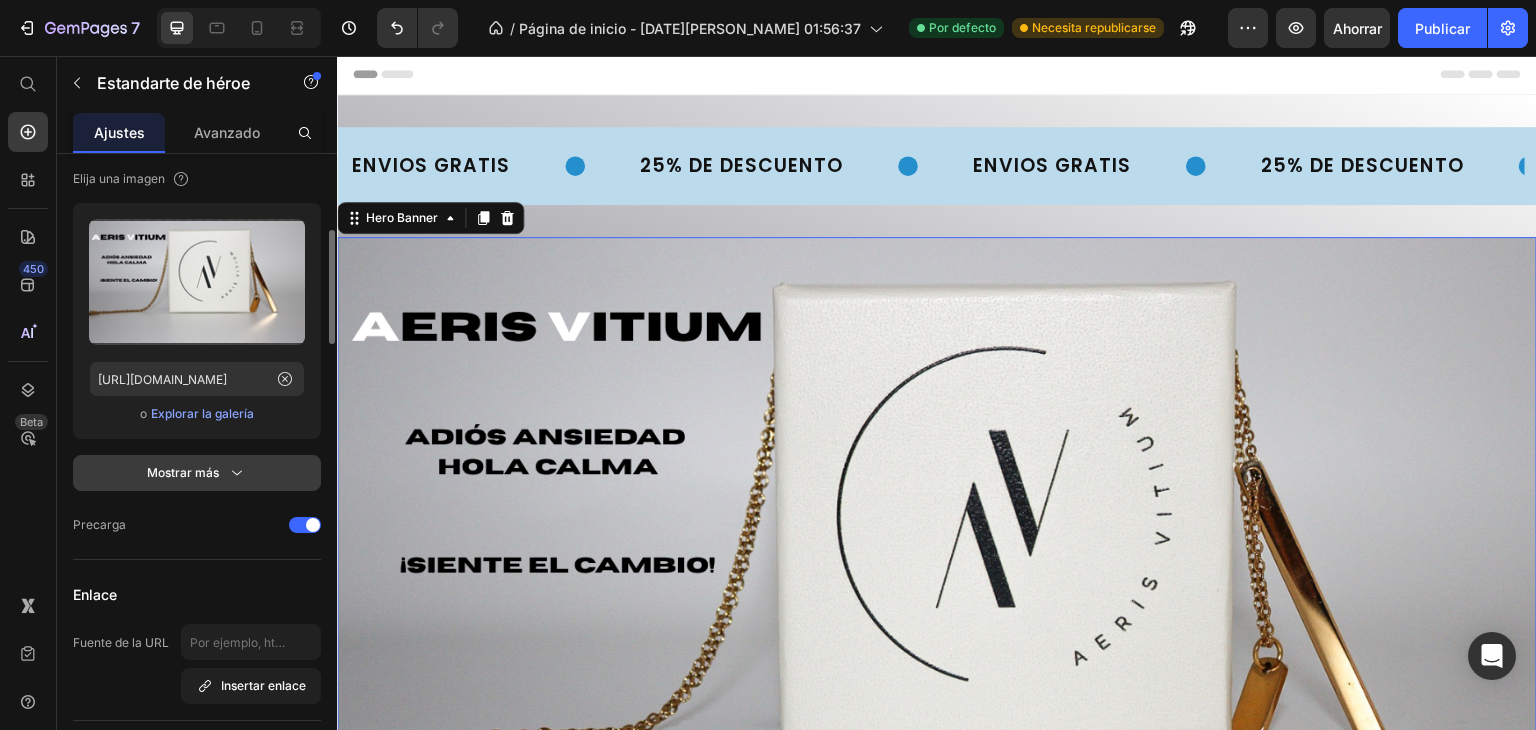 click on "Mostrar más" at bounding box center [183, 472] 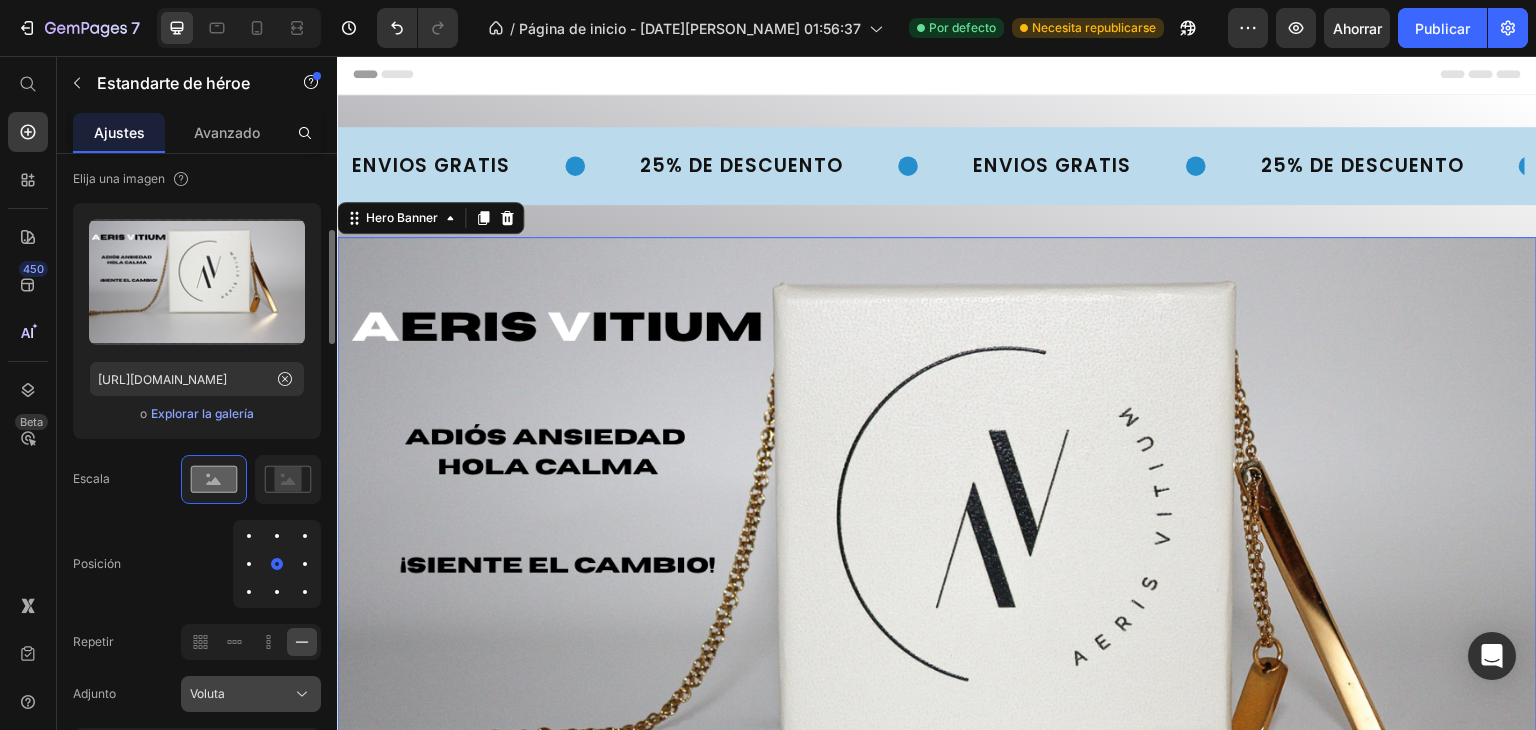 click on "Voluta" at bounding box center (251, 694) 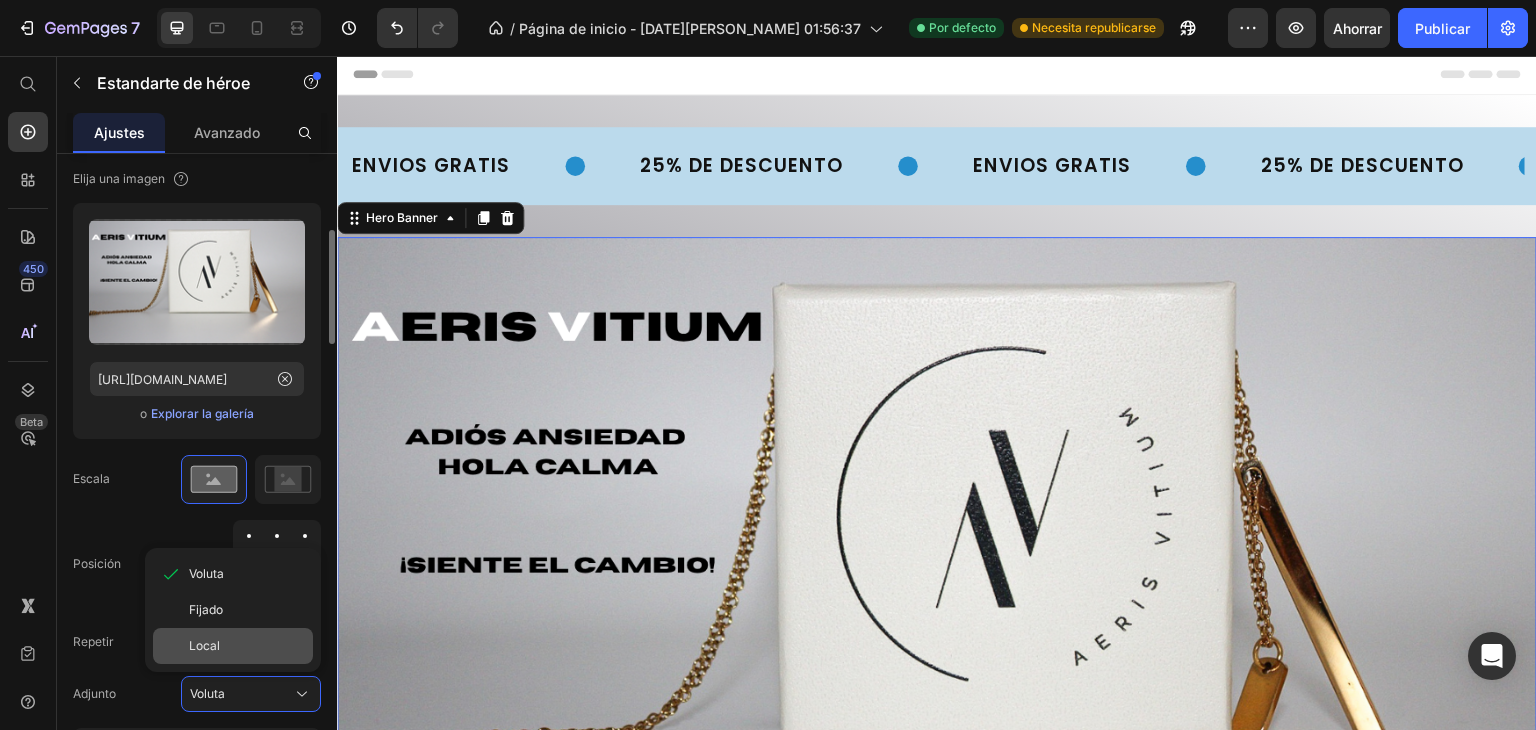 click on "Local" at bounding box center (247, 646) 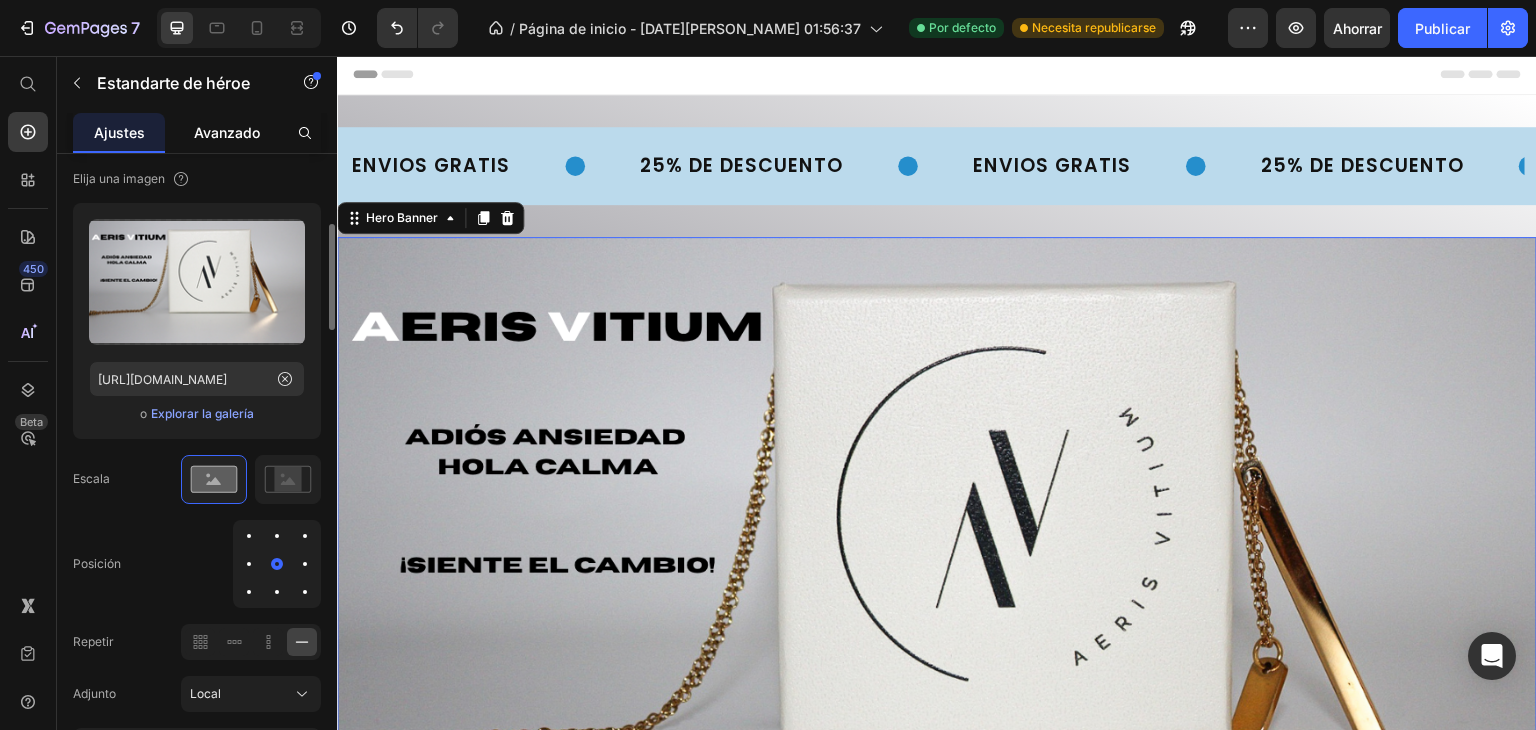 click on "Avanzado" at bounding box center [227, 132] 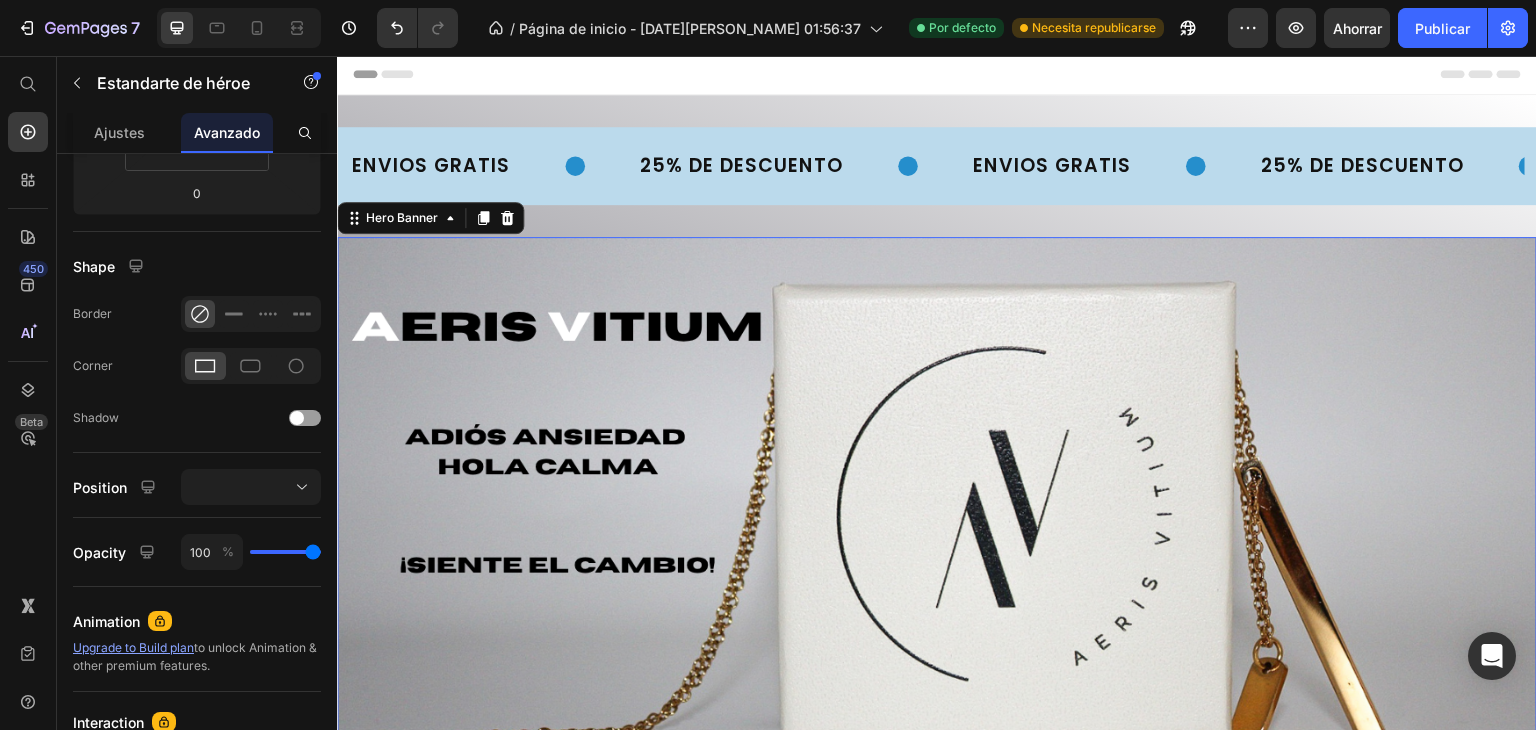 scroll, scrollTop: 0, scrollLeft: 0, axis: both 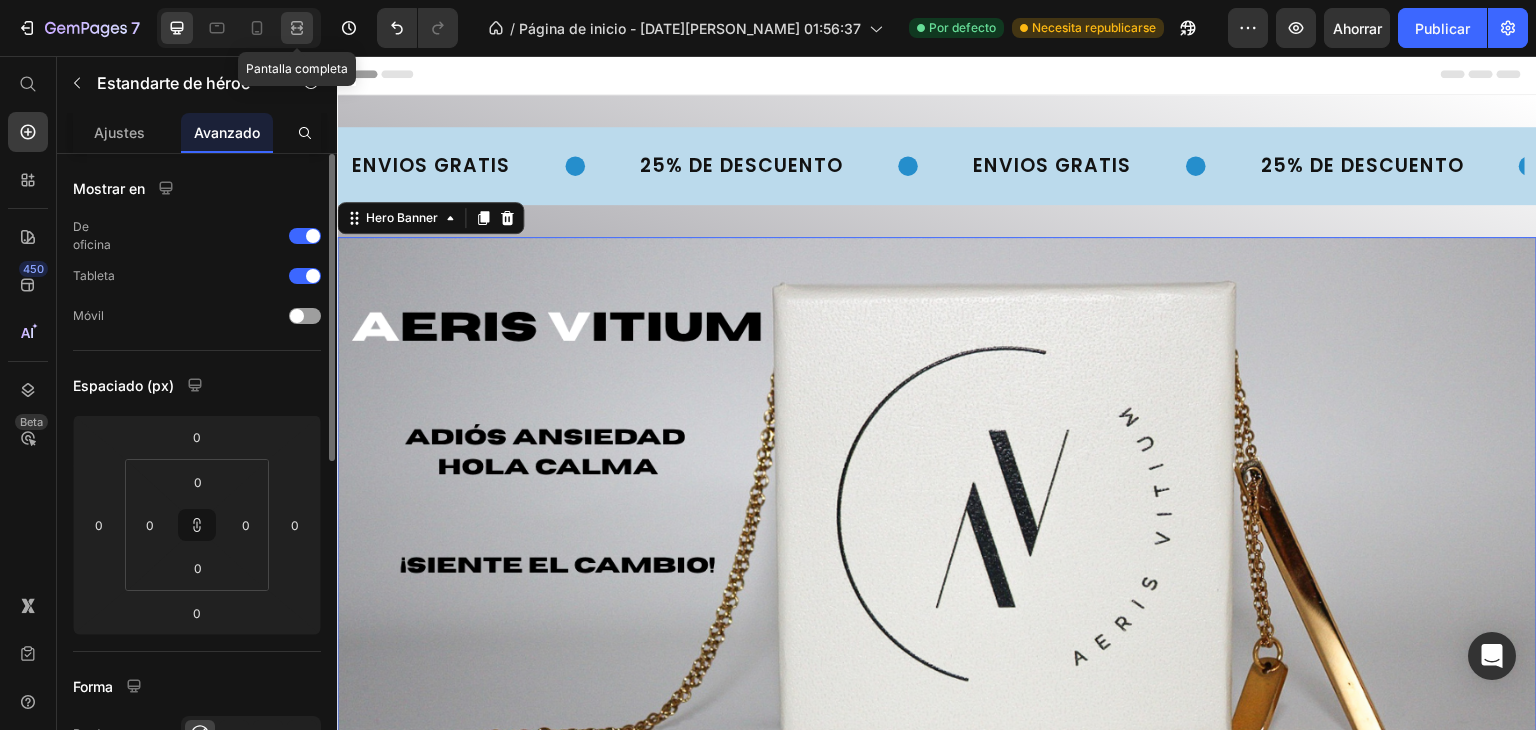 click 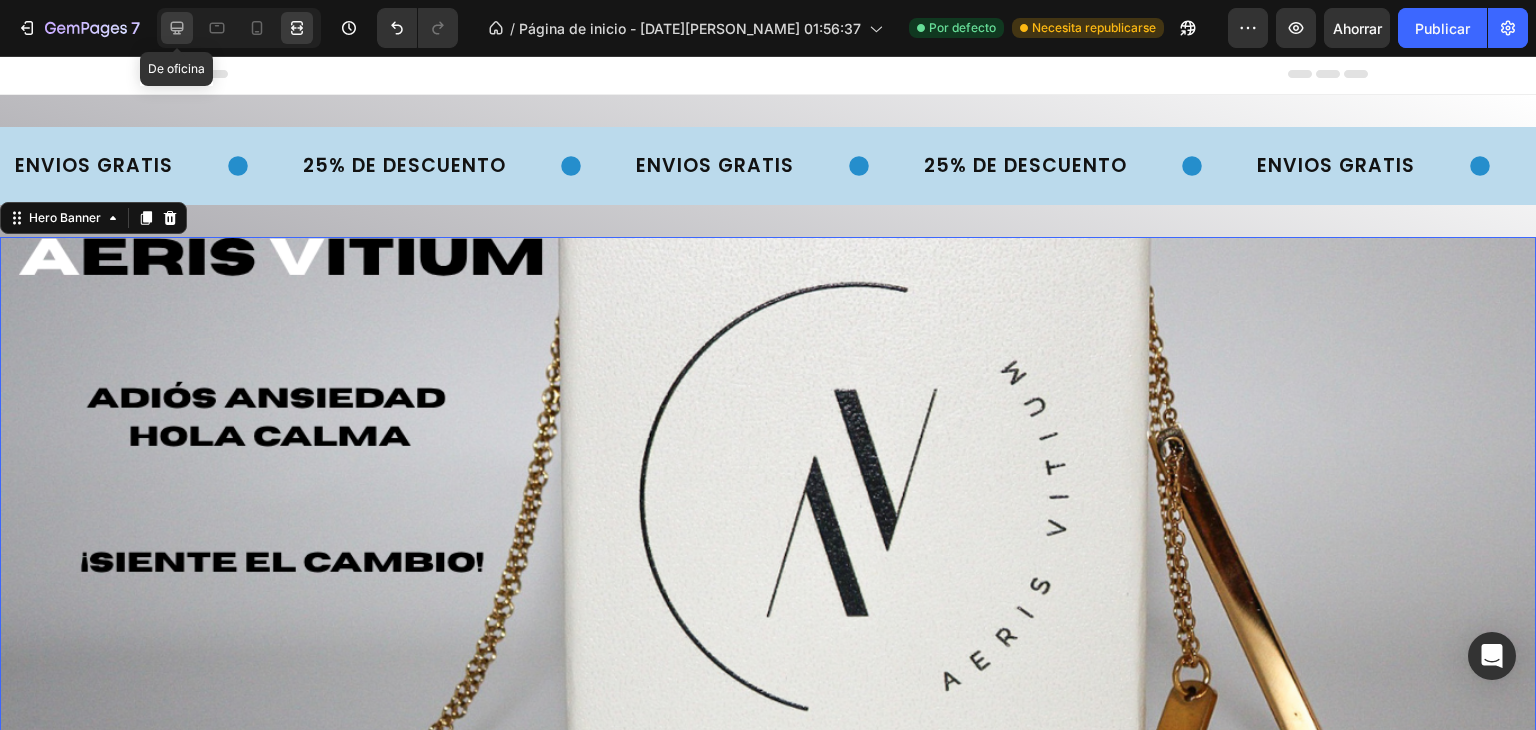 click 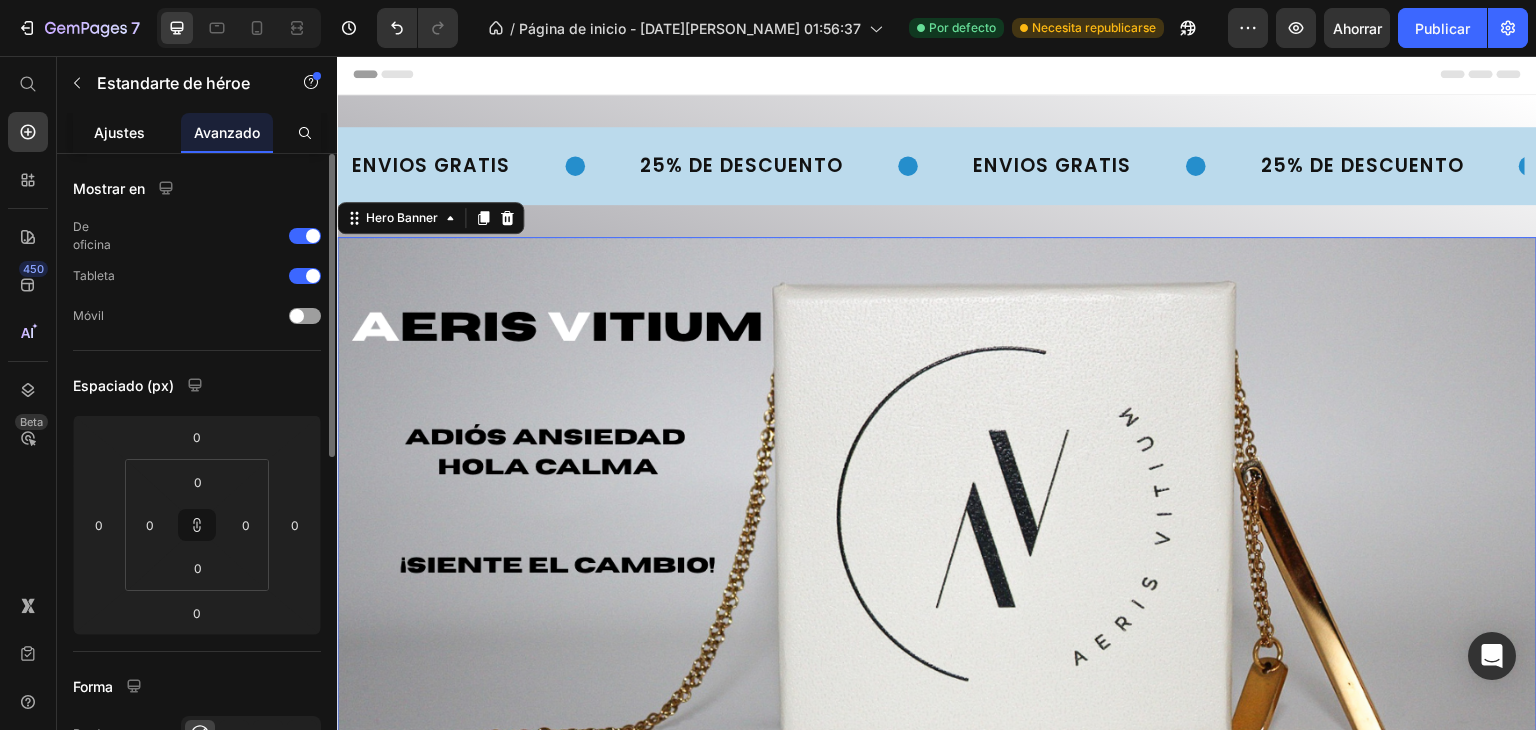 click on "Ajustes" at bounding box center [119, 132] 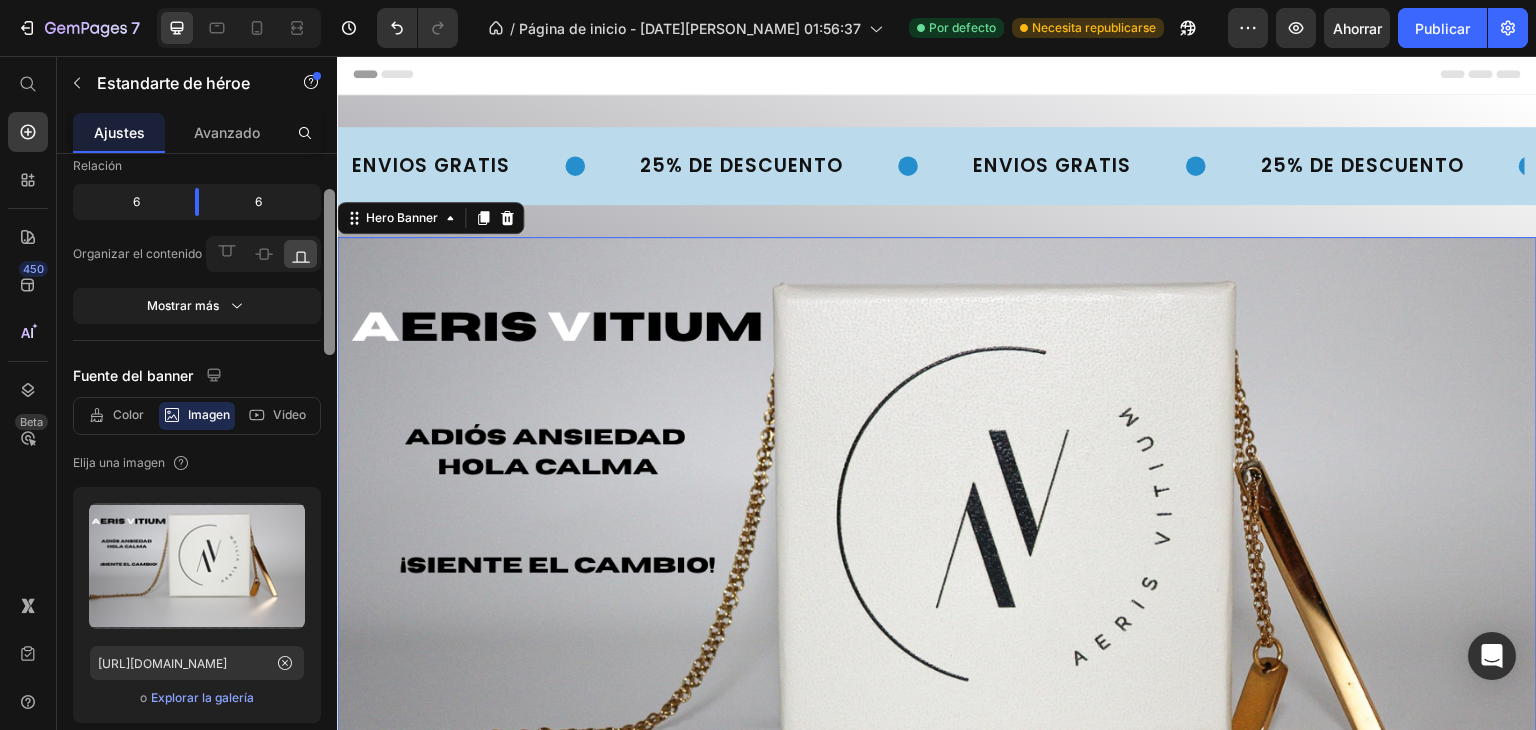 scroll, scrollTop: 182, scrollLeft: 0, axis: vertical 